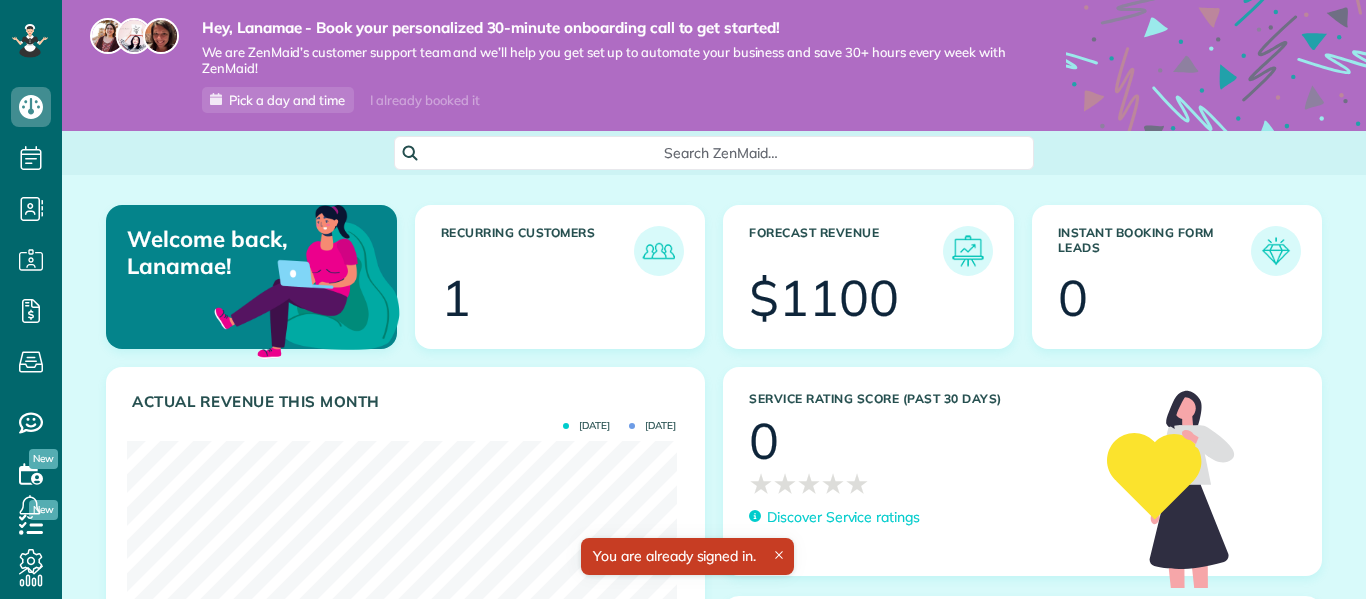 scroll, scrollTop: 0, scrollLeft: 0, axis: both 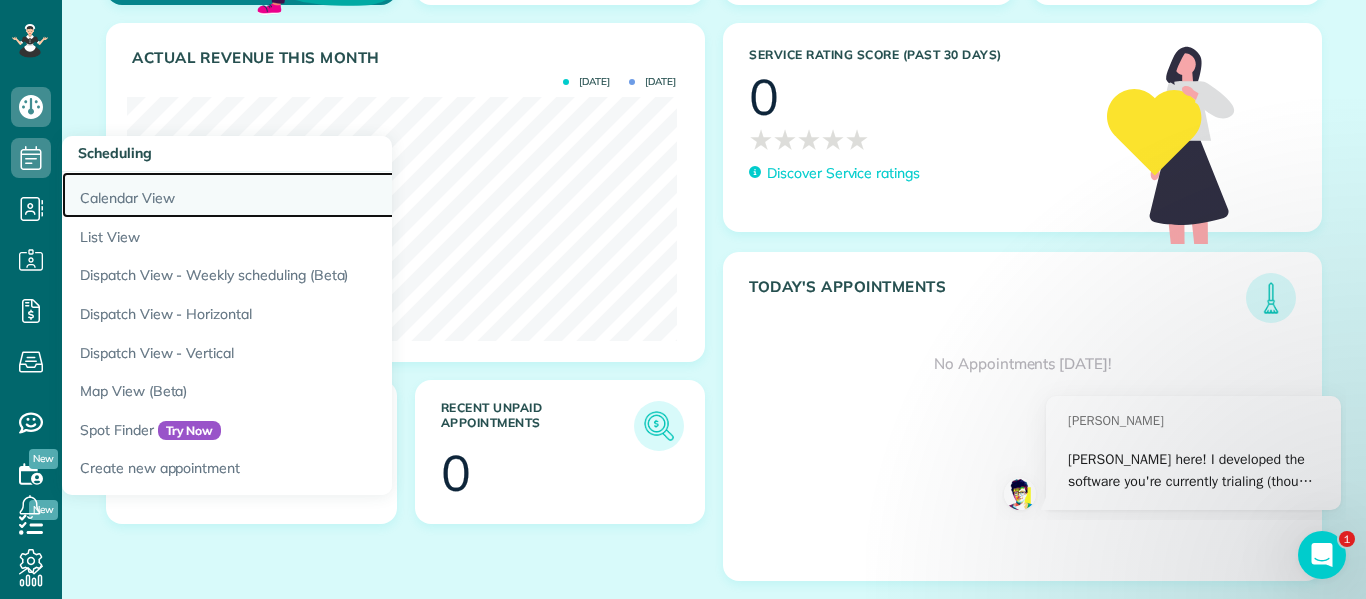 click on "Calendar View" at bounding box center (312, 195) 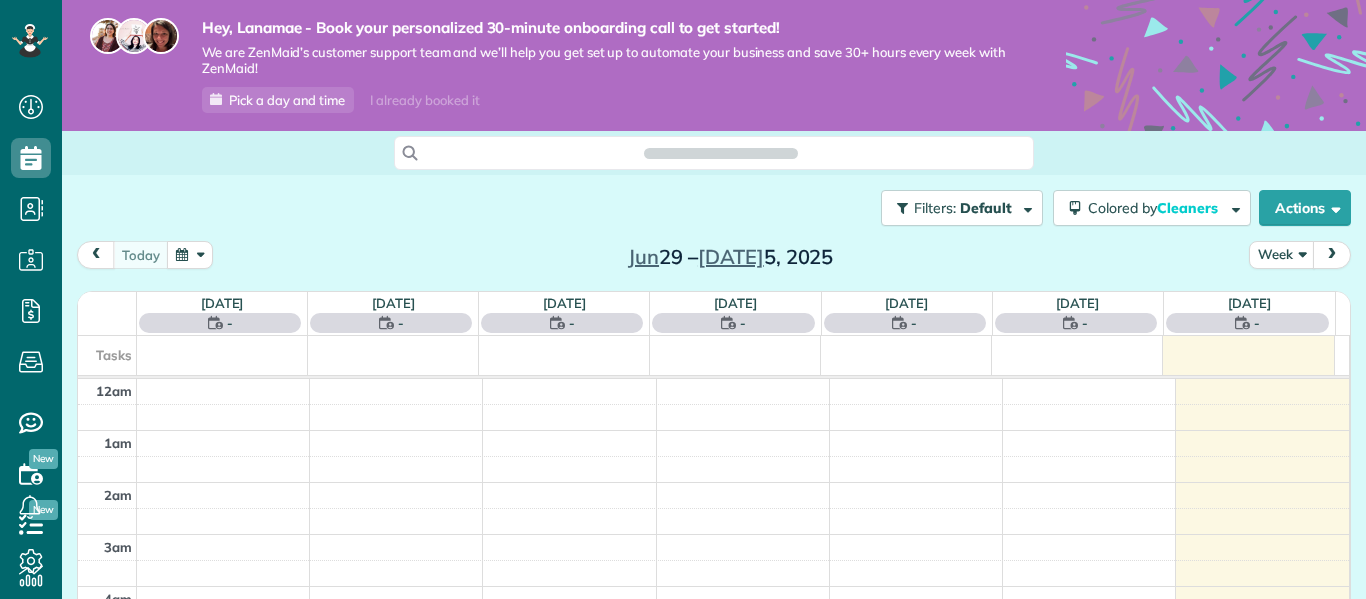 scroll, scrollTop: 0, scrollLeft: 0, axis: both 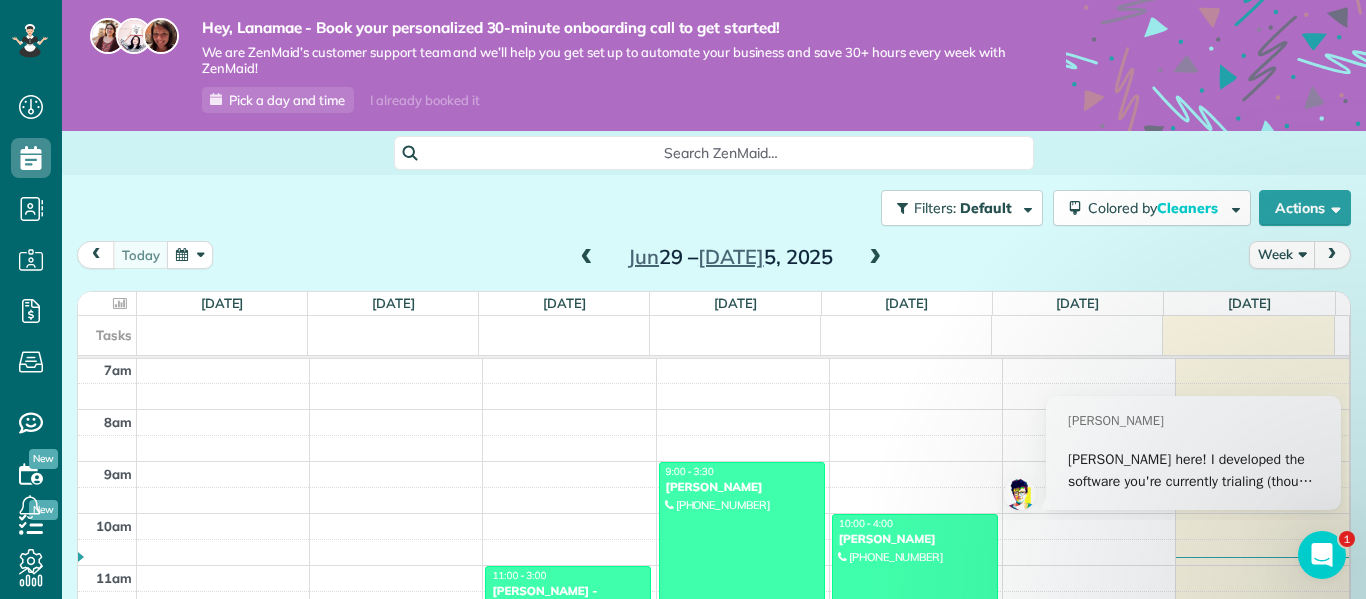 click on "Week" at bounding box center (1282, 254) 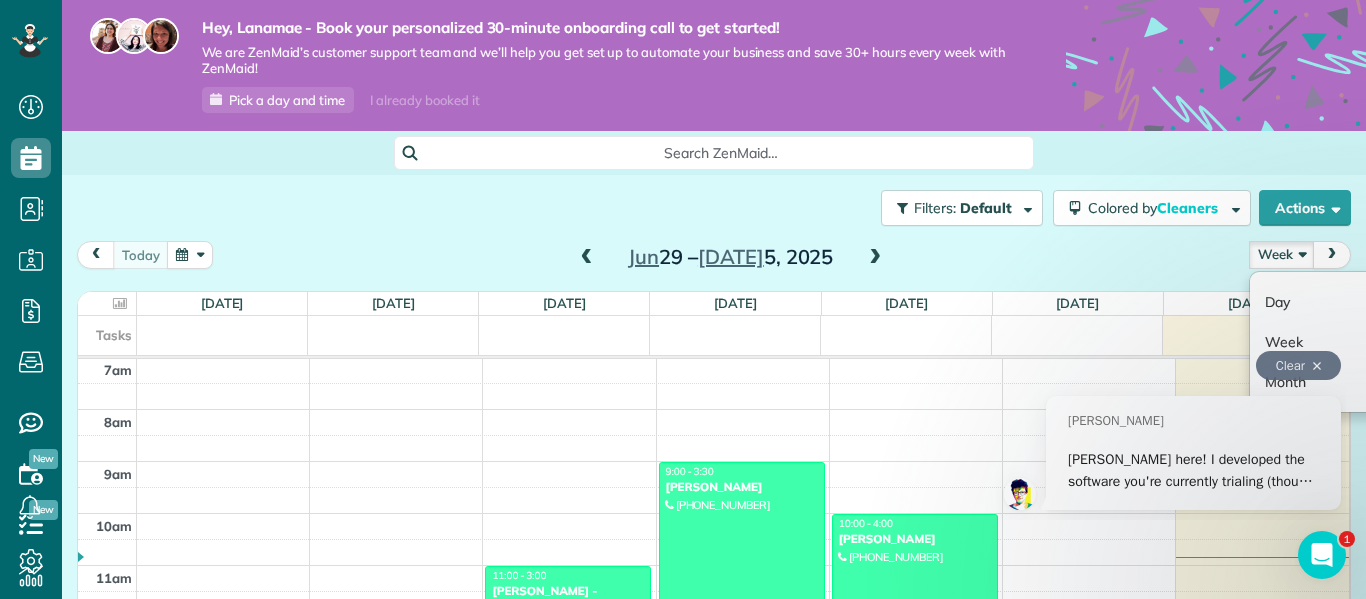 click at bounding box center [1317, 366] 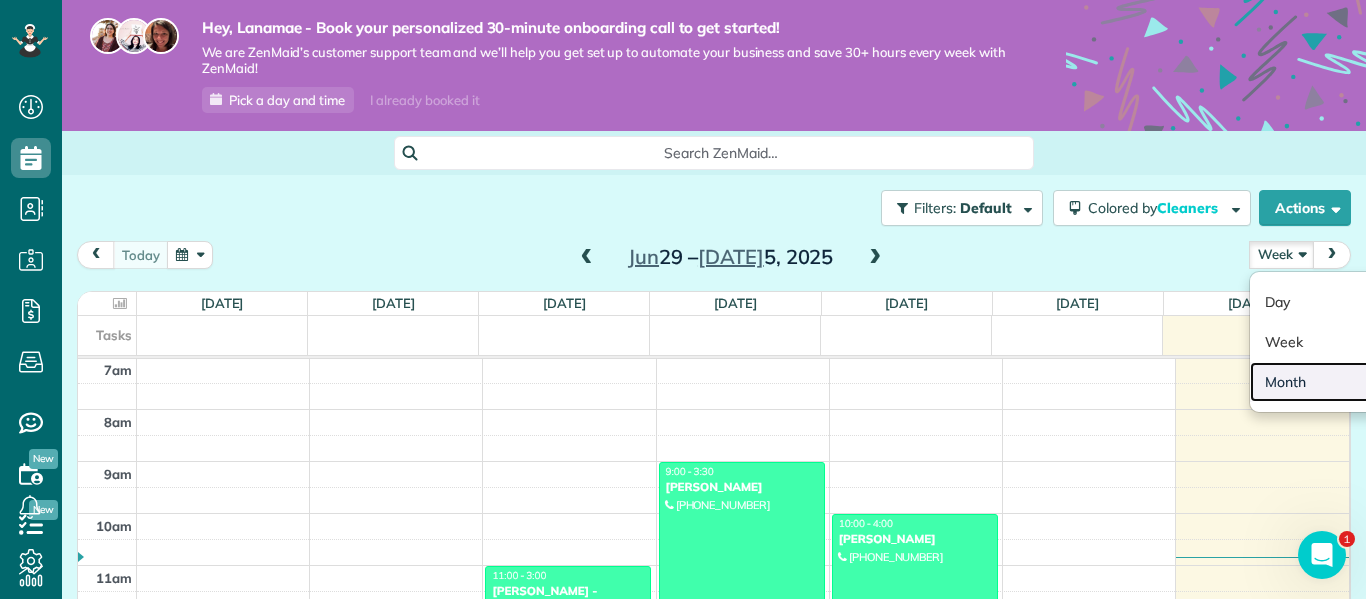 click on "Month" at bounding box center [1329, 382] 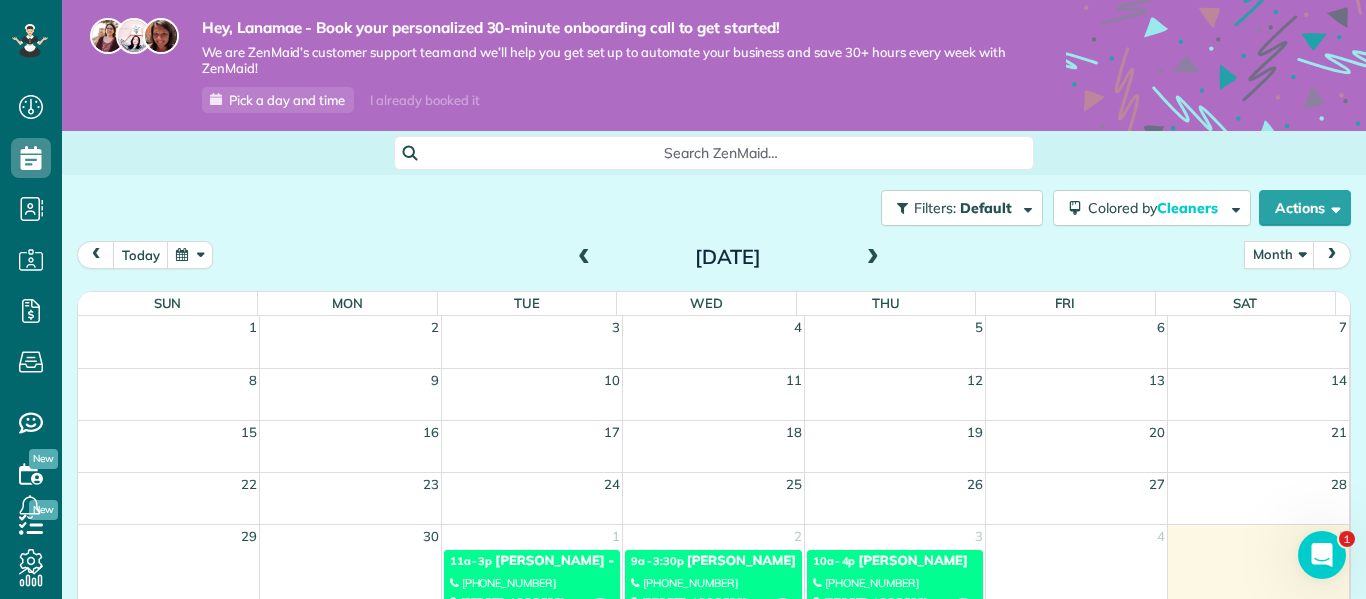 scroll, scrollTop: 157, scrollLeft: 0, axis: vertical 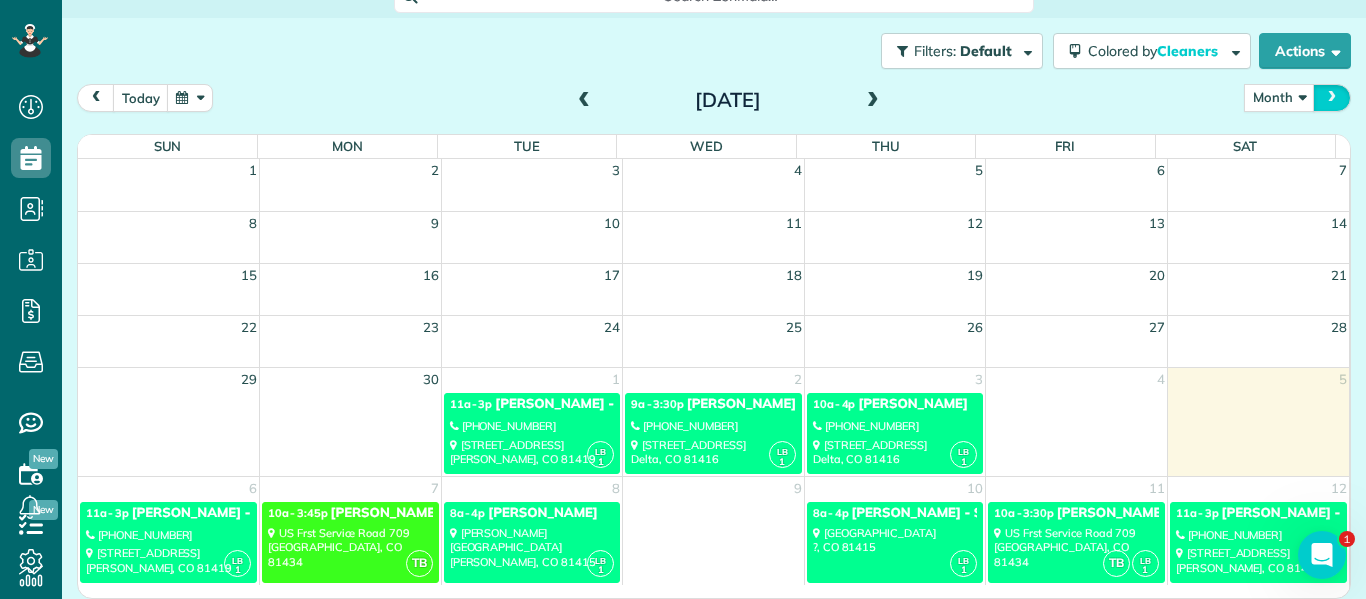 click at bounding box center [1332, 97] 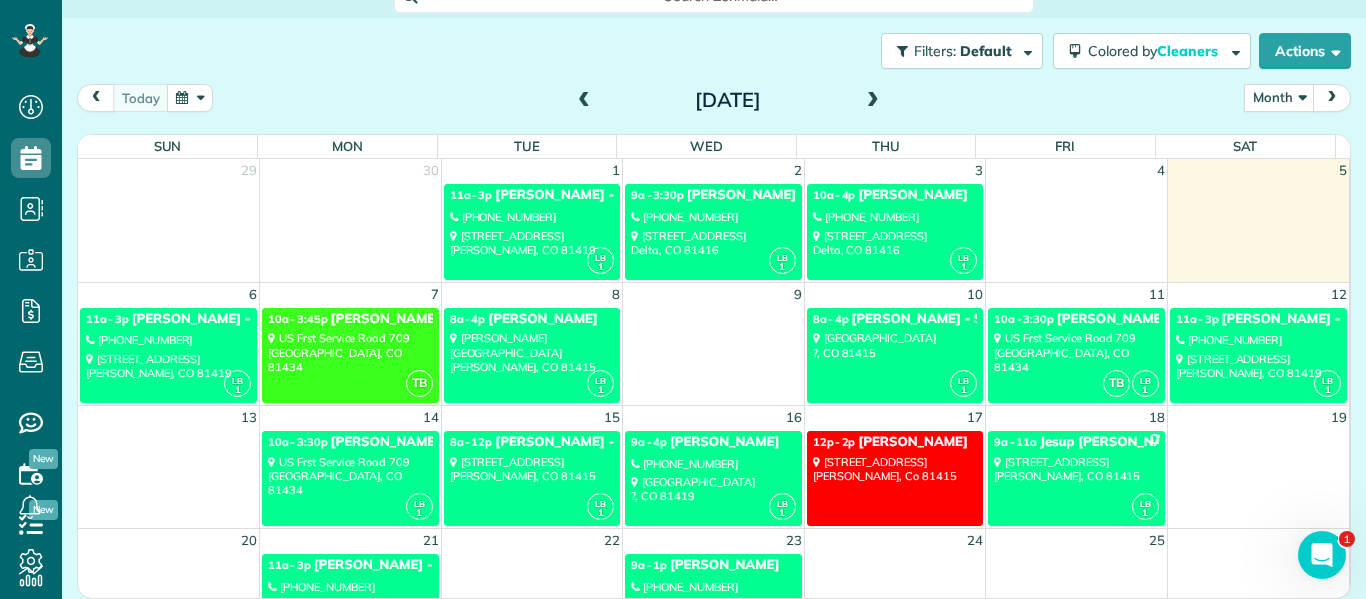 click on "25 25 Mesa Road Delta, CO 81416" at bounding box center (895, 243) 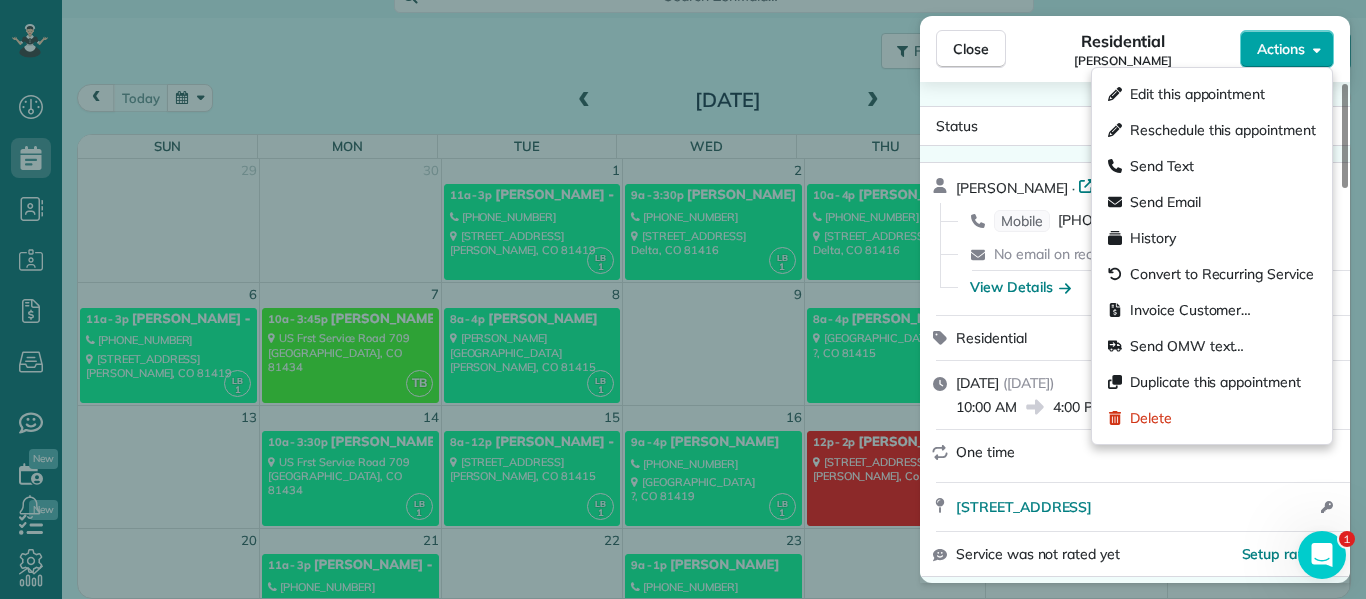 click on "Actions" at bounding box center [1287, 49] 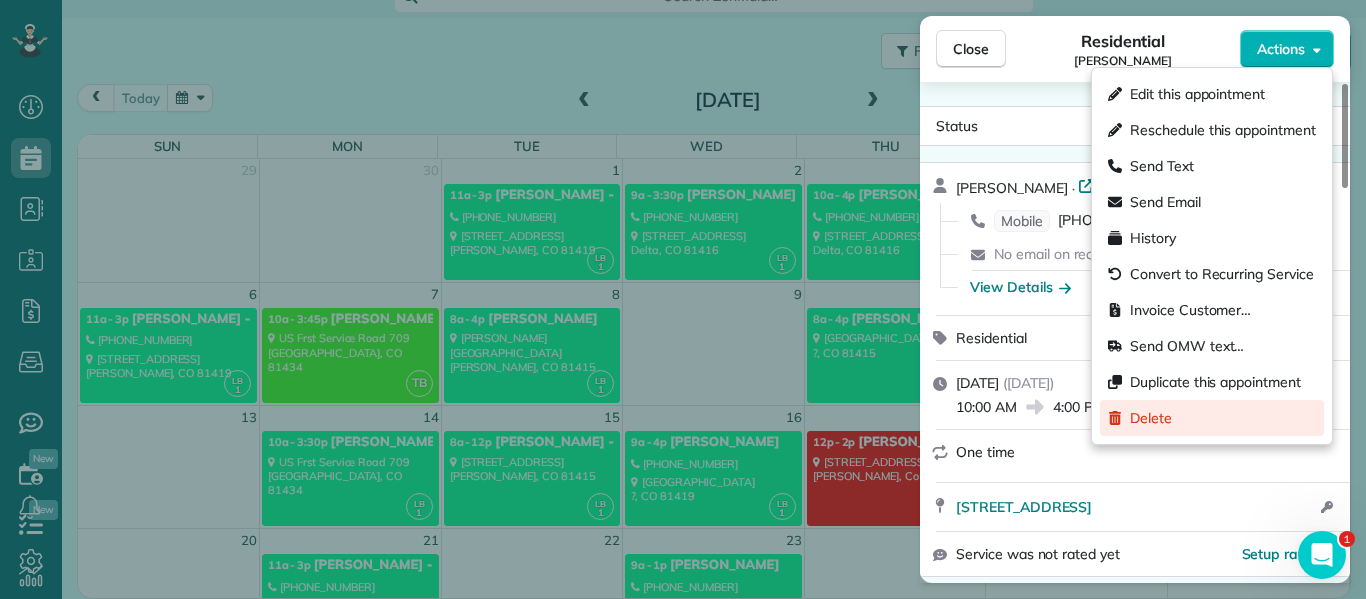 click on "Delete" at bounding box center [1151, 418] 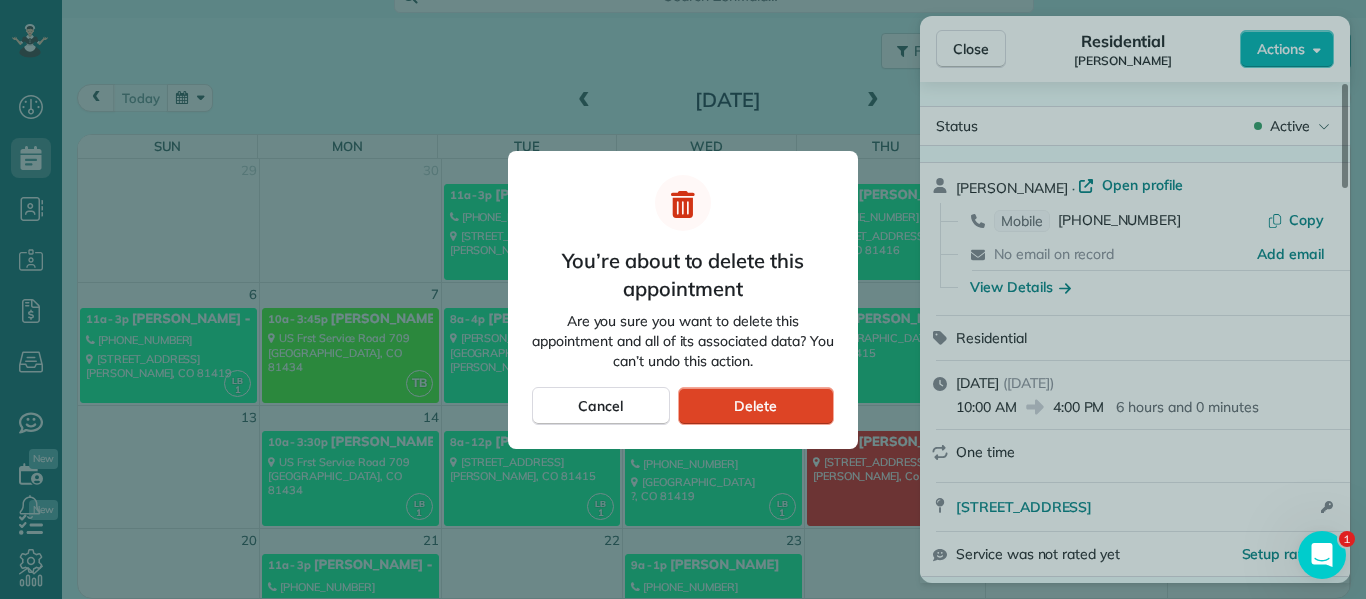 click on "Delete" at bounding box center [755, 406] 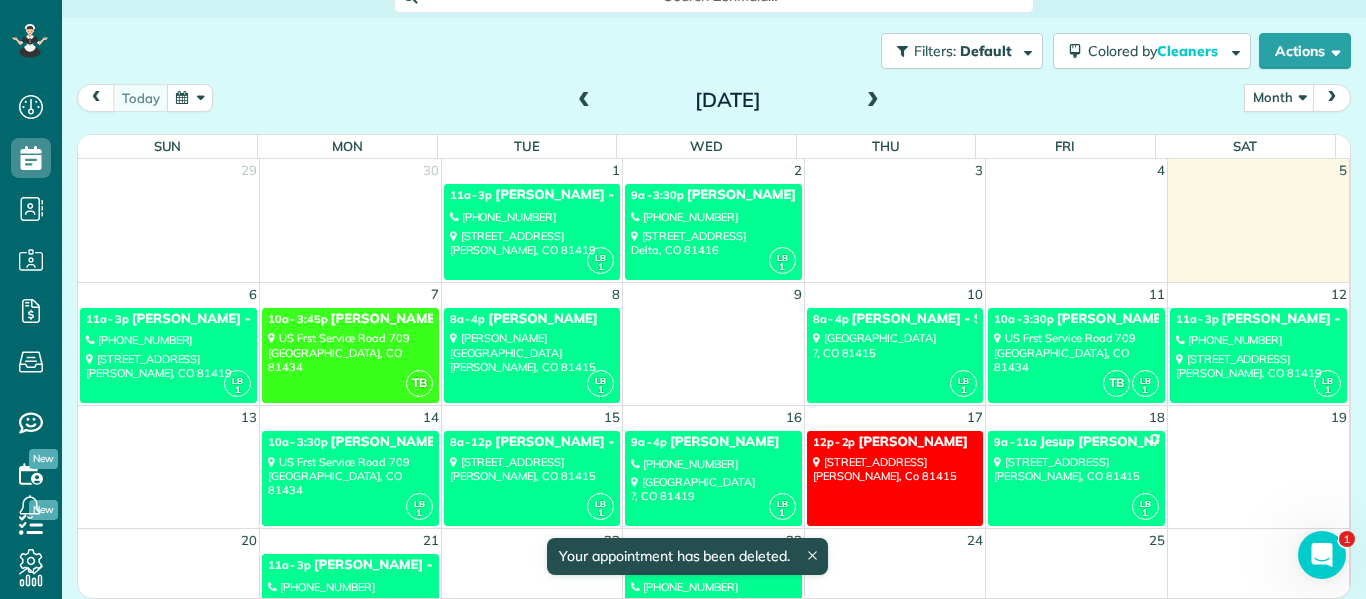 click on "25 25 Mesa Road Delta, CO 81416" at bounding box center (713, 243) 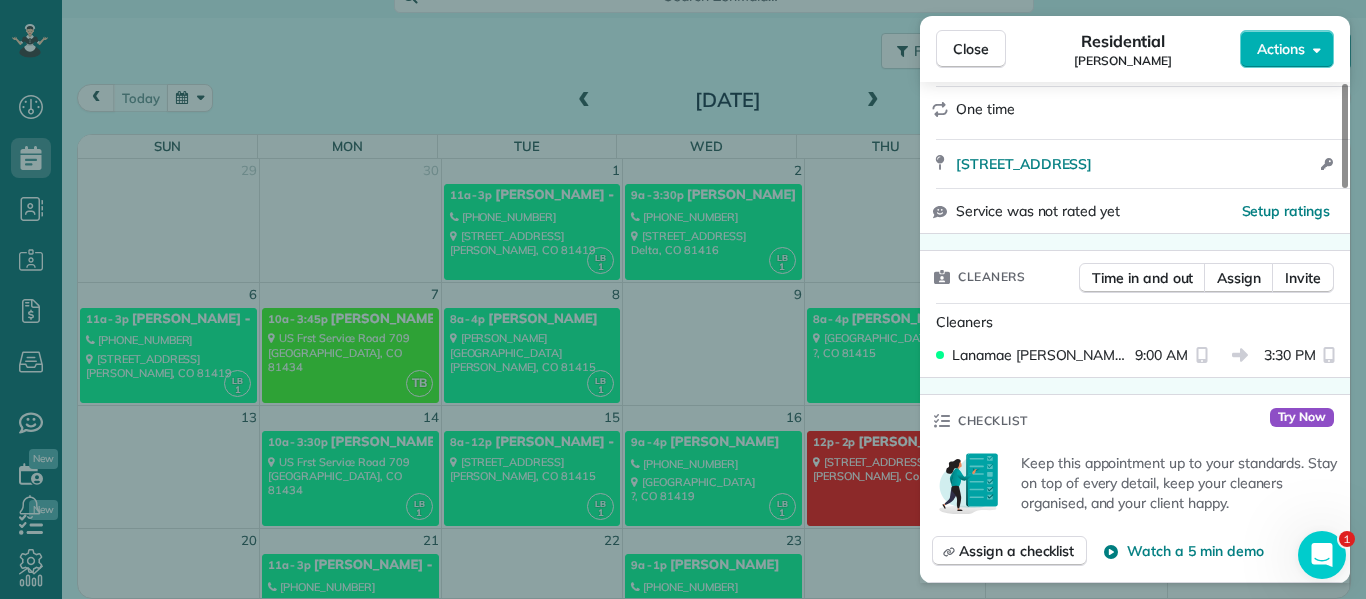 scroll, scrollTop: 344, scrollLeft: 0, axis: vertical 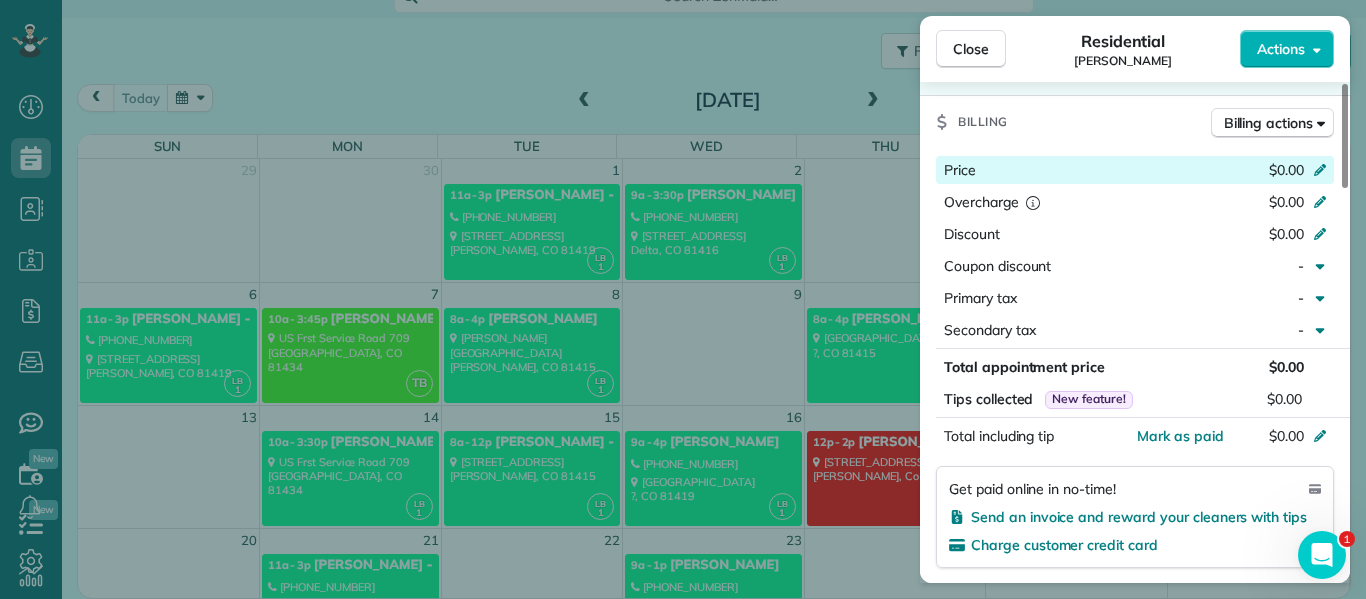 click 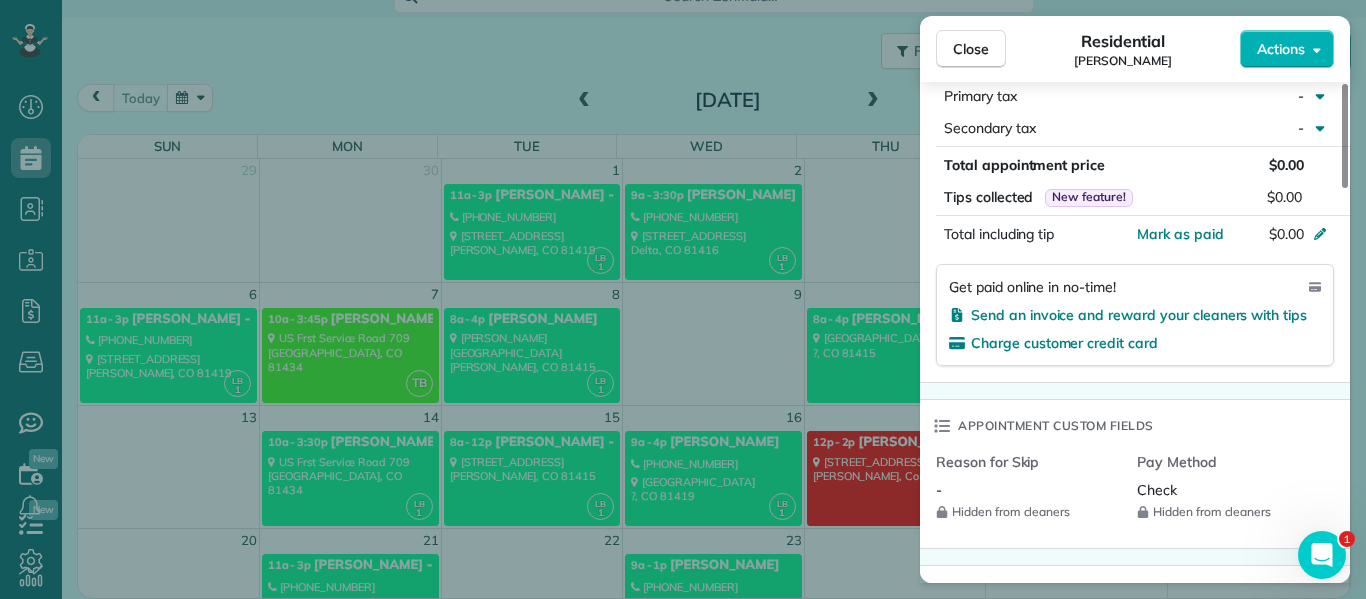 scroll, scrollTop: 1050, scrollLeft: 0, axis: vertical 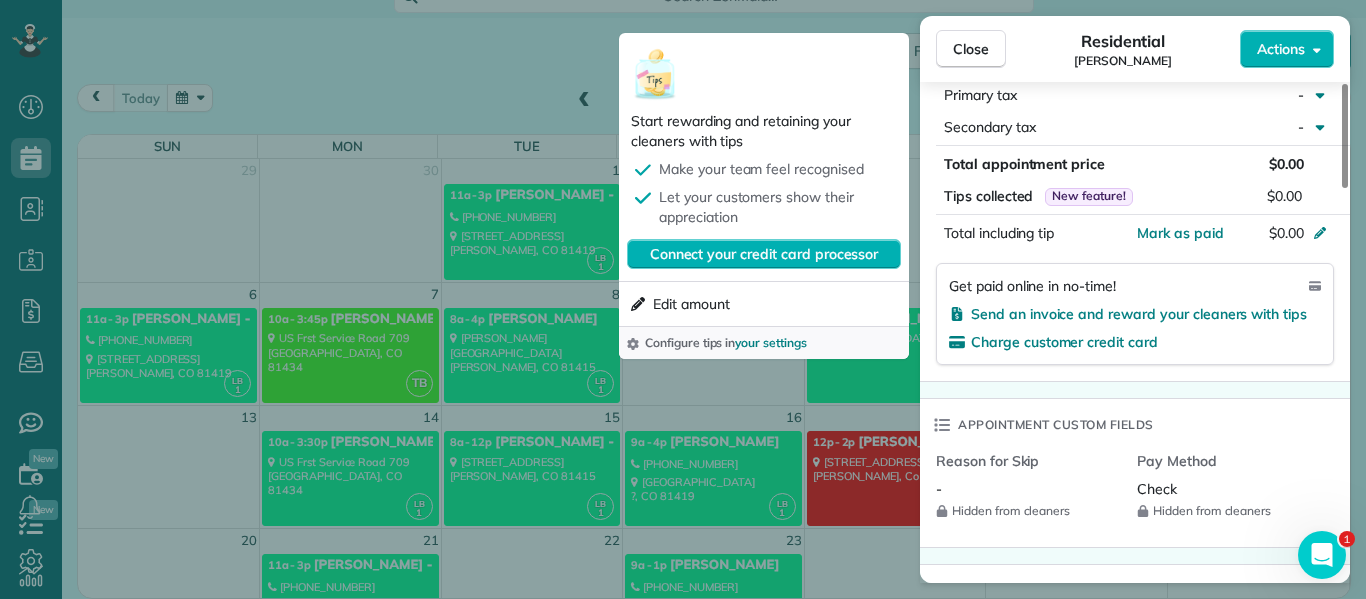 click on "Total appointment price" at bounding box center (1088, 164) 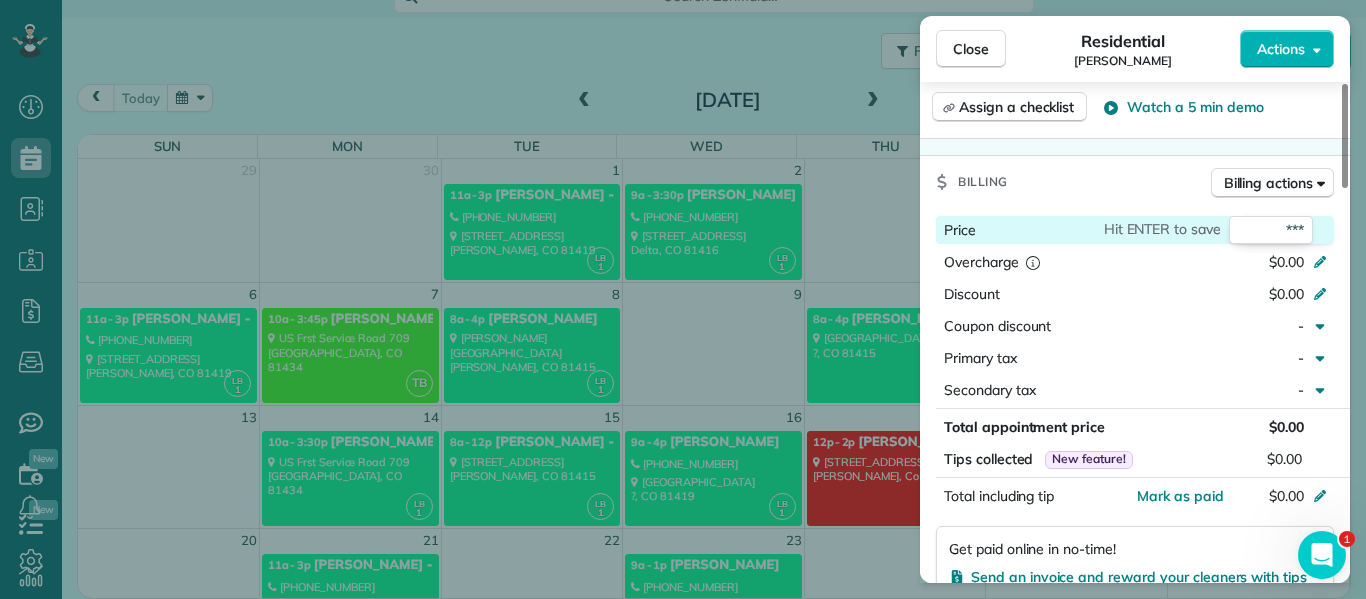 scroll, scrollTop: 786, scrollLeft: 0, axis: vertical 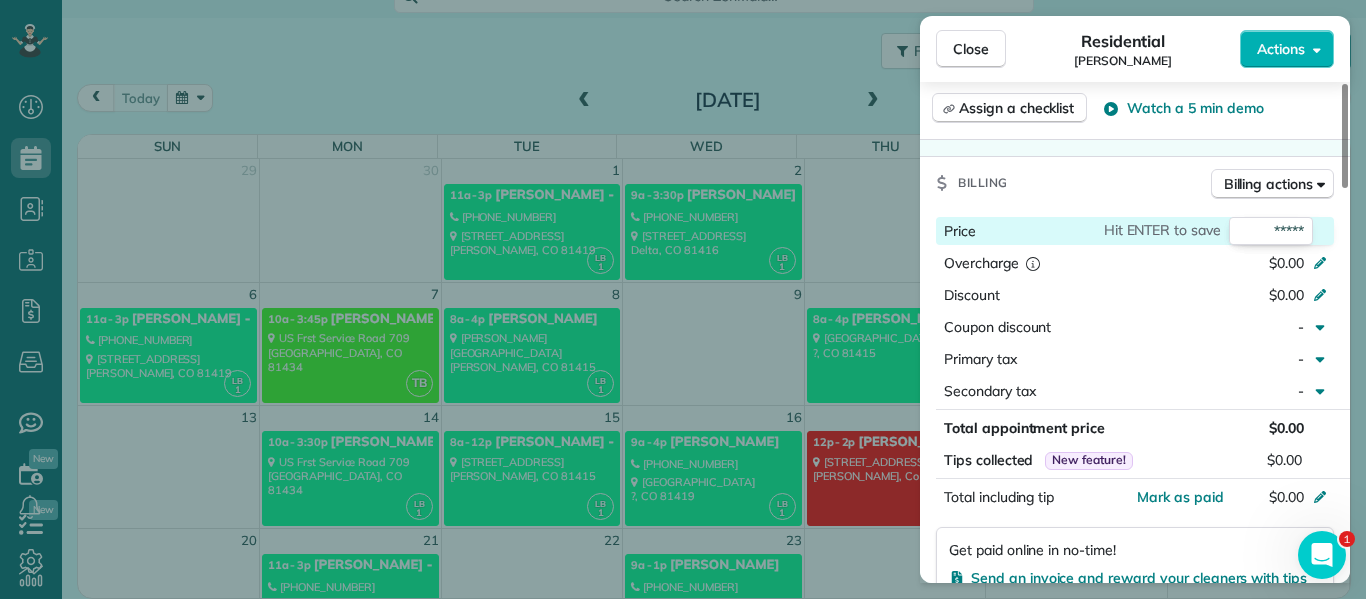 click on "*****" at bounding box center [1271, 231] 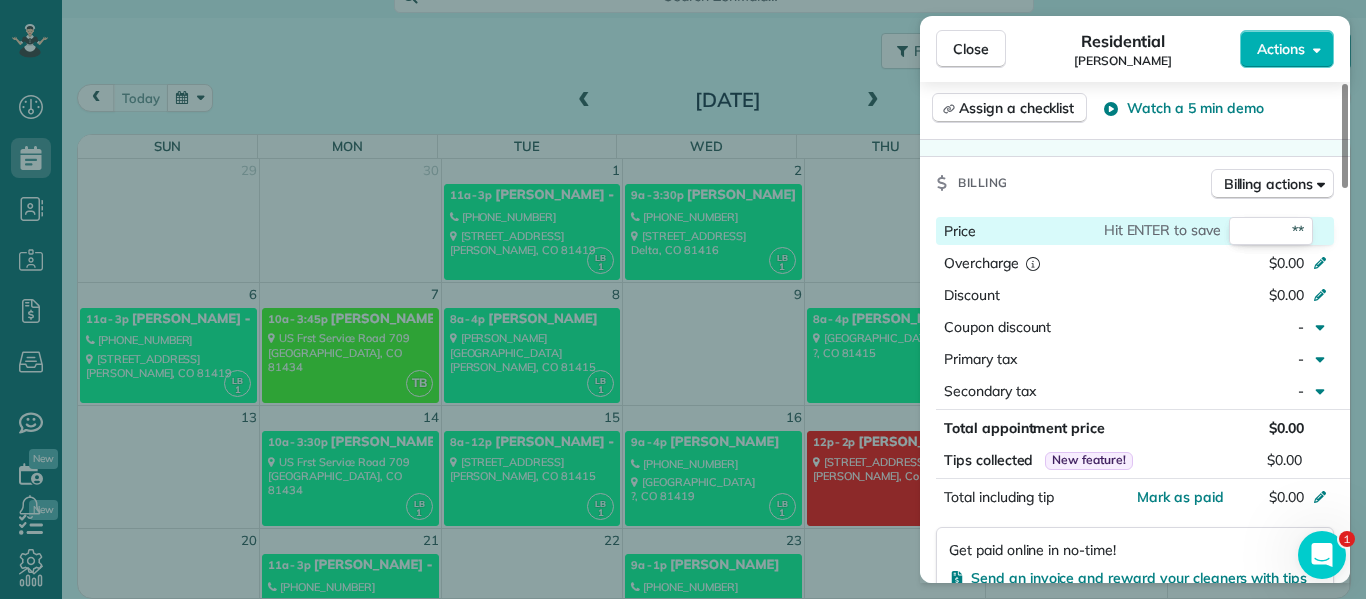 type on "***" 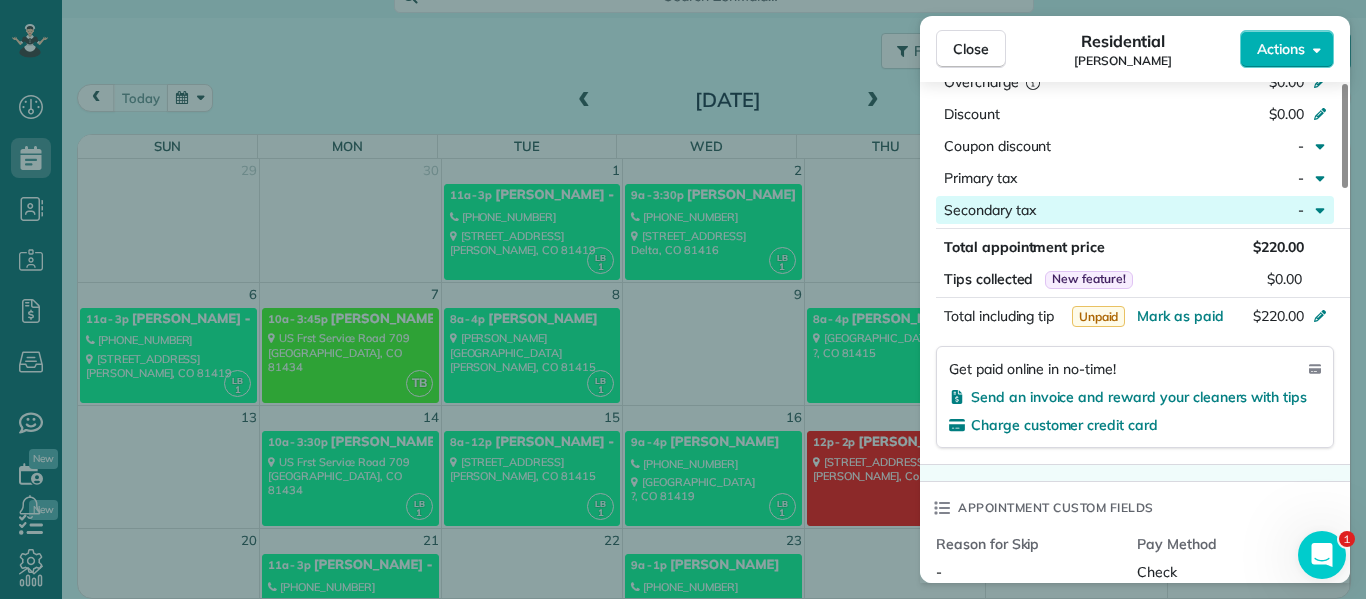 scroll, scrollTop: 970, scrollLeft: 0, axis: vertical 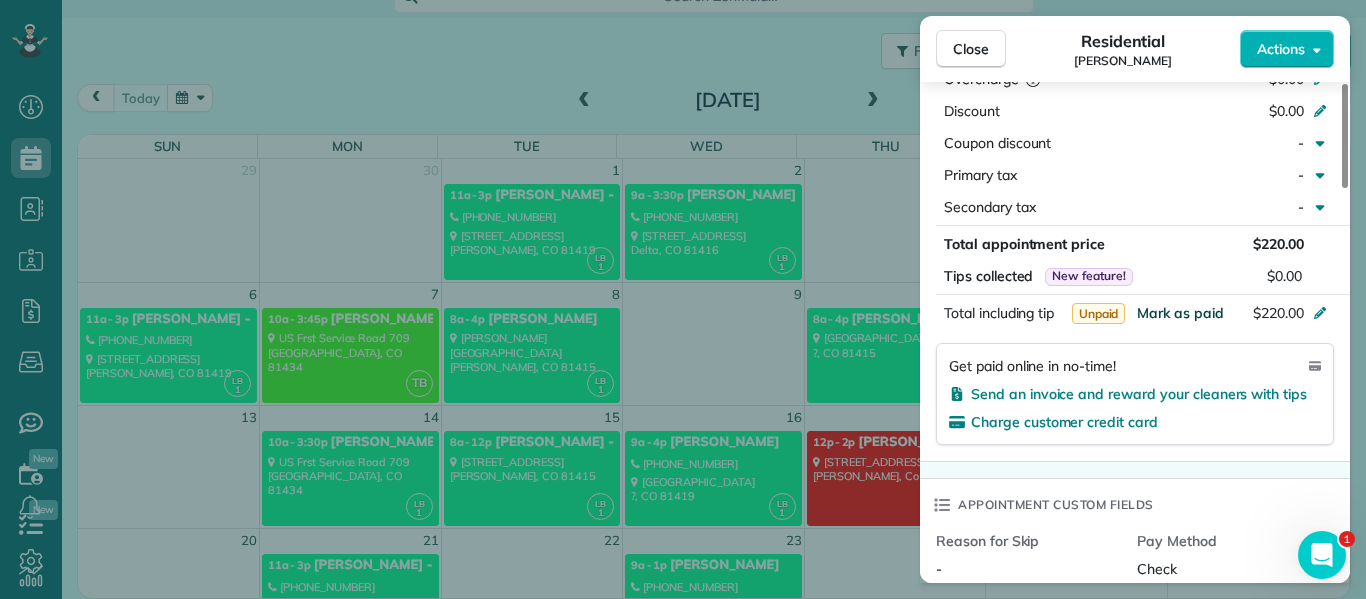 click on "Mark as paid" at bounding box center [1180, 313] 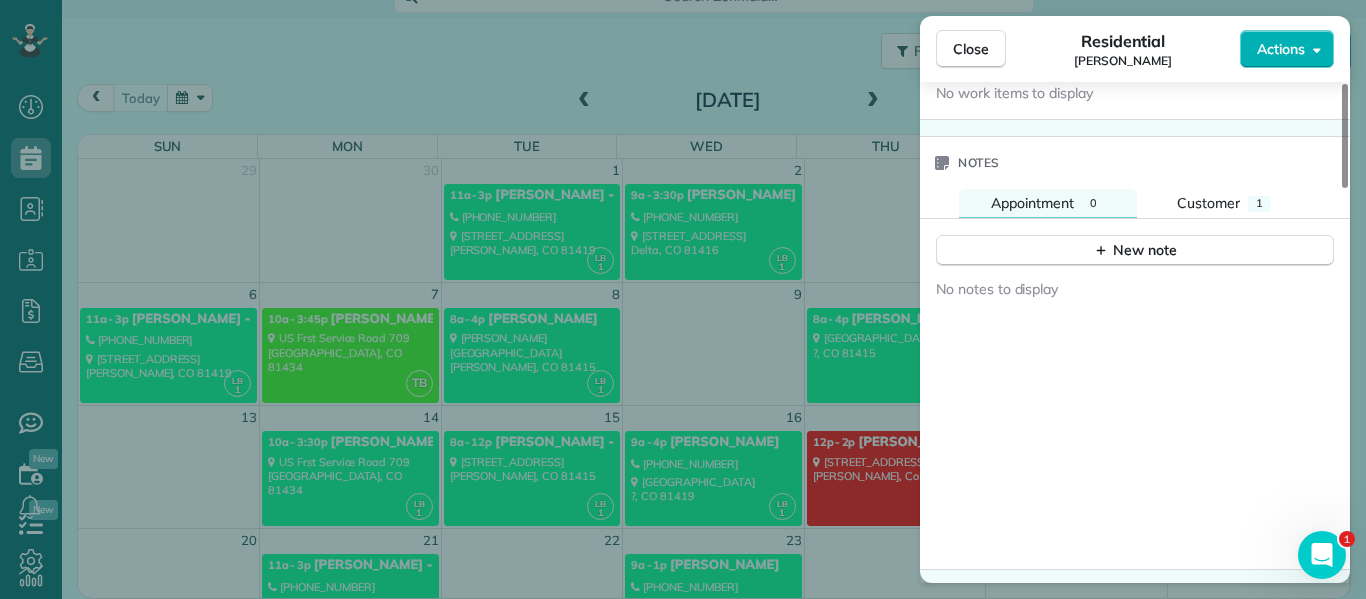 scroll, scrollTop: 1585, scrollLeft: 0, axis: vertical 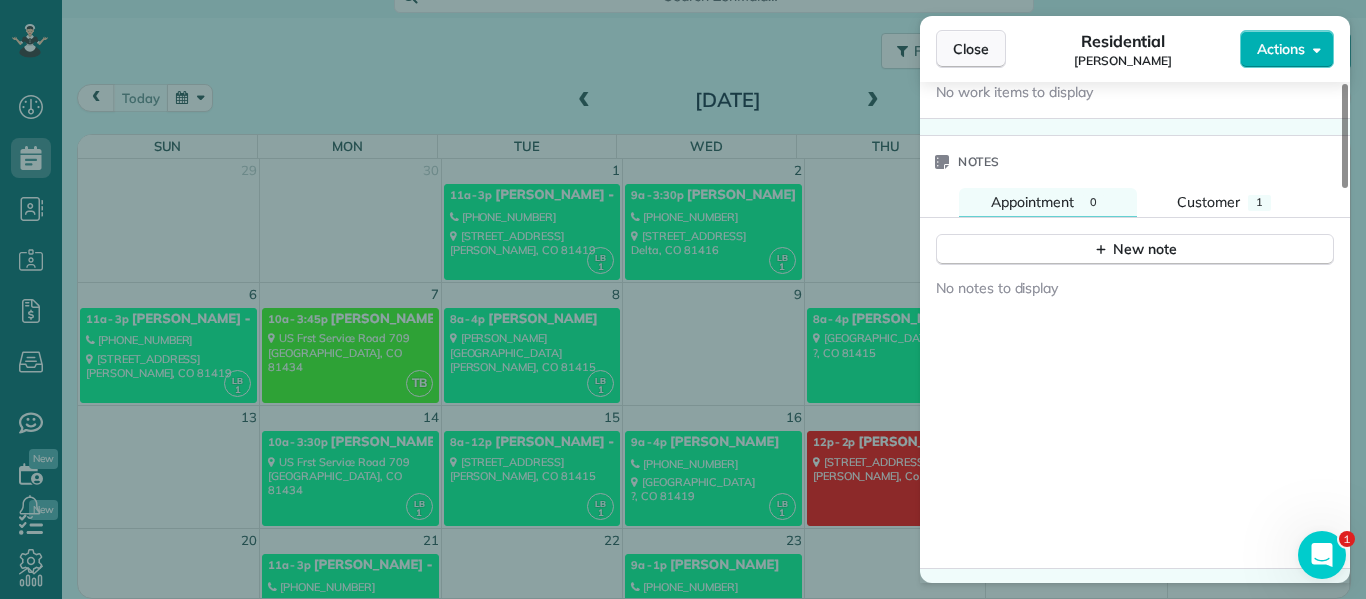 click on "Close" at bounding box center [971, 49] 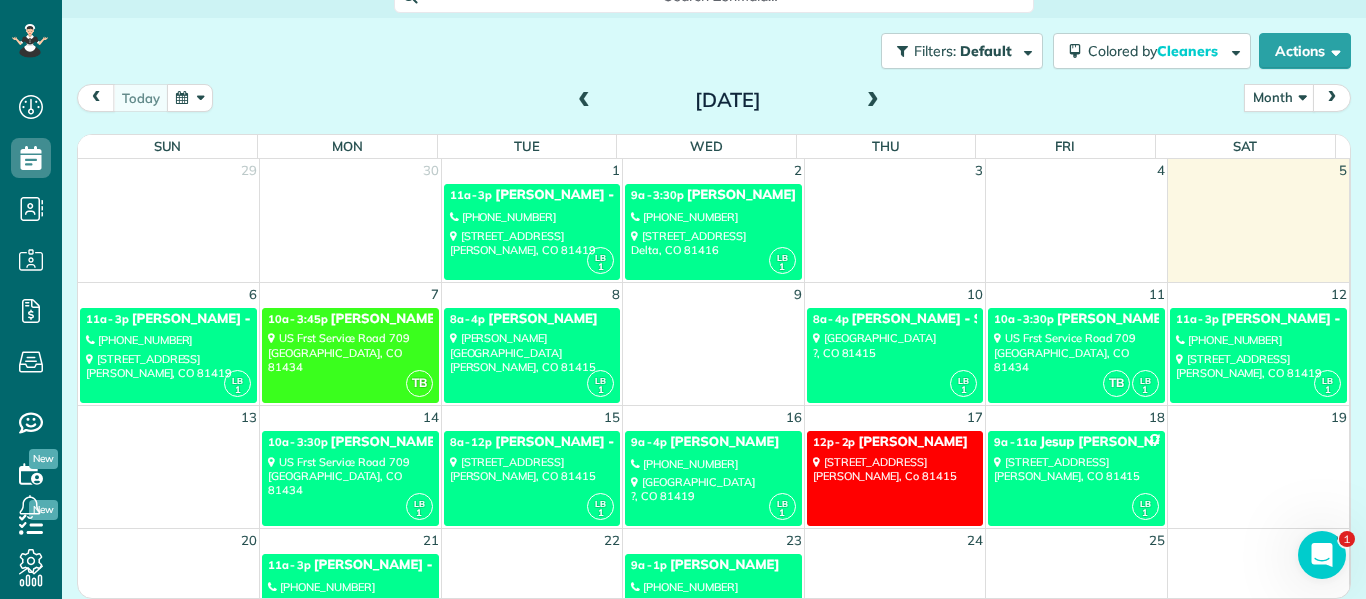 click on "Crystal Sabatke-Smith - Casa la Mesa" at bounding box center [626, 195] 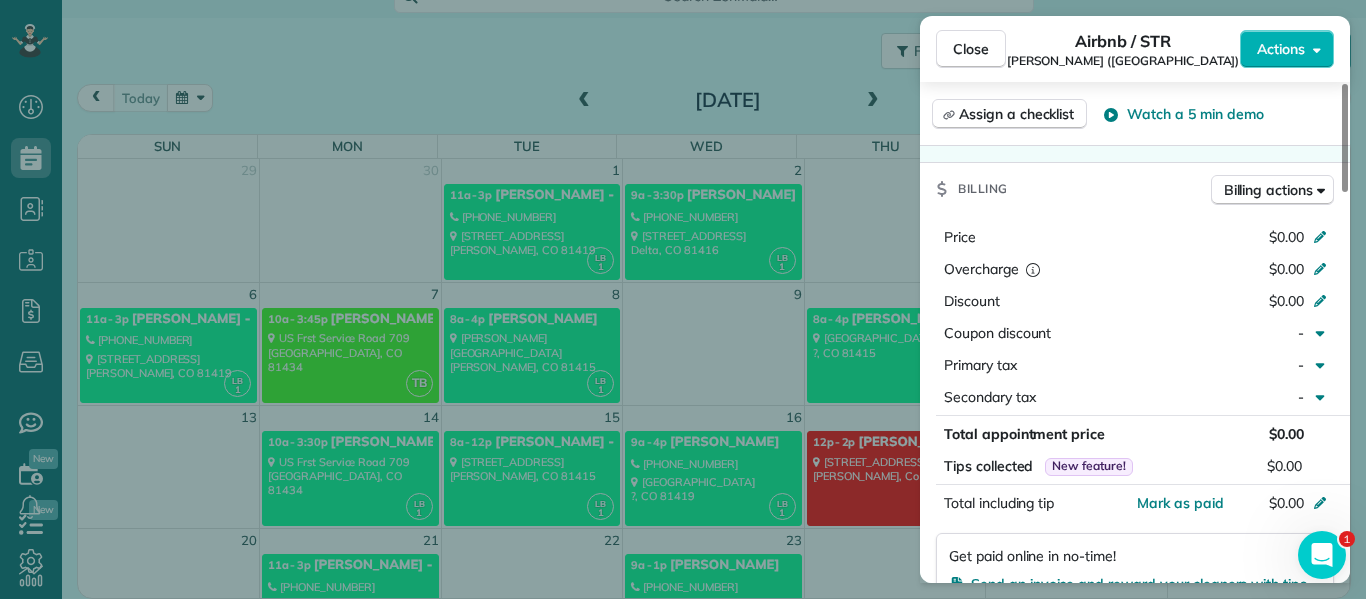 scroll, scrollTop: 801, scrollLeft: 0, axis: vertical 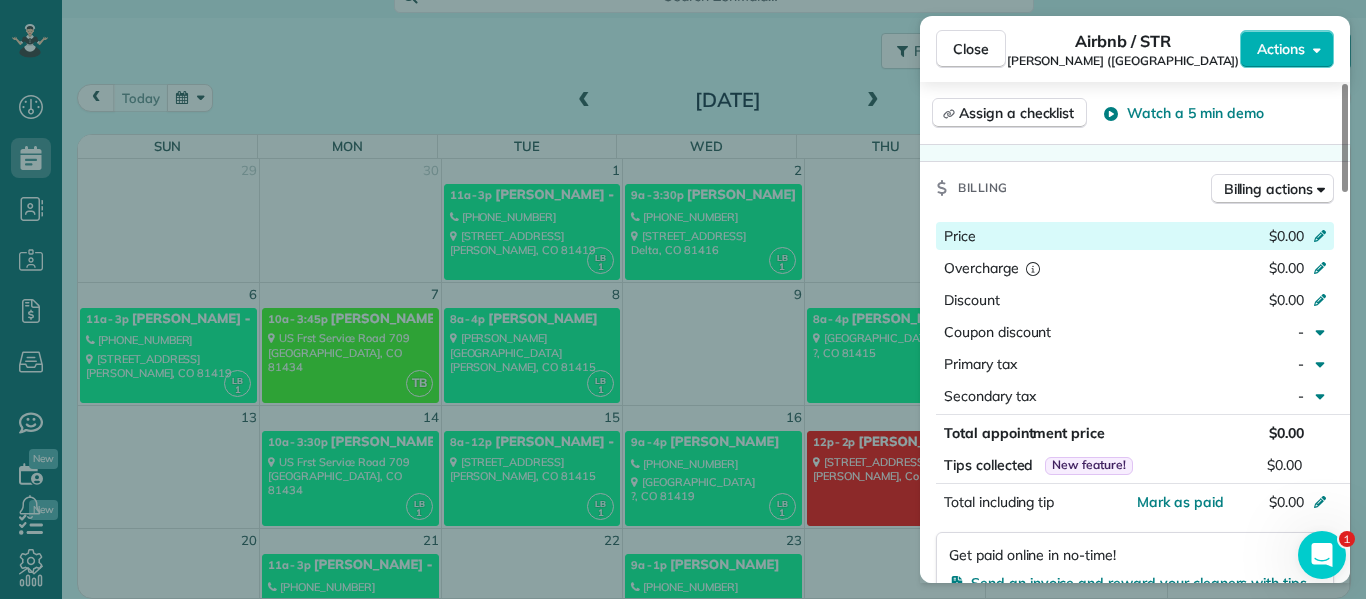 click 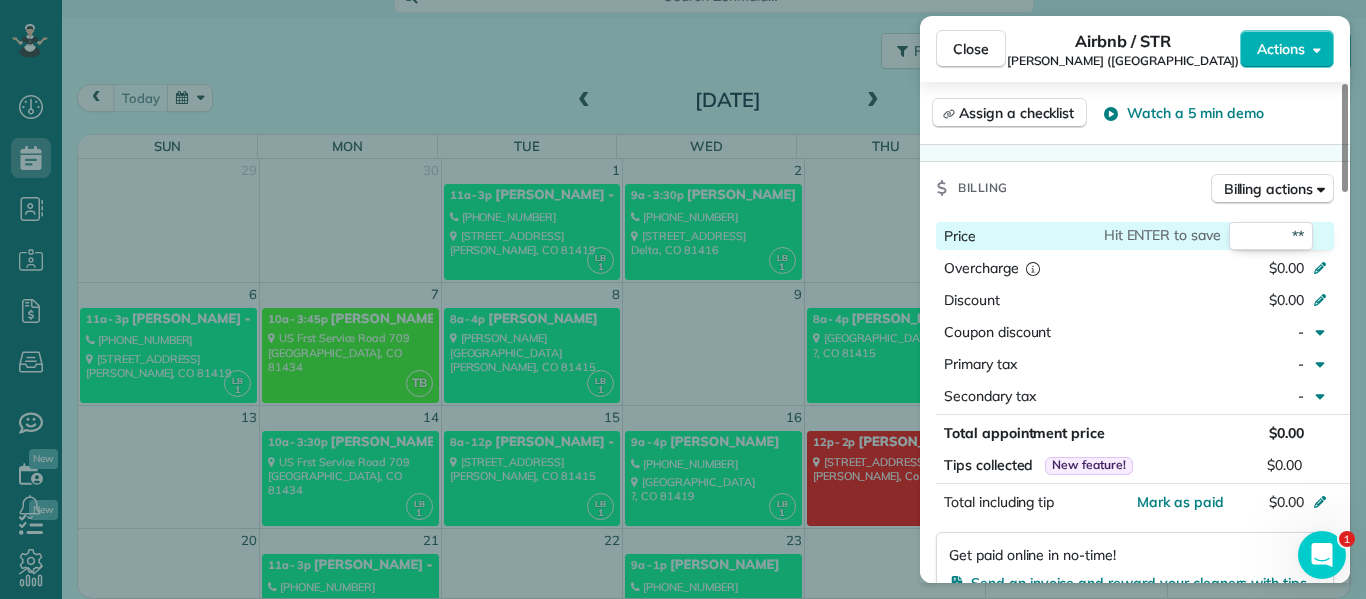 type on "***" 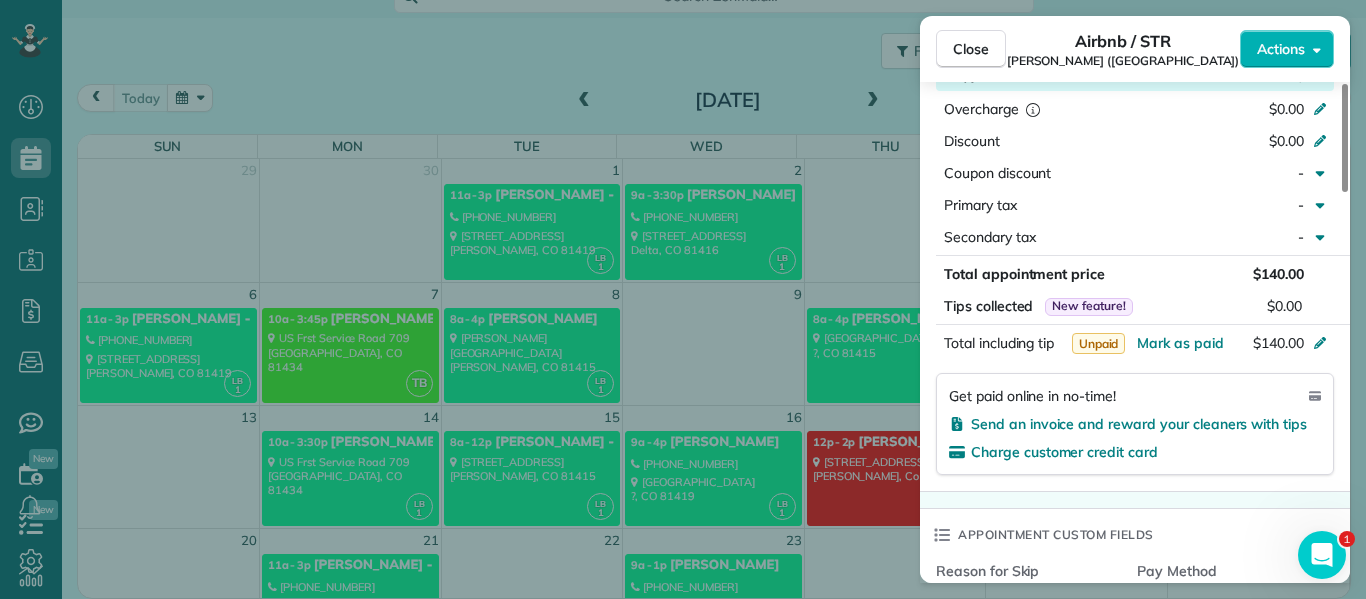 scroll, scrollTop: 959, scrollLeft: 0, axis: vertical 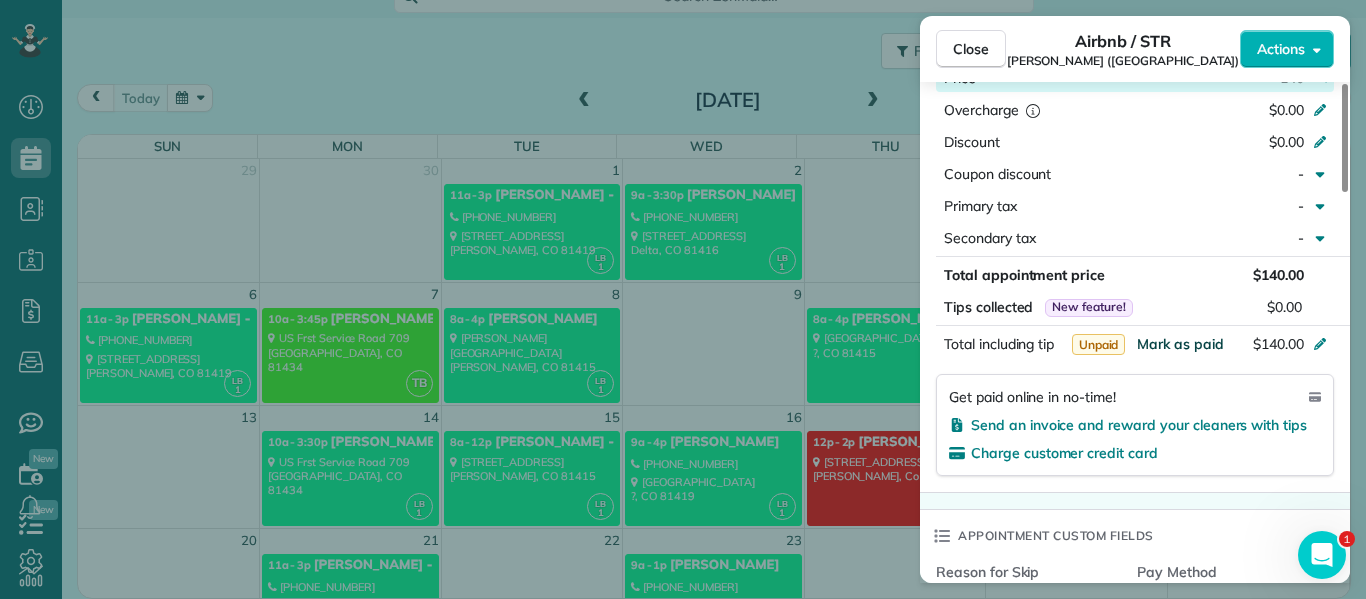 click on "Mark as paid" at bounding box center (1180, 344) 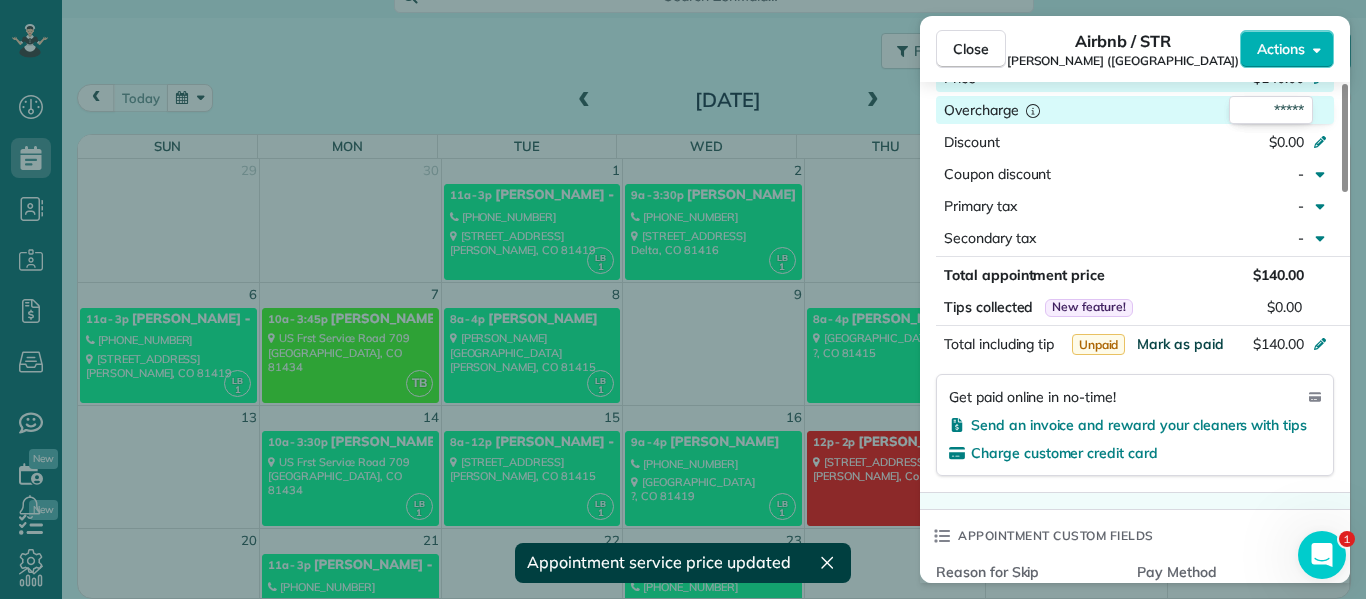 scroll, scrollTop: 953, scrollLeft: 0, axis: vertical 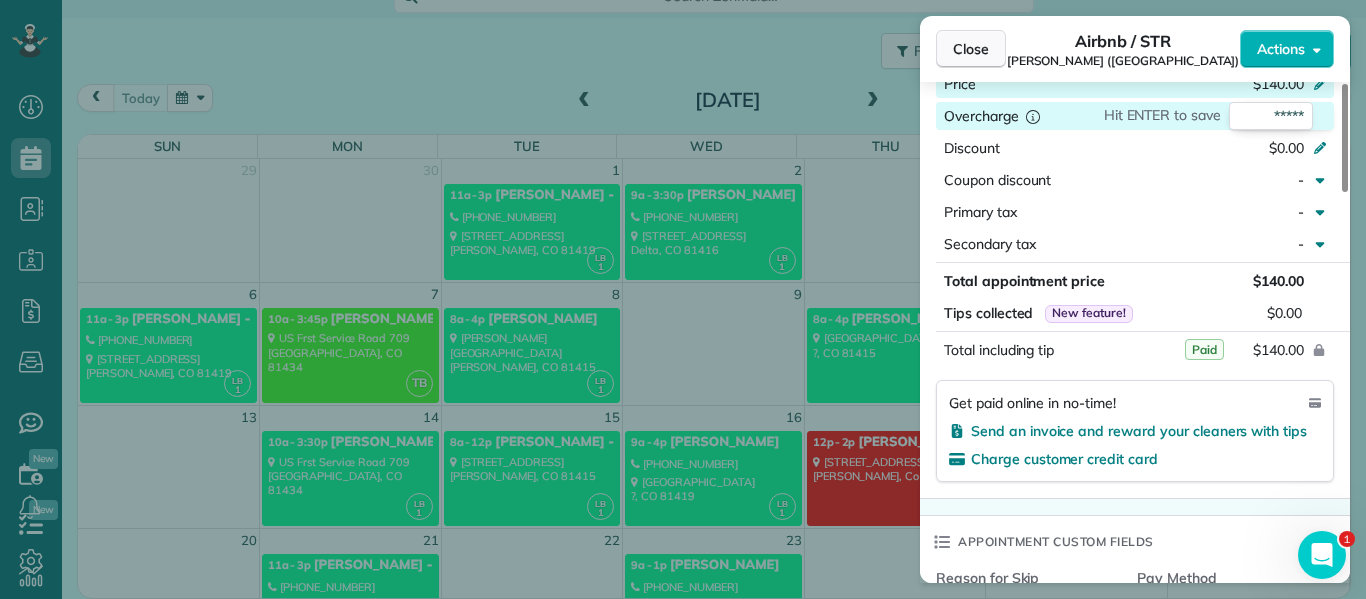click on "Close" at bounding box center (971, 49) 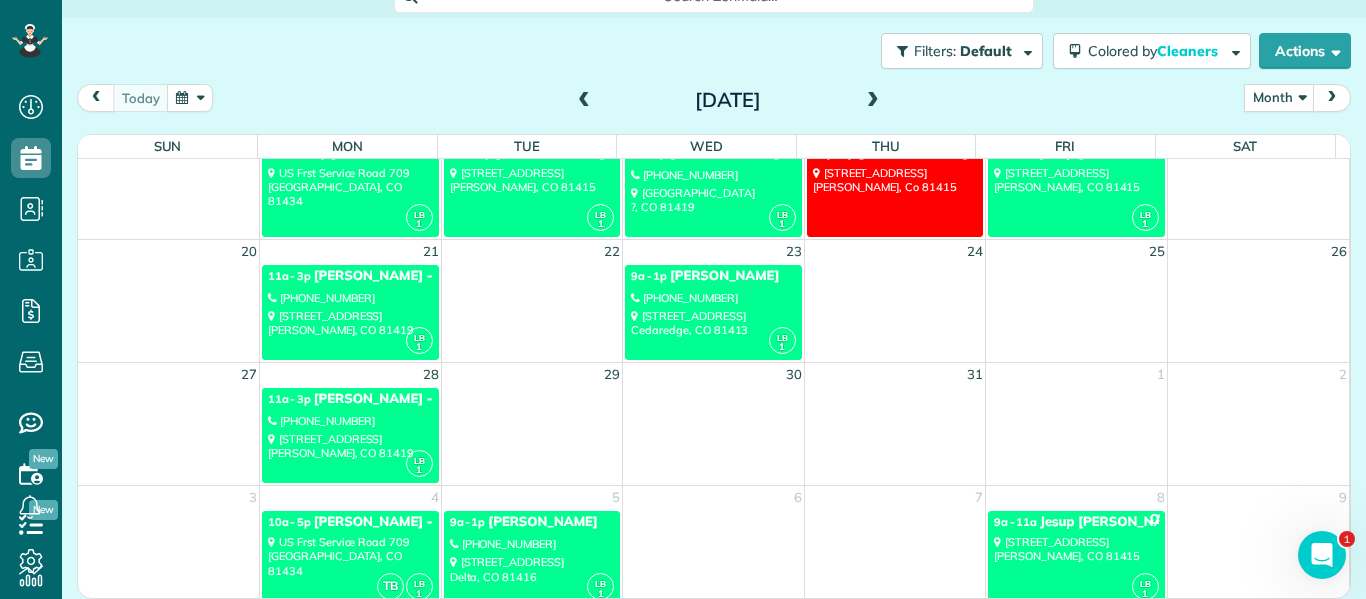 scroll, scrollTop: 298, scrollLeft: 0, axis: vertical 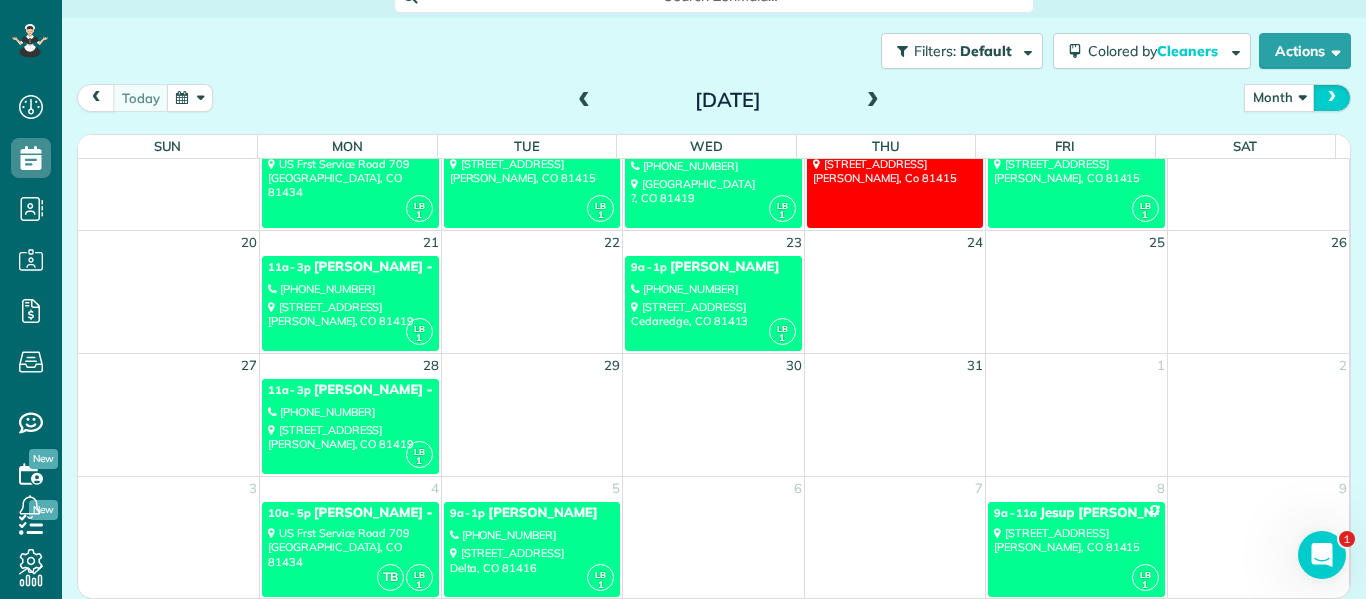click at bounding box center [1332, 97] 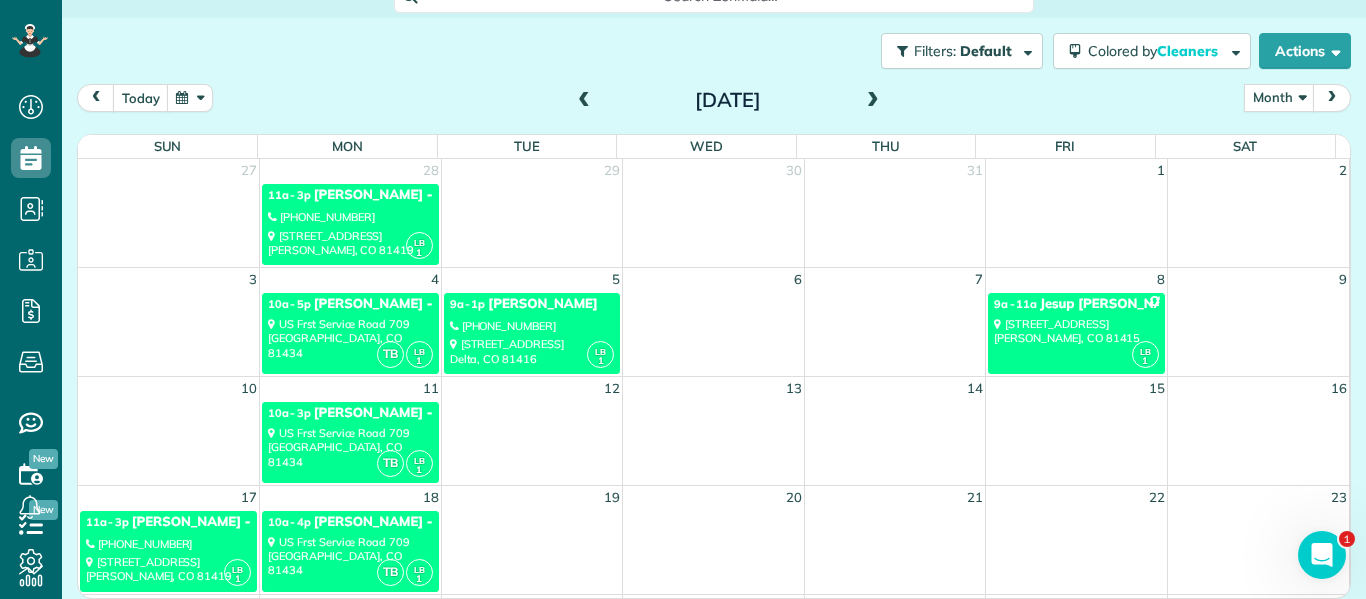 click at bounding box center (169, 441) 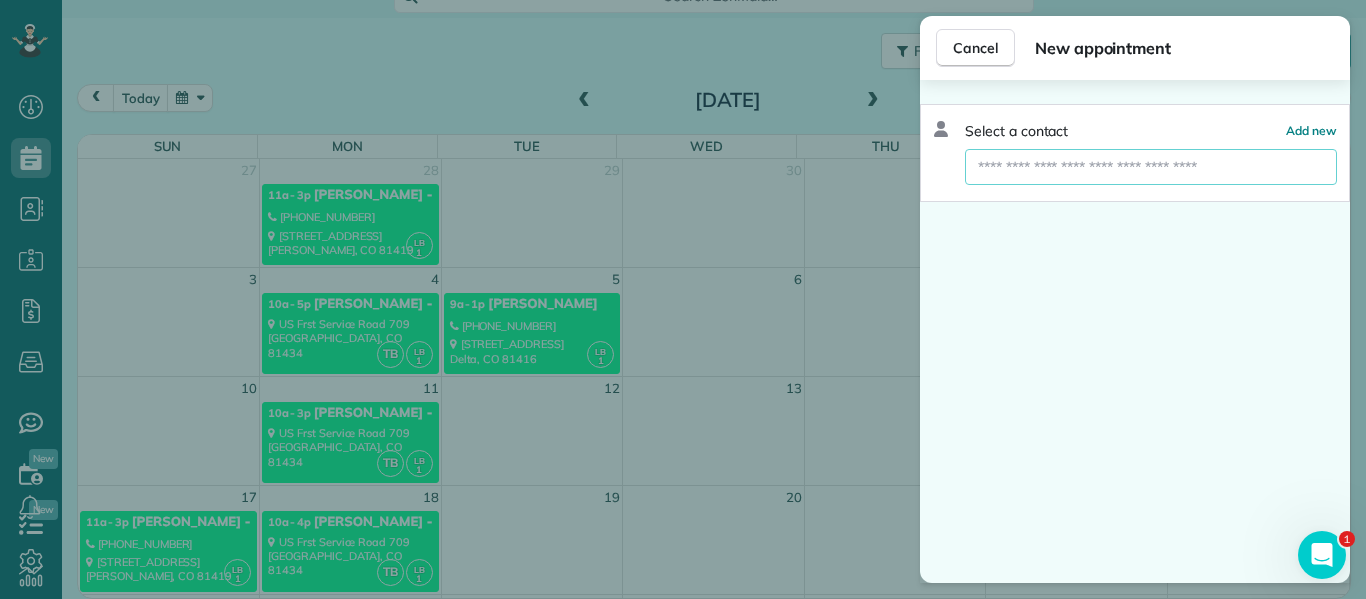 click at bounding box center (1151, 167) 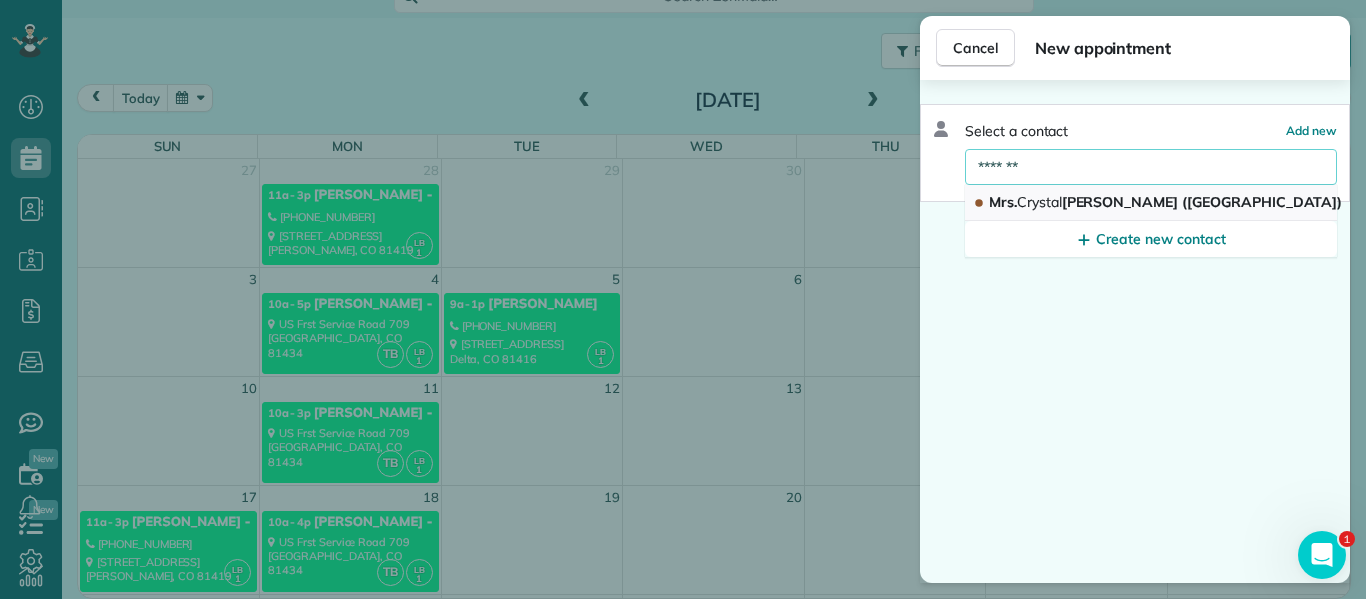 type on "*******" 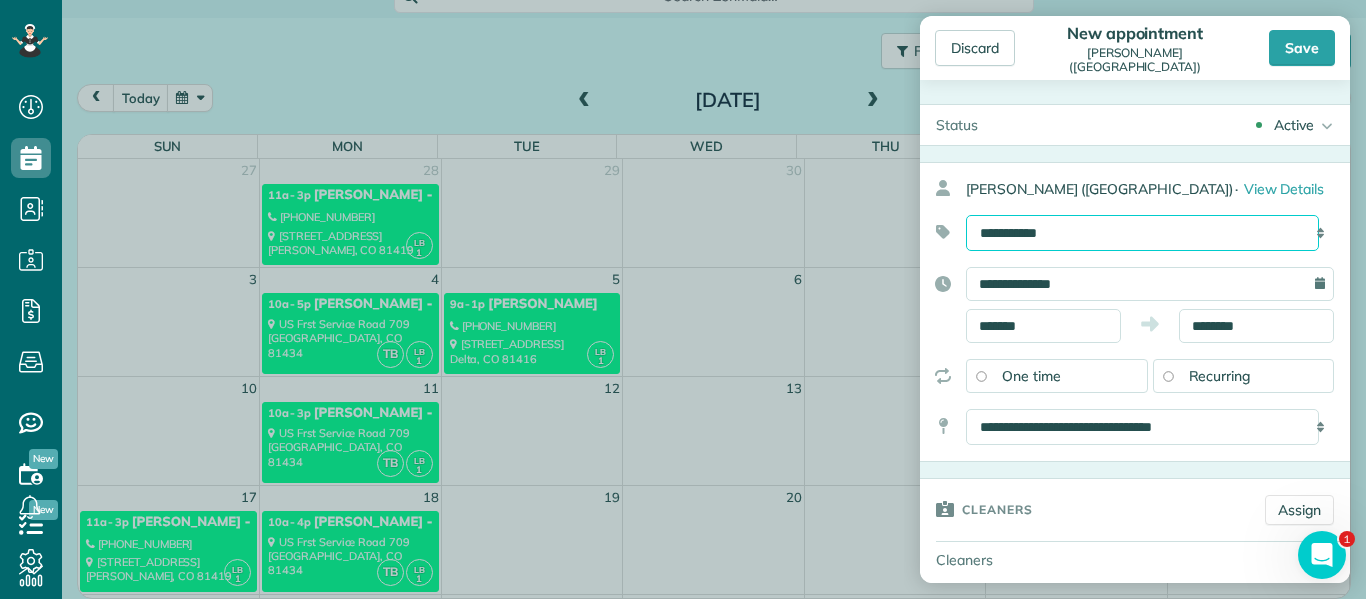 click on "**********" at bounding box center [1142, 233] 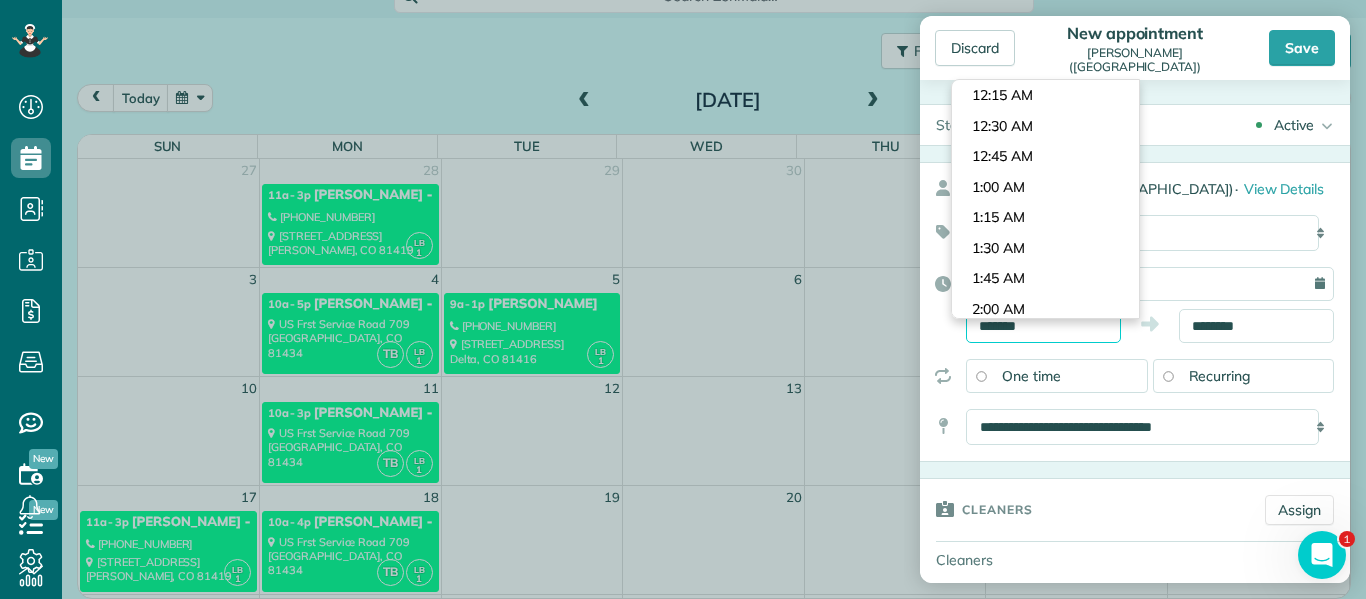 click on "*******" at bounding box center (1043, 326) 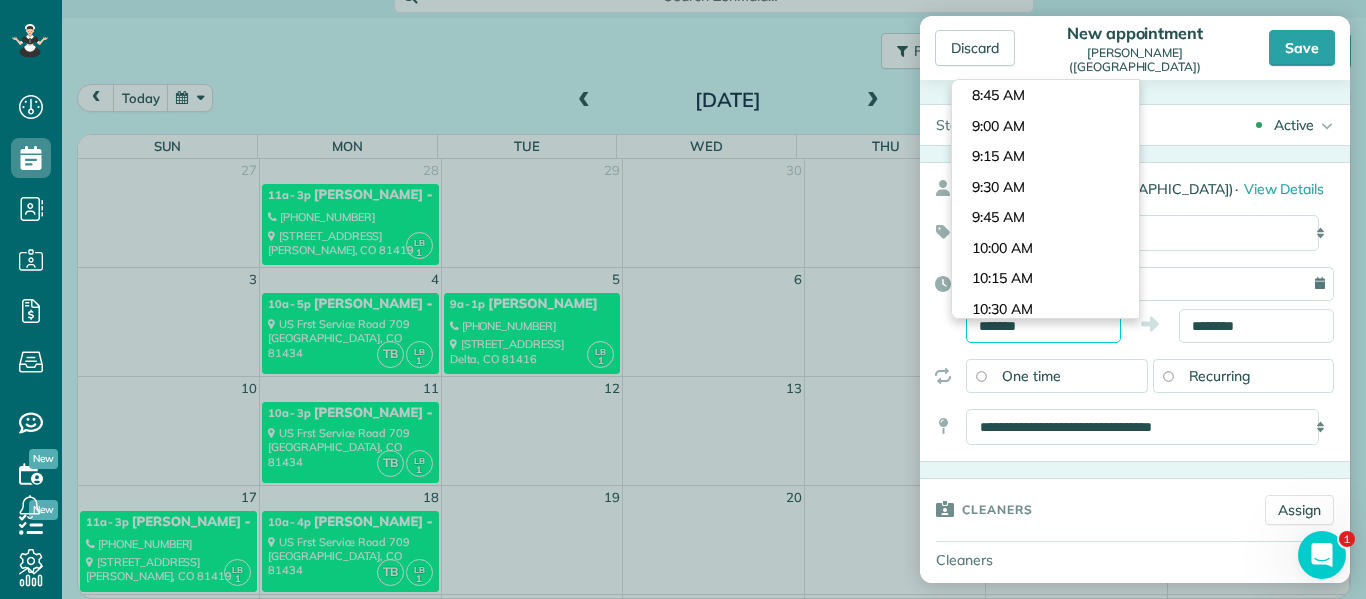 drag, startPoint x: 1050, startPoint y: 344, endPoint x: 954, endPoint y: 344, distance: 96 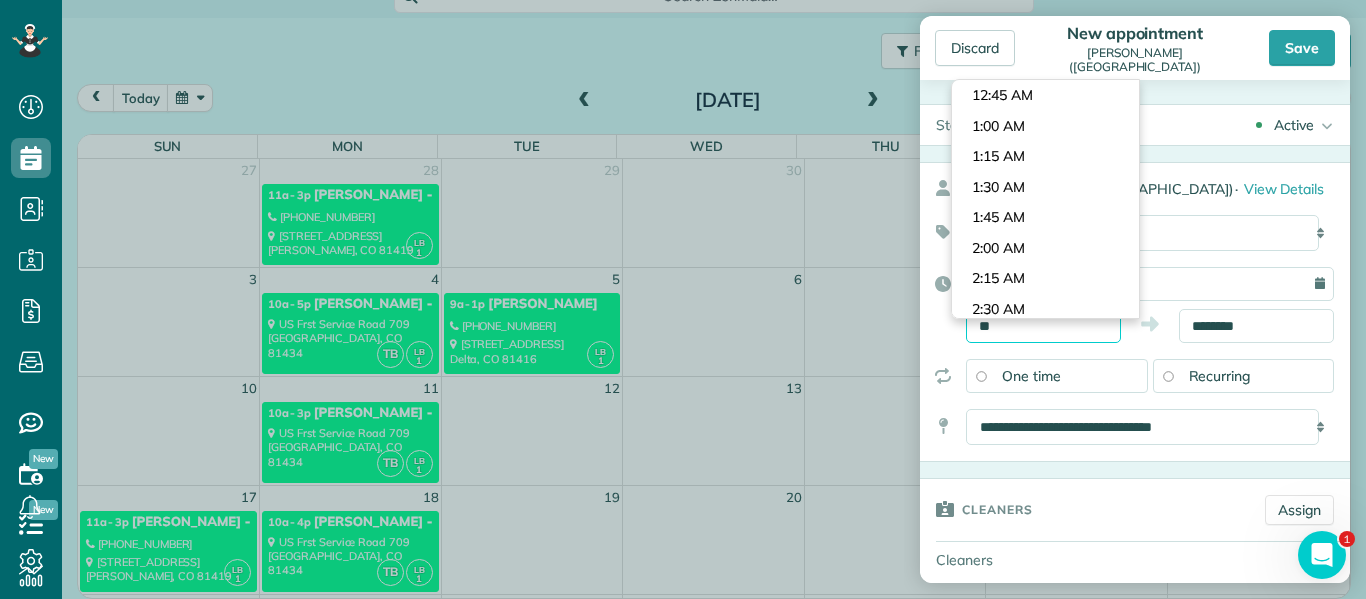 scroll, scrollTop: 1282, scrollLeft: 0, axis: vertical 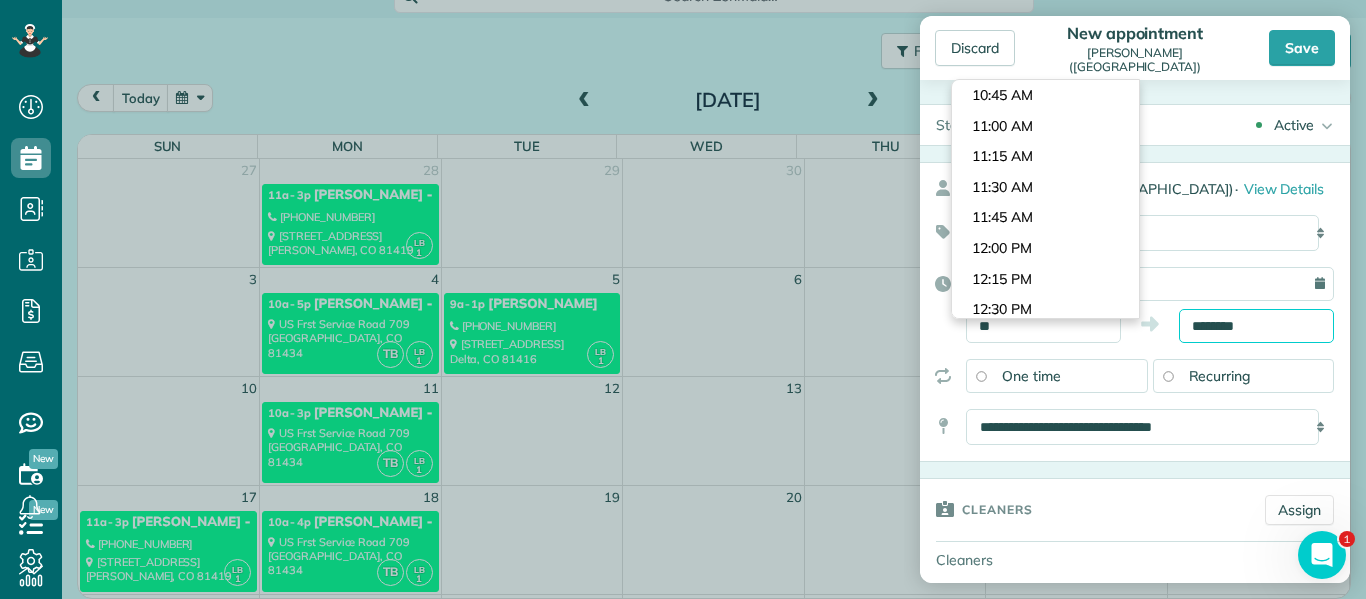 type on "********" 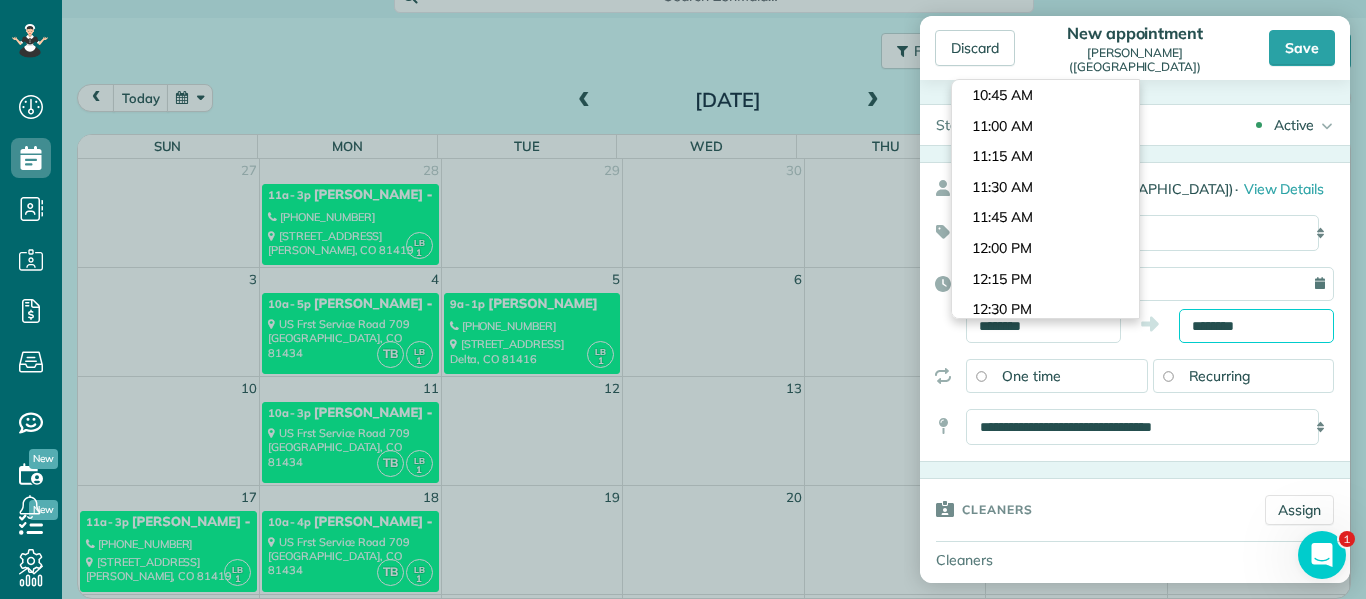 click on "********" at bounding box center [1256, 326] 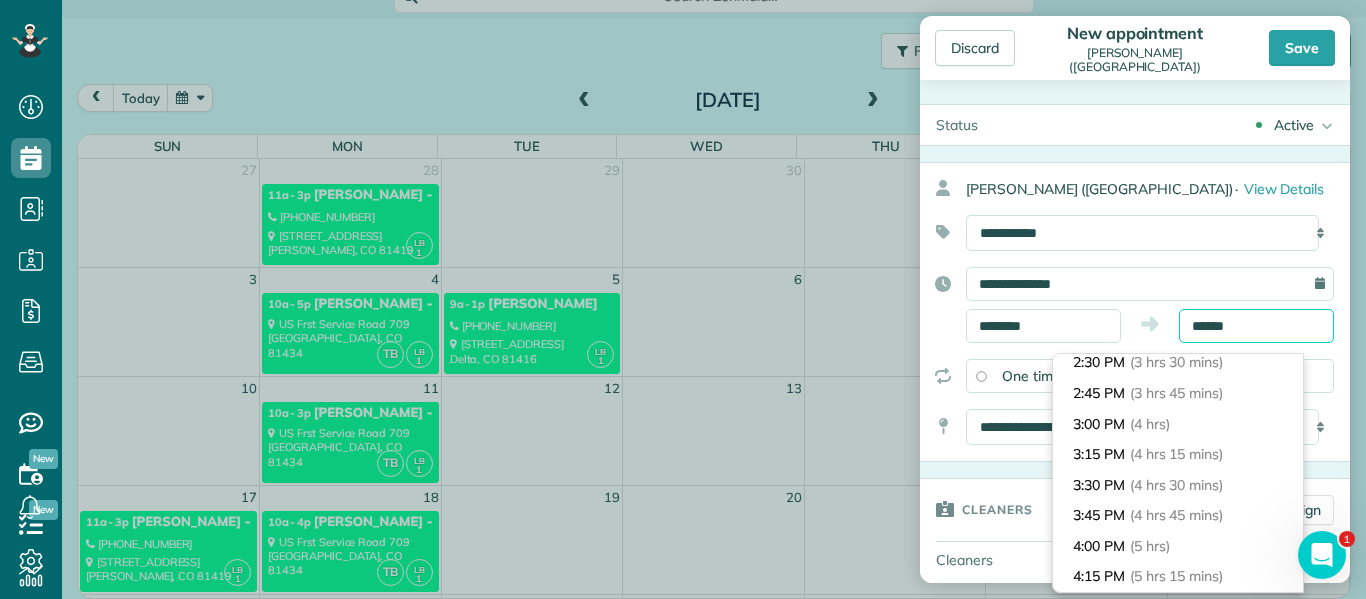 scroll, scrollTop: 437, scrollLeft: 0, axis: vertical 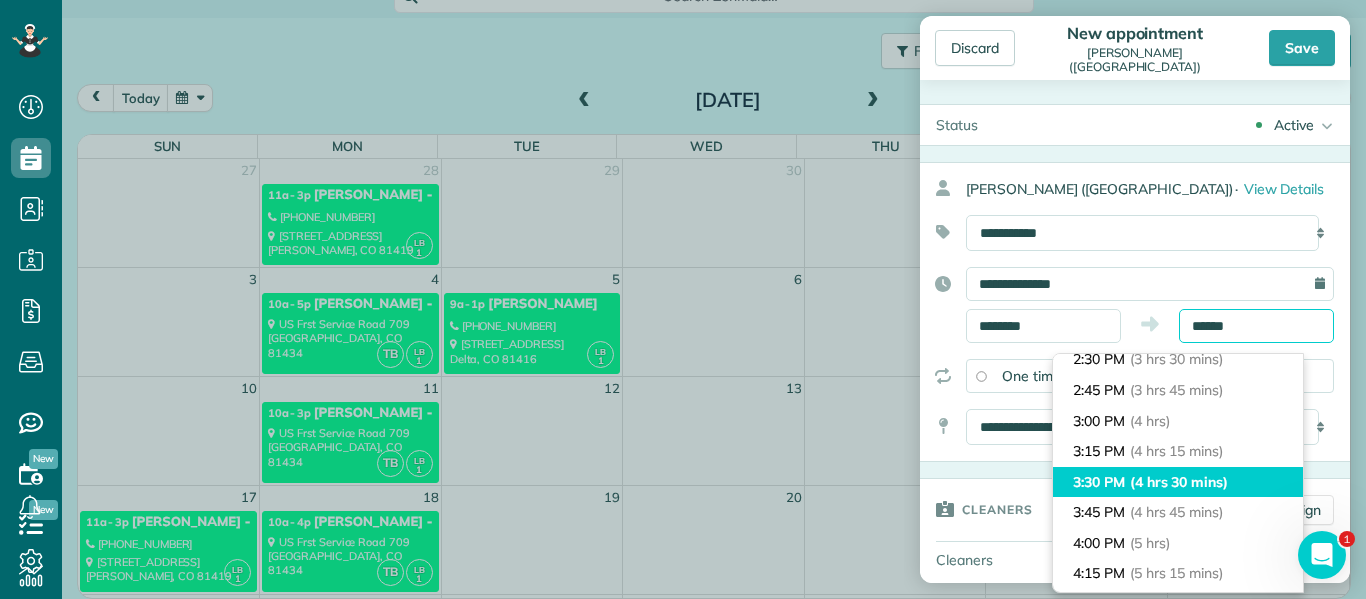 type on "*******" 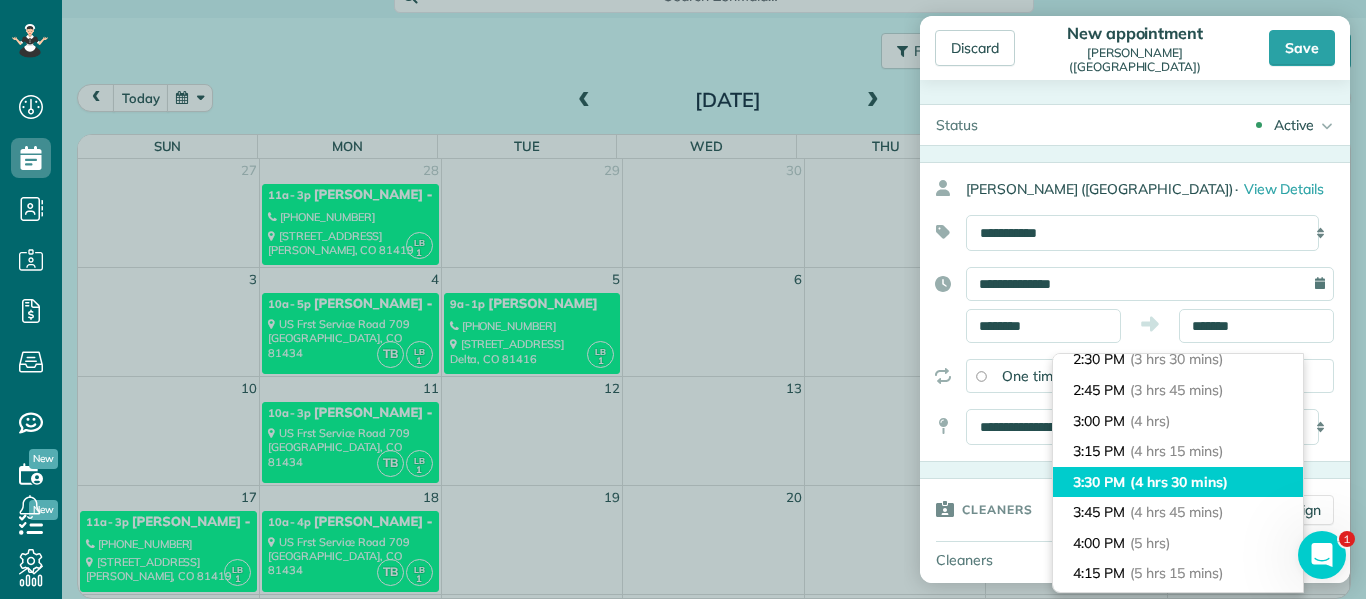 click on "(4 hrs 30 mins)" at bounding box center [1179, 482] 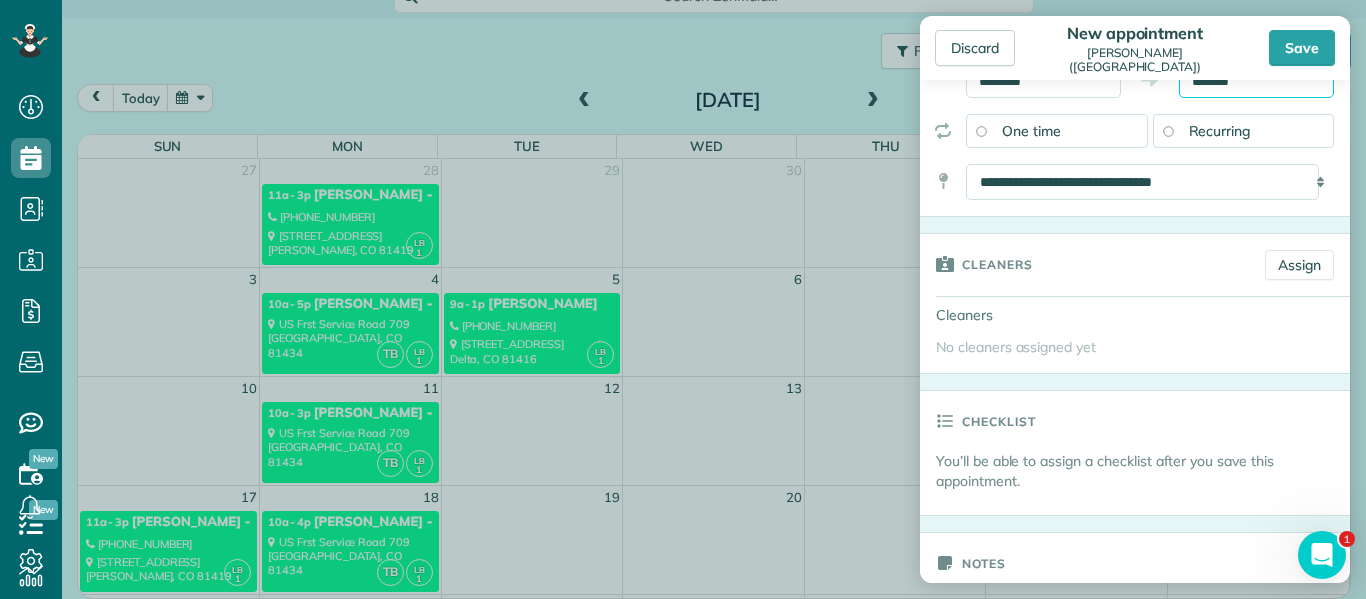 scroll, scrollTop: 249, scrollLeft: 0, axis: vertical 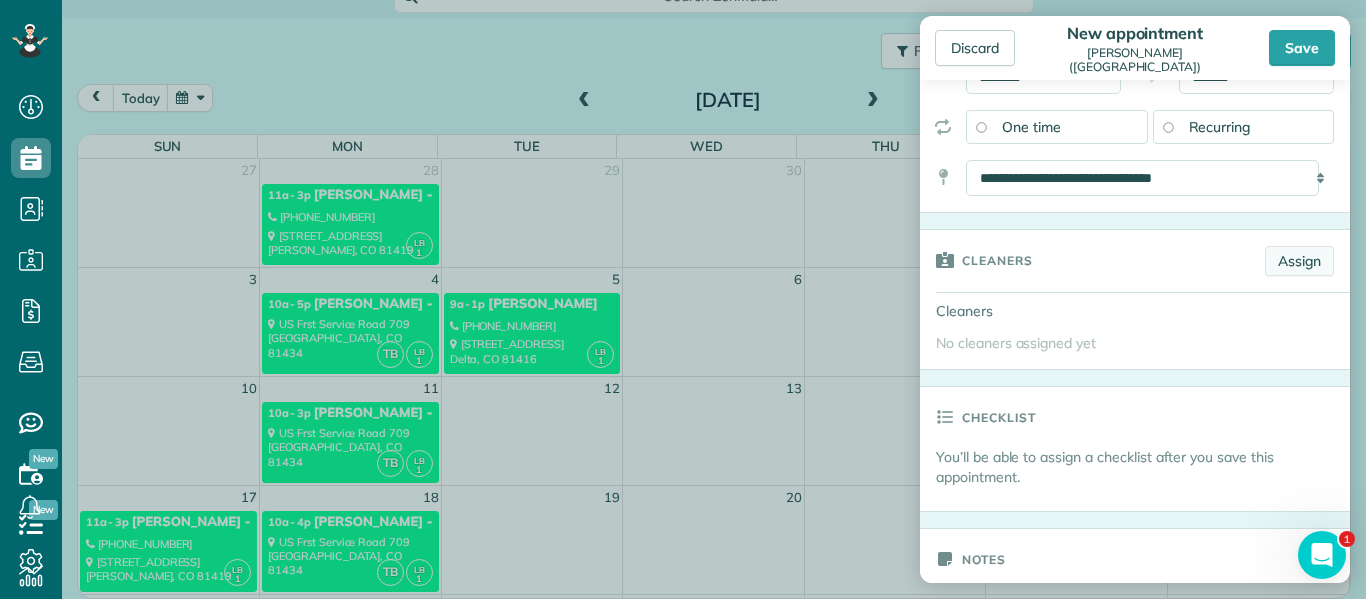 click on "Assign" at bounding box center (1299, 261) 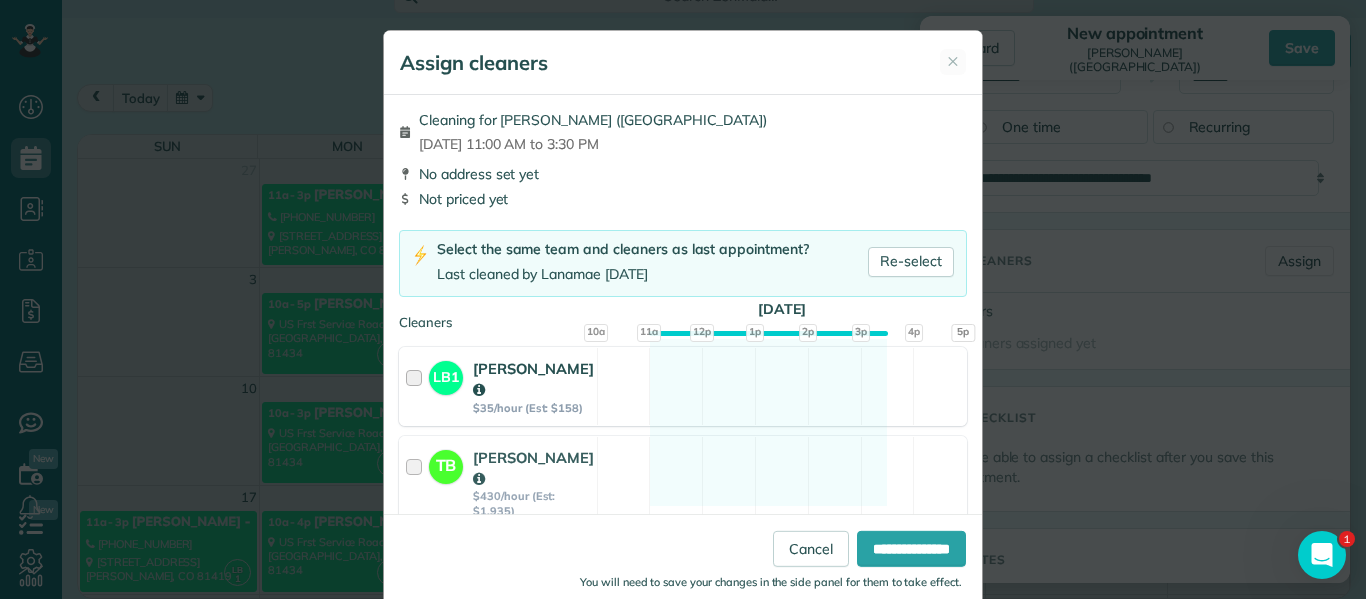 click at bounding box center (417, 386) 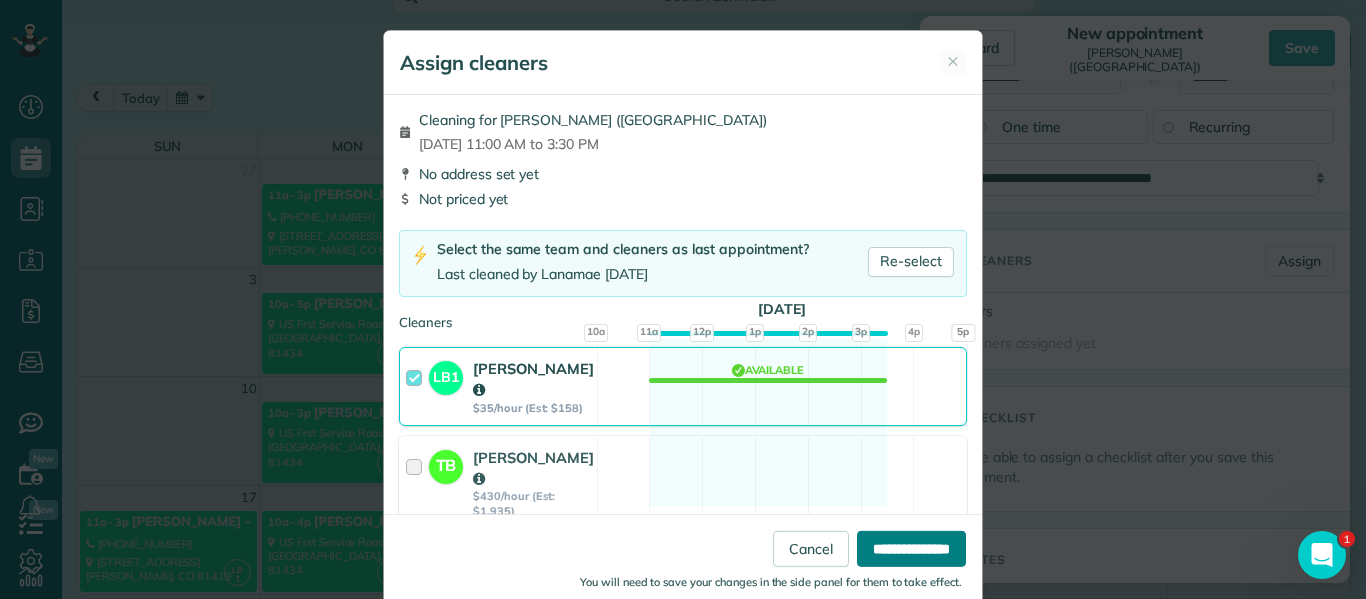 click on "**********" at bounding box center [911, 549] 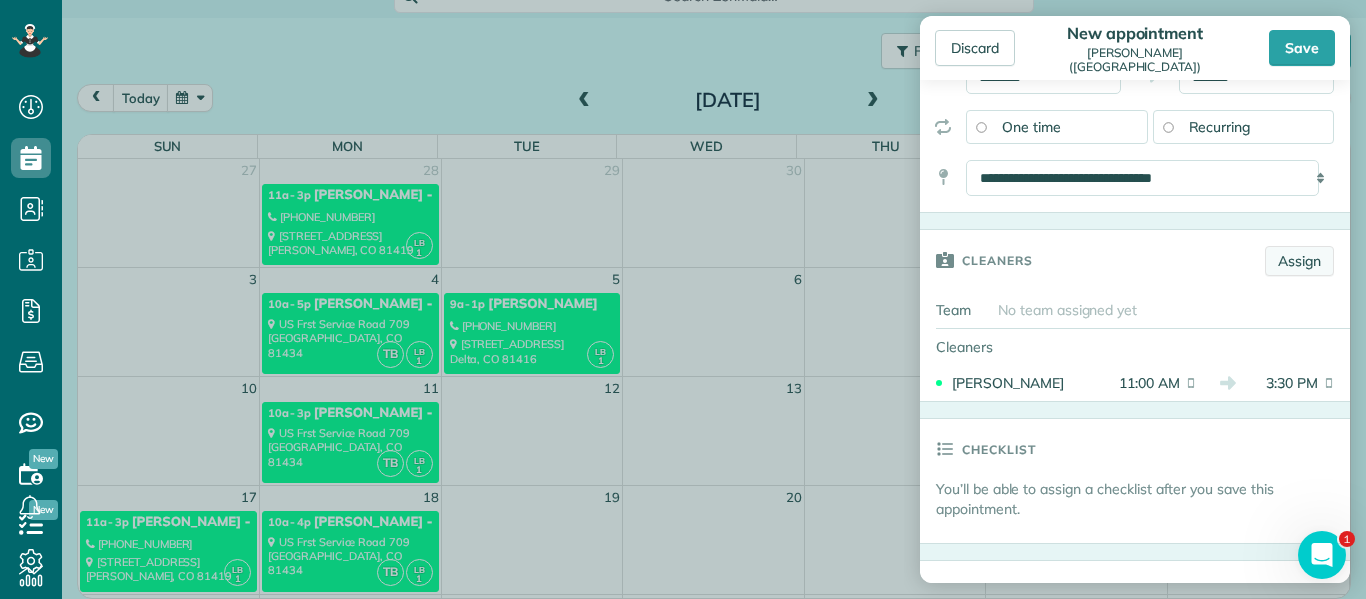 click on "Assign" at bounding box center [1299, 261] 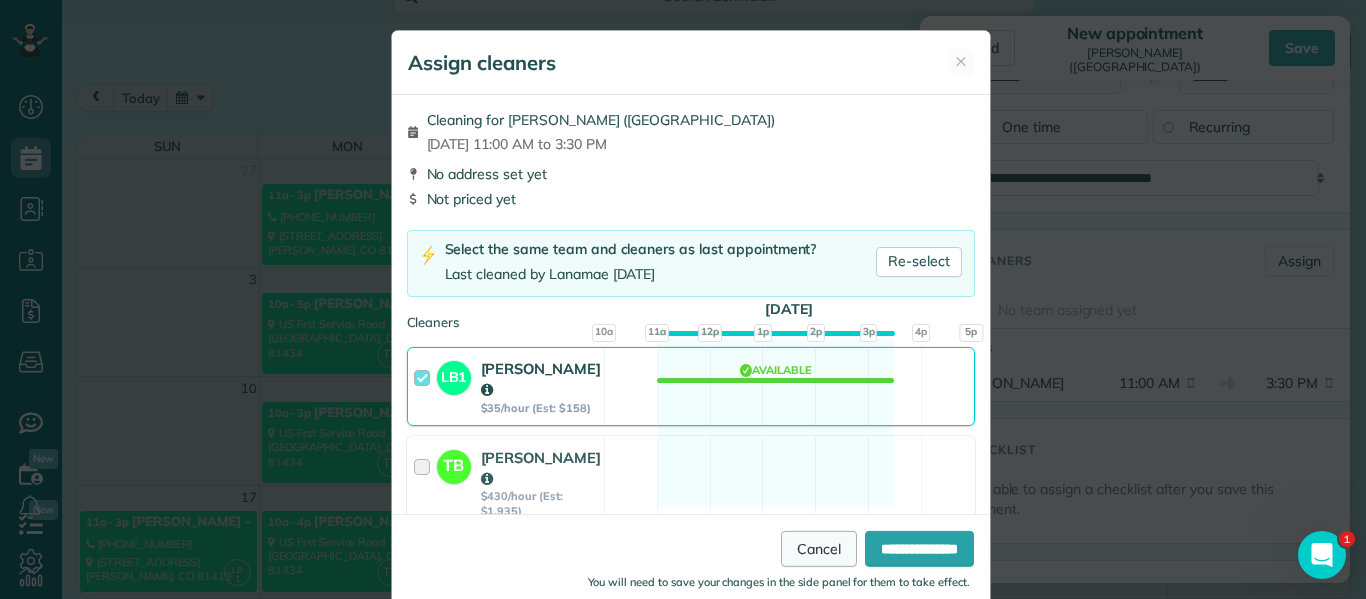 click on "Cancel" at bounding box center [819, 549] 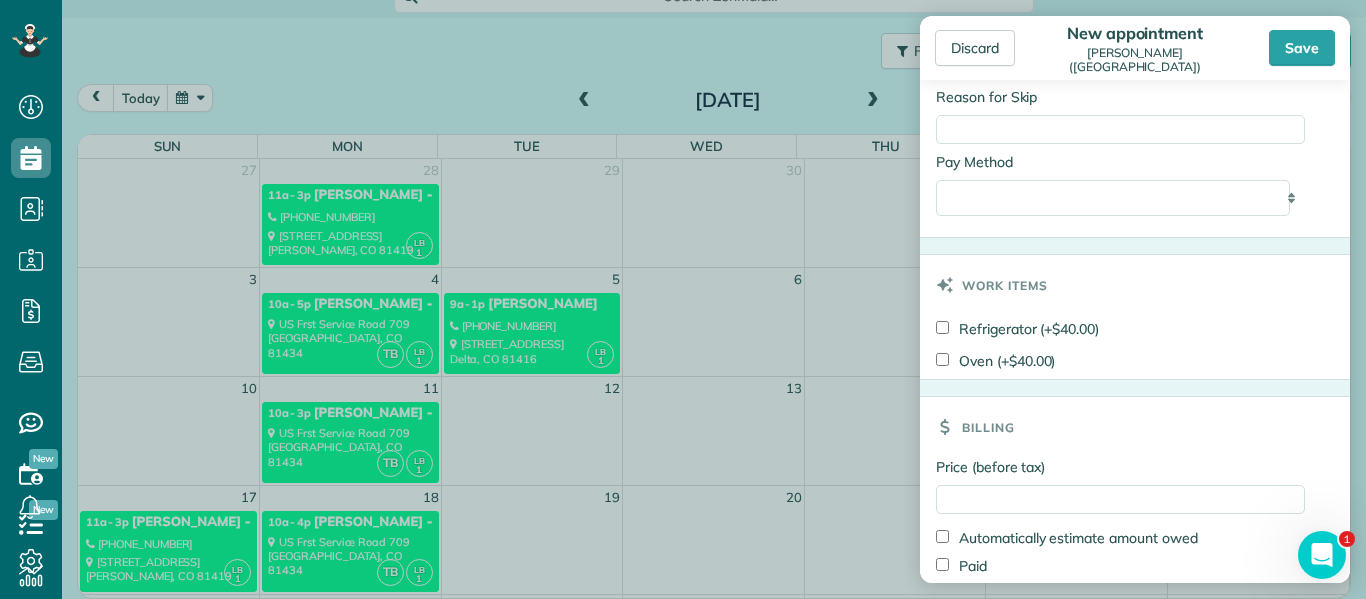 scroll, scrollTop: 1084, scrollLeft: 0, axis: vertical 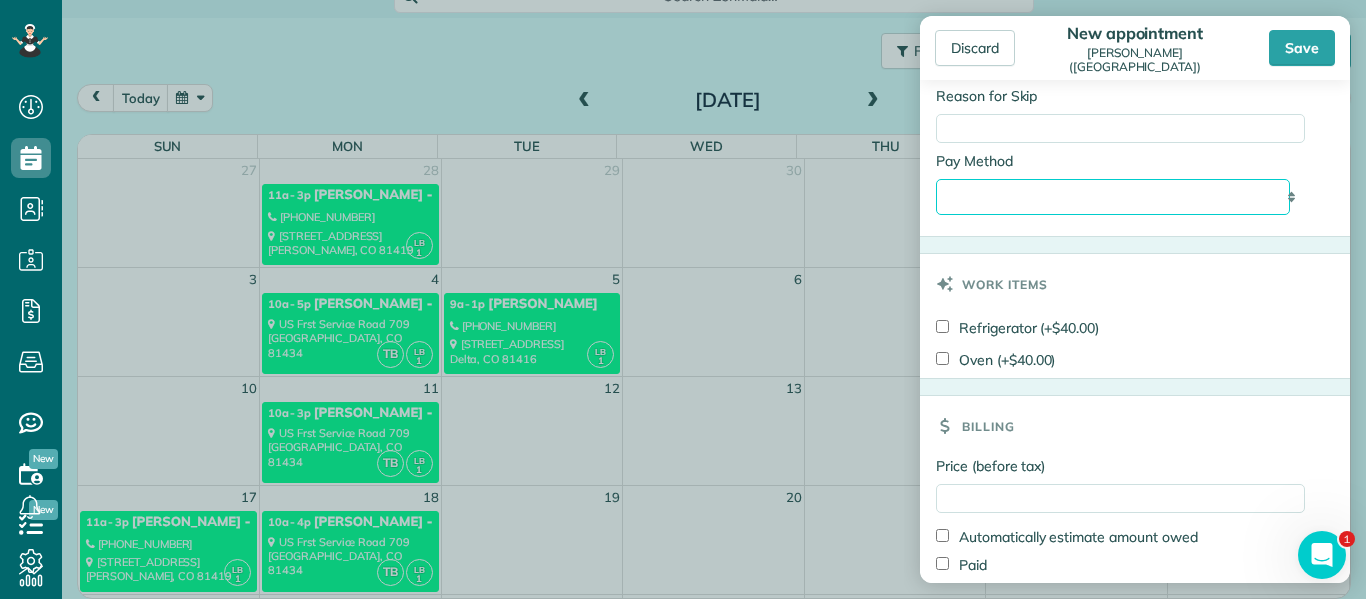 click on "**********" at bounding box center (1113, 197) 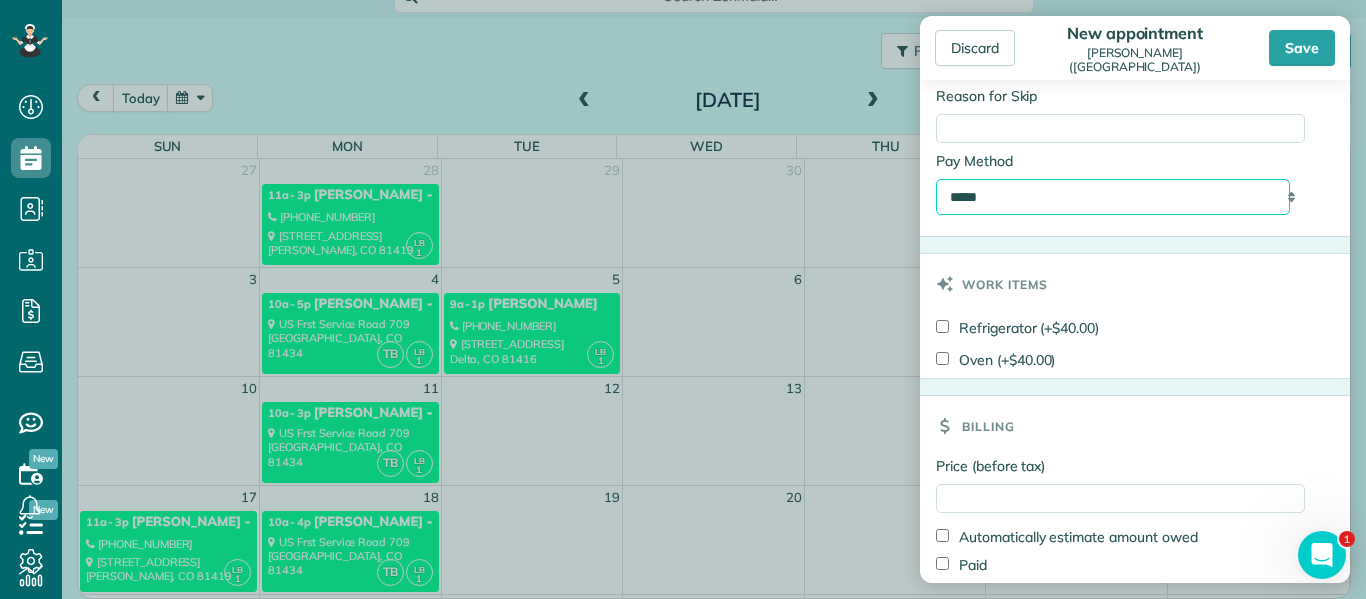 click on "**********" at bounding box center (1113, 197) 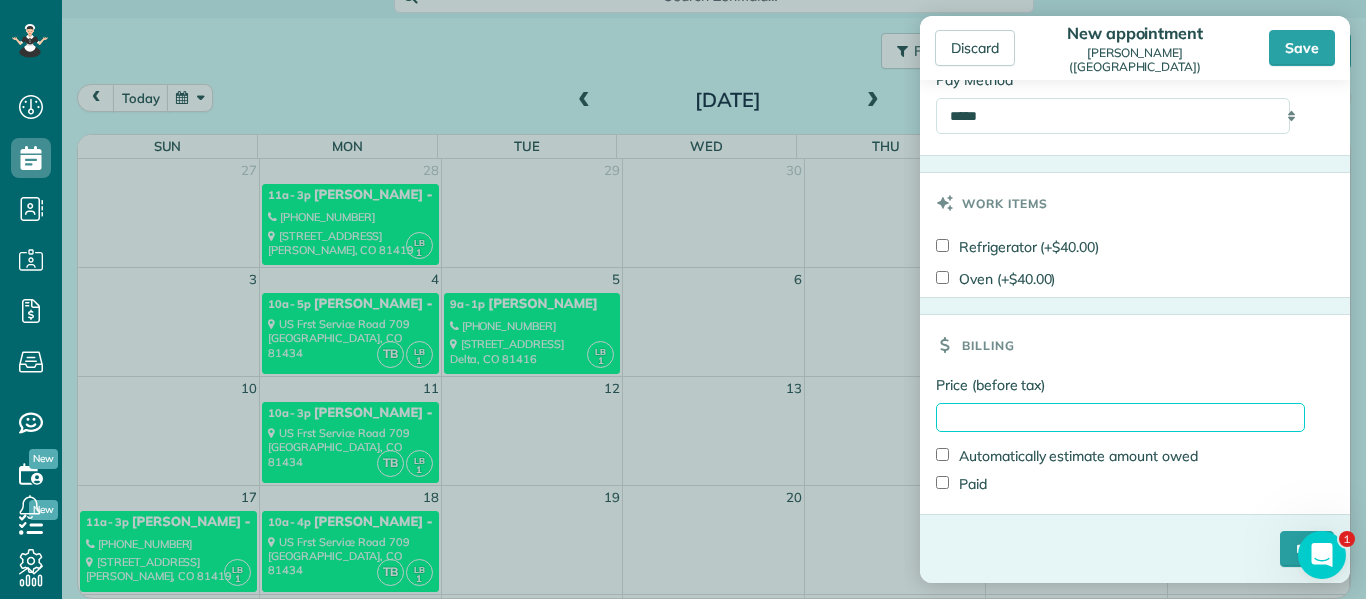click on "Price (before tax)" at bounding box center [1120, 417] 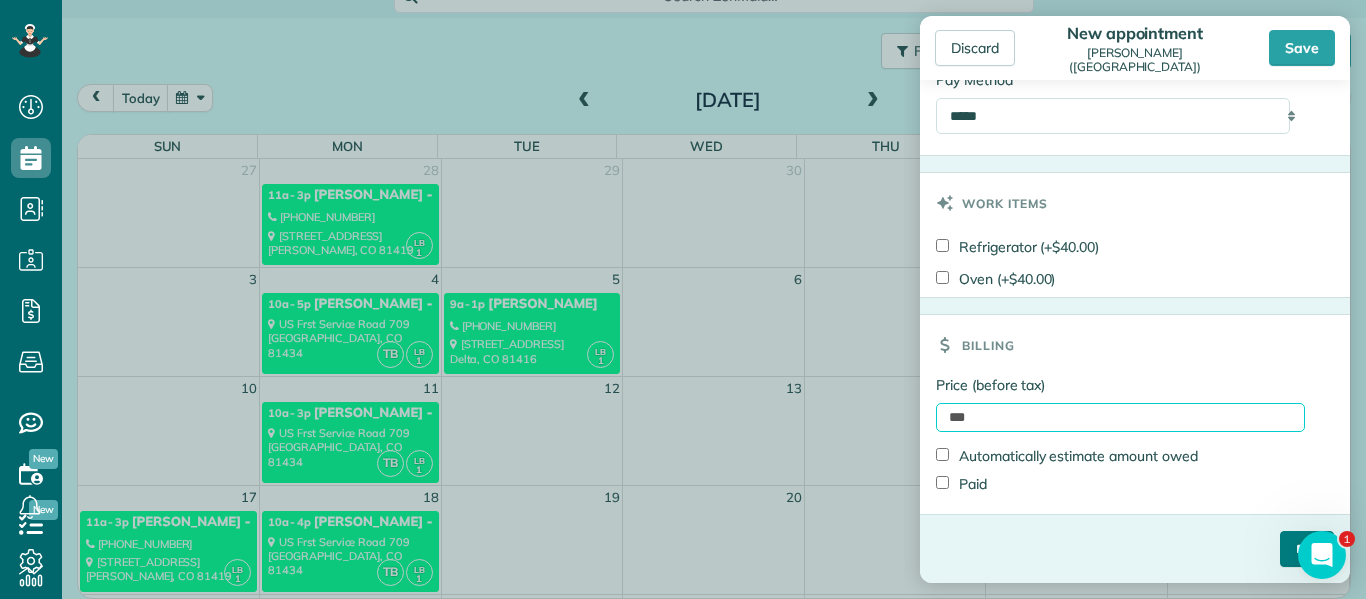 type on "***" 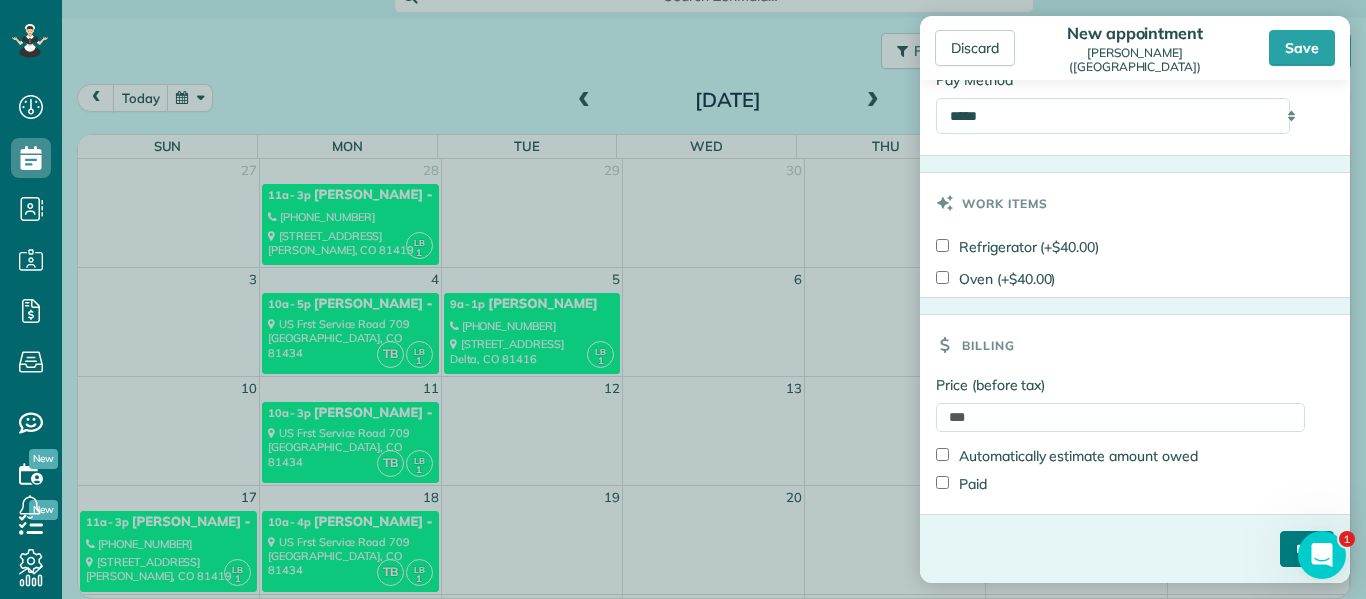 click on "****" at bounding box center (1307, 549) 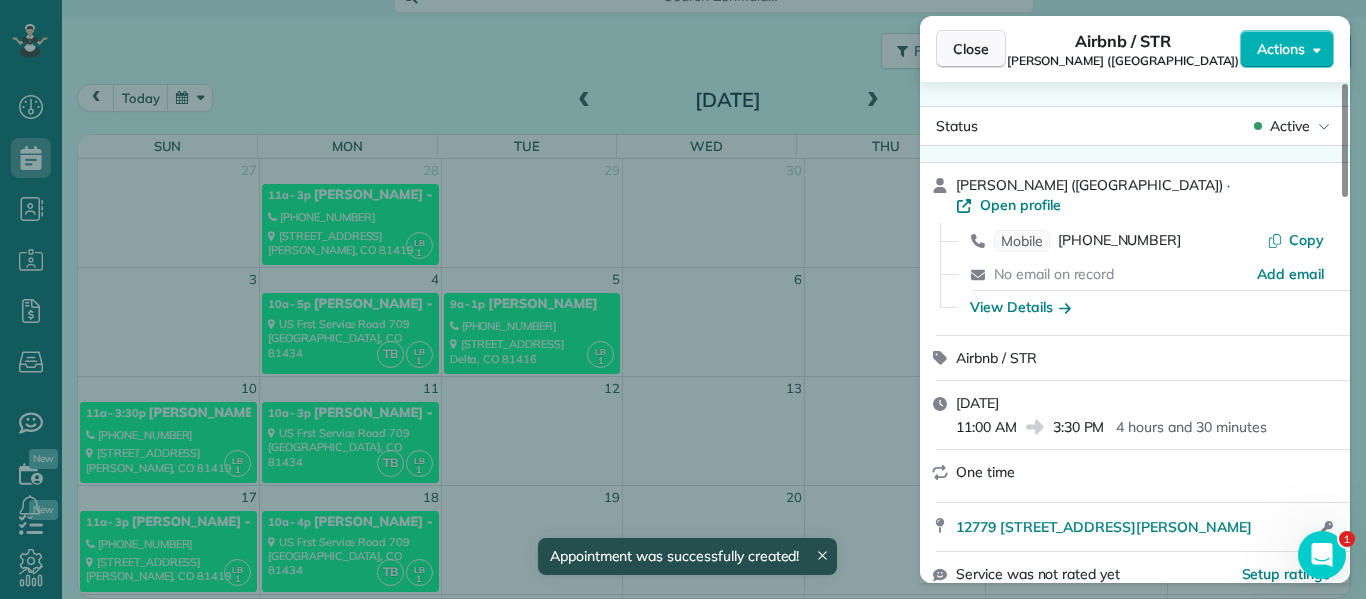 click on "Close" at bounding box center [971, 49] 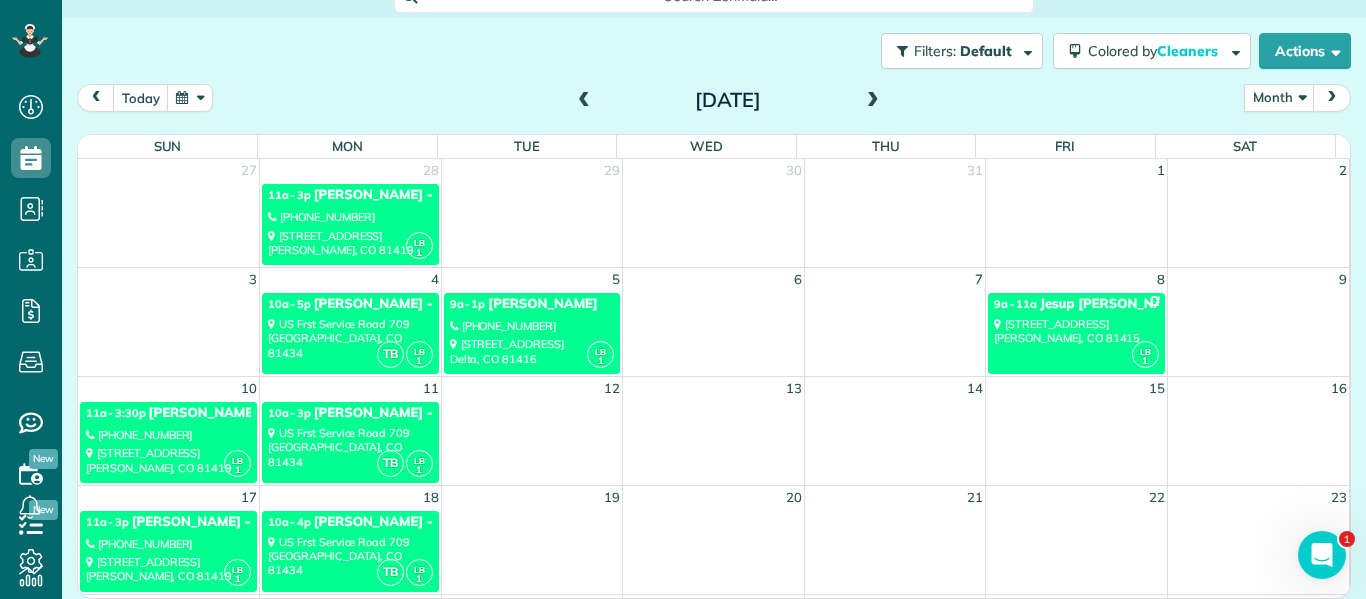 click on "12779 3600 Road Hotchkiss, CO 81419" at bounding box center (168, 460) 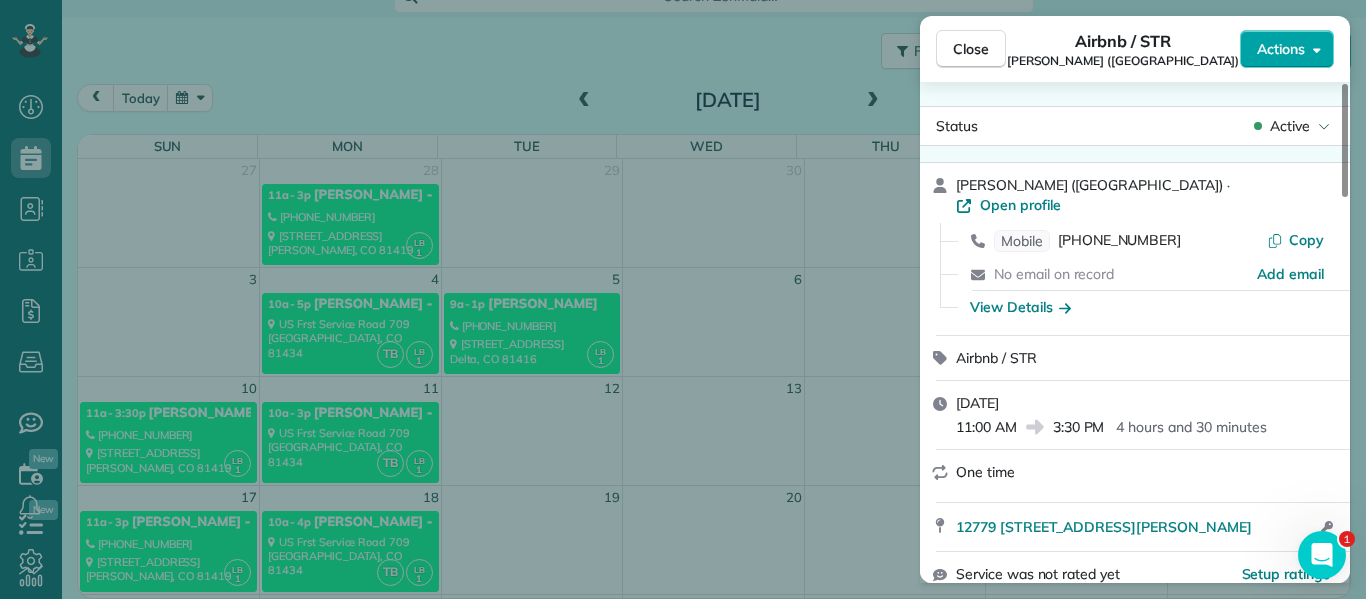 click on "Actions" at bounding box center (1281, 49) 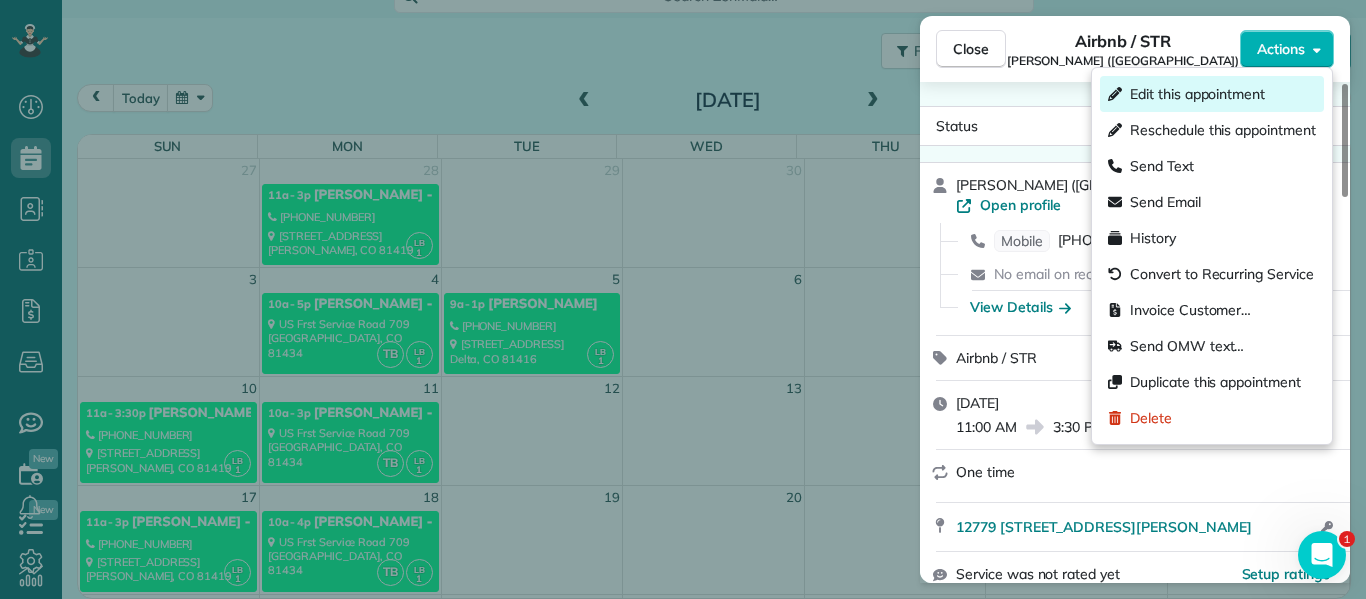 click on "Edit this appointment" at bounding box center (1197, 94) 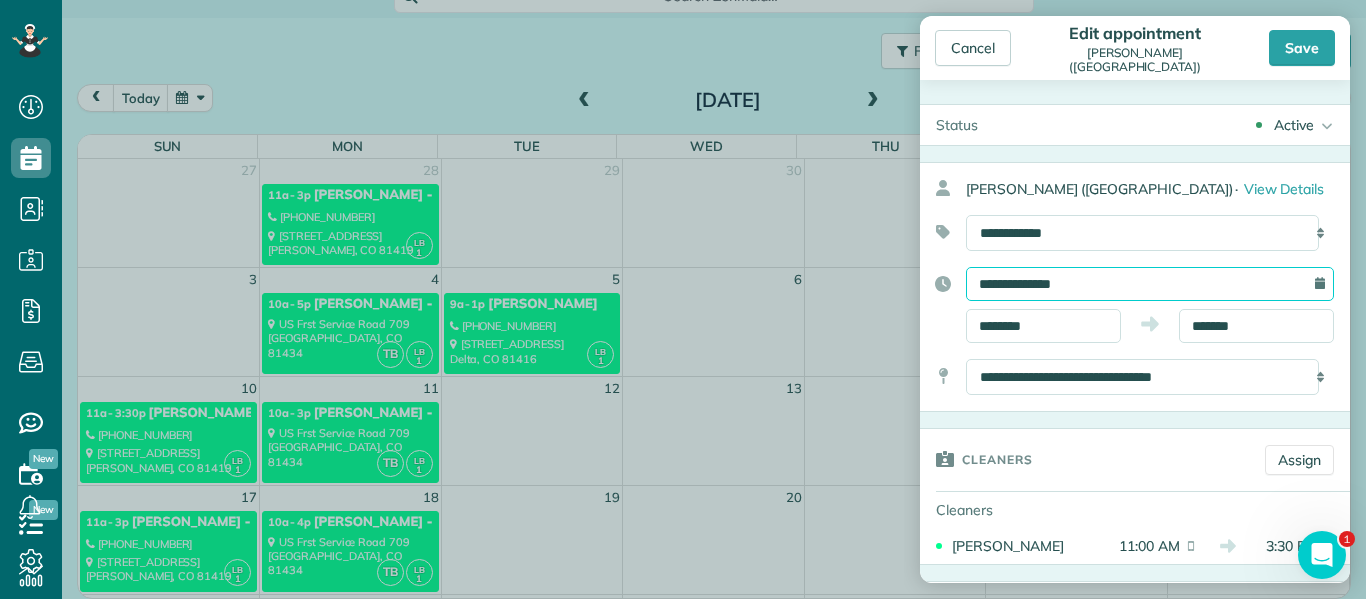 click on "**********" at bounding box center (1150, 284) 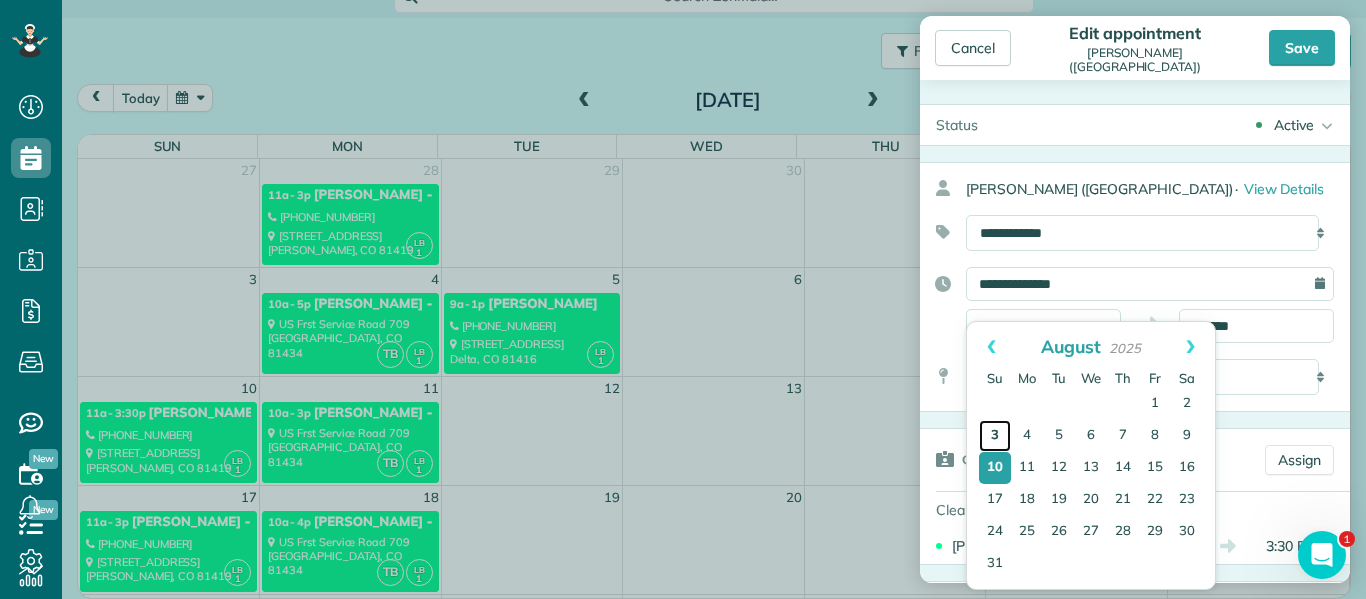 click on "3" at bounding box center (995, 436) 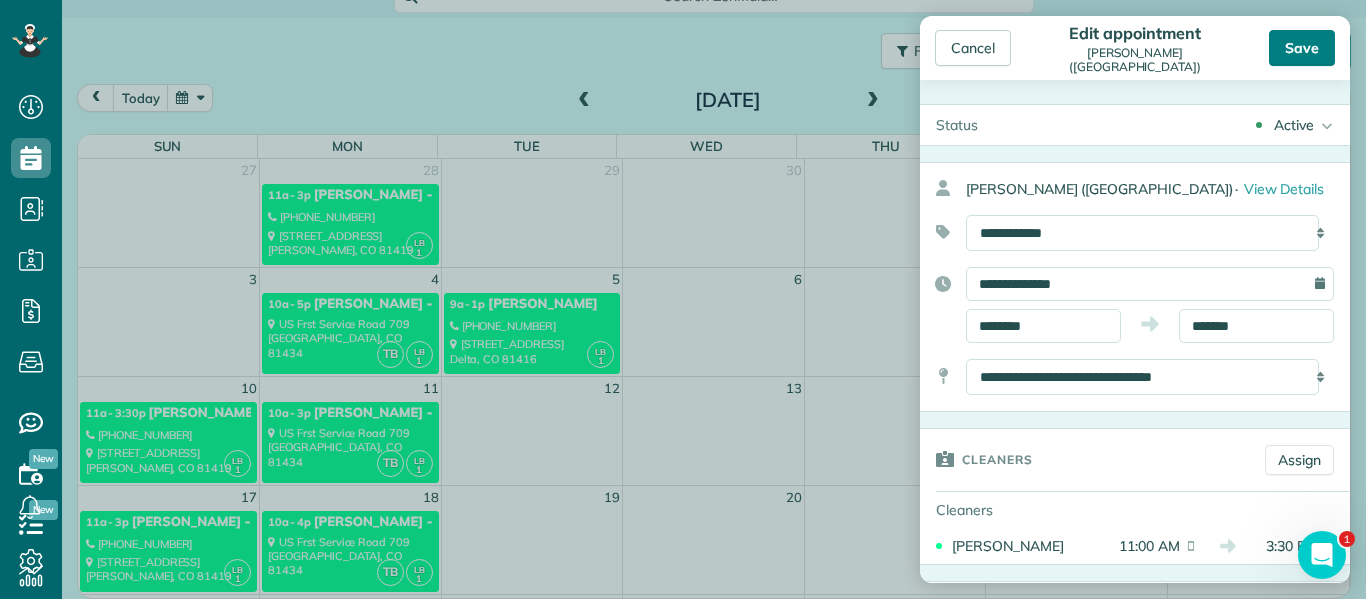 click on "Save" at bounding box center (1302, 48) 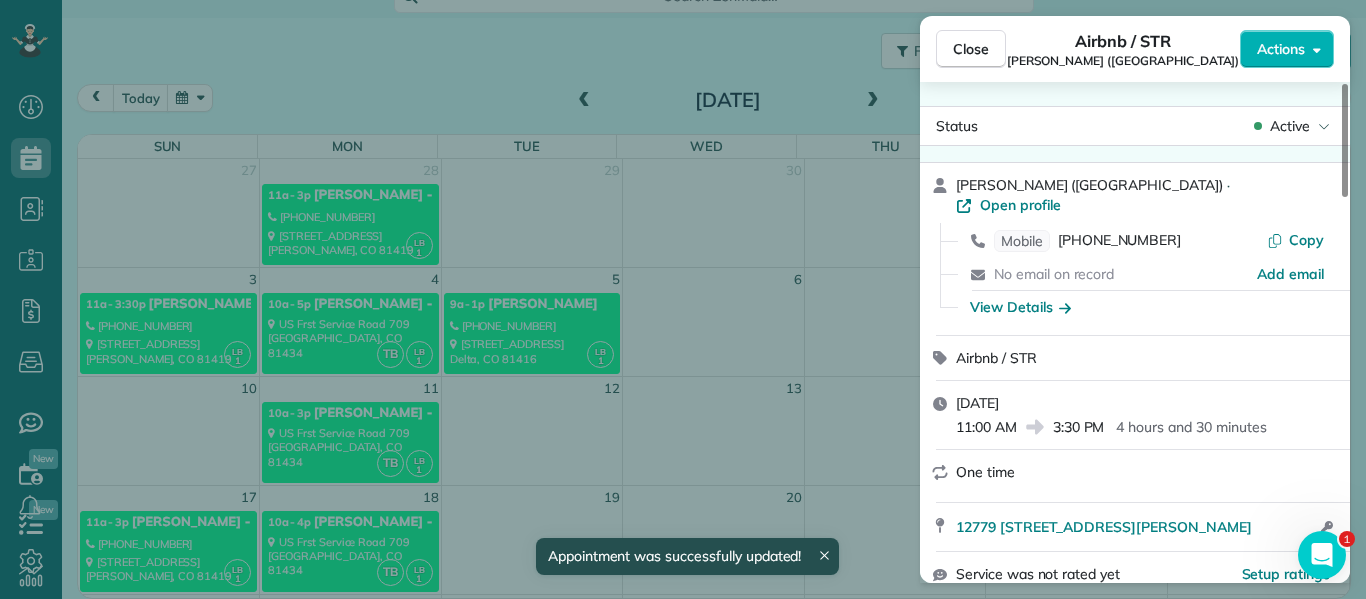 click on "Close Airbnb / STR Crystal Sabatke-Smith (Casa la Mesa) Actions Status Active Crystal Sabatke-Smith (Casa la Mesa) · Open profile Mobile (970) 417-6953 Copy No email on record Add email View Details Airbnb / STR Sunday, August 10, 2025 11:00 AM 3:30 PM 4 hours and 30 minutes One time 12779 3600 Road Hotchkiss CO 81419 Open access information Service was not rated yet Setup ratings Cleaners Time in and out Assign Invite Cleaners Lanamae   Byler 11:00 AM 3:30 PM Checklist Try Now Keep this appointment up to your standards. Stay on top of every detail, keep your cleaners organised, and your client happy. Assign a checklist Watch a 5 min demo Billing Billing actions Price $140.00 Overcharge $0.00 Discount $0.00 Coupon discount - Primary tax - Secondary tax - Total appointment price $140.00 Tips collected New feature! $0.00 Unpaid Mark as paid Total including tip $140.00 Get paid online in no-time! Send an invoice and reward your cleaners with tips Charge customer credit card Appointment custom fields - Venmo 0 0" at bounding box center [683, 299] 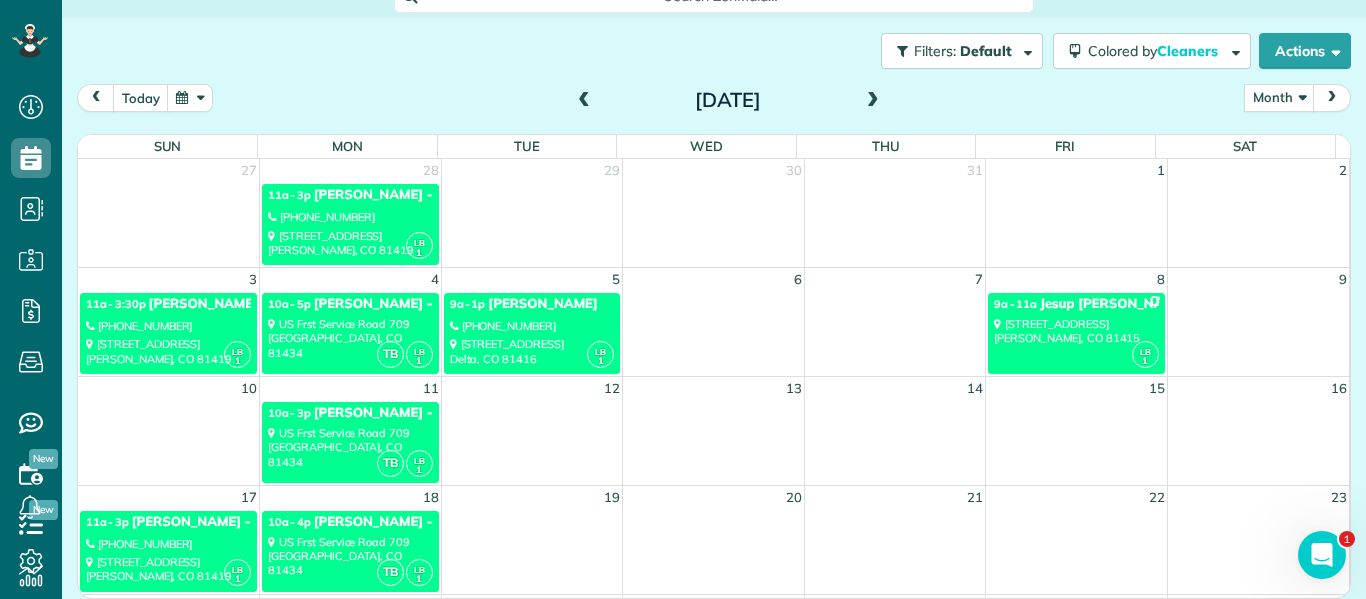 click at bounding box center [169, 441] 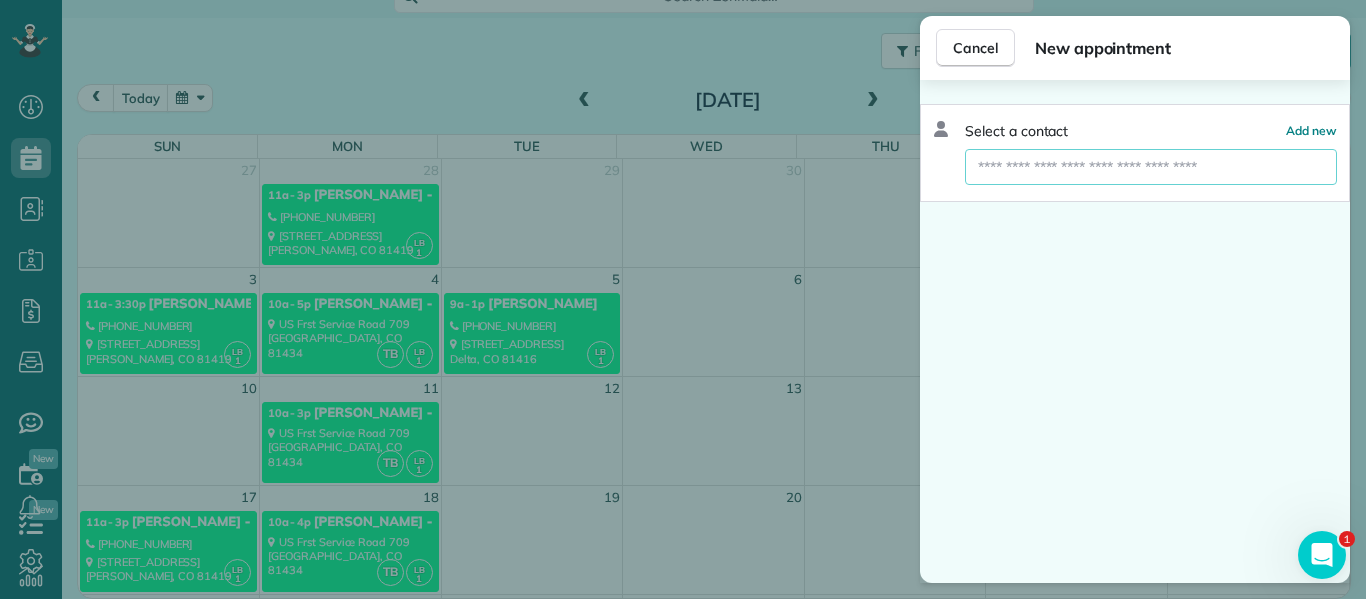 click at bounding box center [1151, 167] 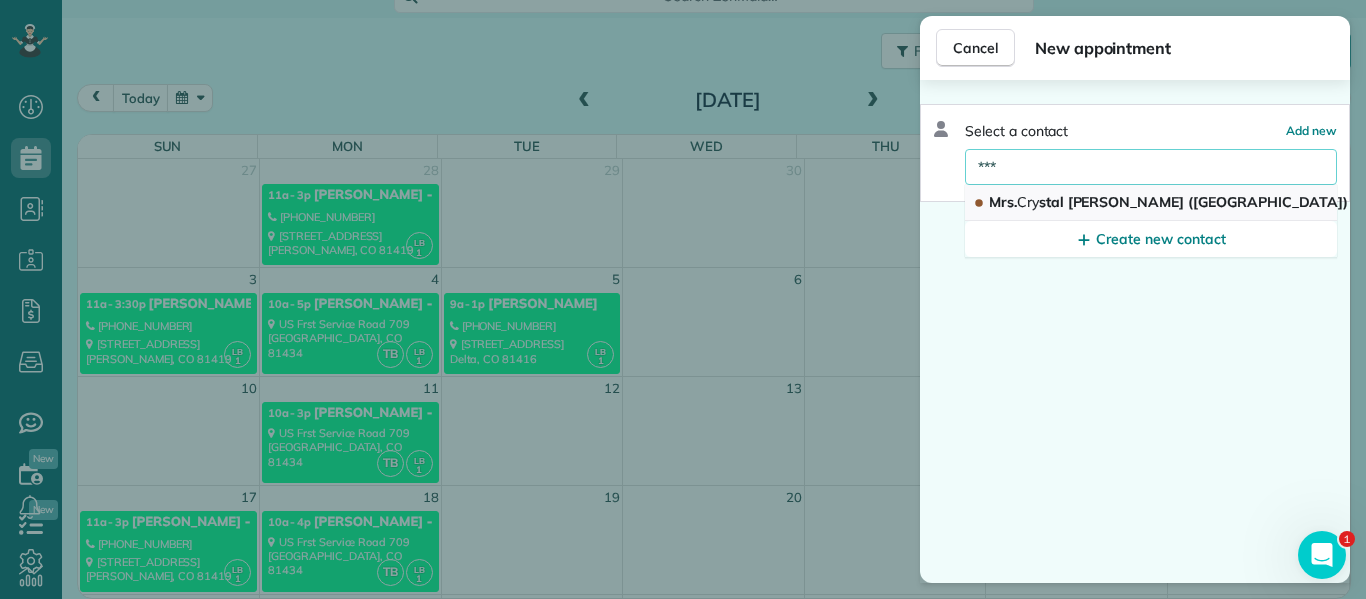 type on "***" 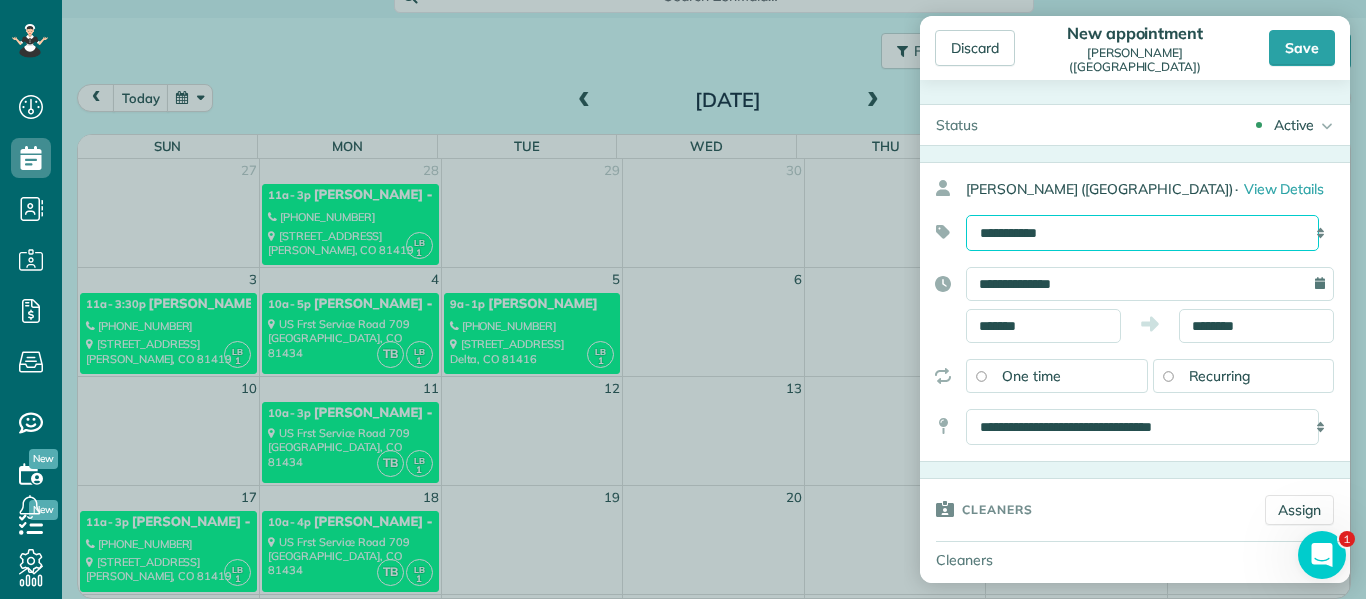 click on "**********" at bounding box center [1142, 233] 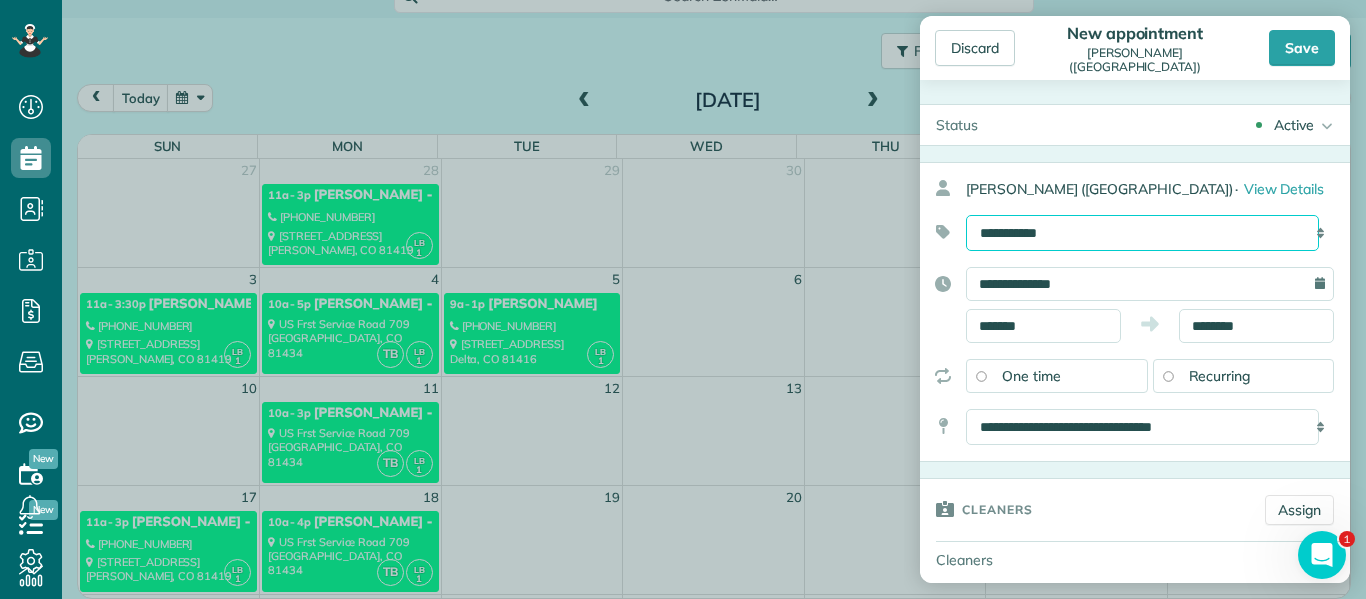 select on "******" 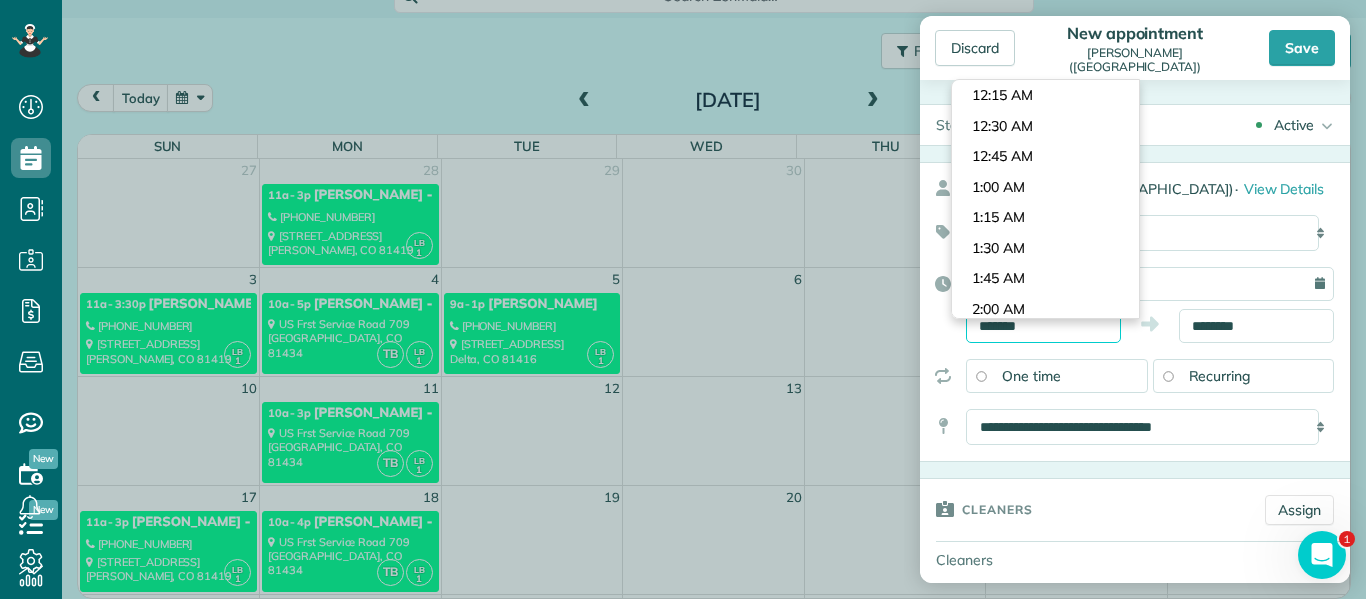 scroll, scrollTop: 1038, scrollLeft: 0, axis: vertical 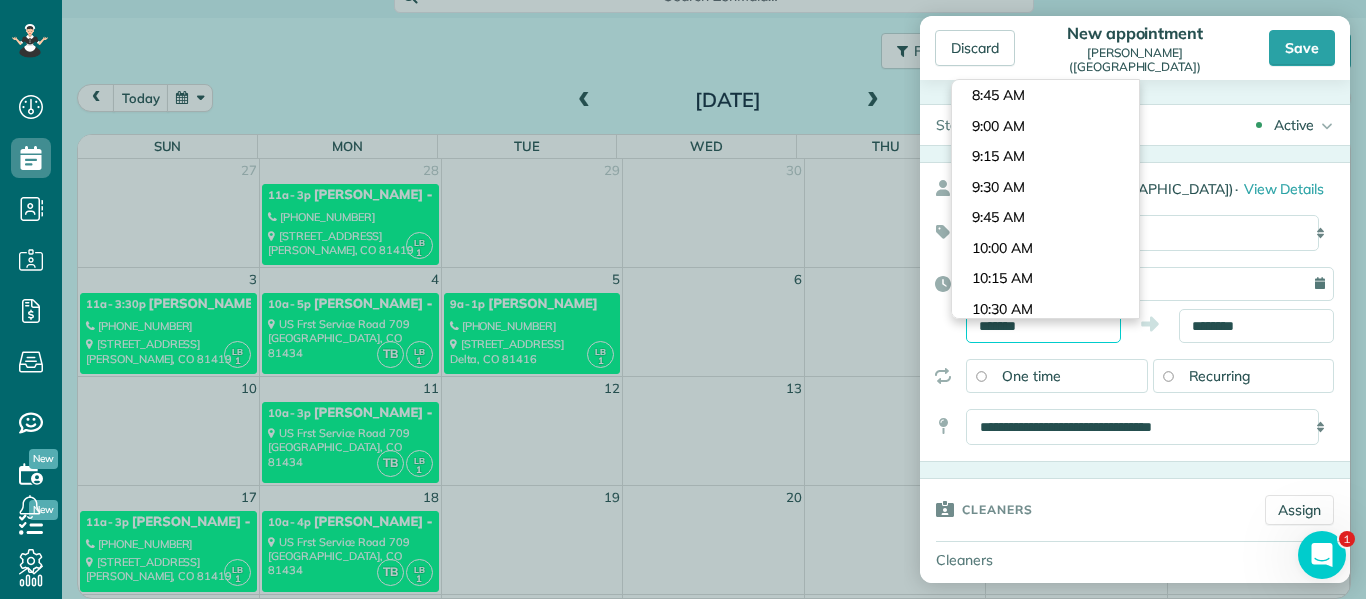 drag, startPoint x: 1050, startPoint y: 345, endPoint x: 900, endPoint y: 336, distance: 150.26976 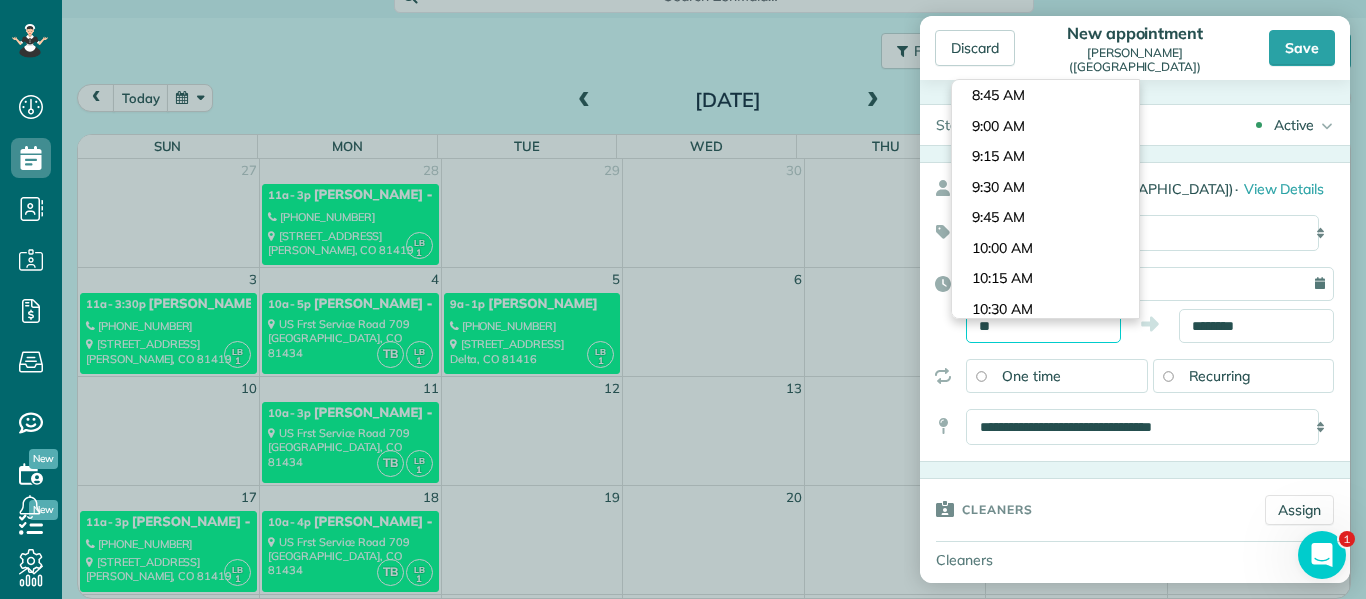 scroll, scrollTop: 1282, scrollLeft: 0, axis: vertical 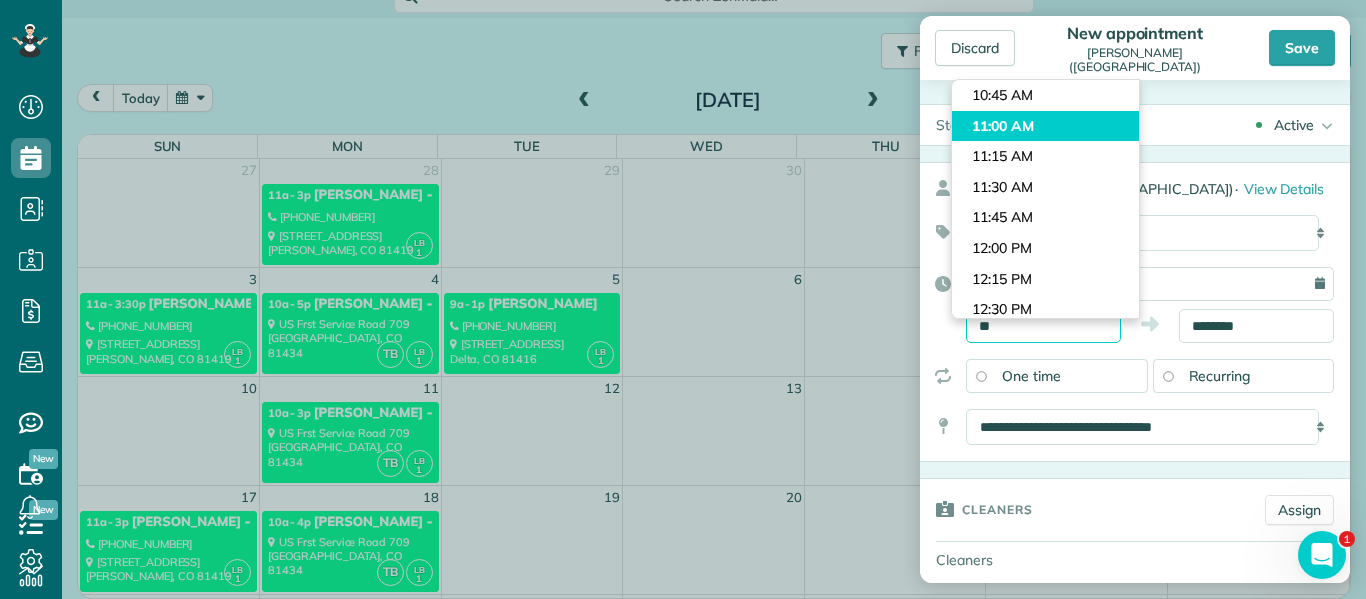 type on "********" 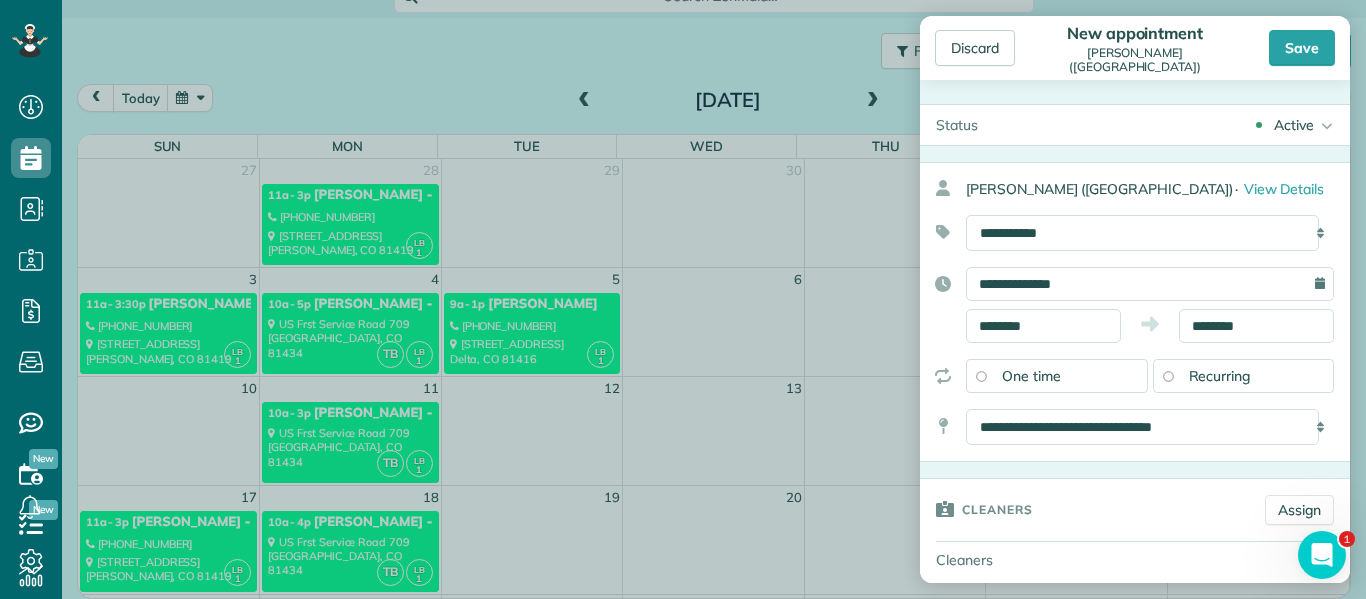 click on "Dashboard
Scheduling
Calendar View
List View
Dispatch View - Weekly scheduling (Beta)" at bounding box center [683, 299] 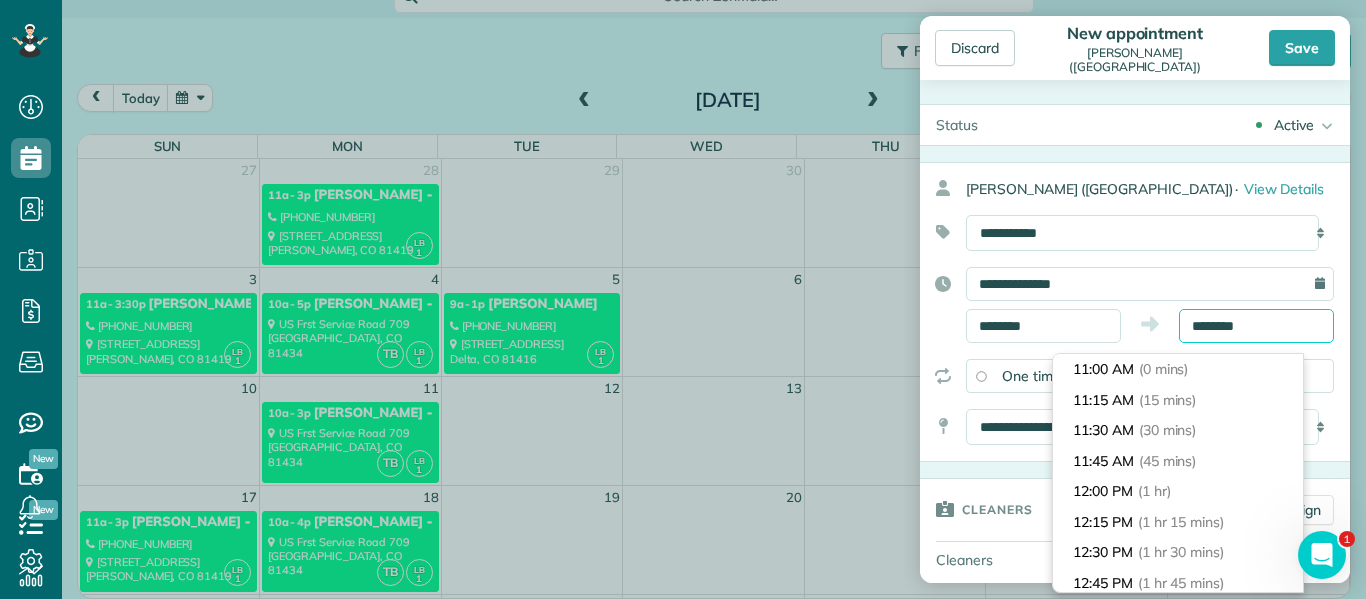 click on "********" at bounding box center (1256, 326) 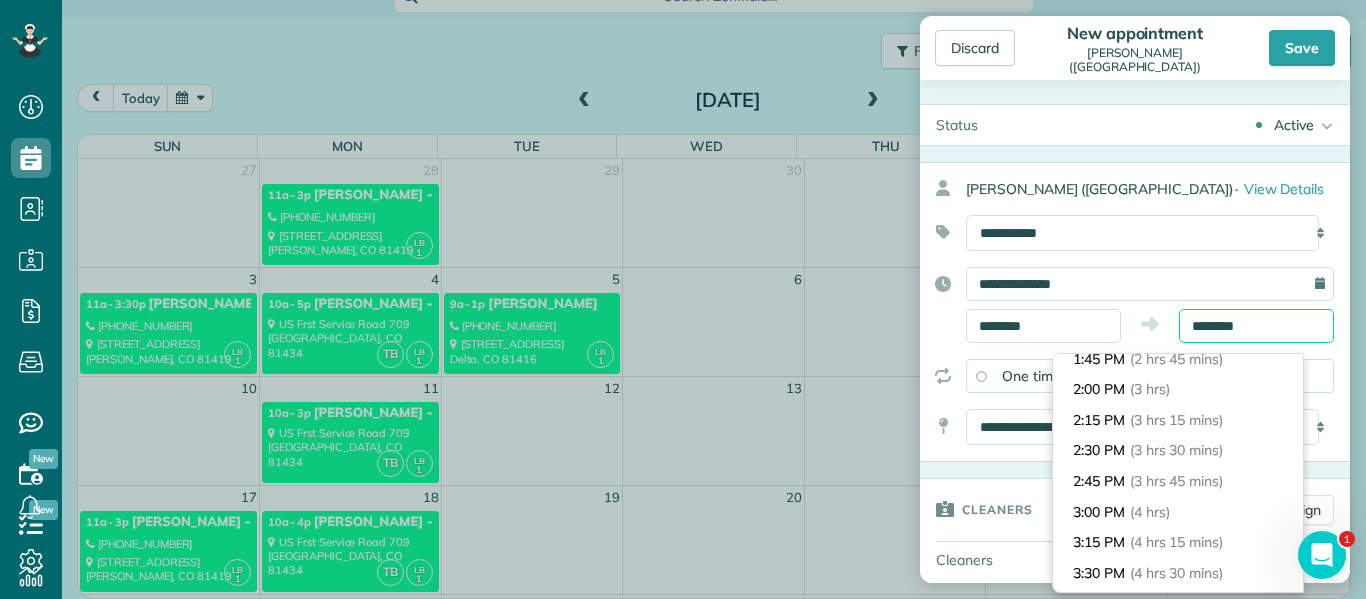 scroll, scrollTop: 348, scrollLeft: 0, axis: vertical 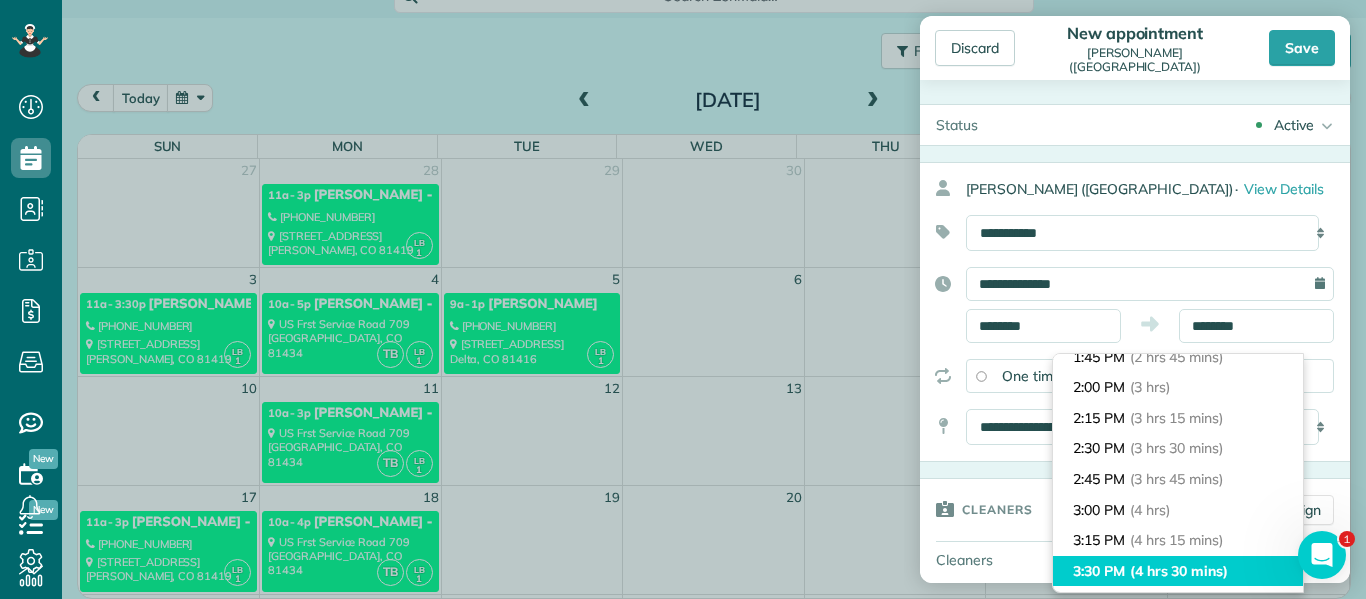type on "*******" 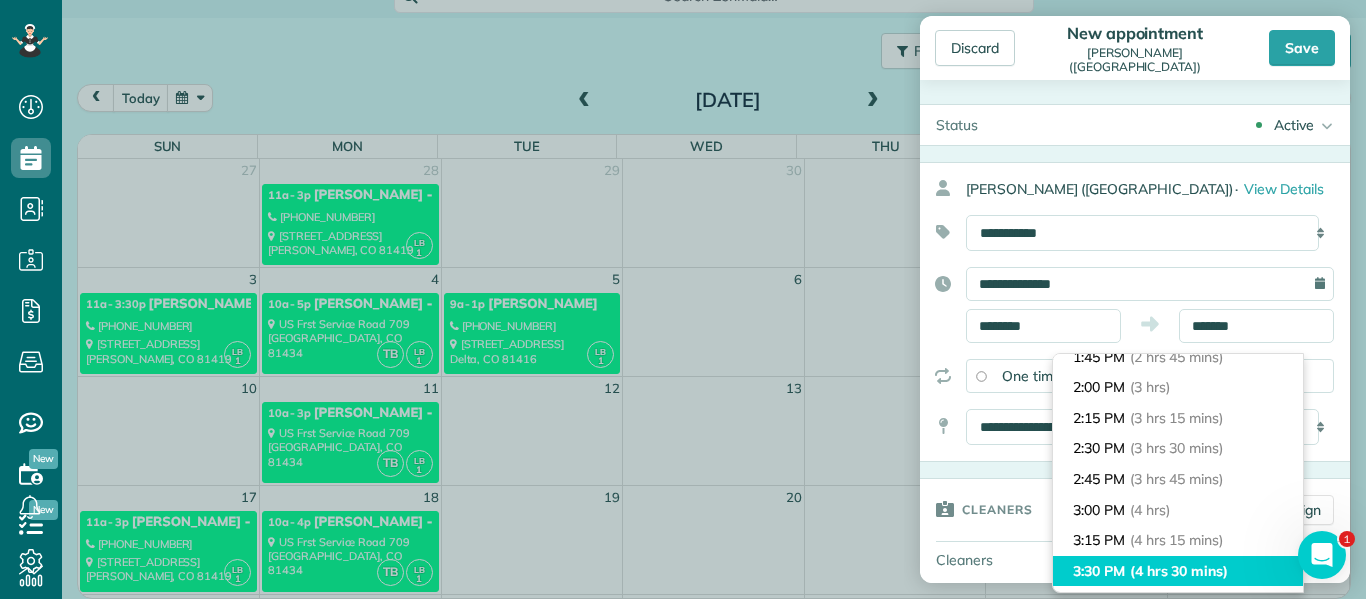 click on "(4 hrs 30 mins)" at bounding box center [1179, 571] 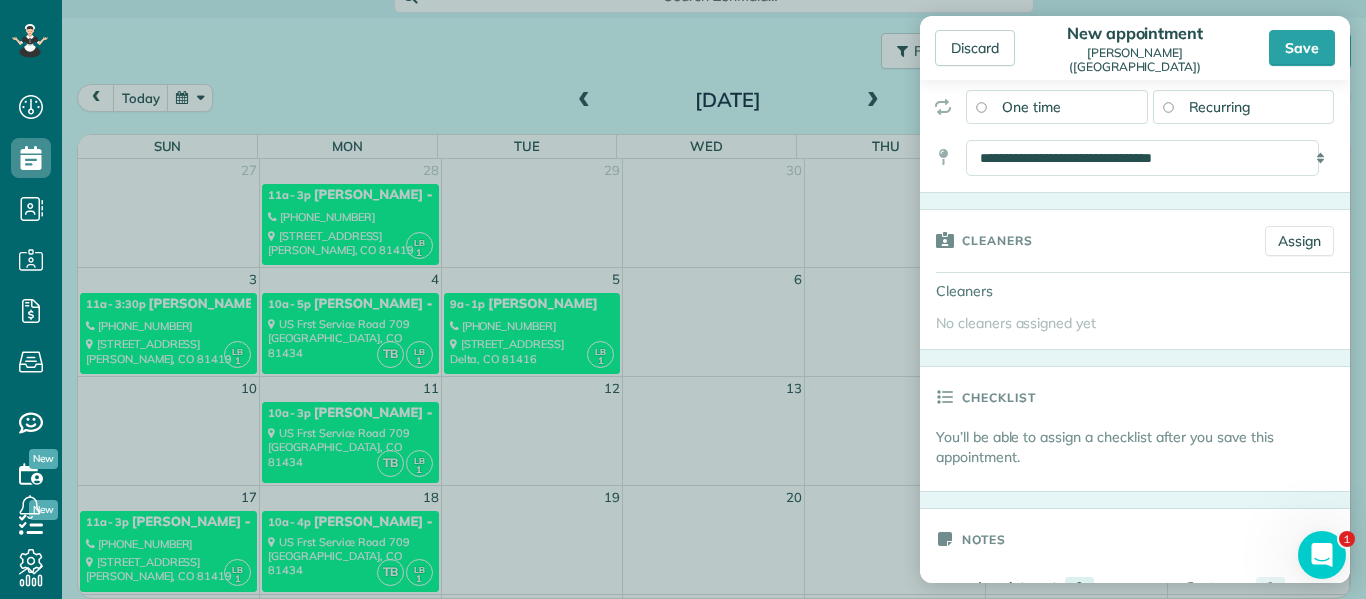 scroll, scrollTop: 292, scrollLeft: 0, axis: vertical 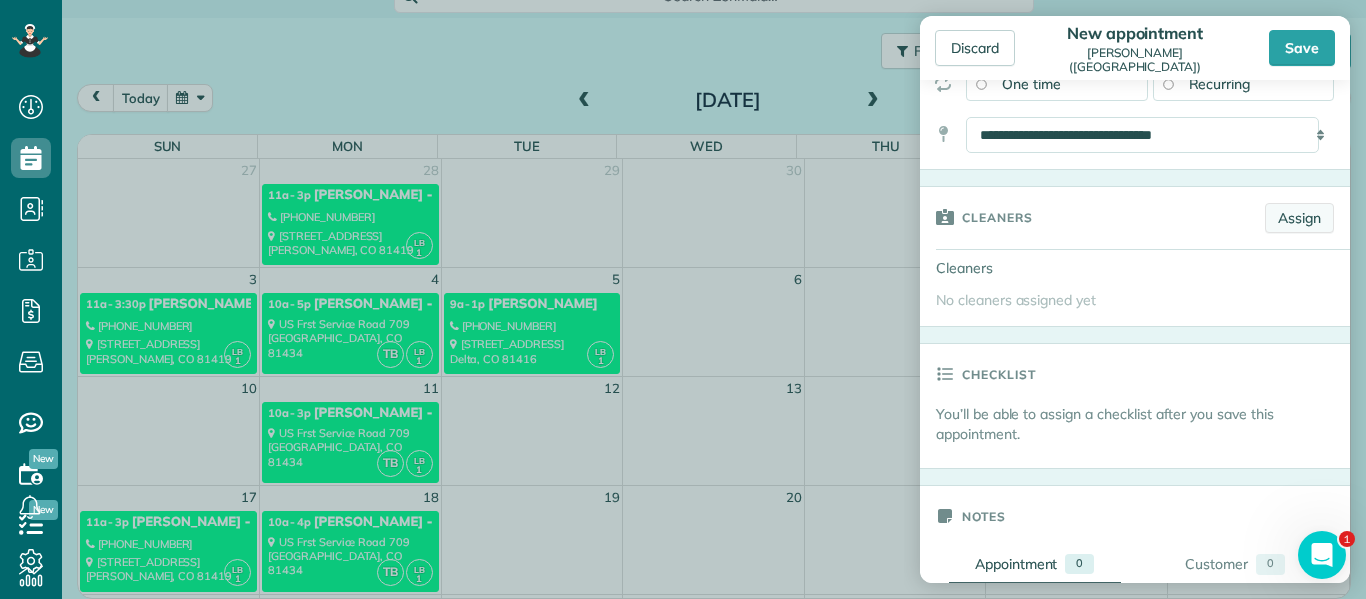 click on "Assign" at bounding box center [1299, 218] 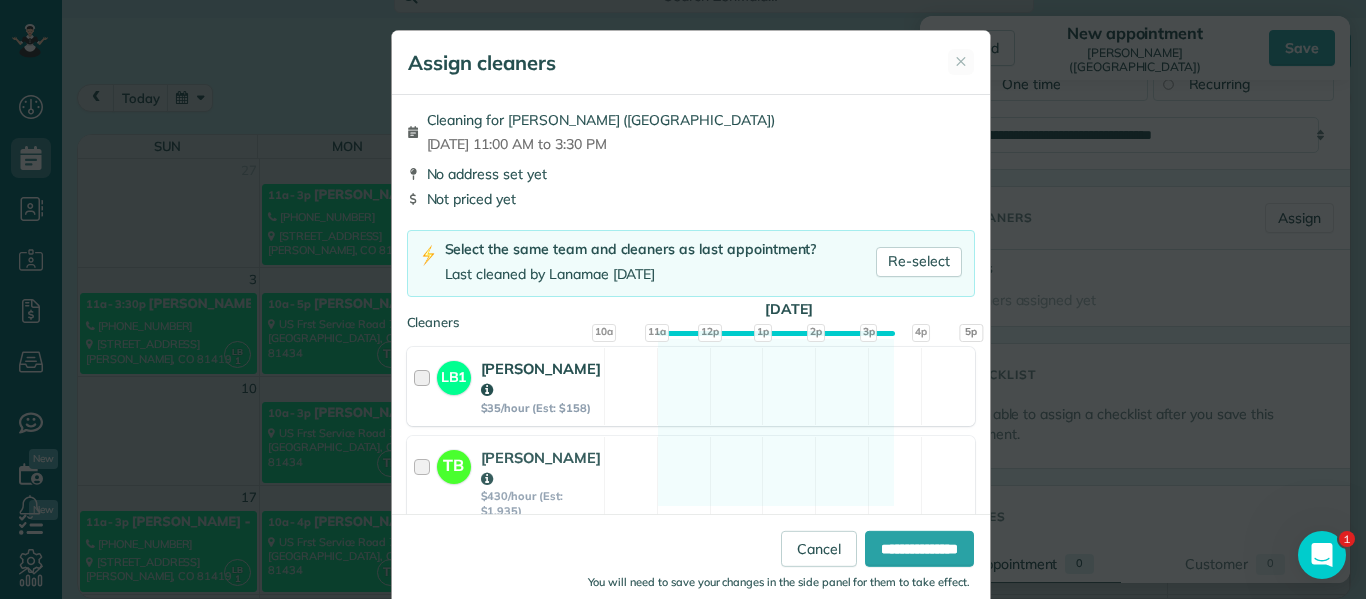 click at bounding box center [425, 386] 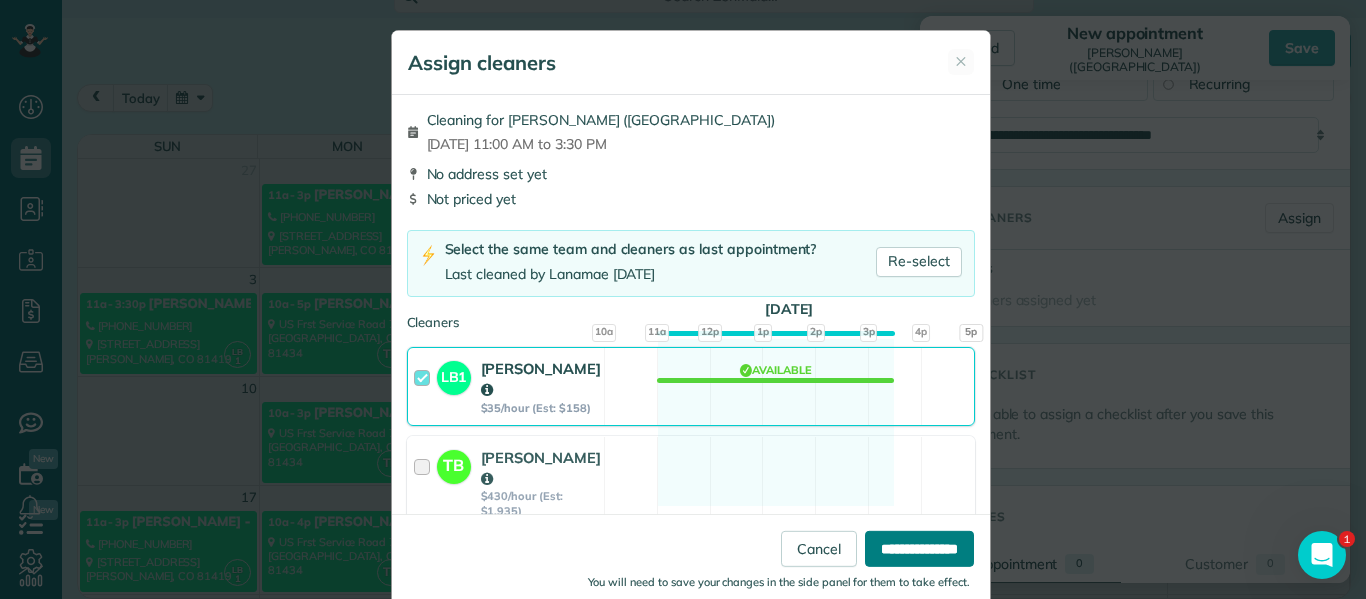 click on "**********" at bounding box center (919, 549) 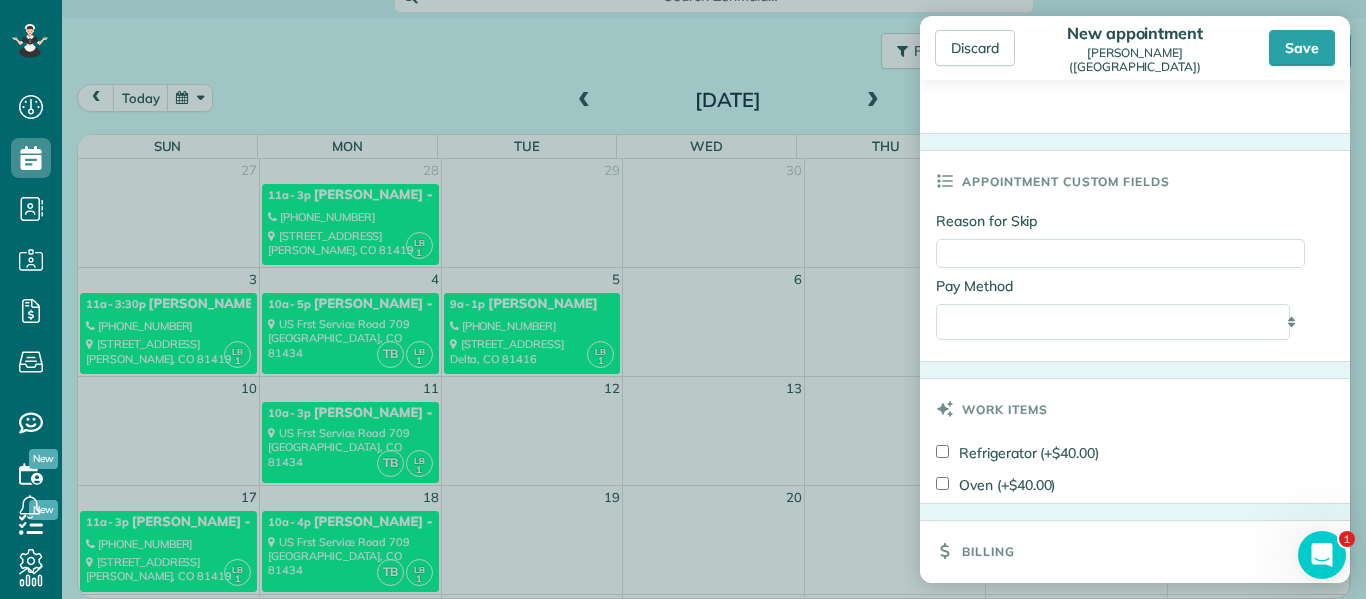 scroll, scrollTop: 960, scrollLeft: 0, axis: vertical 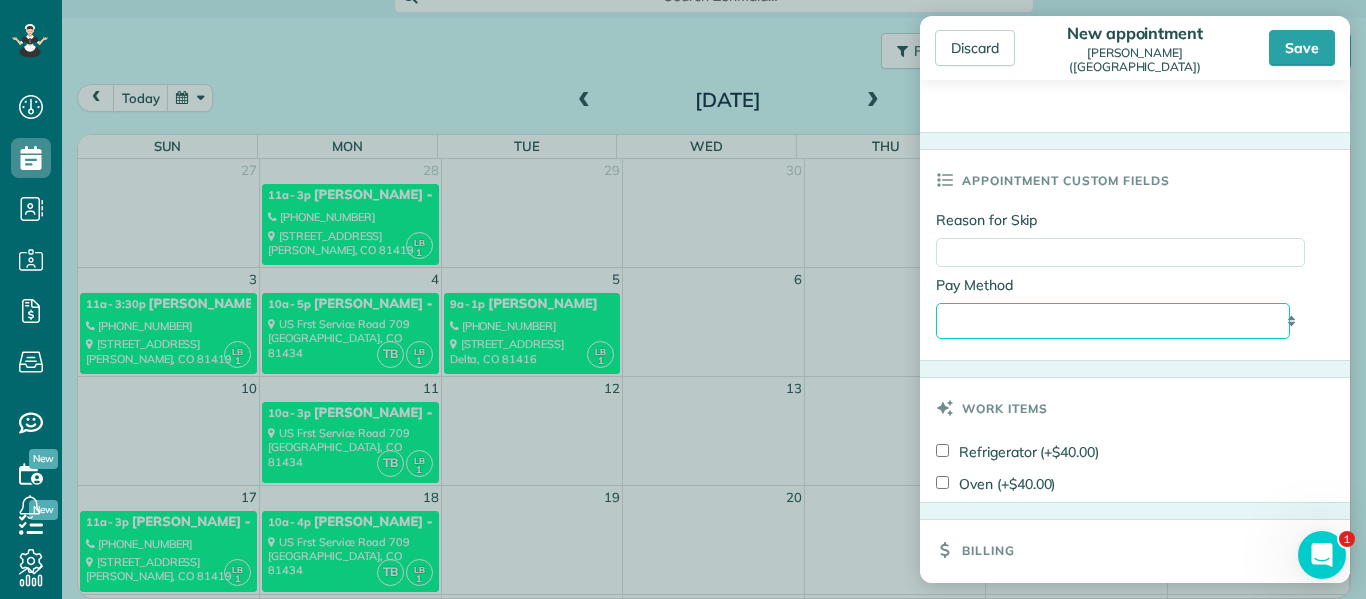 click on "**********" at bounding box center (1113, 321) 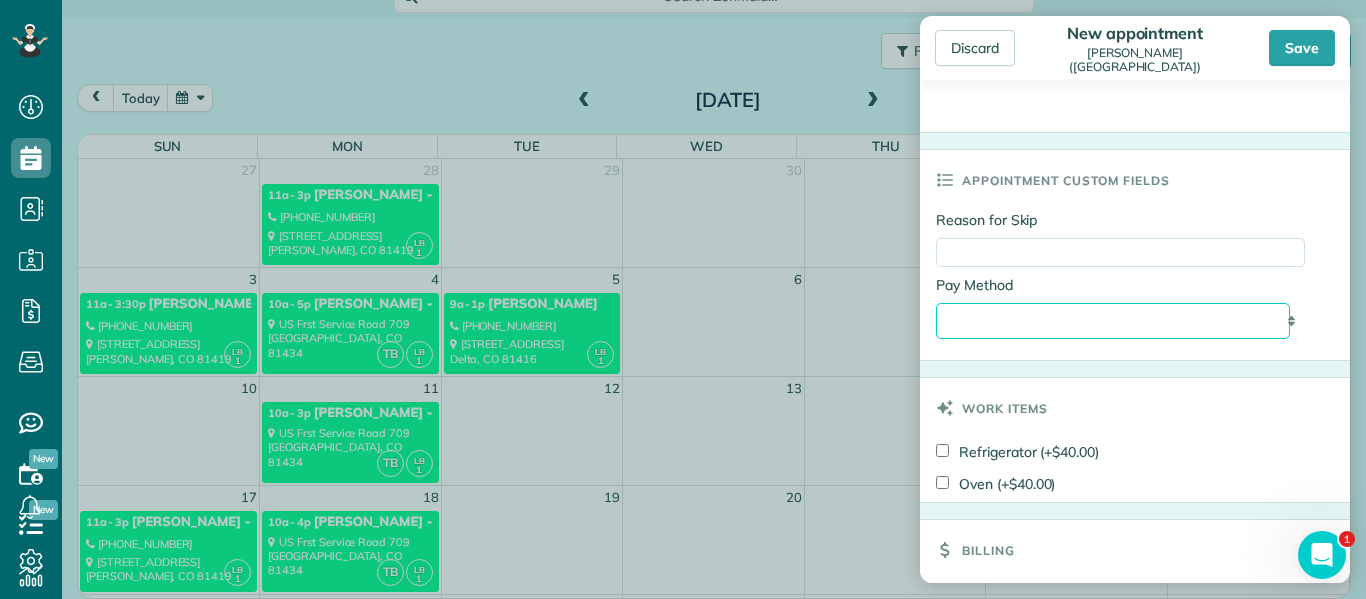 select on "*****" 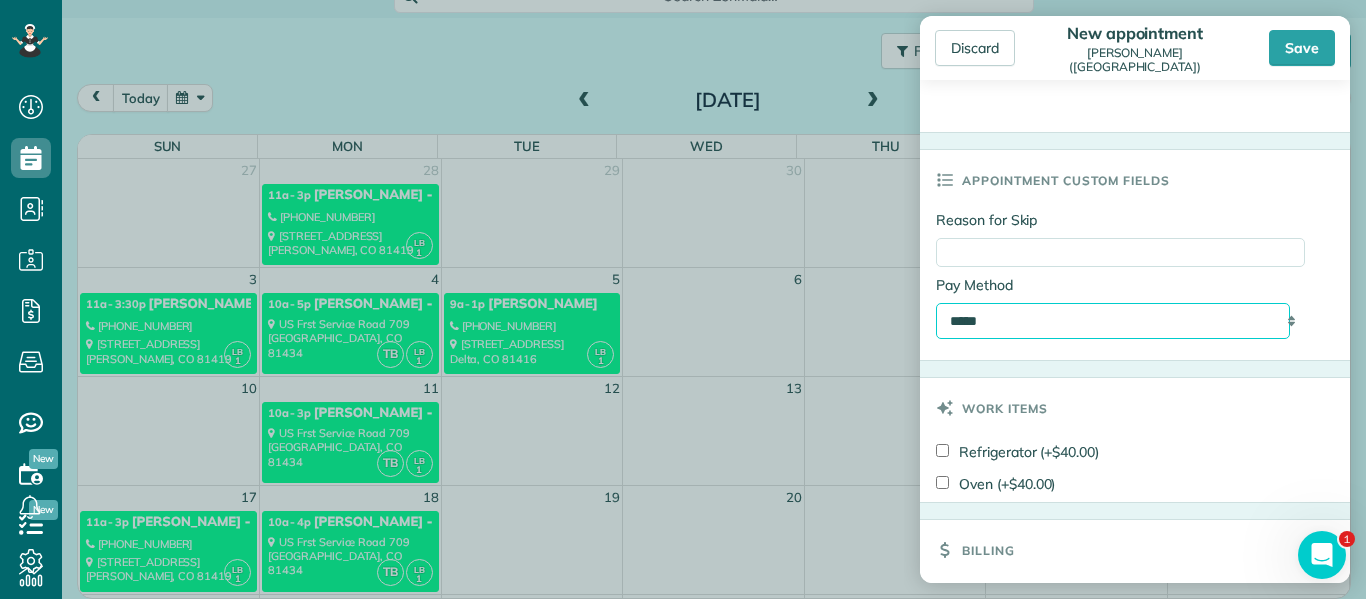 click on "**********" at bounding box center (1113, 321) 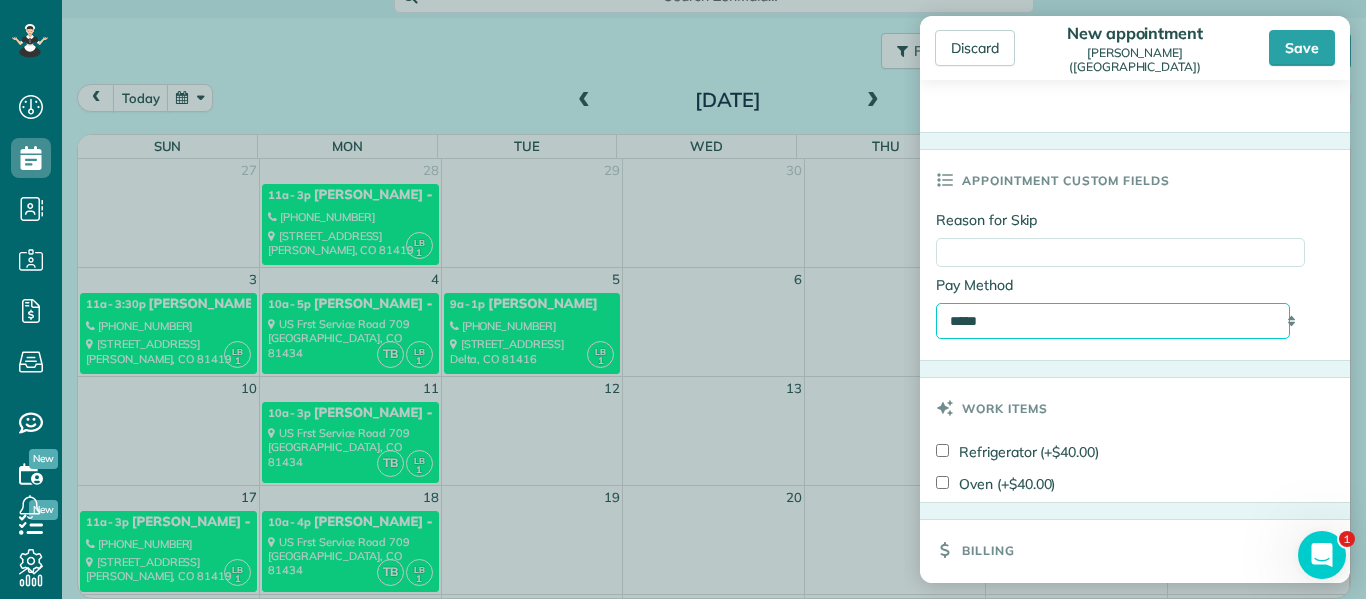 scroll, scrollTop: 1191, scrollLeft: 0, axis: vertical 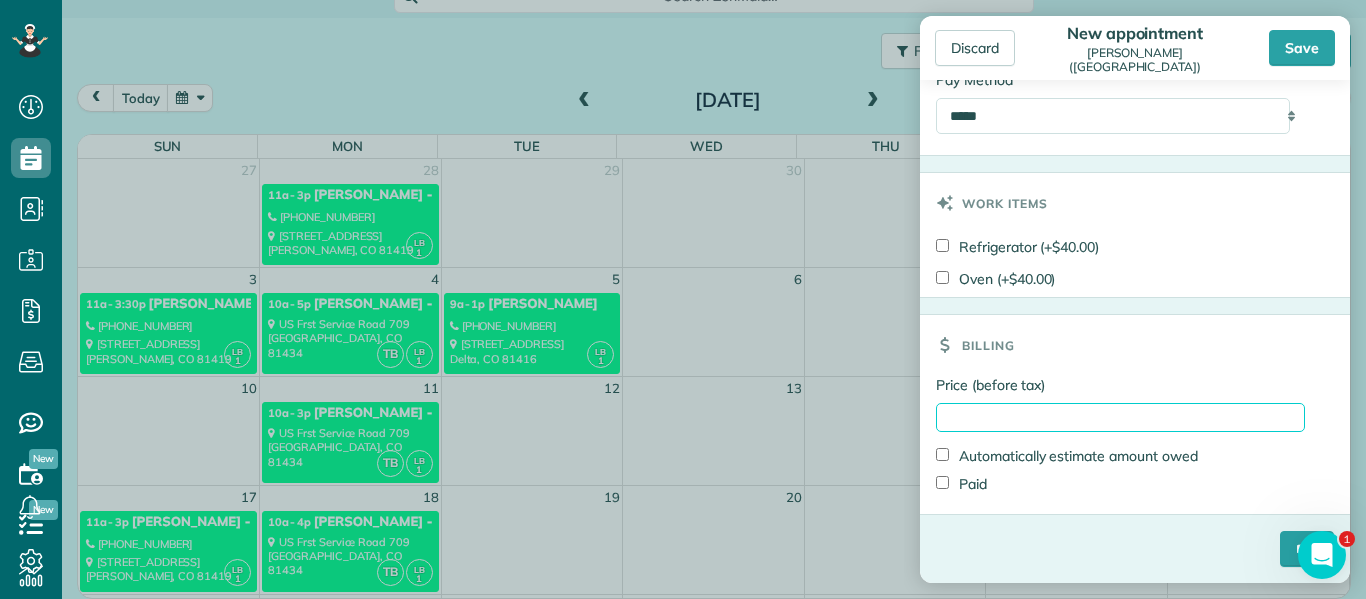 click on "Price (before tax)" at bounding box center [1120, 417] 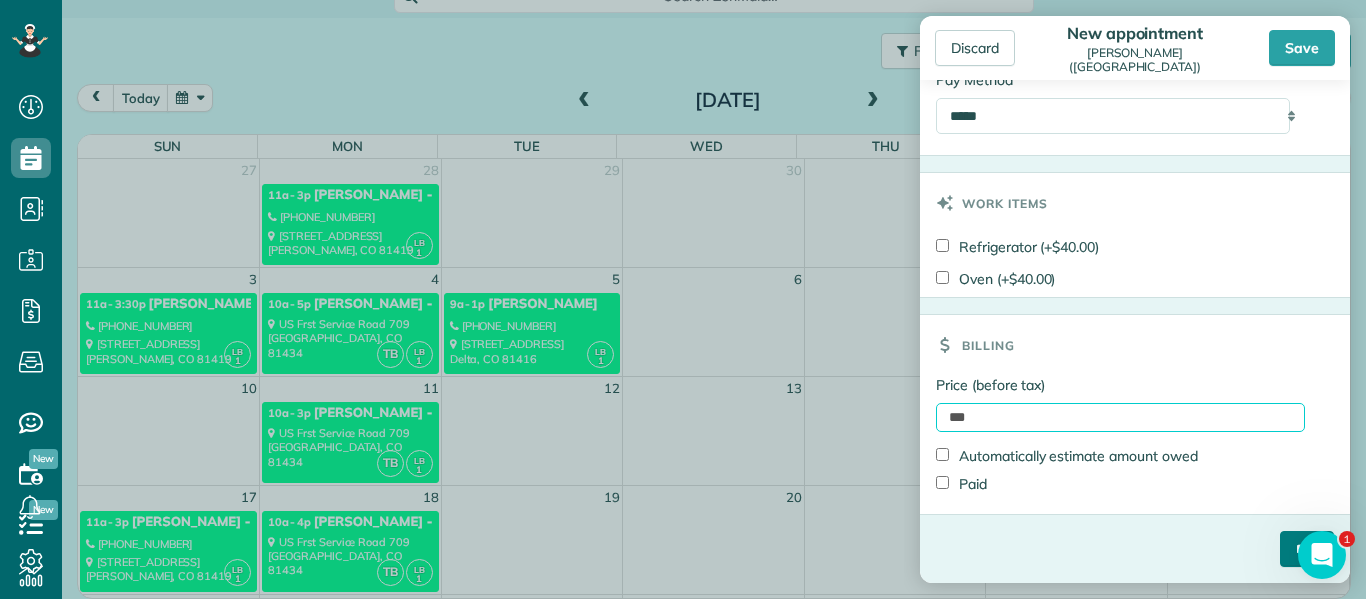 type on "***" 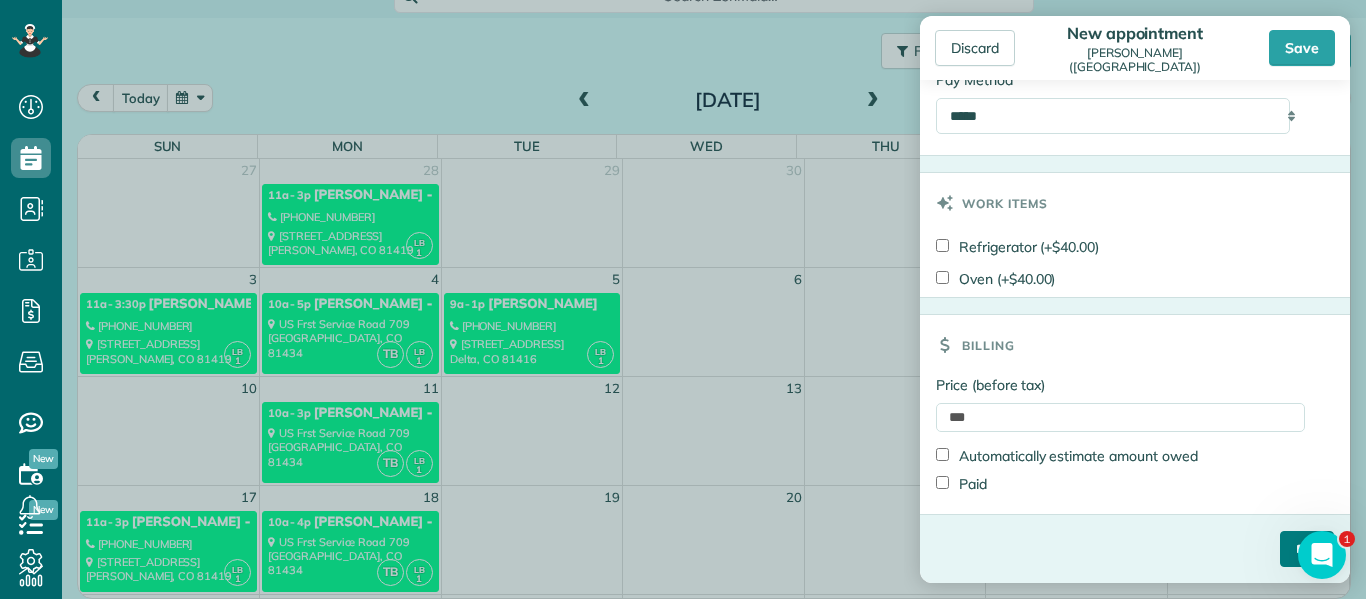 click on "****" at bounding box center (1307, 549) 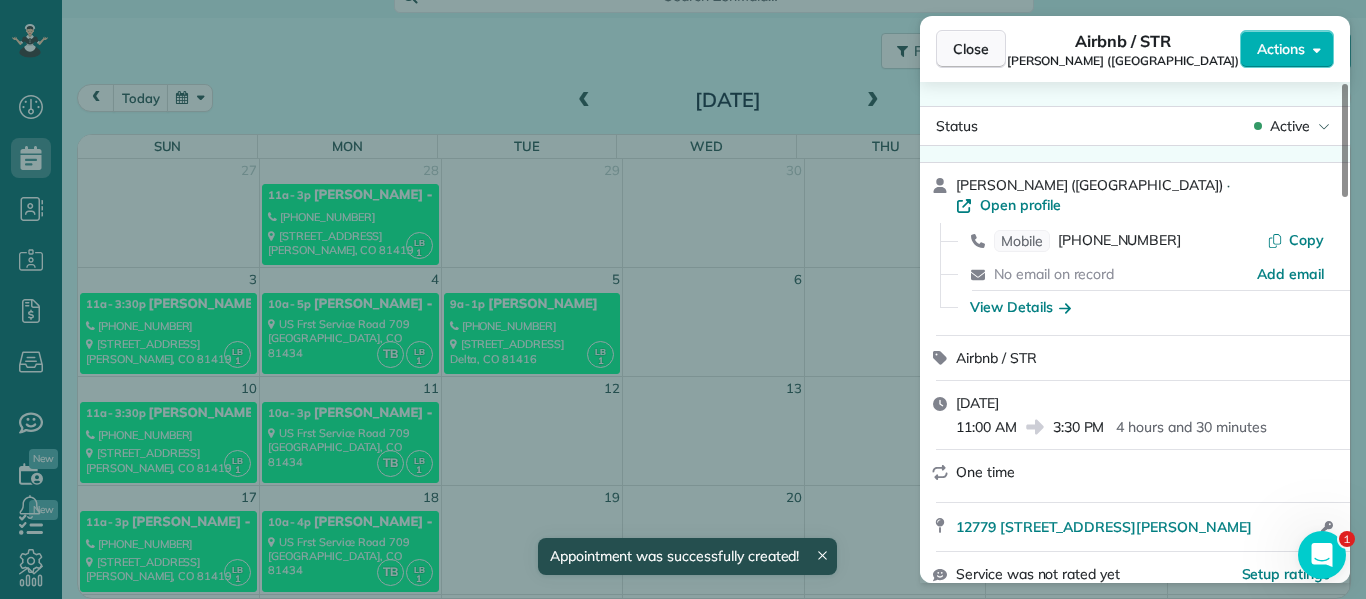 click on "Close" at bounding box center (971, 49) 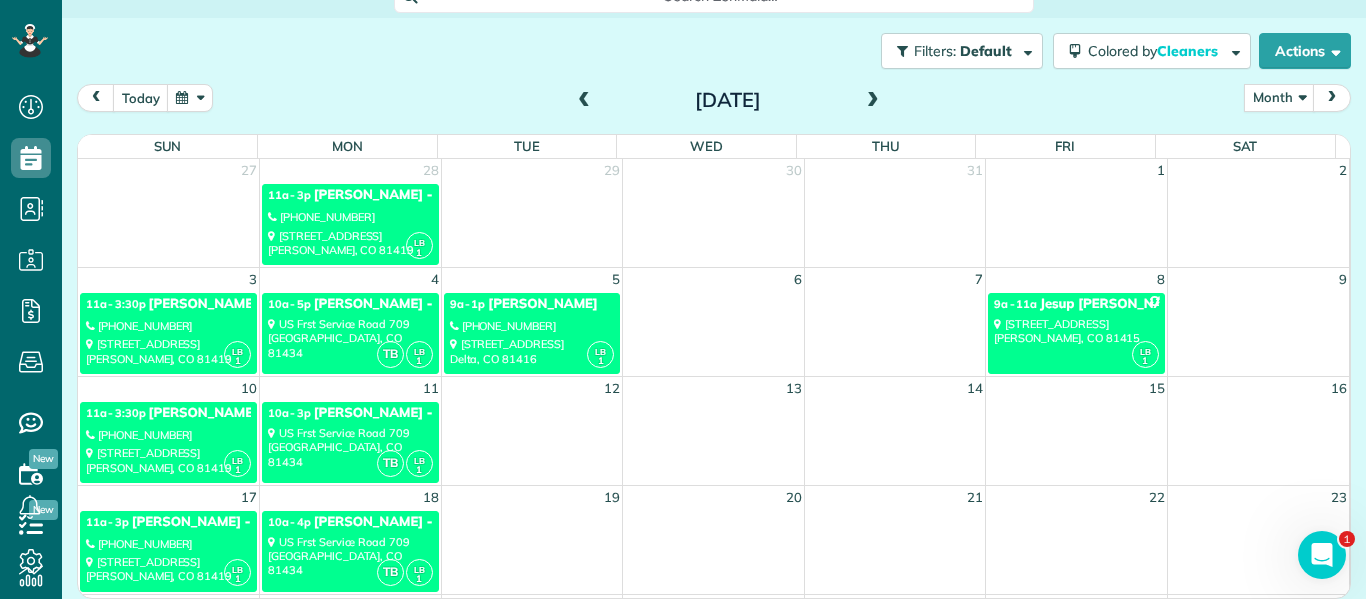 click on "LB 1 11a - 3:30p   Crystal Sabatke-Smith - Casa la Mesa (970) 417-6953 12779 3600 Road Hotchkiss, CO 81419" at bounding box center (168, 442) 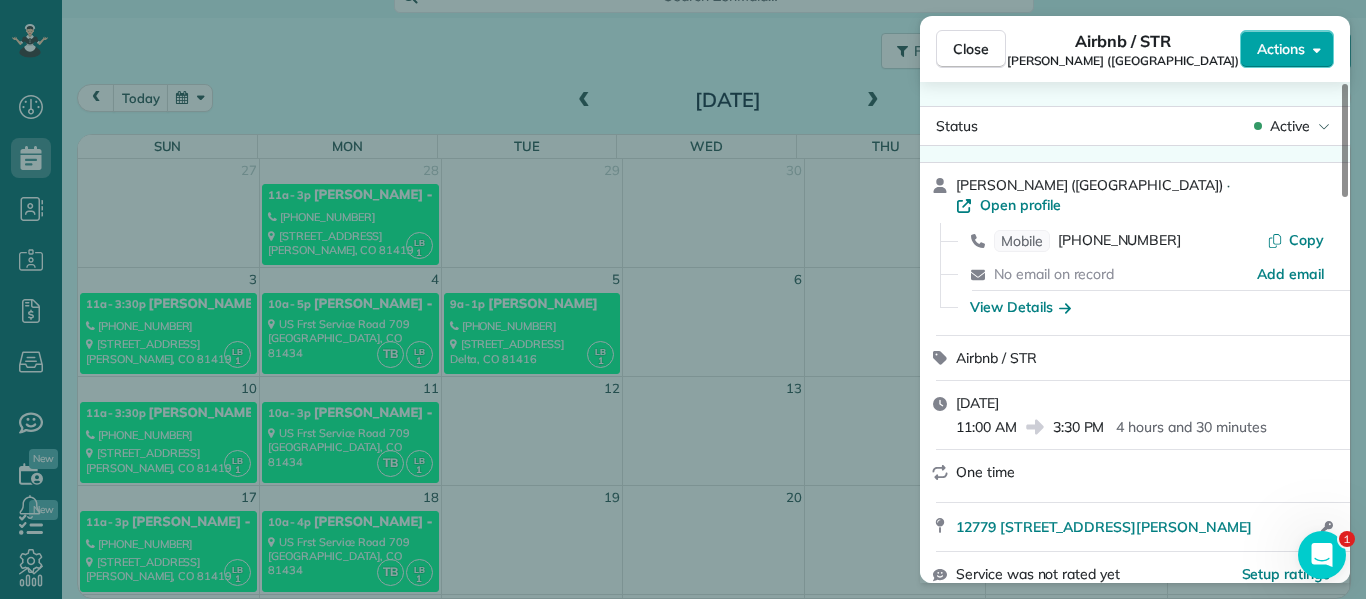 click on "Actions" at bounding box center (1287, 49) 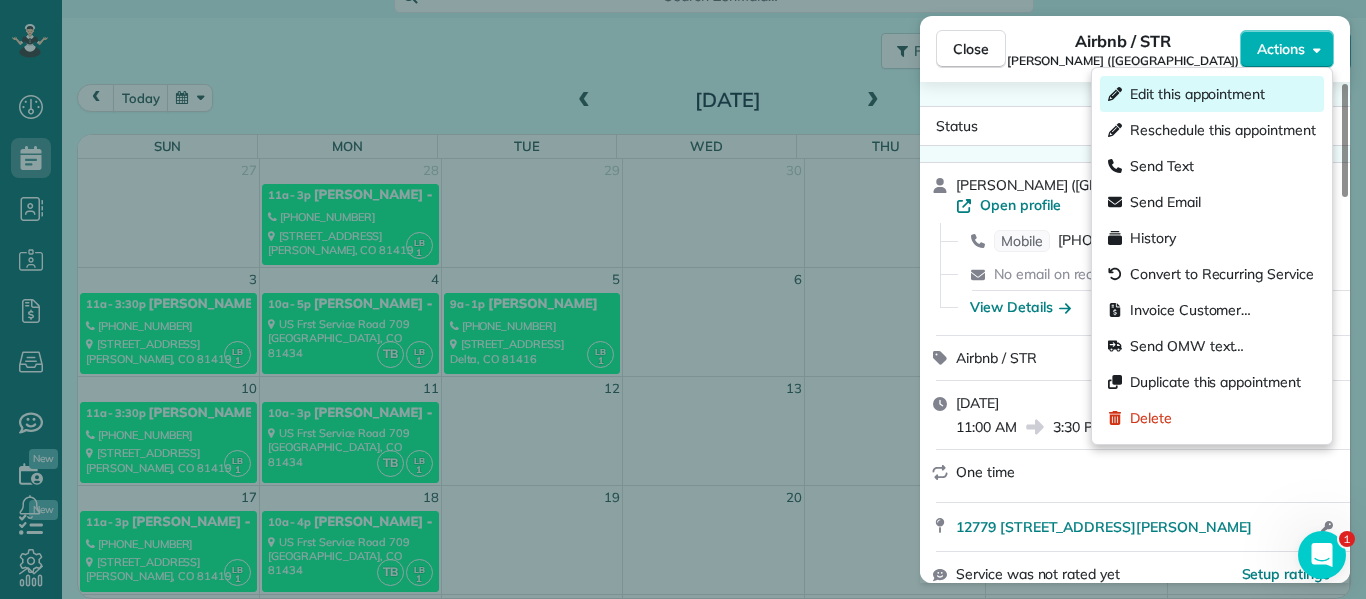 click on "Edit this appointment" at bounding box center [1212, 94] 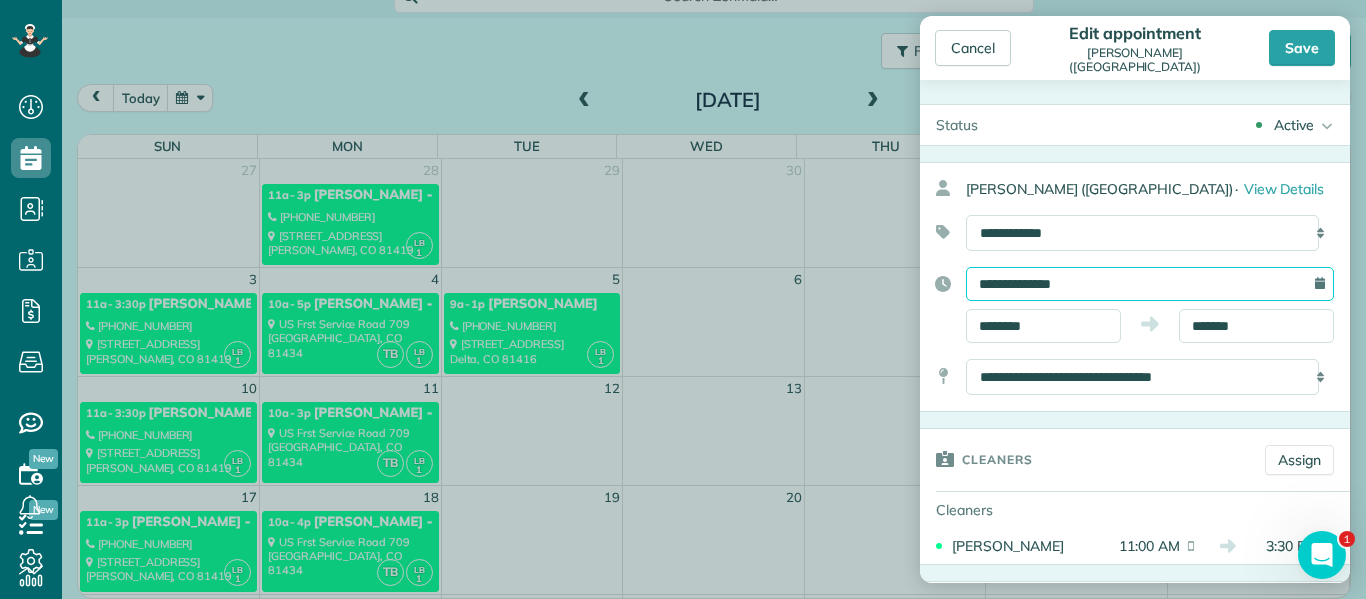 click on "**********" at bounding box center (1150, 284) 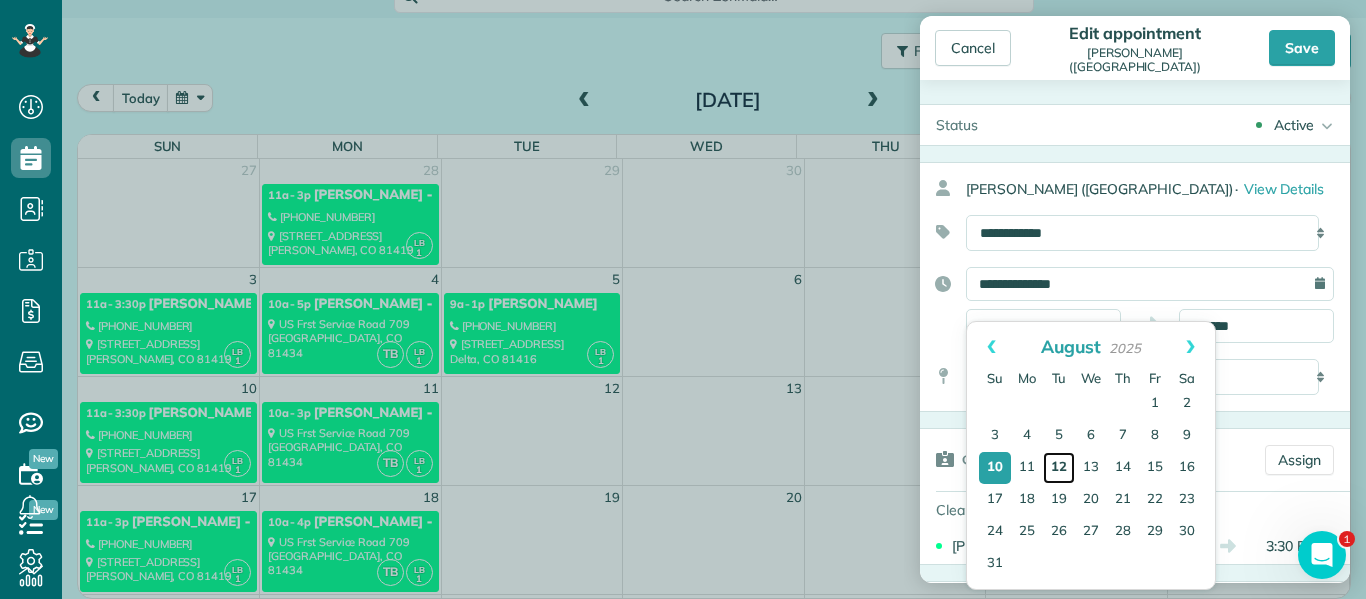 click on "12" at bounding box center (1059, 468) 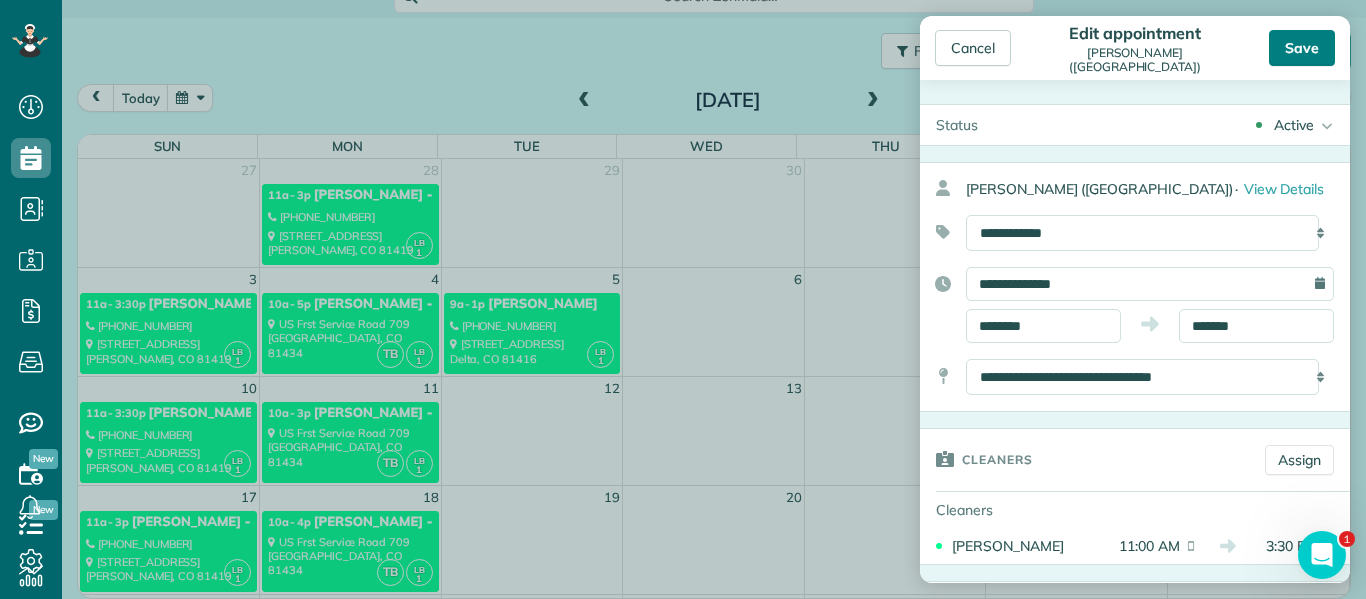 click on "Save" at bounding box center (1302, 48) 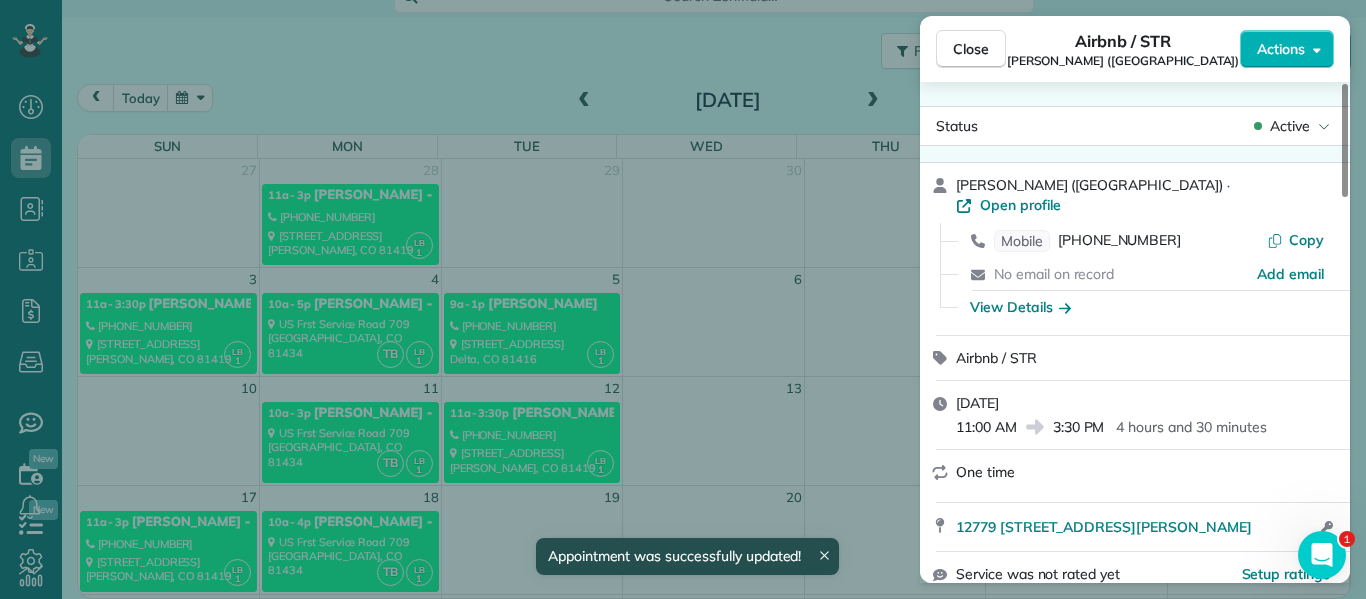click on "Close Airbnb / STR Crystal Sabatke-Smith (Casa la Mesa) Actions Status Active Crystal Sabatke-Smith (Casa la Mesa) · Open profile Mobile (970) 417-6953 Copy No email on record Add email View Details Airbnb / STR Sunday, August 10, 2025 11:00 AM 3:30 PM 4 hours and 30 minutes One time 12779 3600 Road Hotchkiss CO 81419 Open access information Service was not rated yet Setup ratings Cleaners Time in and out Assign Invite Cleaners Lanamae   Byler 11:00 AM 3:30 PM Checklist Try Now Keep this appointment up to your standards. Stay on top of every detail, keep your cleaners organised, and your client happy. Assign a checklist Watch a 5 min demo Billing Billing actions Price $140.00 Overcharge $0.00 Discount $0.00 Coupon discount - Primary tax - Secondary tax - Total appointment price $140.00 Tips collected New feature! $0.00 Unpaid Mark as paid Total including tip $140.00 Get paid online in no-time! Send an invoice and reward your cleaners with tips Charge customer credit card Appointment custom fields - Venmo 0 0" at bounding box center (683, 299) 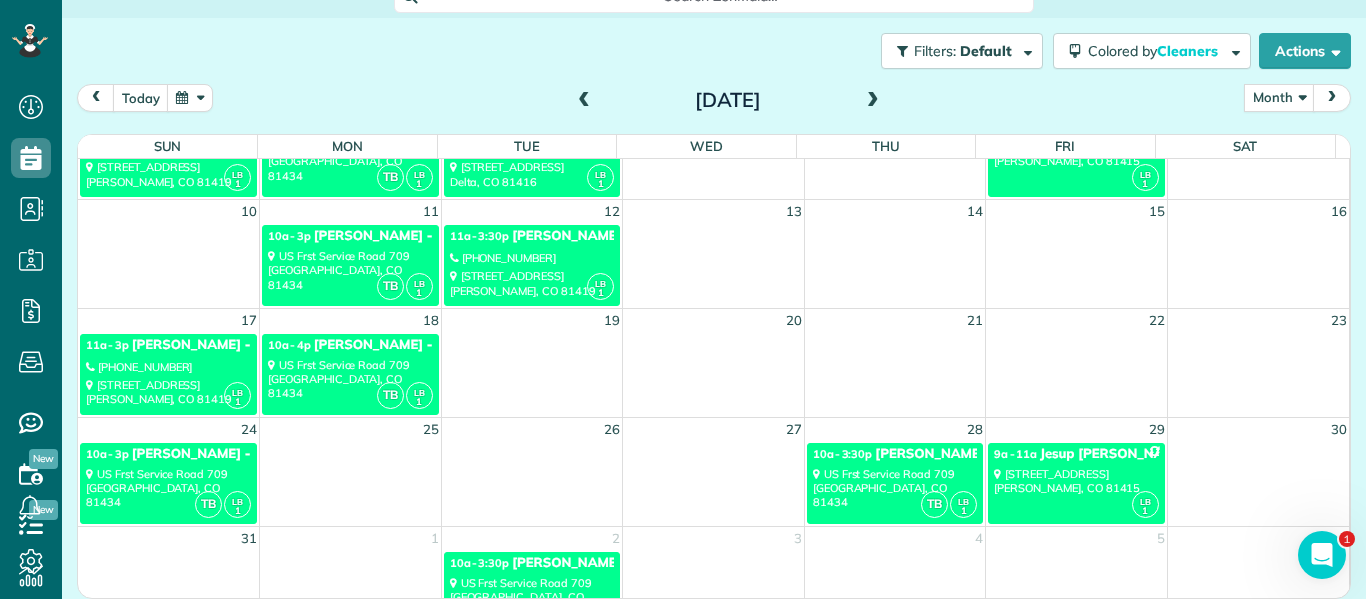 scroll, scrollTop: 212, scrollLeft: 0, axis: vertical 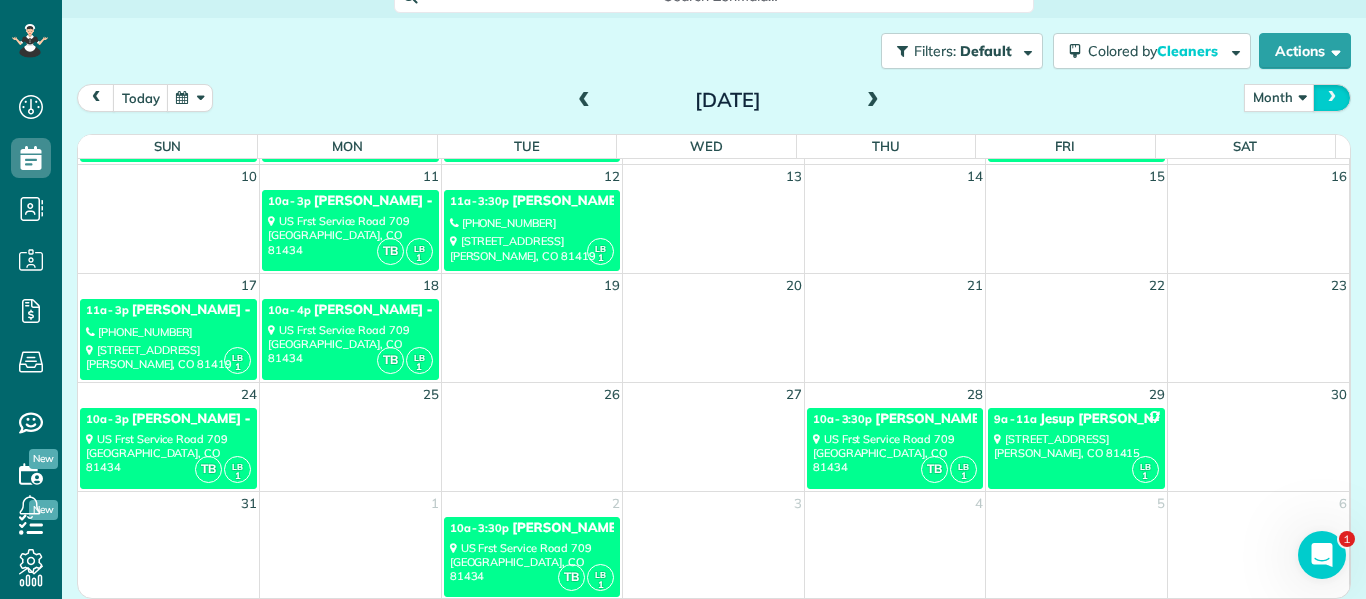click at bounding box center [1332, 97] 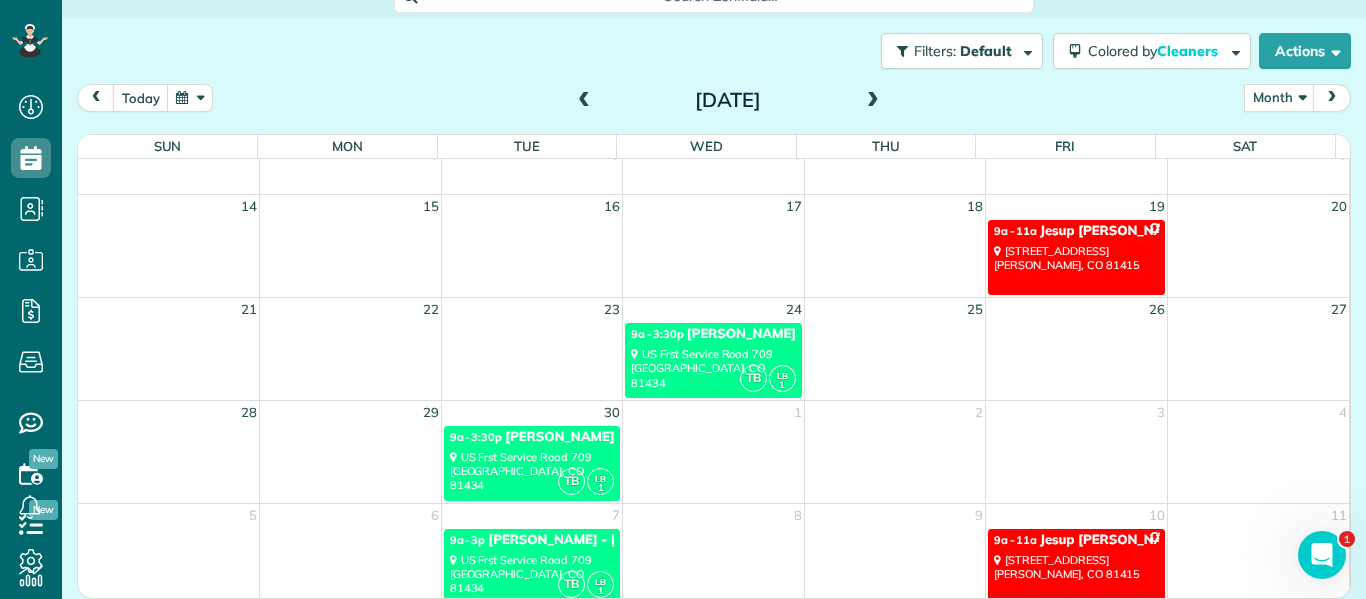 scroll, scrollTop: 125, scrollLeft: 0, axis: vertical 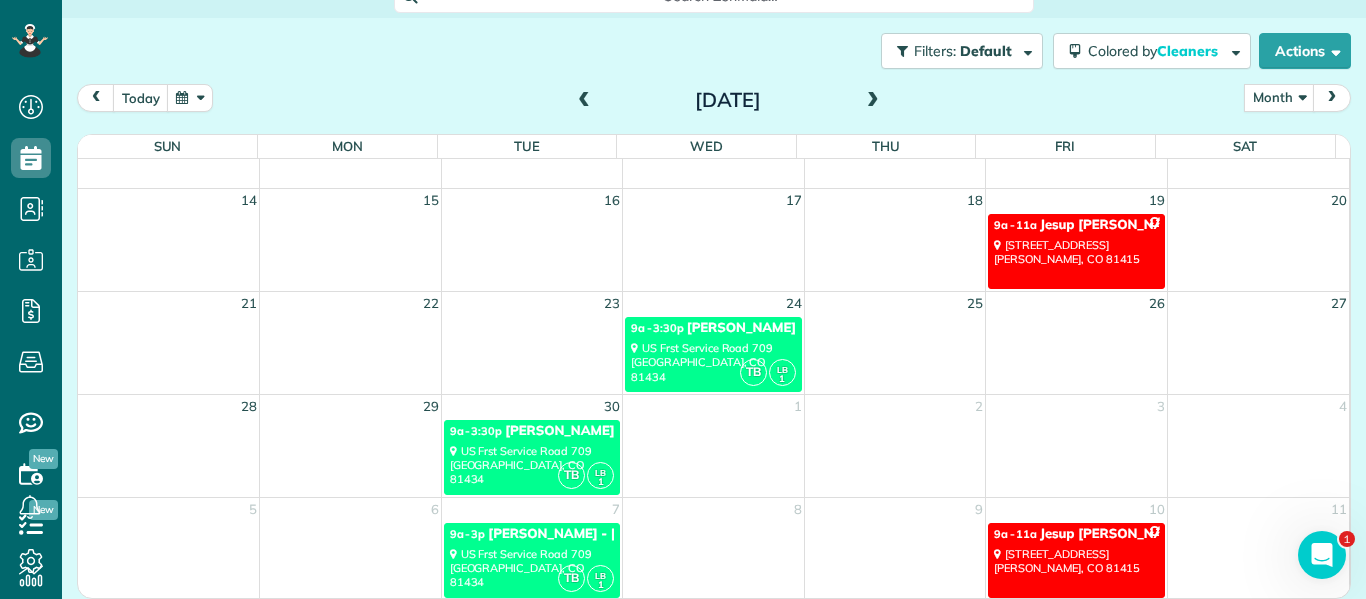 click at bounding box center (1332, 97) 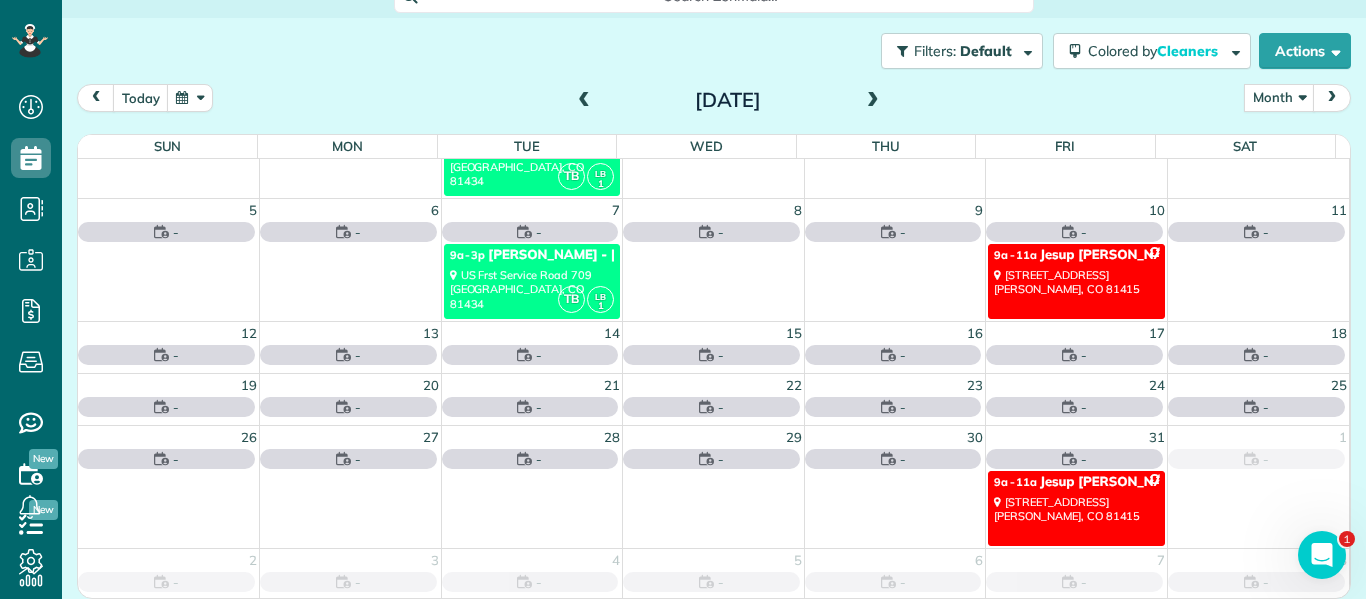 scroll, scrollTop: 0, scrollLeft: 0, axis: both 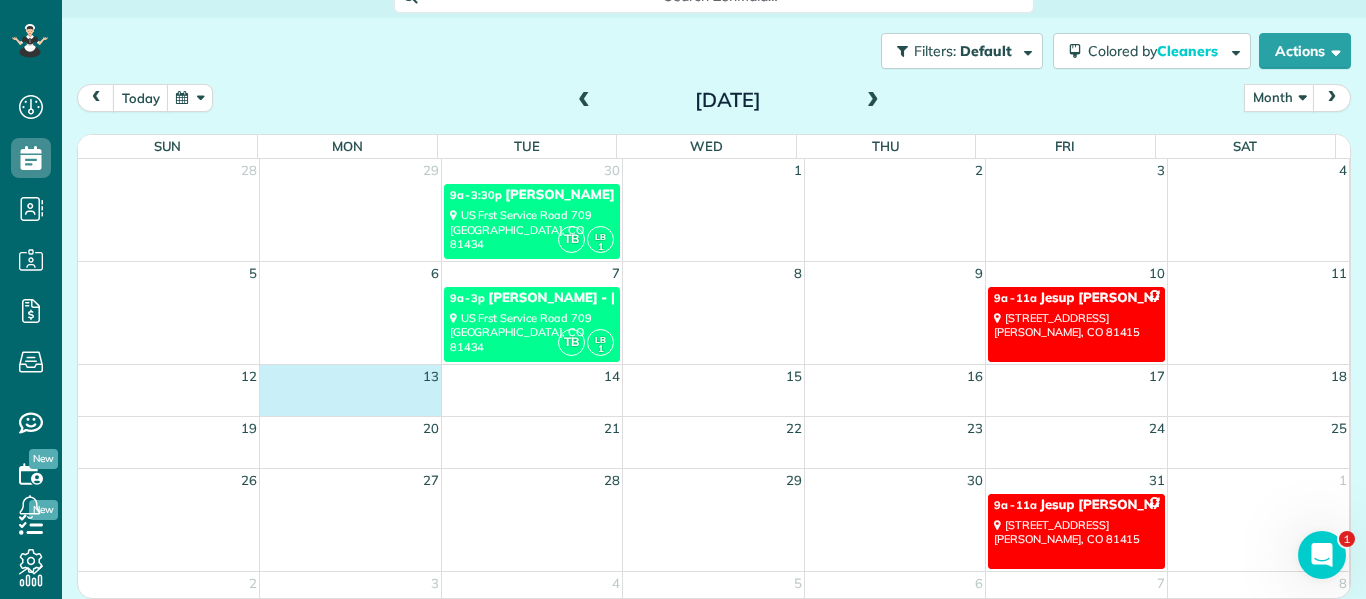 click on "12 13 14 15 16 17 18" at bounding box center [713, 390] 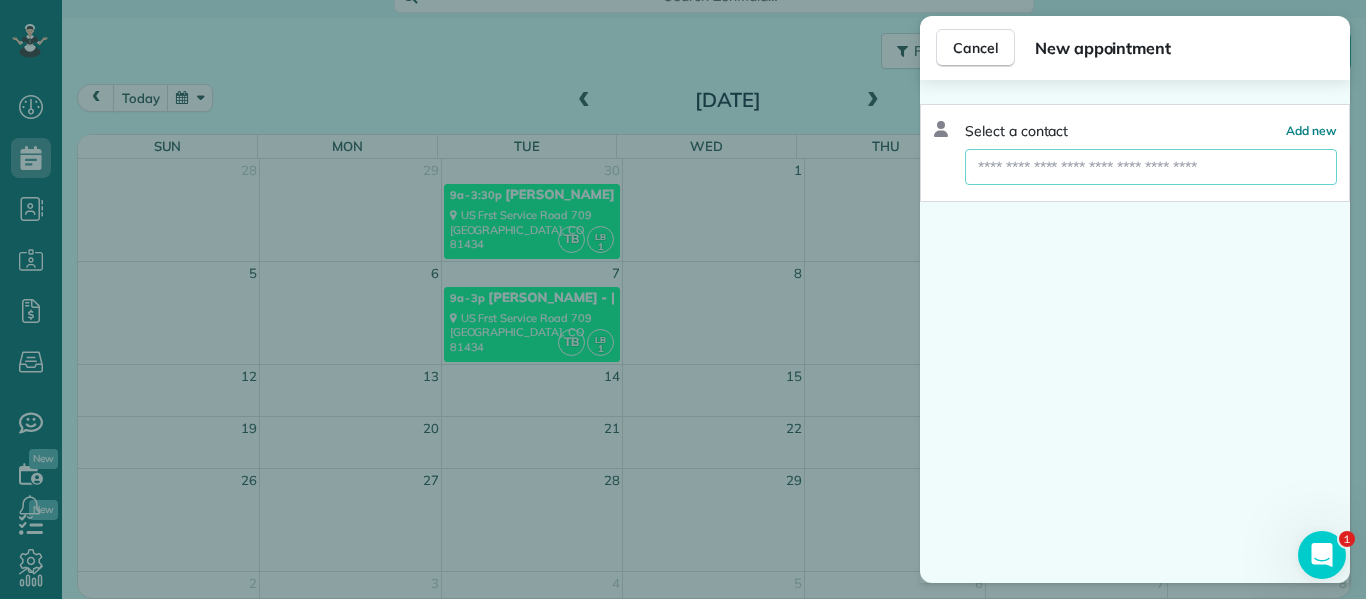 click at bounding box center (1151, 167) 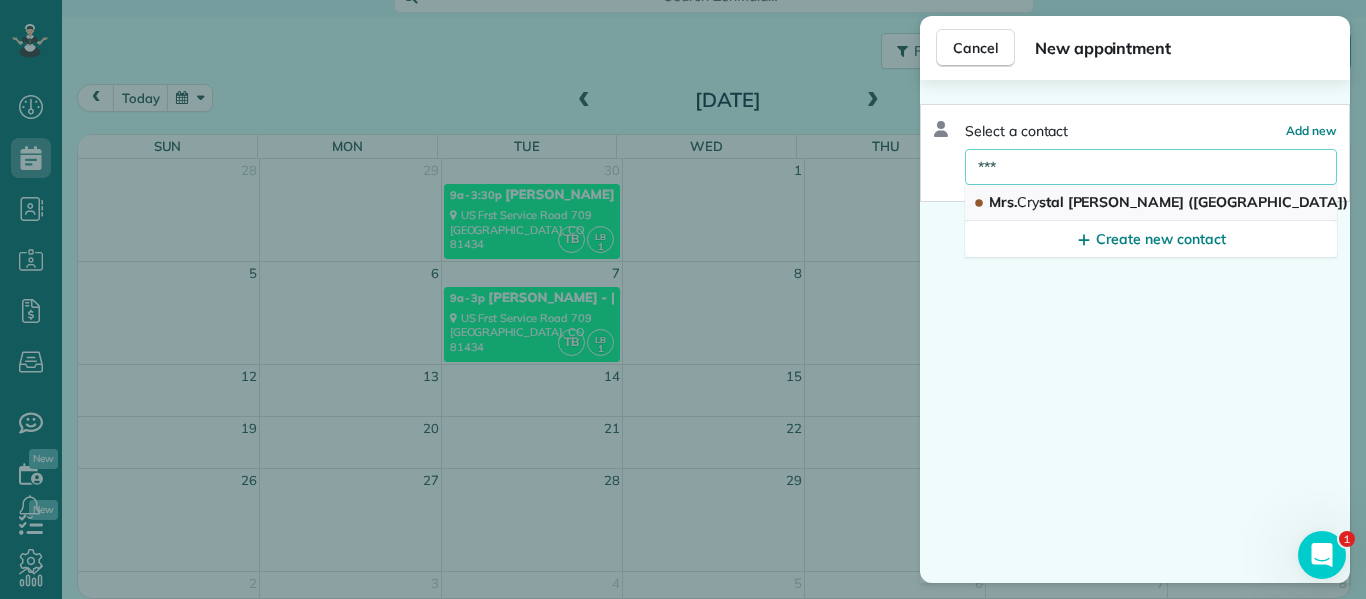 type on "***" 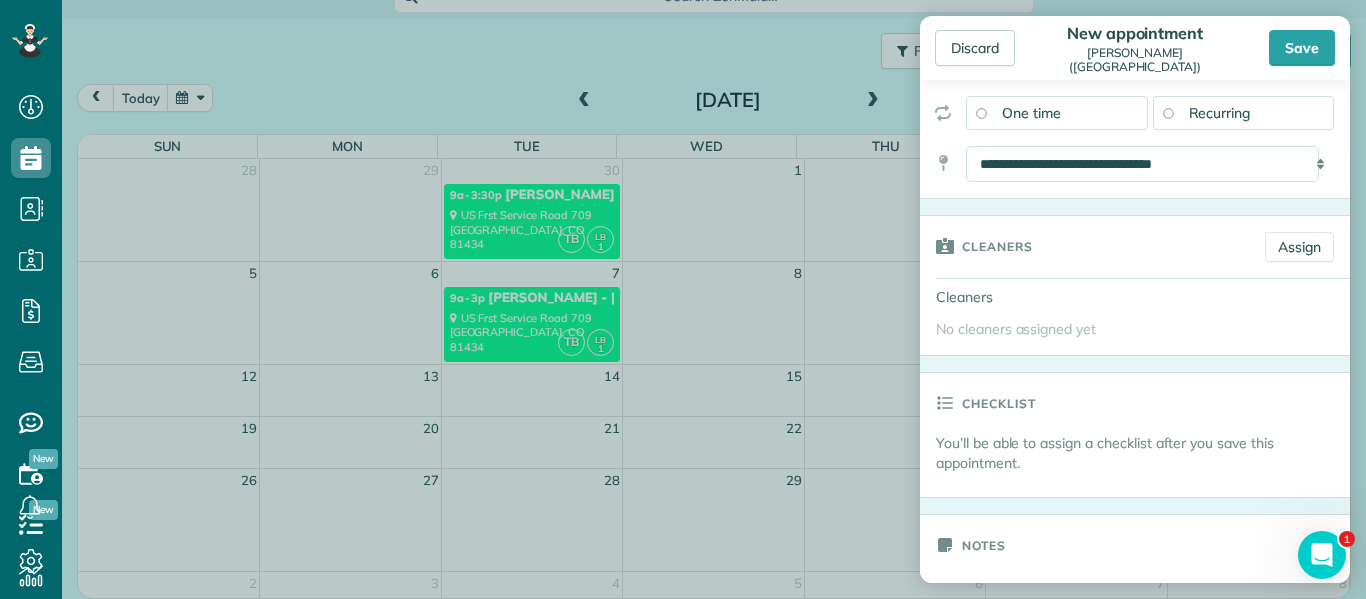 scroll, scrollTop: 264, scrollLeft: 0, axis: vertical 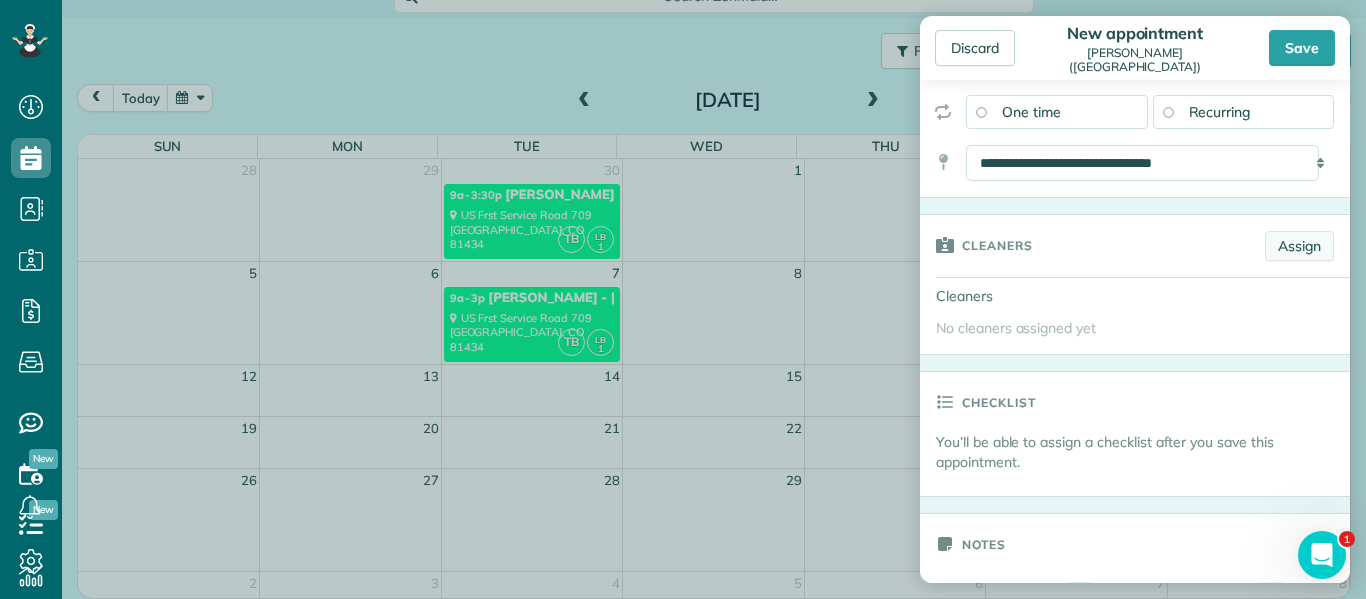 click on "Assign" at bounding box center (1299, 246) 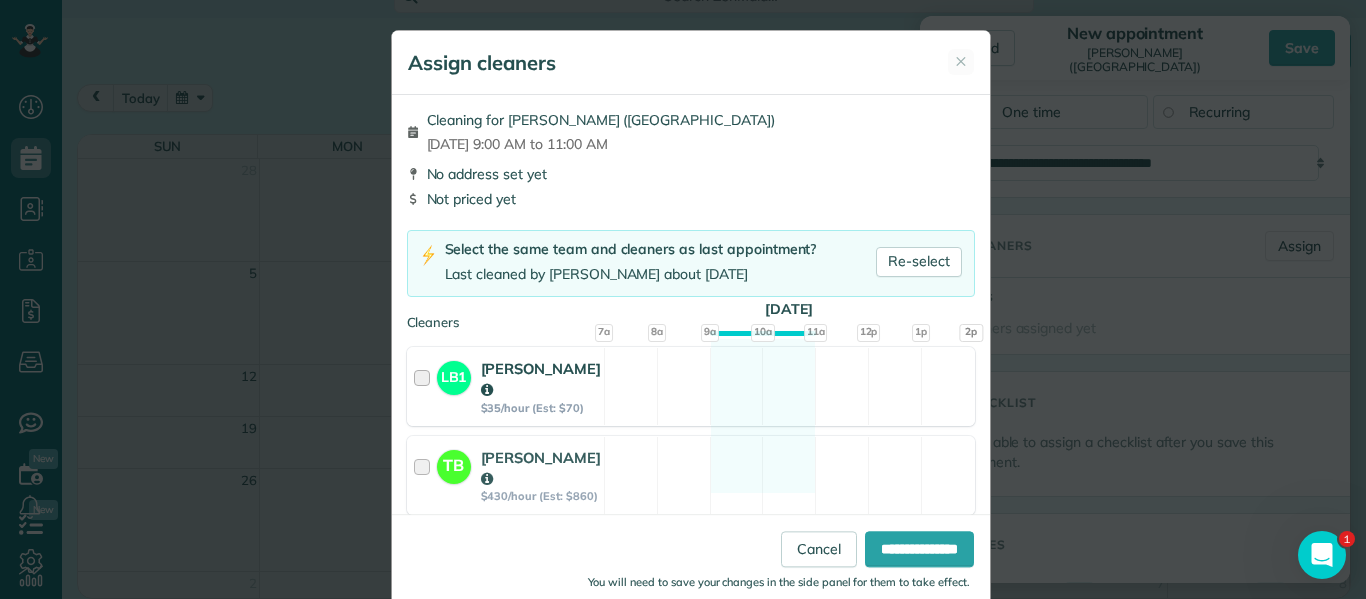click at bounding box center (425, 386) 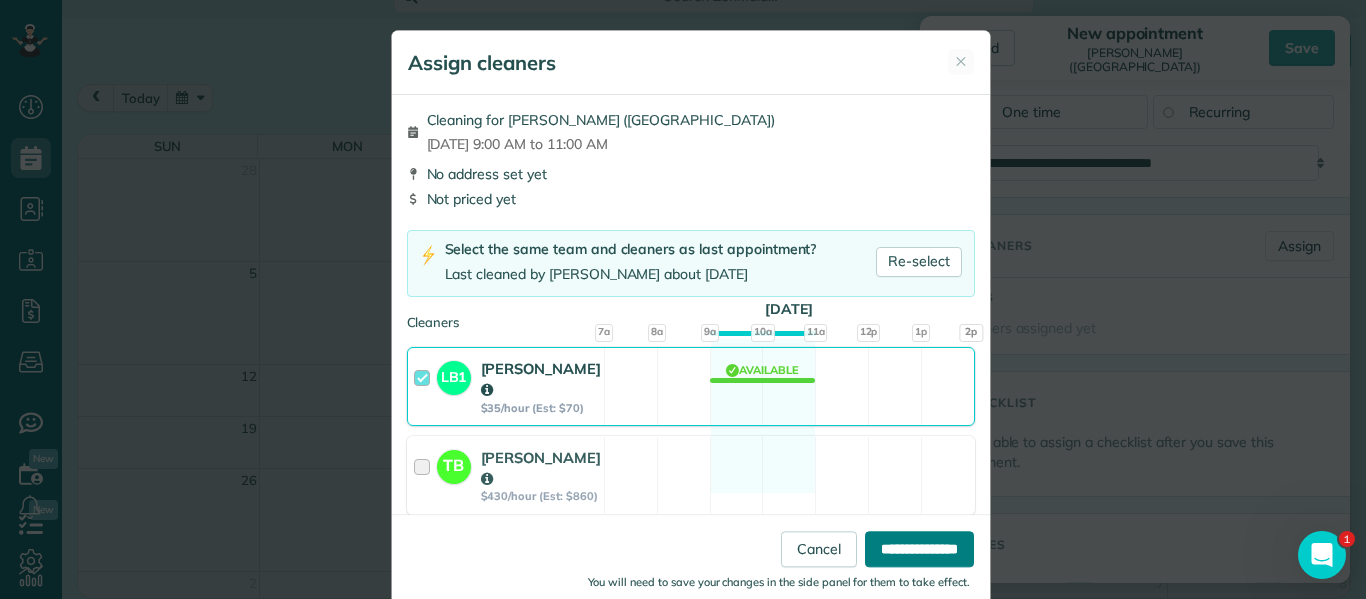 click on "**********" at bounding box center [919, 549] 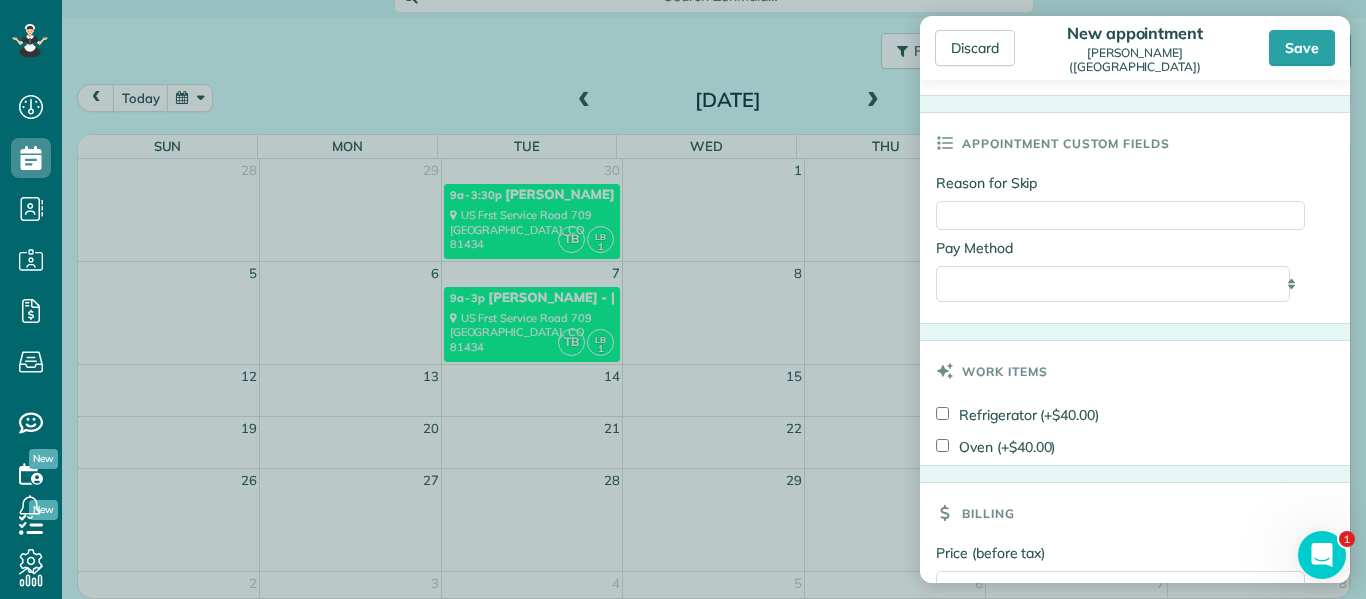 scroll, scrollTop: 999, scrollLeft: 0, axis: vertical 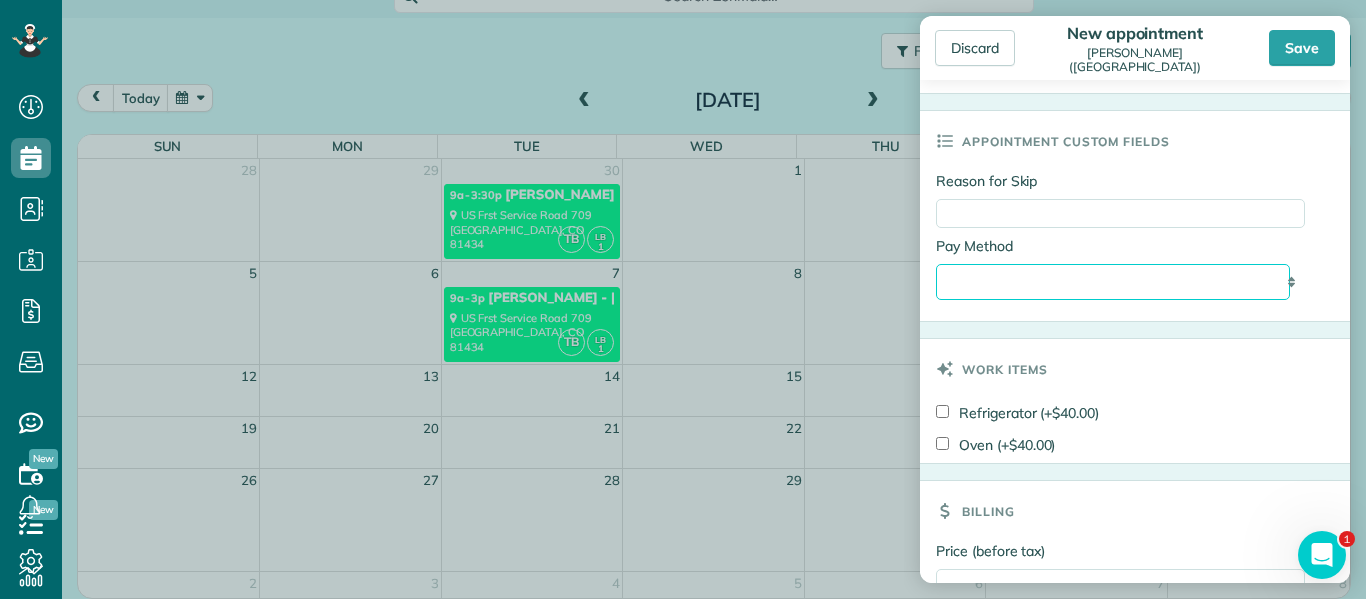 click on "**********" at bounding box center [1113, 282] 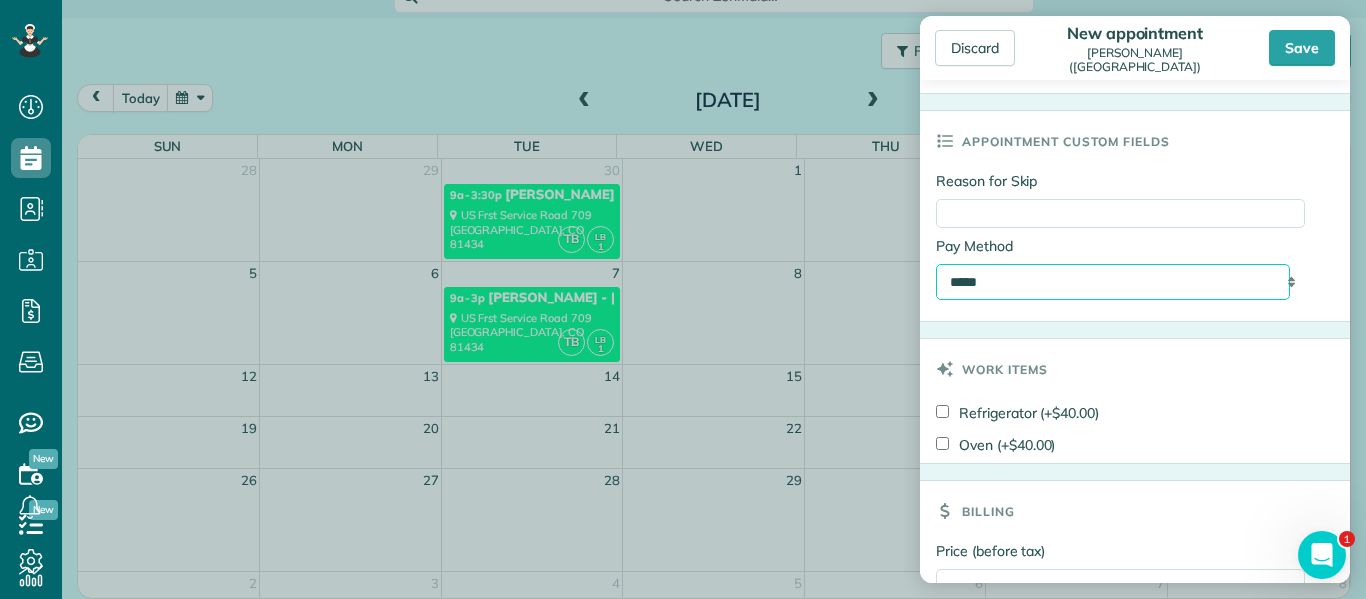 click on "**********" at bounding box center (1113, 282) 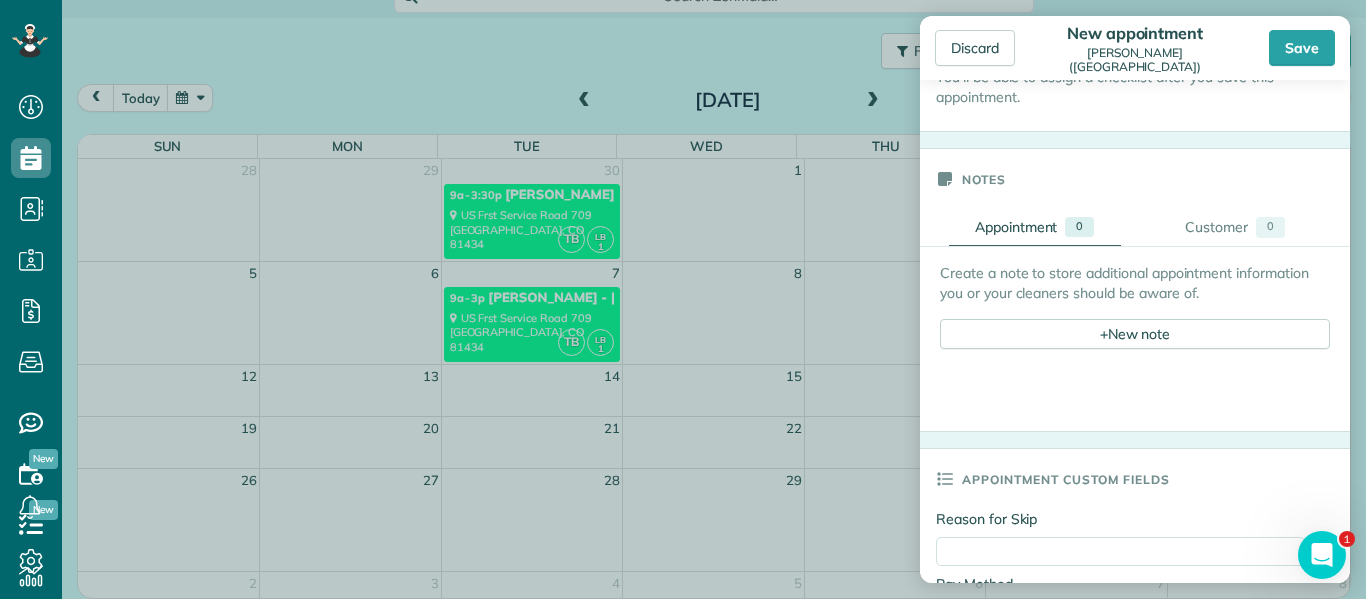 scroll, scrollTop: 658, scrollLeft: 0, axis: vertical 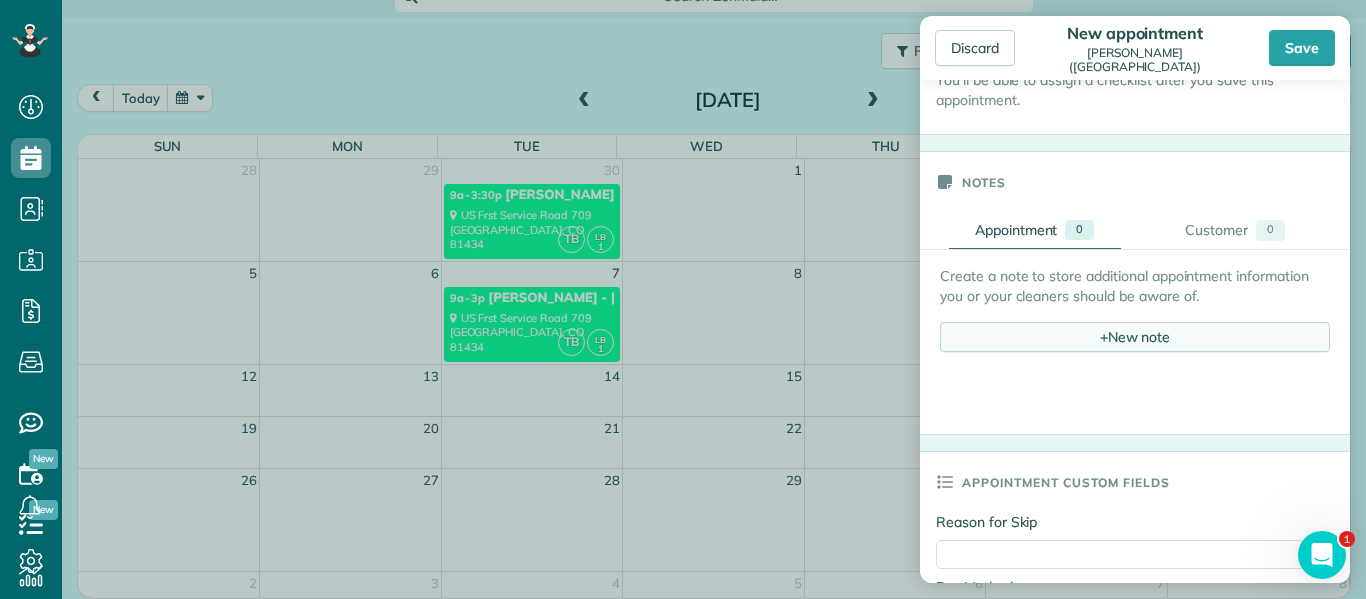 click on "+ New note" at bounding box center (1135, 337) 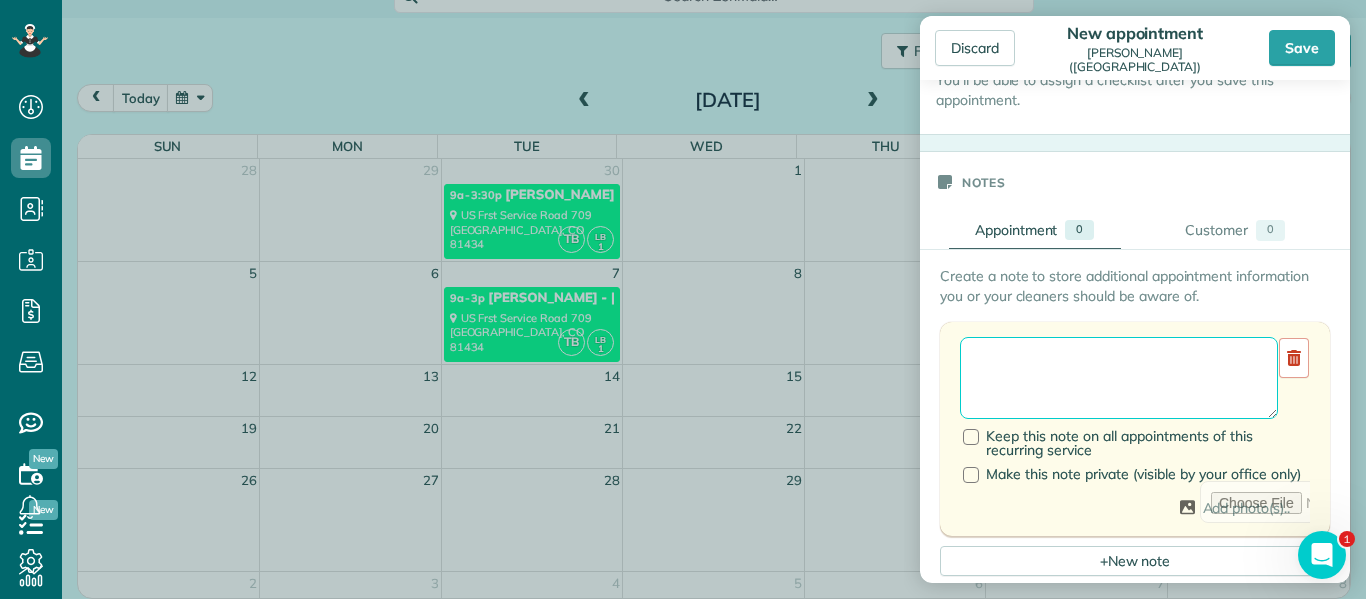 click at bounding box center [1119, 378] 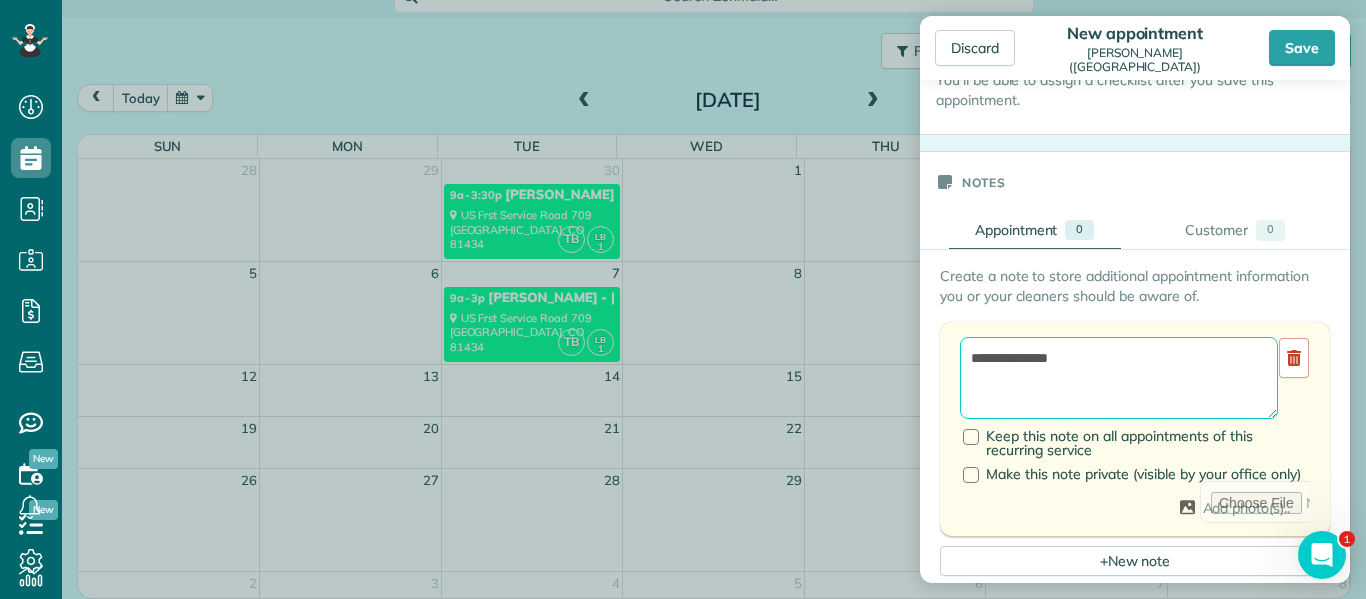 click on "**********" at bounding box center [1119, 378] 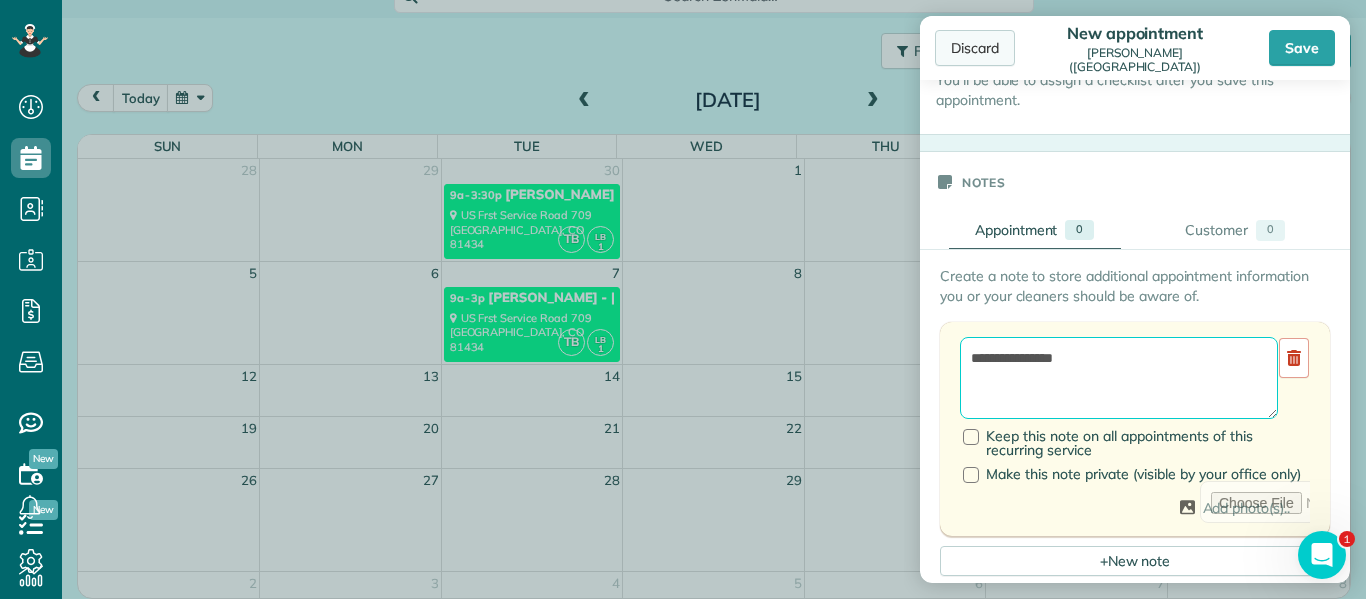 type on "**********" 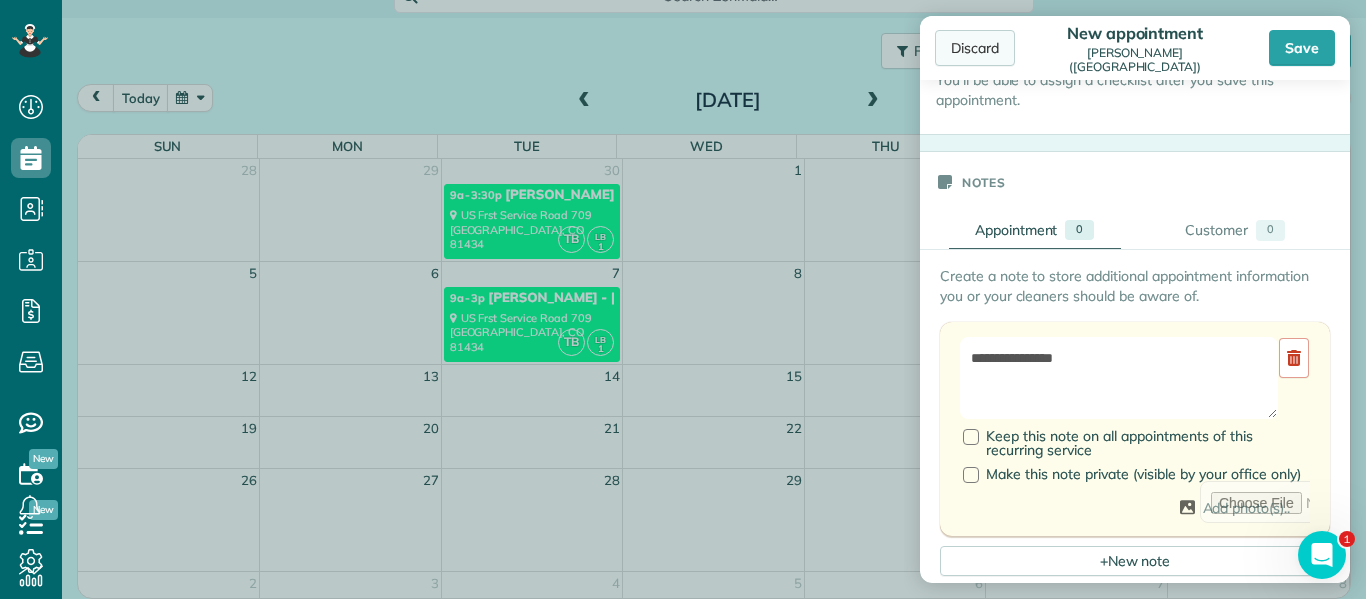 click on "Discard" at bounding box center [975, 48] 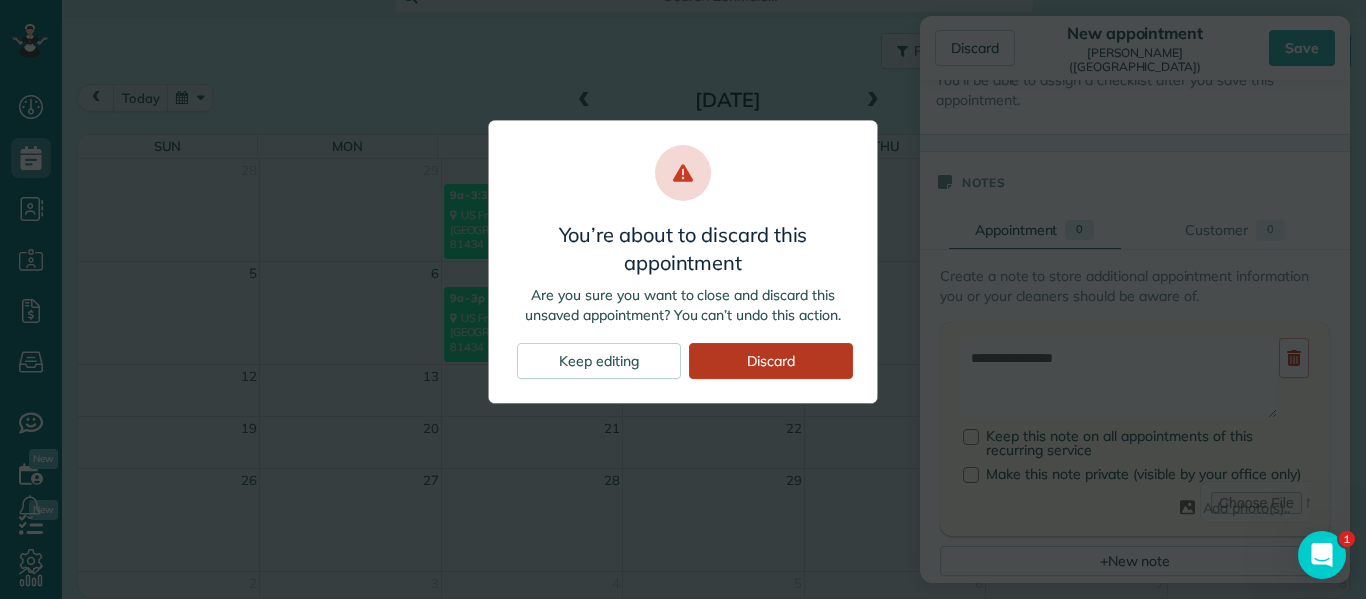 click on "Discard" at bounding box center (771, 361) 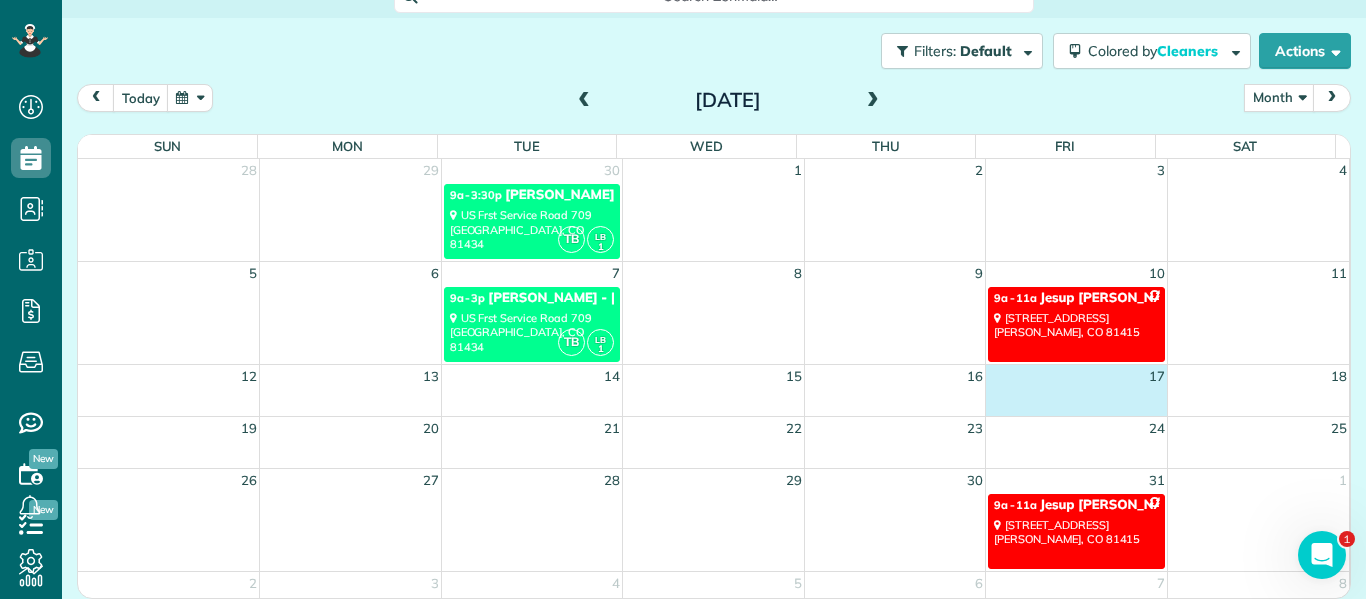click on "17" at bounding box center [1077, 377] 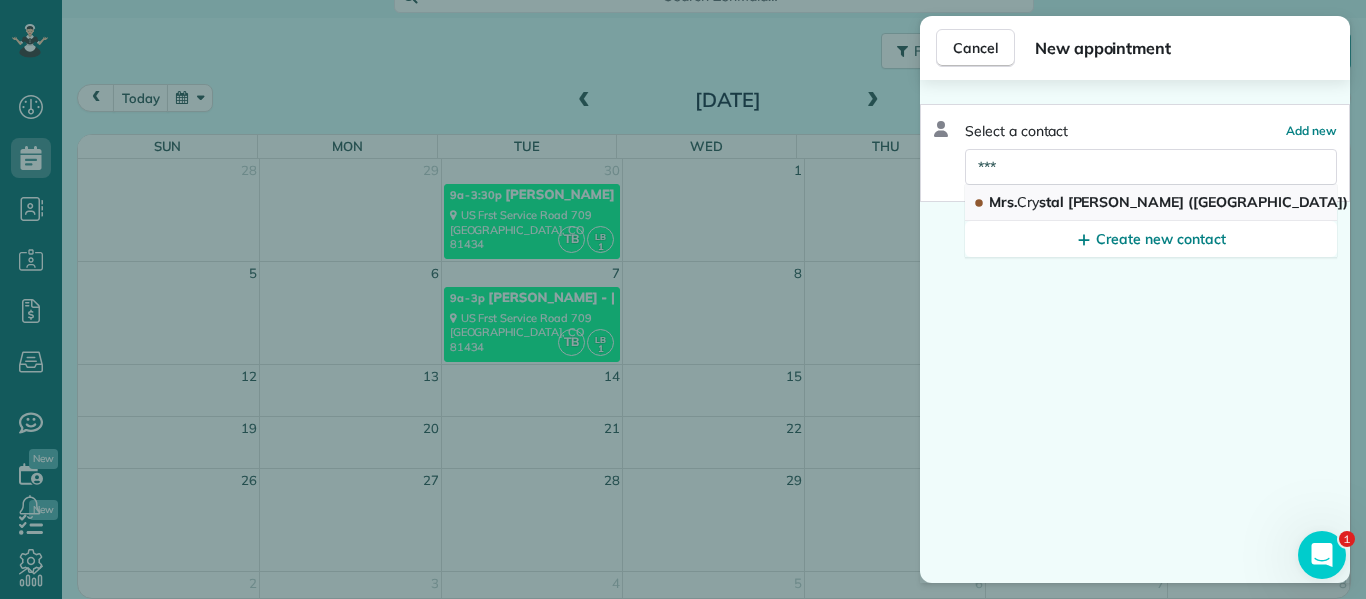 click on "Mrs.  Cry stal Sabatke-Smith (Casa la Mesa)" at bounding box center (1168, 202) 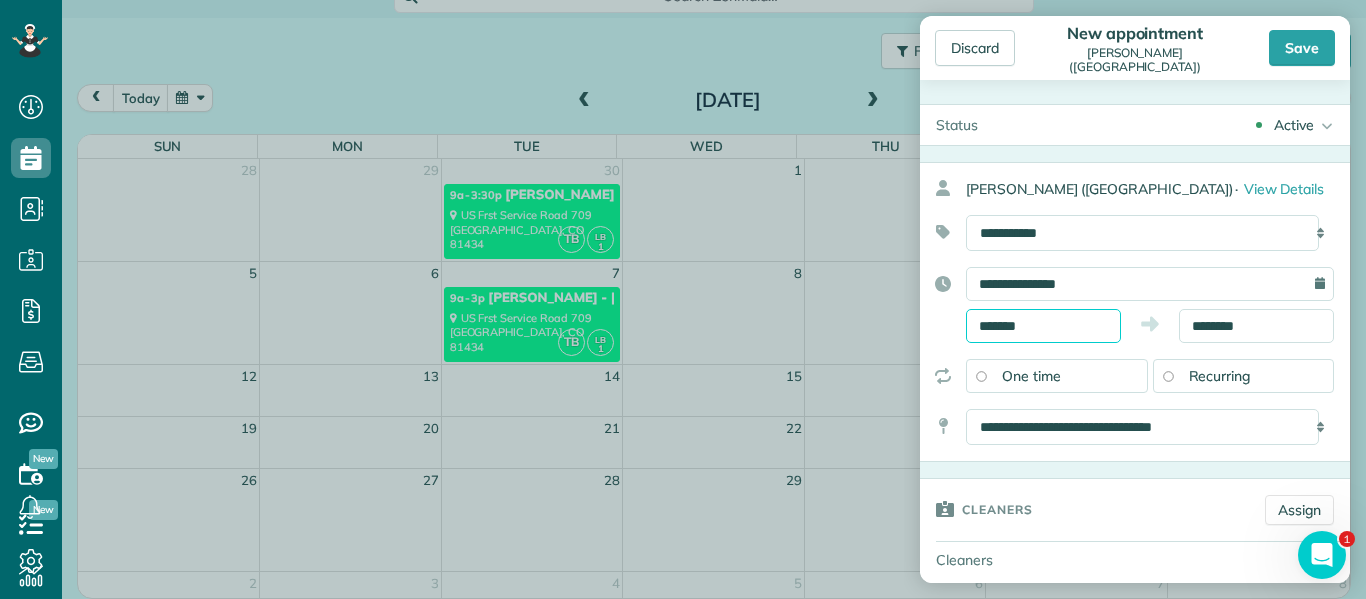 click on "*******" at bounding box center (1043, 326) 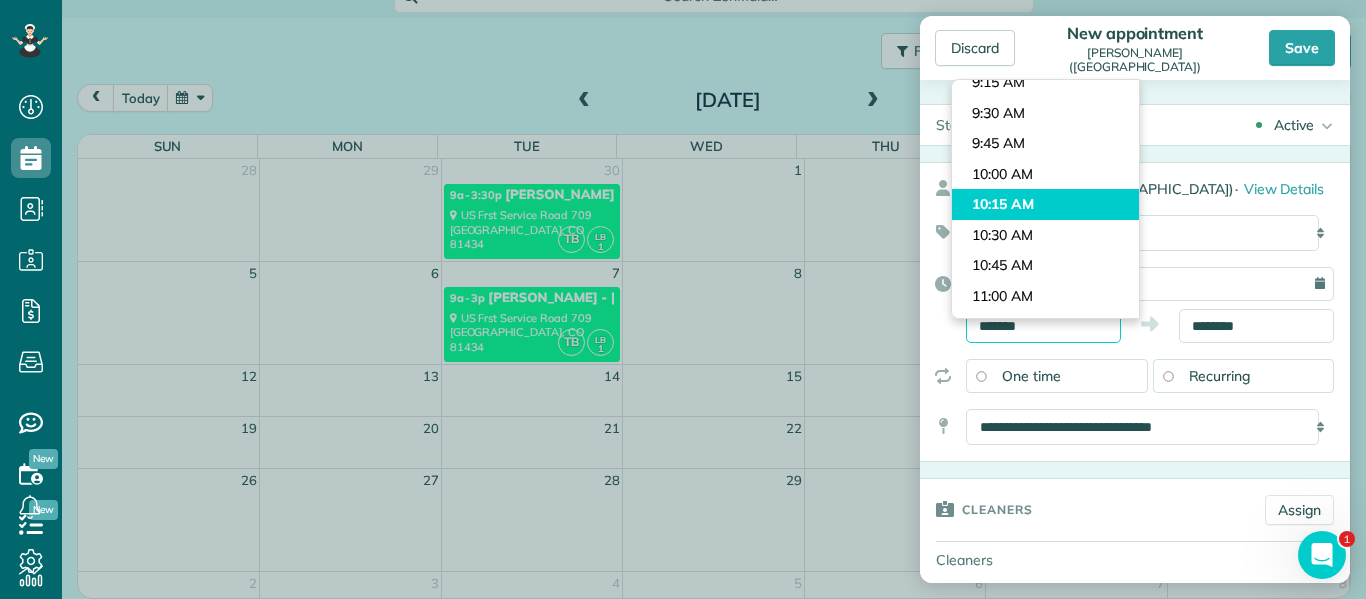 scroll, scrollTop: 1113, scrollLeft: 0, axis: vertical 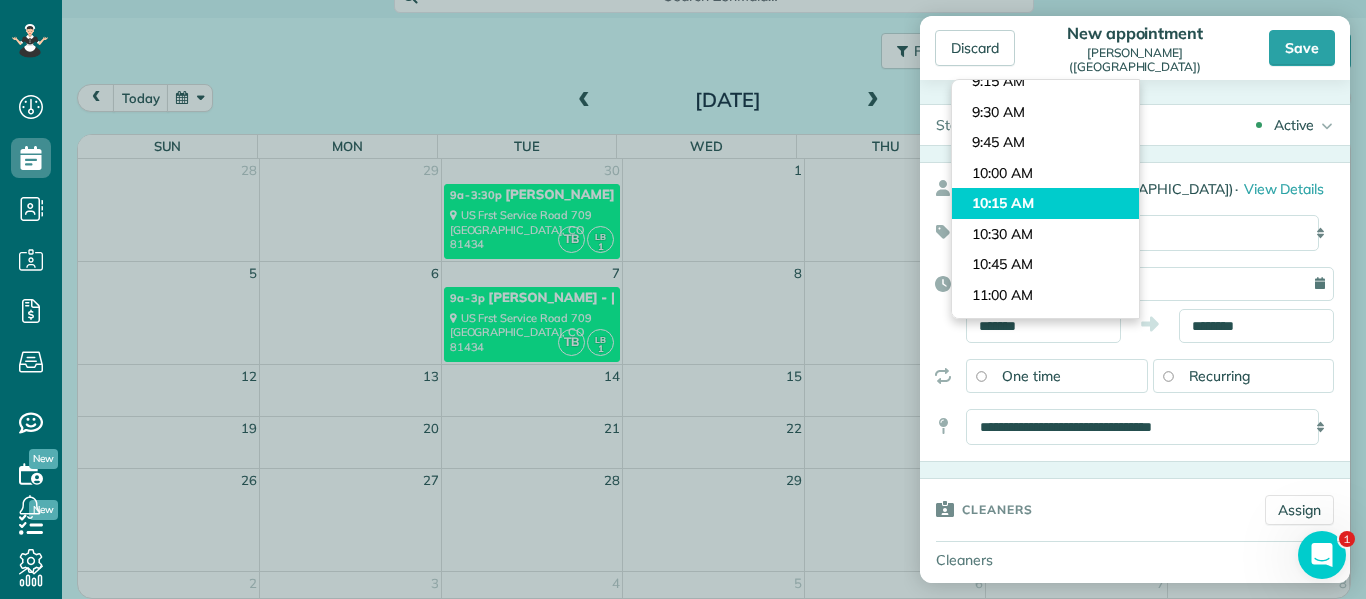 type on "********" 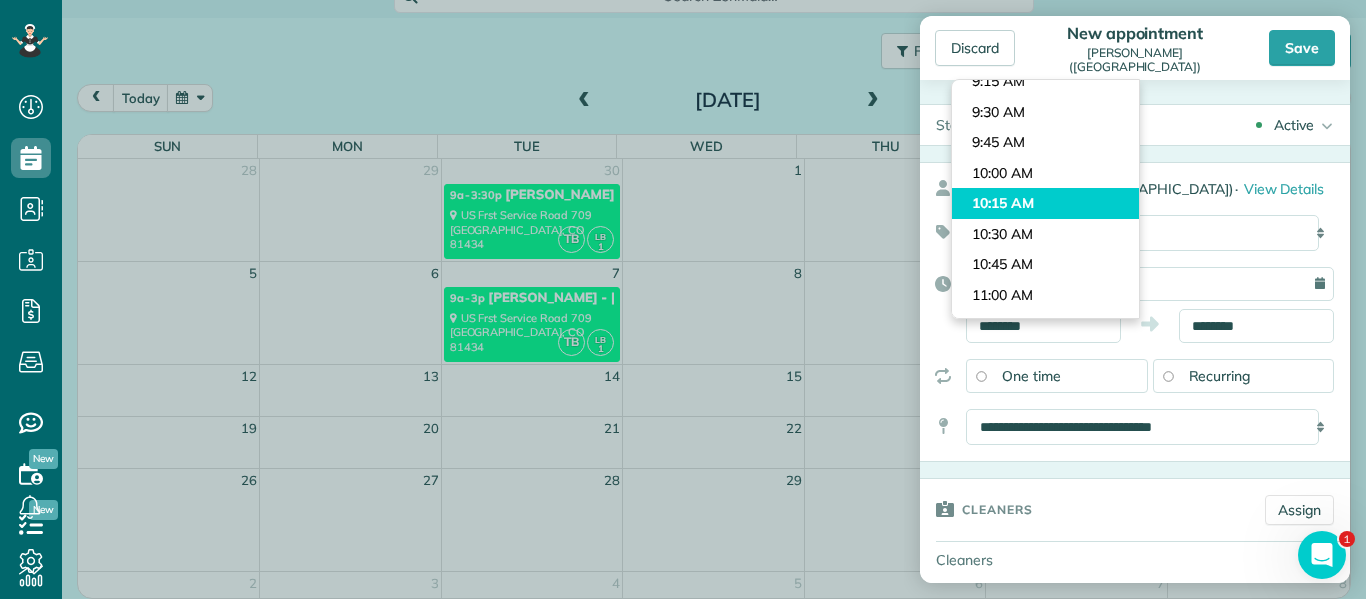 click on "Dashboard
Scheduling
Calendar View
List View
Dispatch View - Weekly scheduling (Beta)" at bounding box center (683, 299) 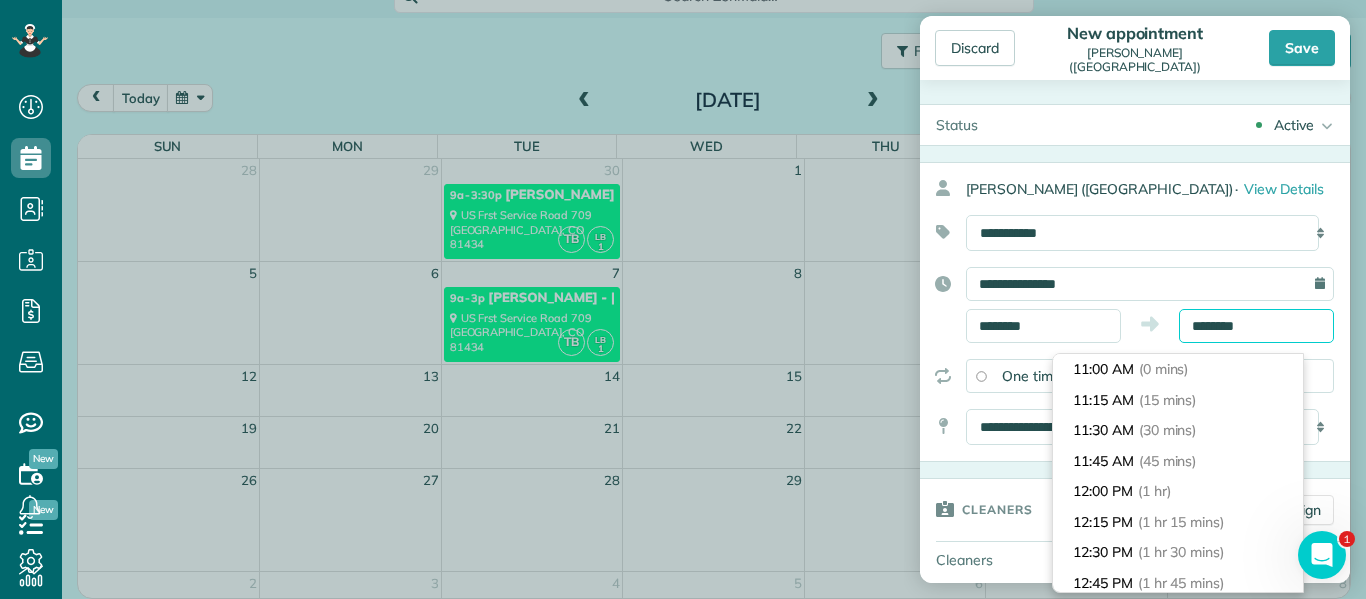 click on "********" at bounding box center (1256, 326) 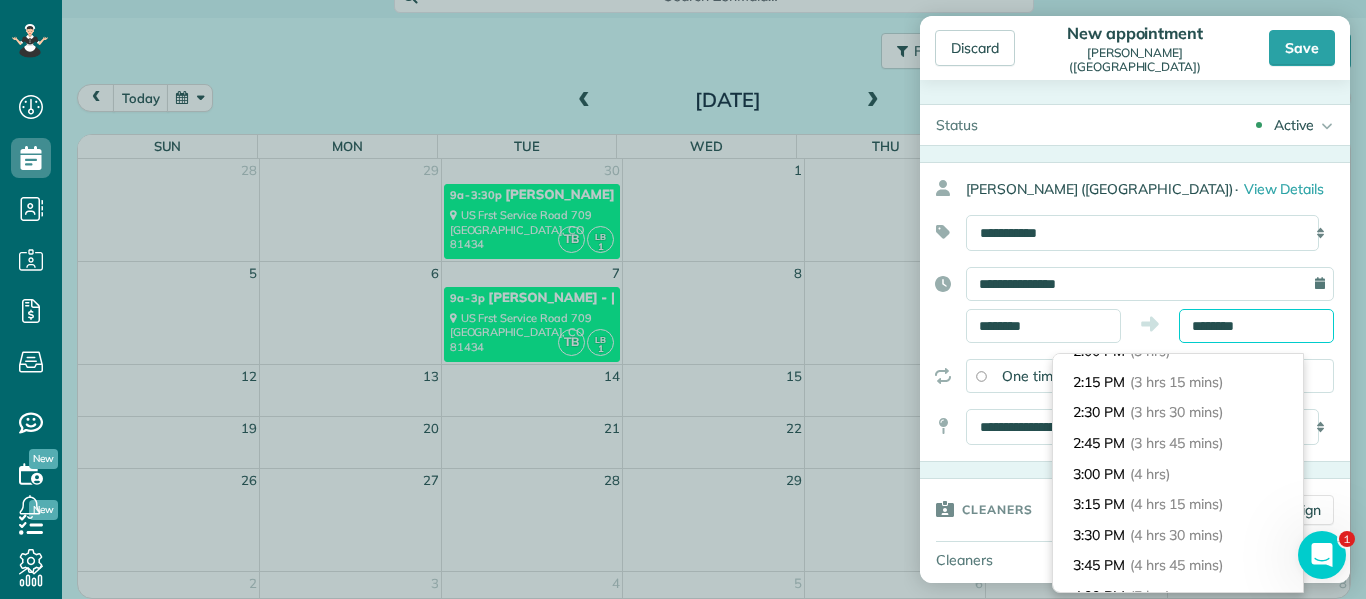 scroll, scrollTop: 385, scrollLeft: 0, axis: vertical 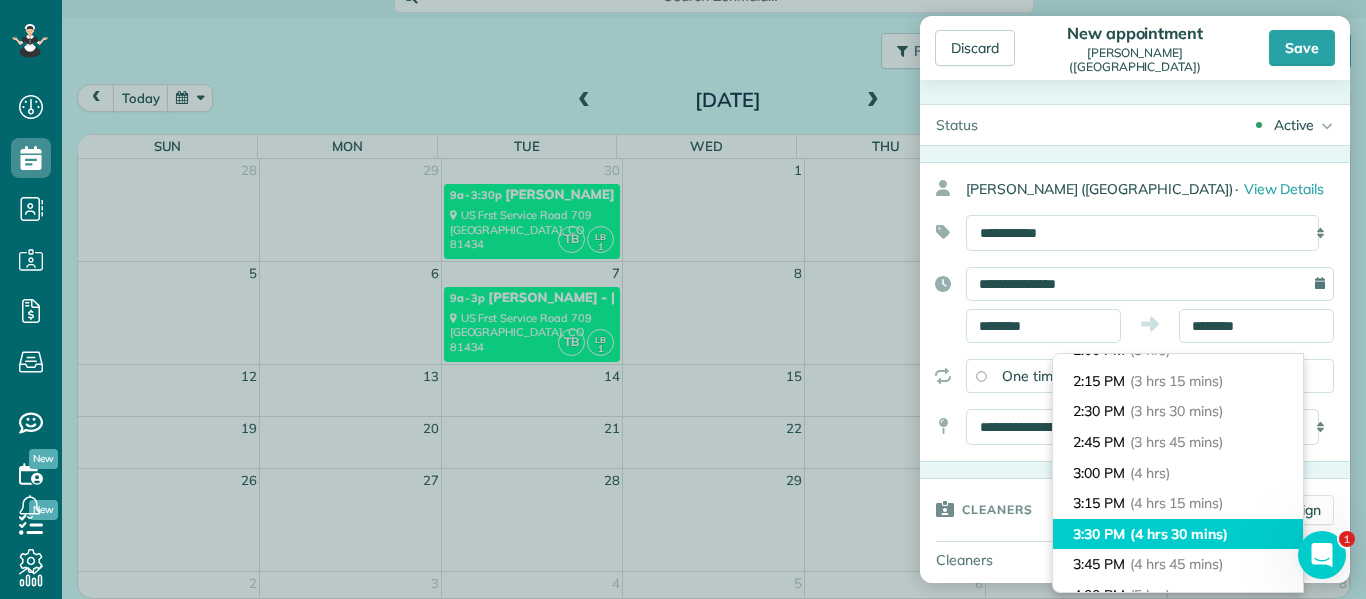 type on "*******" 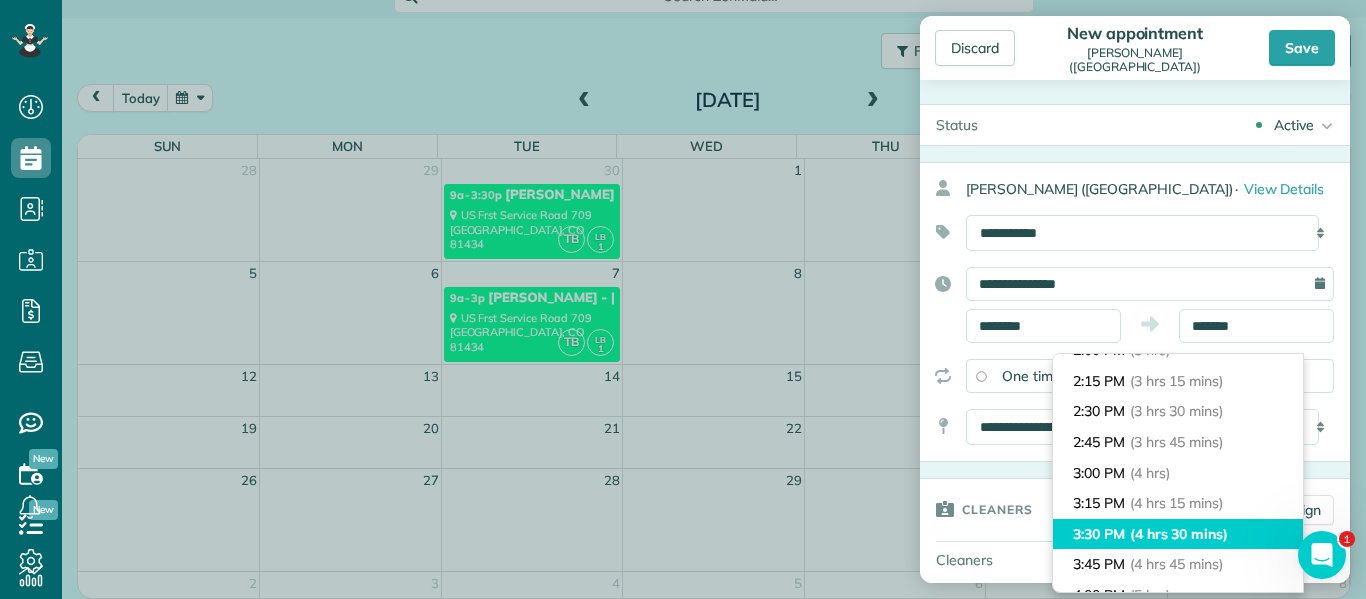 click on "(4 hrs 30 mins)" at bounding box center [1179, 534] 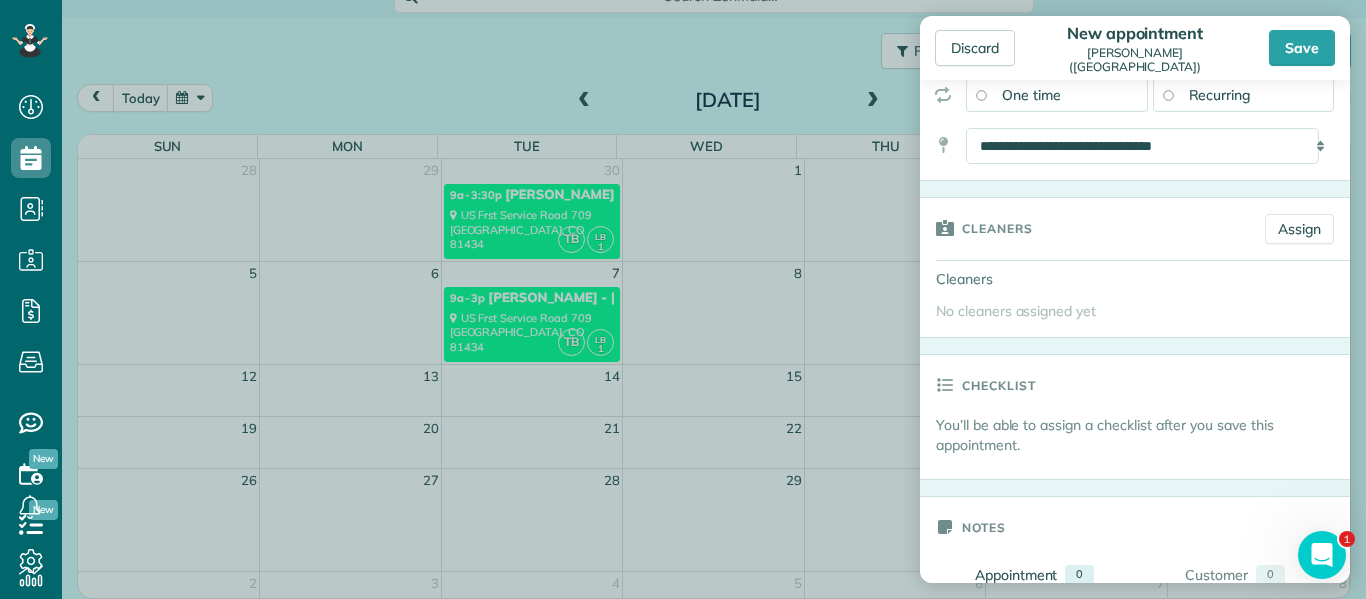 scroll, scrollTop: 282, scrollLeft: 0, axis: vertical 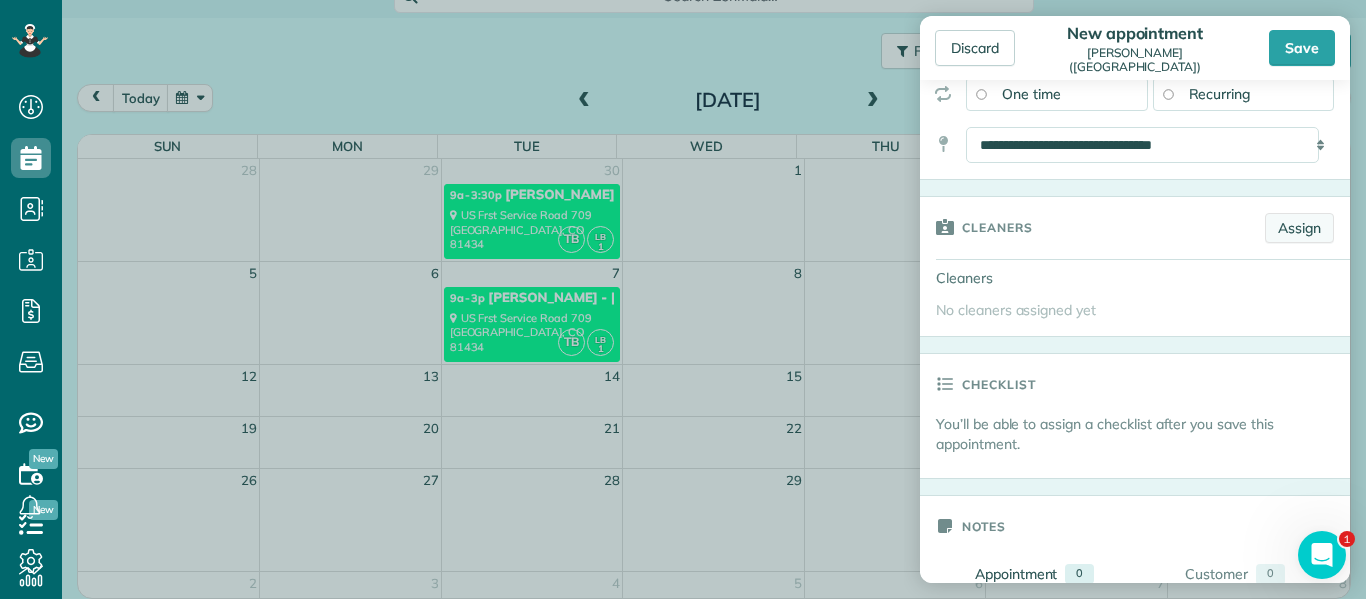 click on "Assign" at bounding box center (1299, 228) 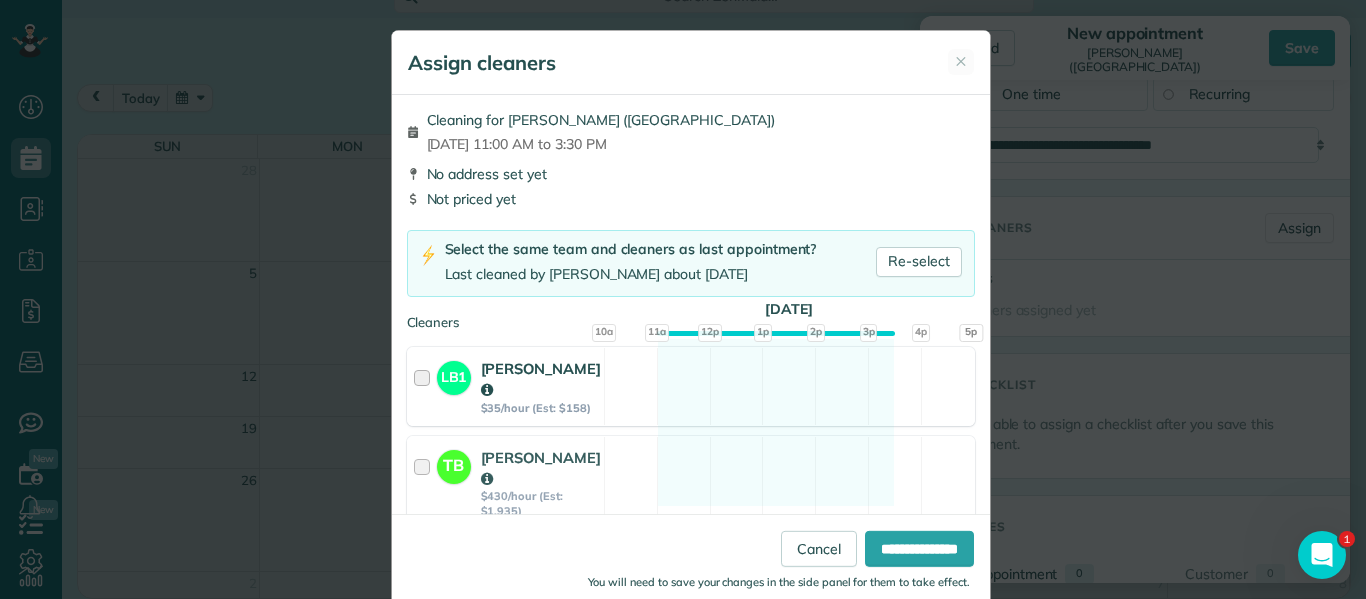 click at bounding box center [425, 386] 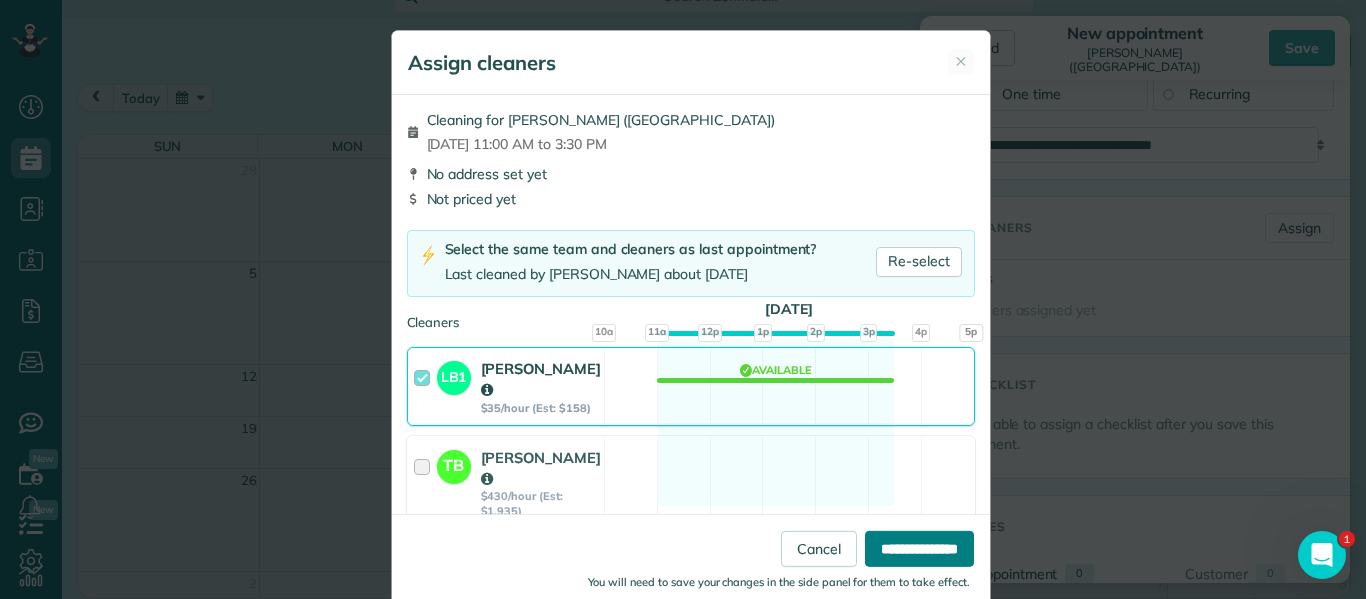 click on "**********" at bounding box center (919, 549) 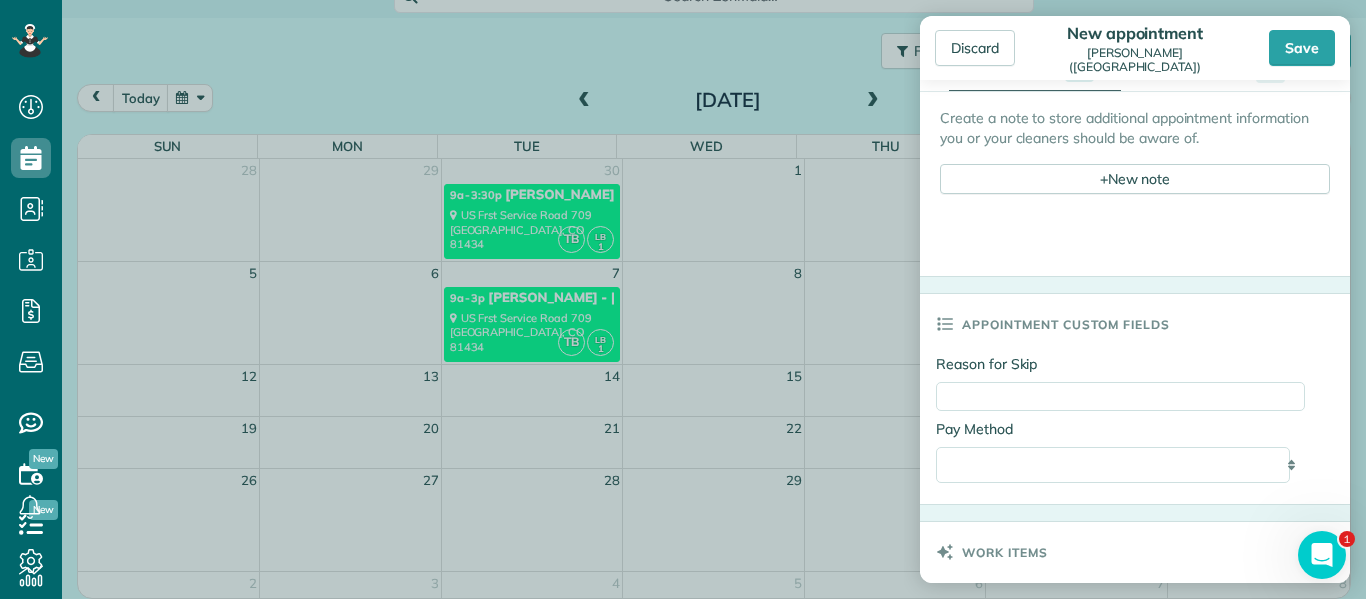 scroll, scrollTop: 817, scrollLeft: 0, axis: vertical 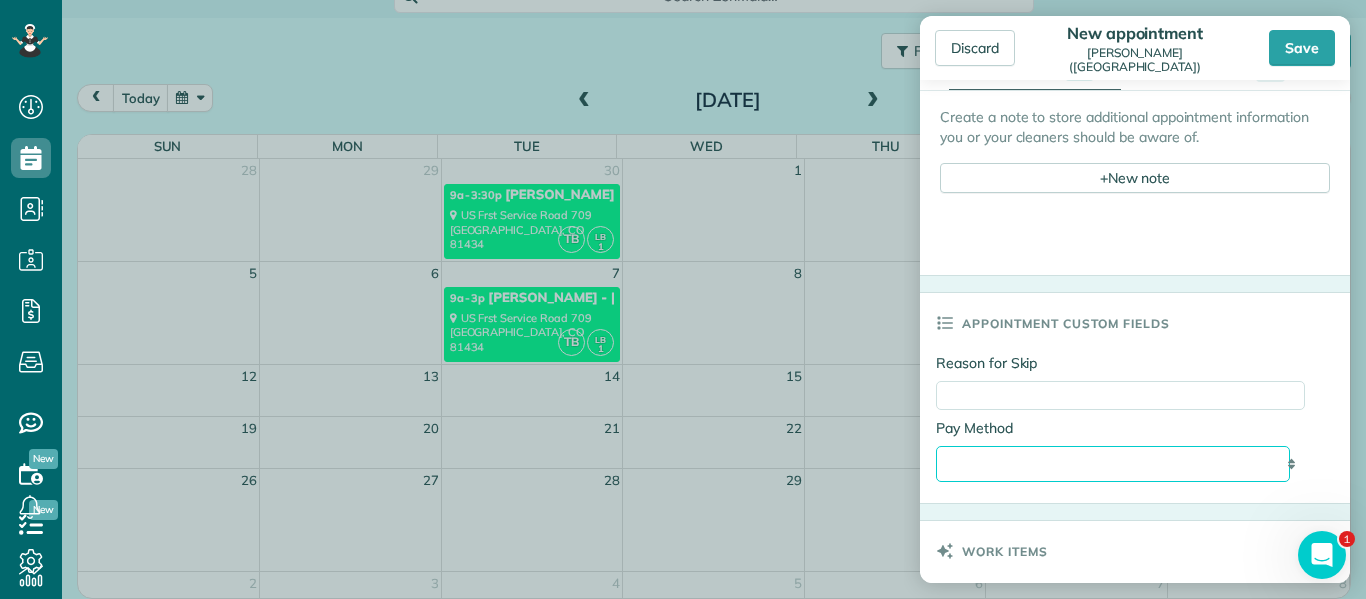 click on "**********" at bounding box center (1113, 464) 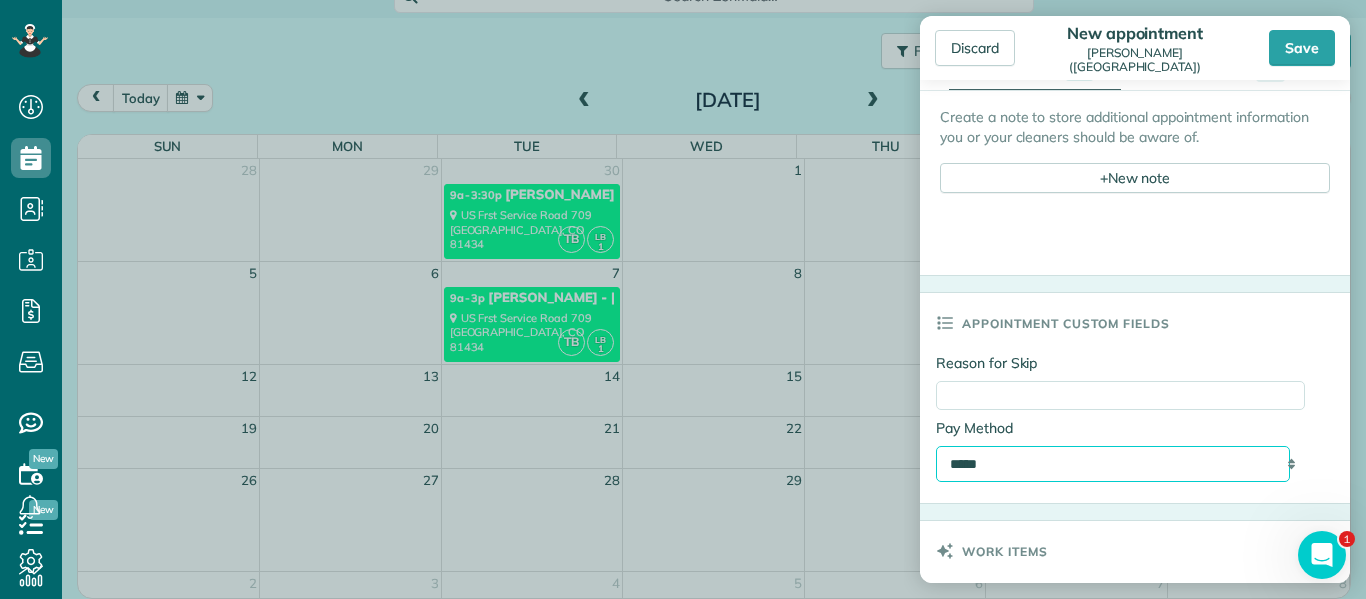 click on "**********" at bounding box center (1113, 464) 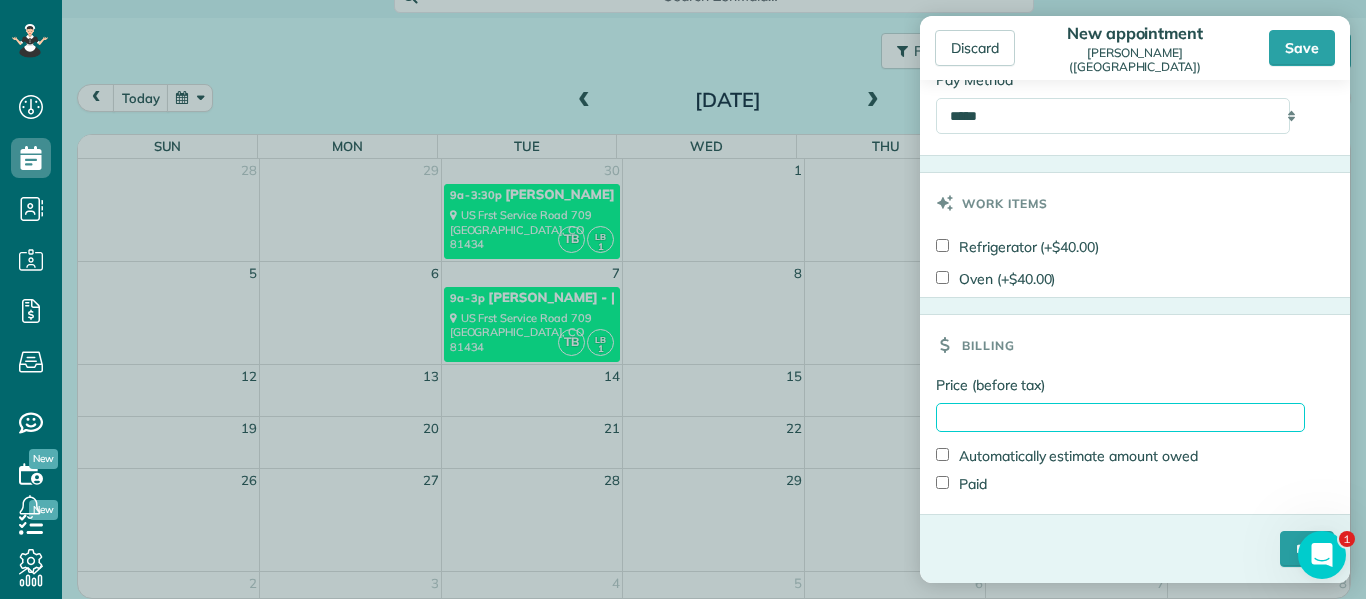 click on "Price (before tax)" at bounding box center [1120, 417] 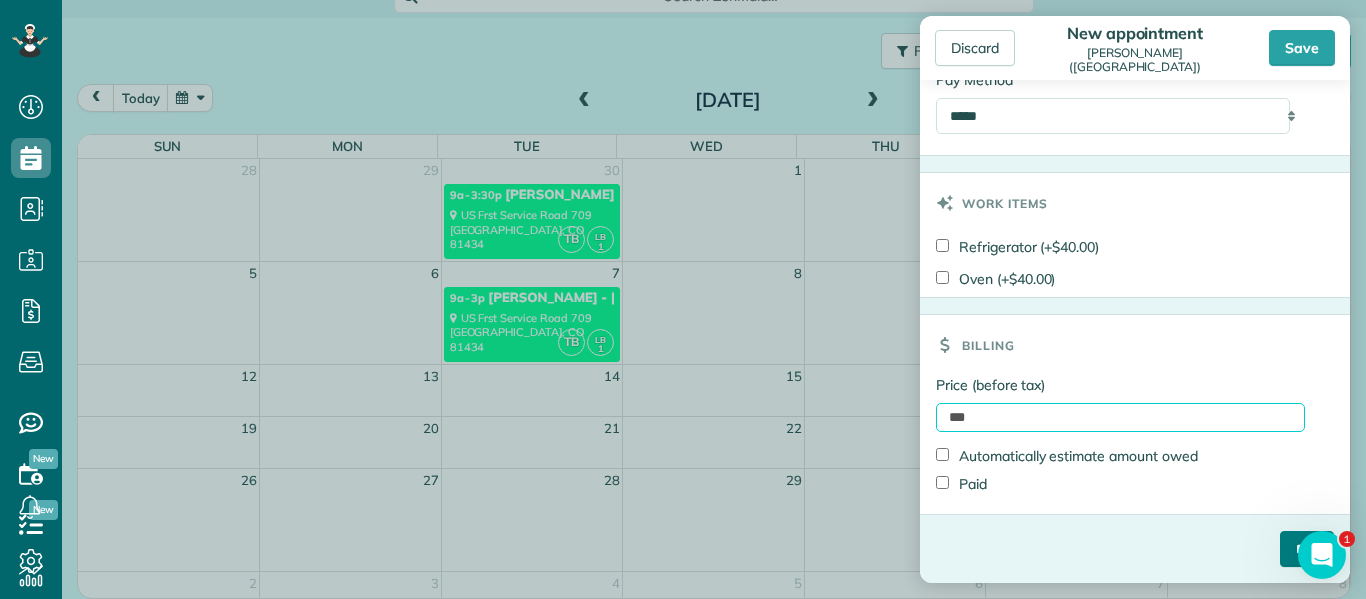 type on "***" 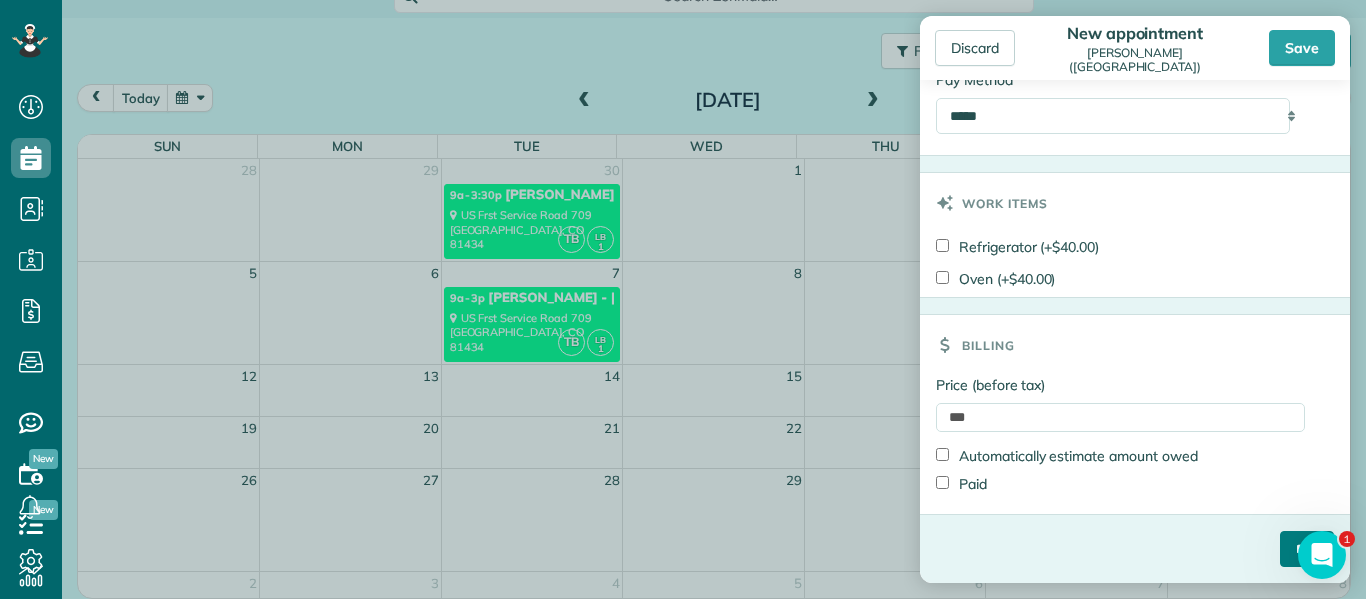click on "****" at bounding box center (1307, 549) 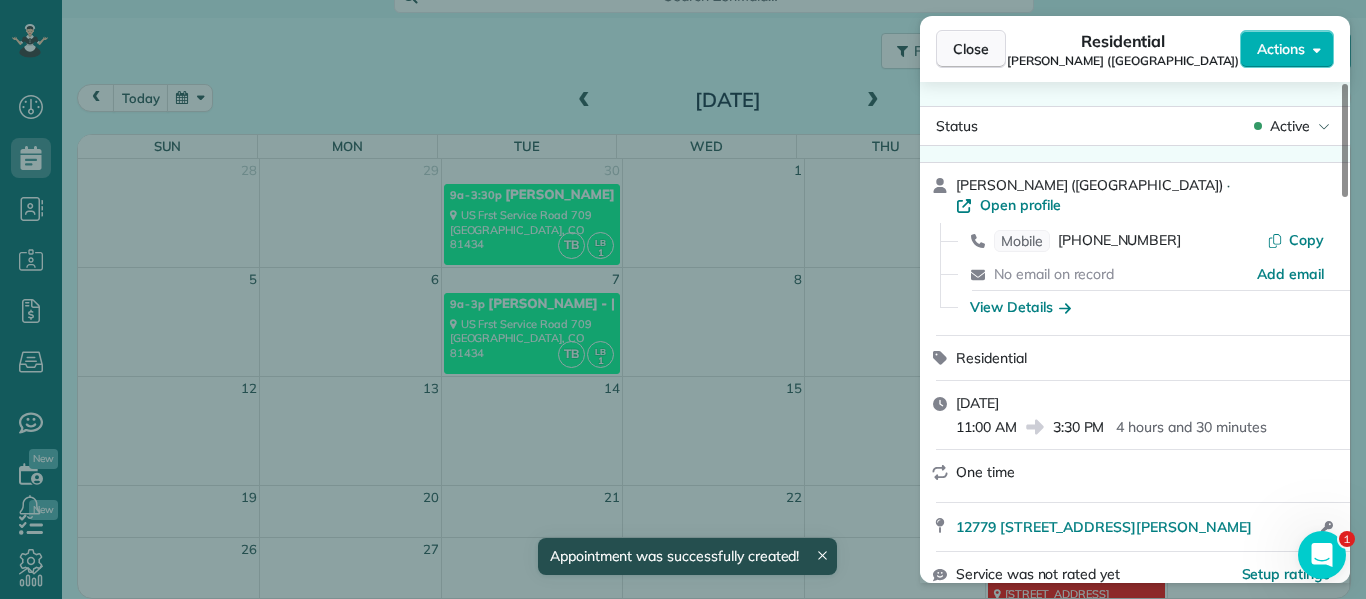 click on "Close" at bounding box center [971, 49] 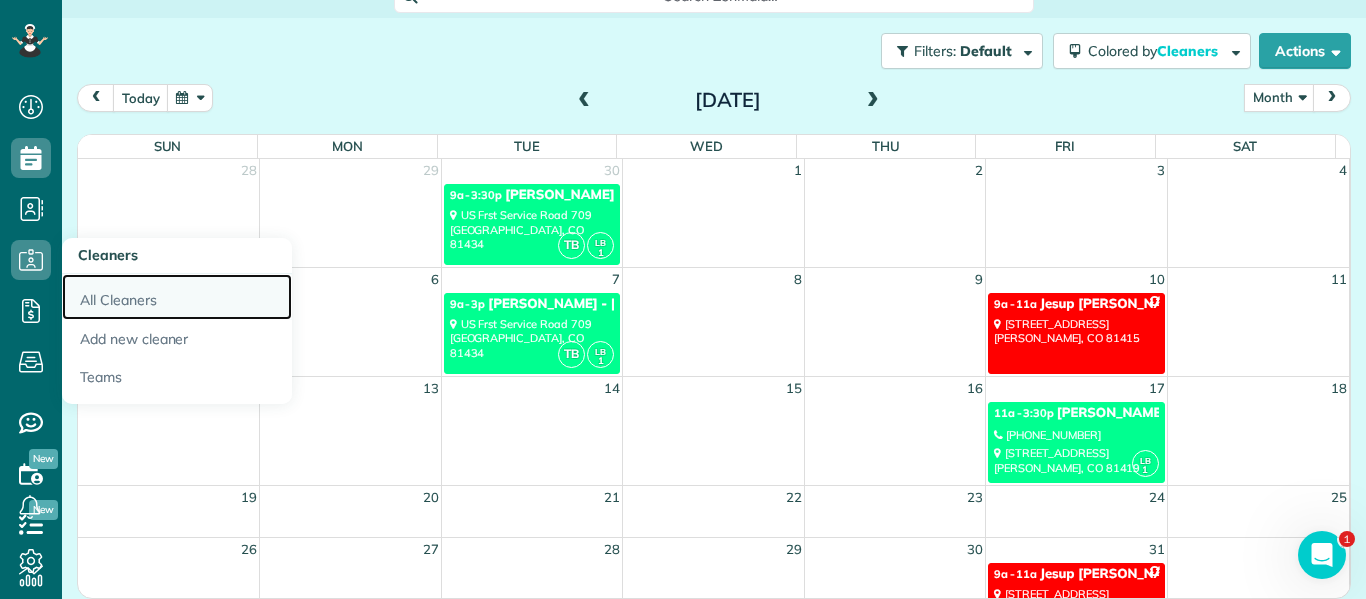click on "All Cleaners" at bounding box center [177, 297] 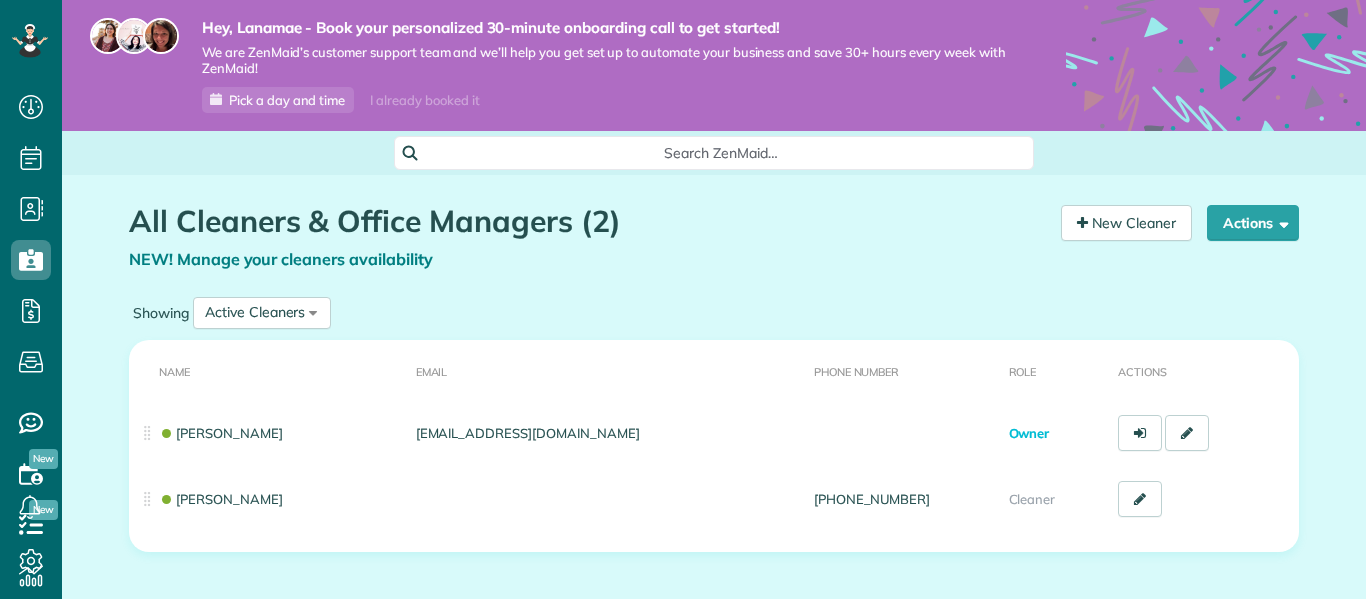 scroll, scrollTop: 0, scrollLeft: 0, axis: both 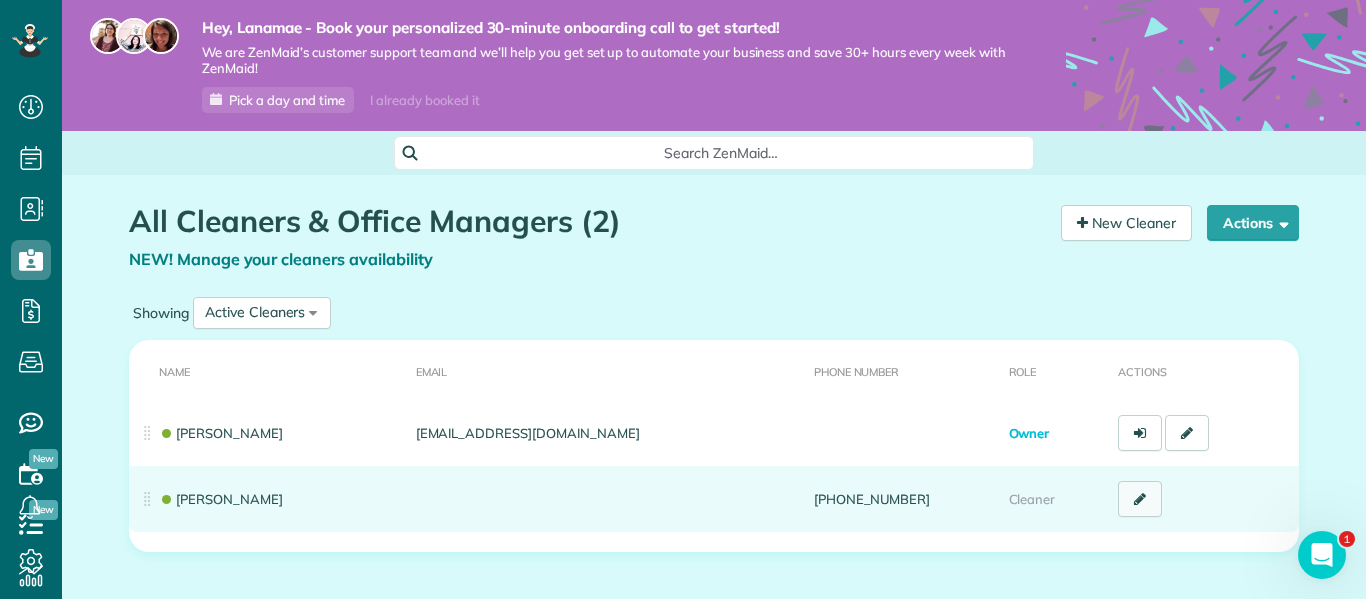 click at bounding box center [1140, 499] 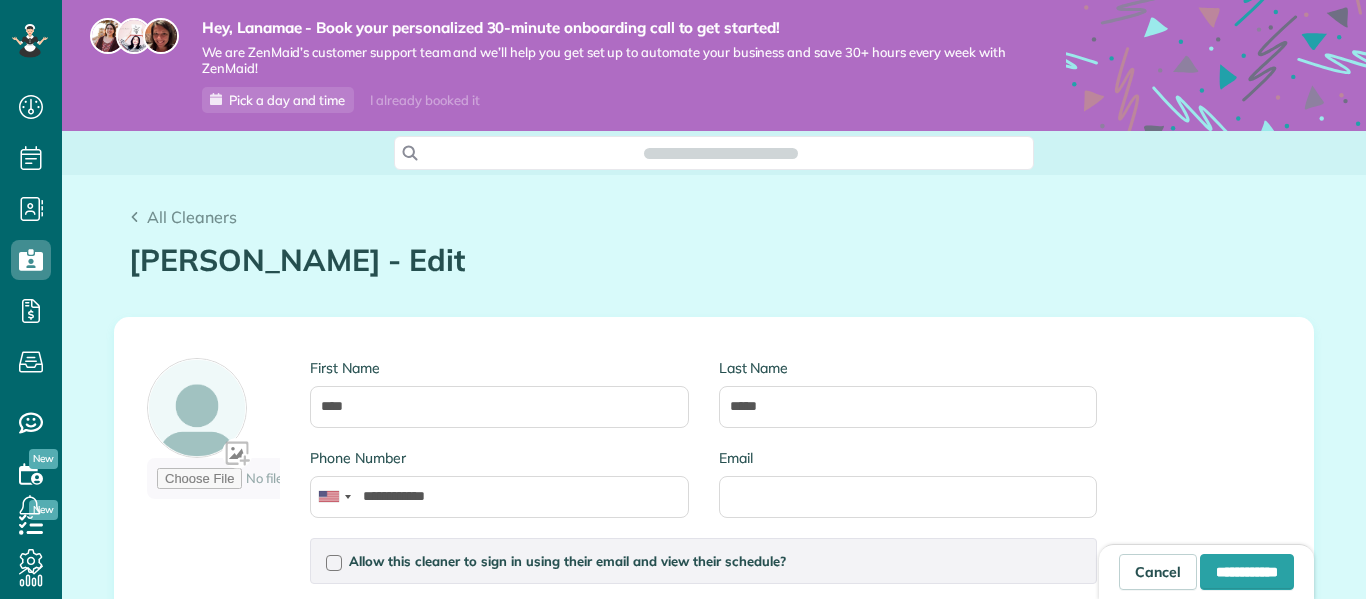 scroll, scrollTop: 0, scrollLeft: 0, axis: both 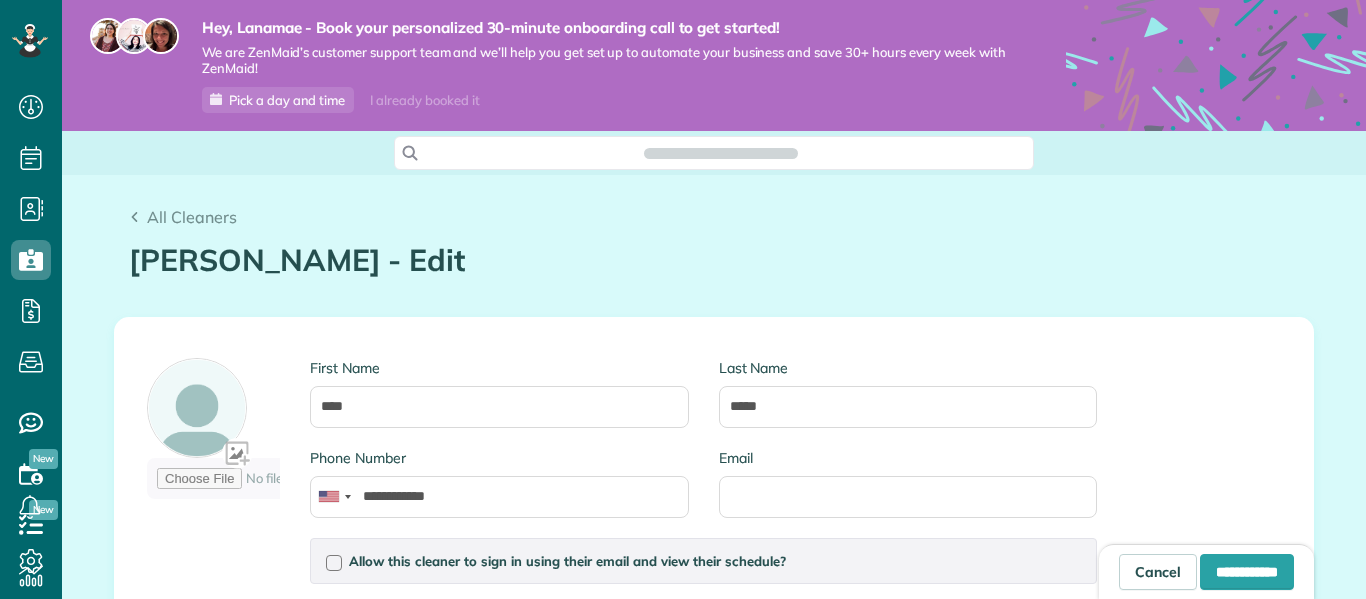 type on "**********" 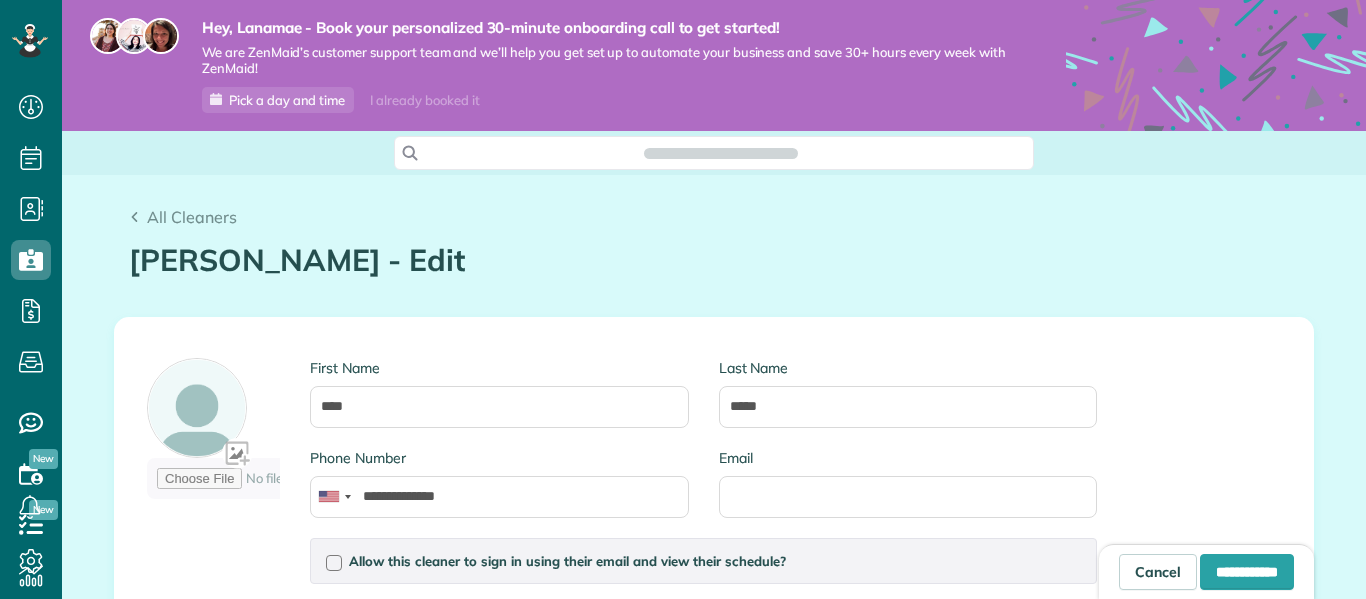 scroll, scrollTop: 599, scrollLeft: 62, axis: both 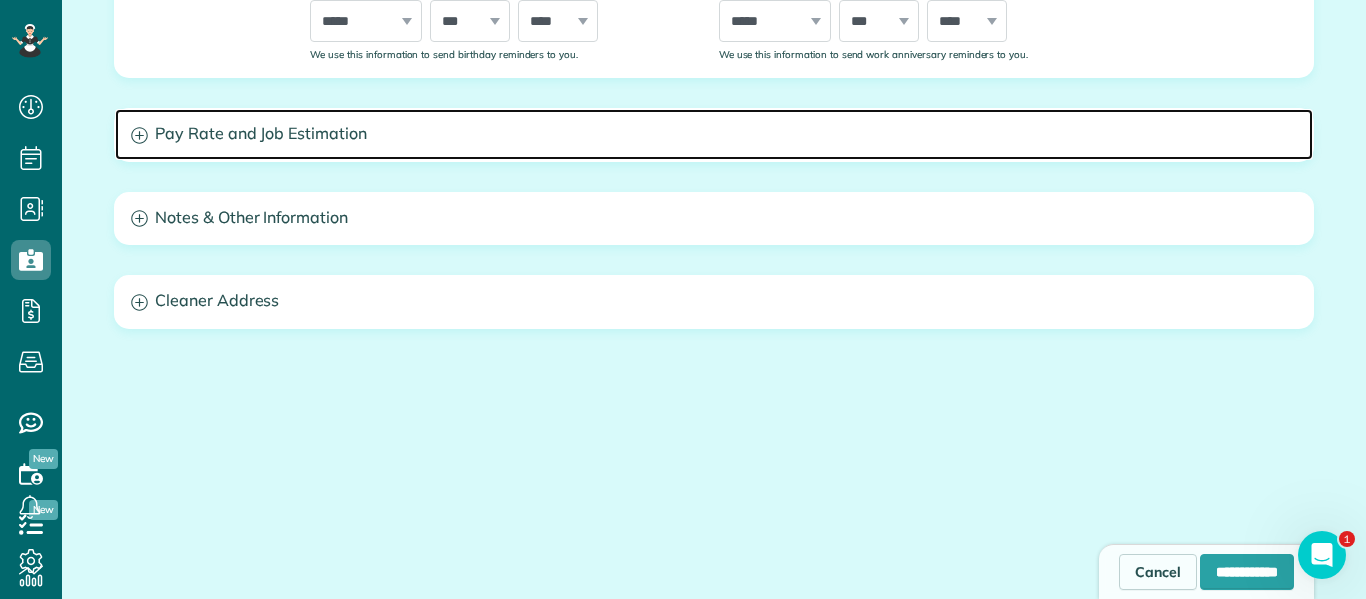 click 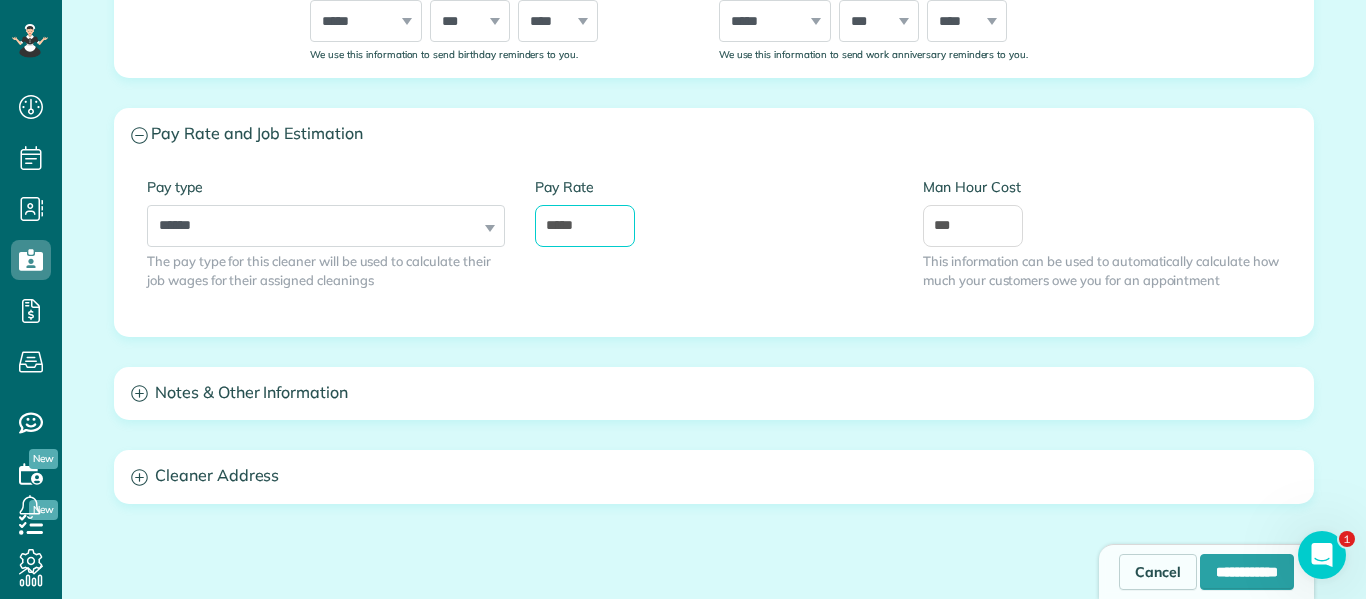 click on "*****" at bounding box center (585, 226) 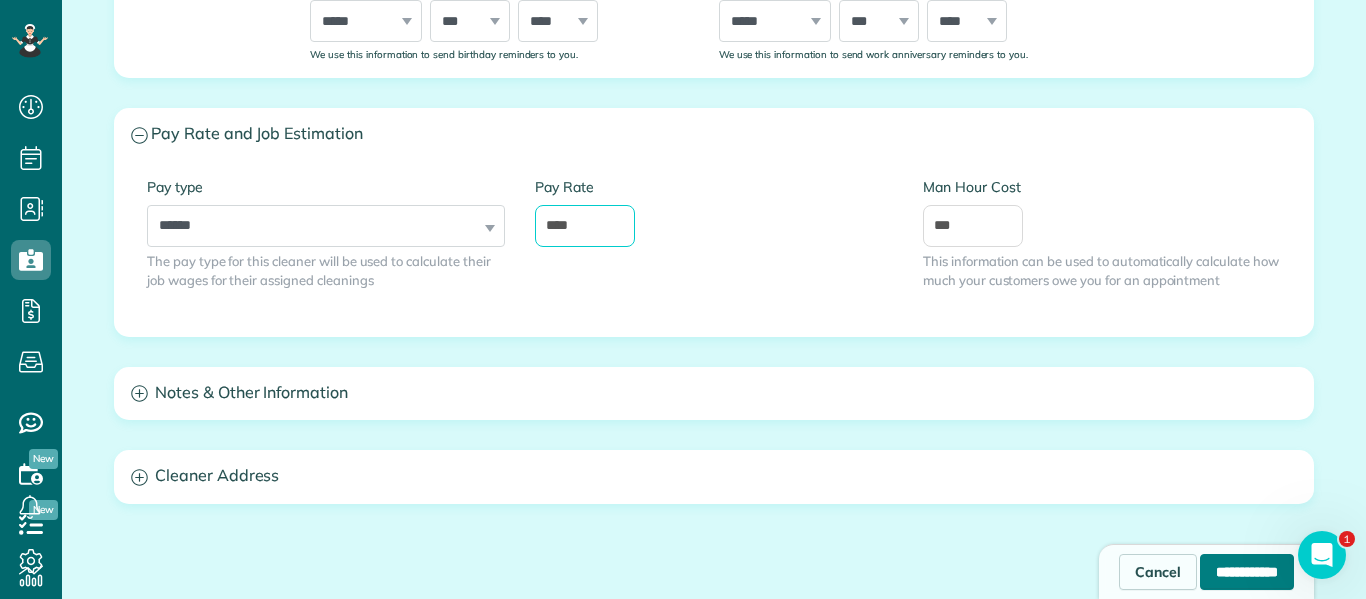 type on "****" 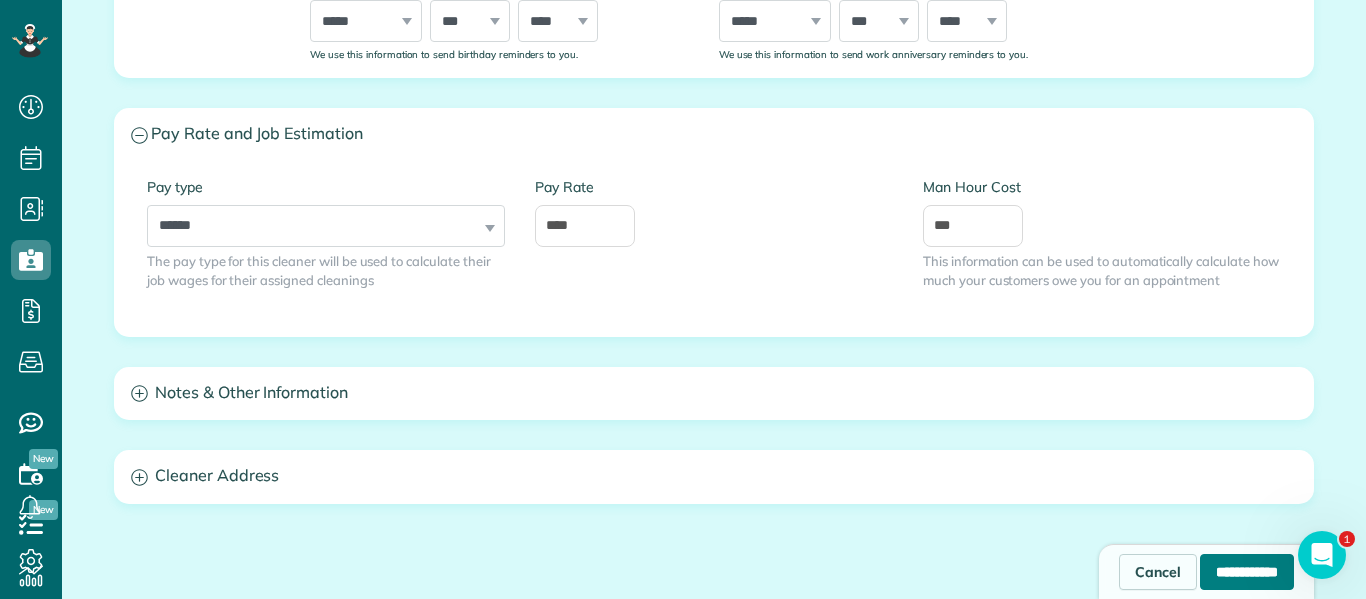 click on "**********" at bounding box center [1247, 572] 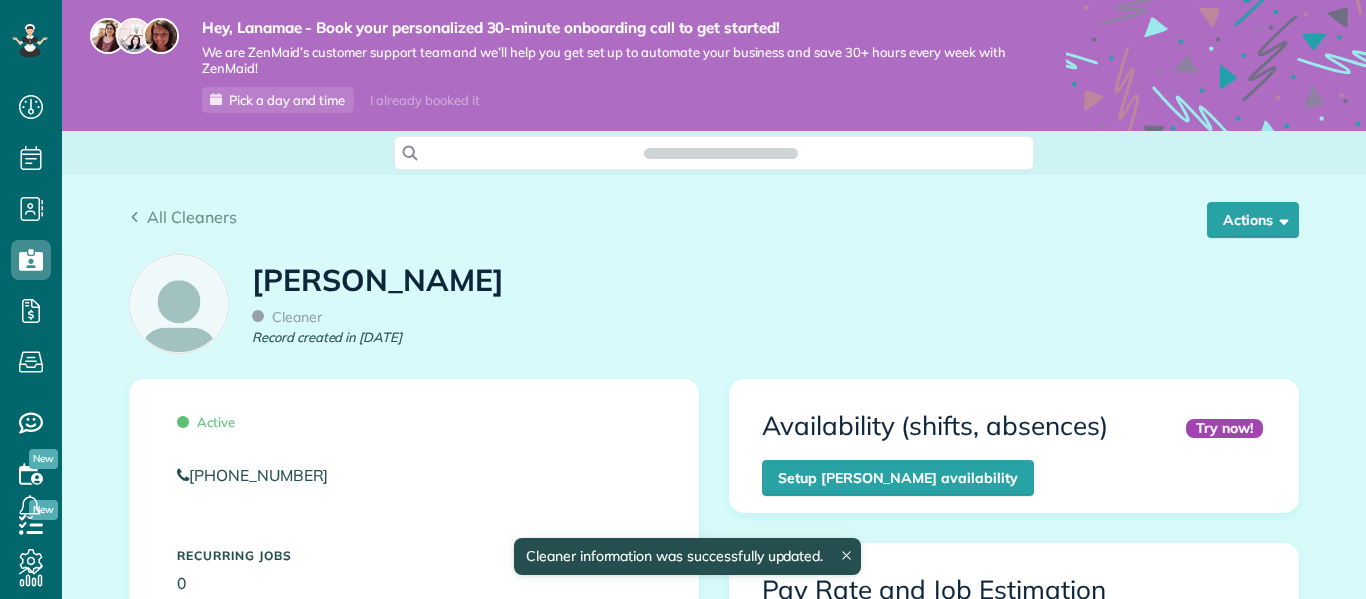 scroll, scrollTop: 0, scrollLeft: 0, axis: both 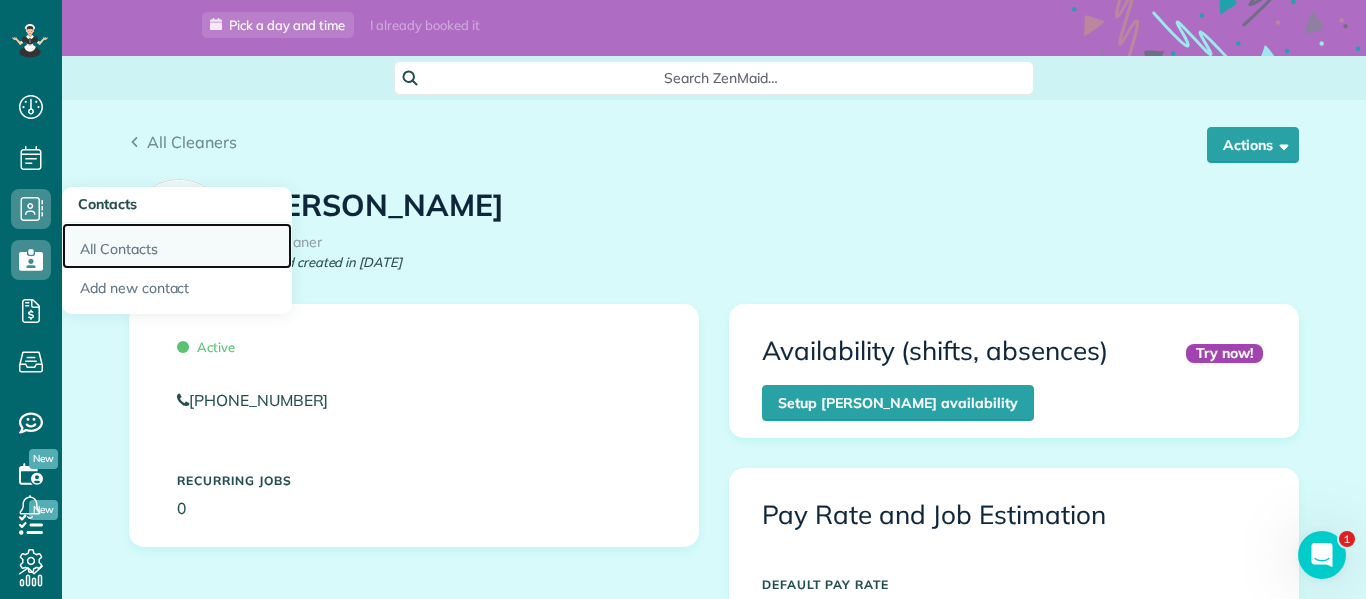 click on "All Contacts" at bounding box center [177, 246] 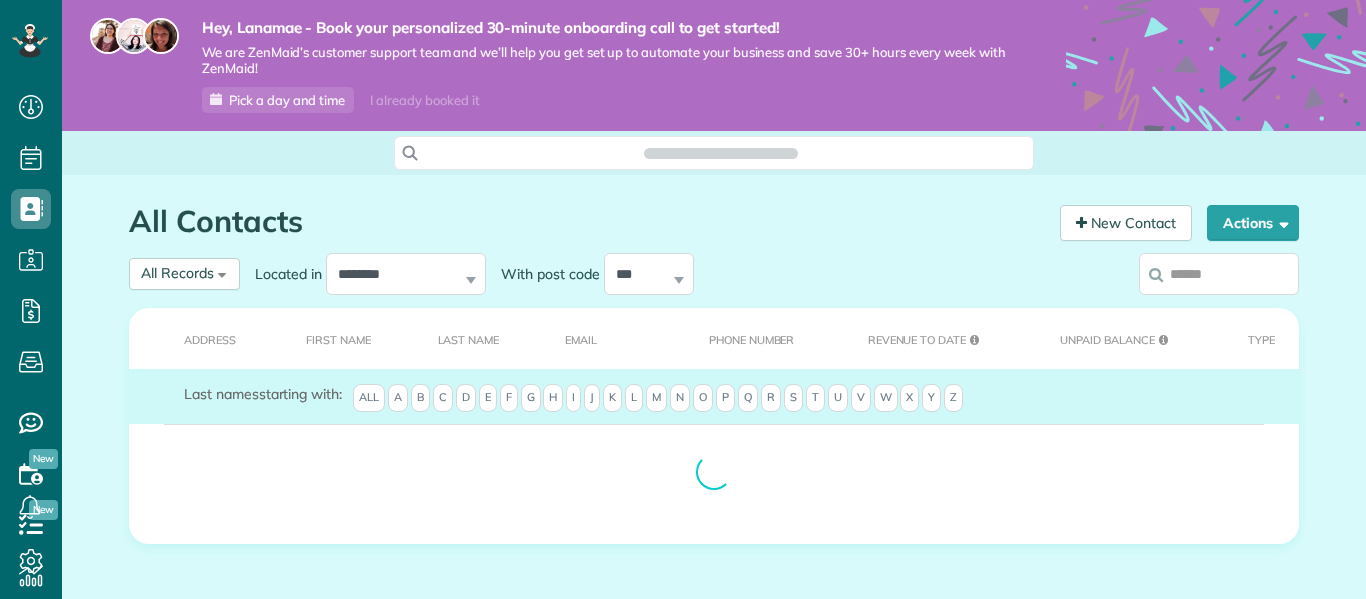 scroll, scrollTop: 0, scrollLeft: 0, axis: both 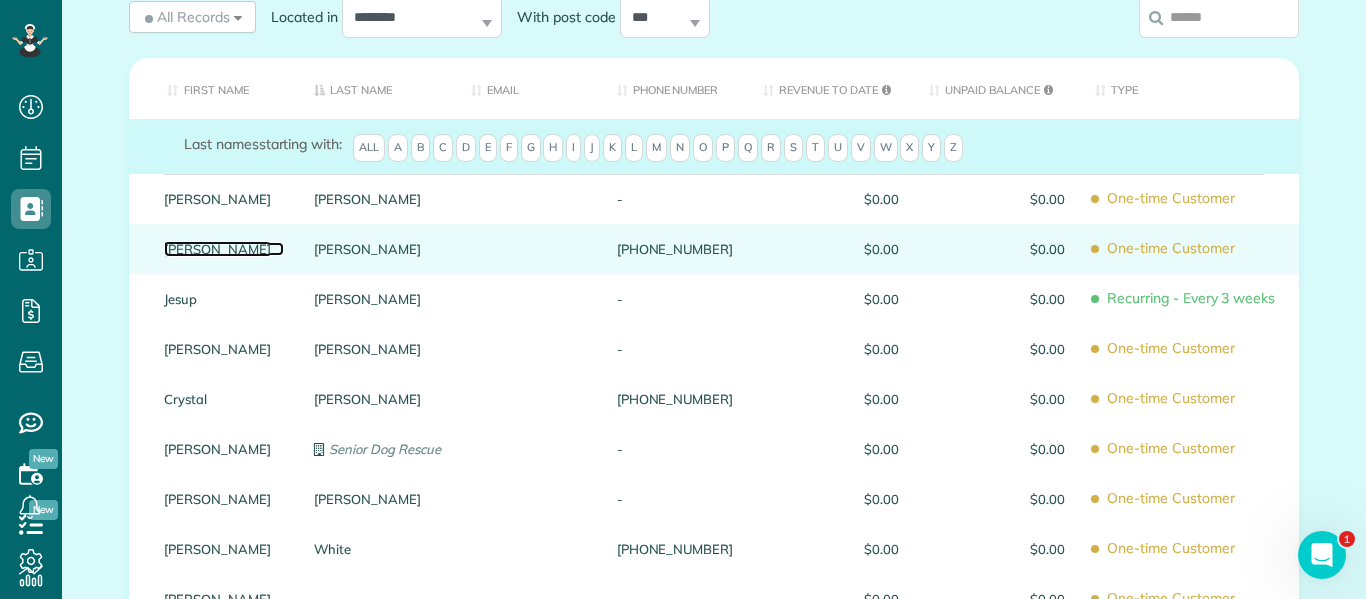 click on "Kalen" at bounding box center (224, 249) 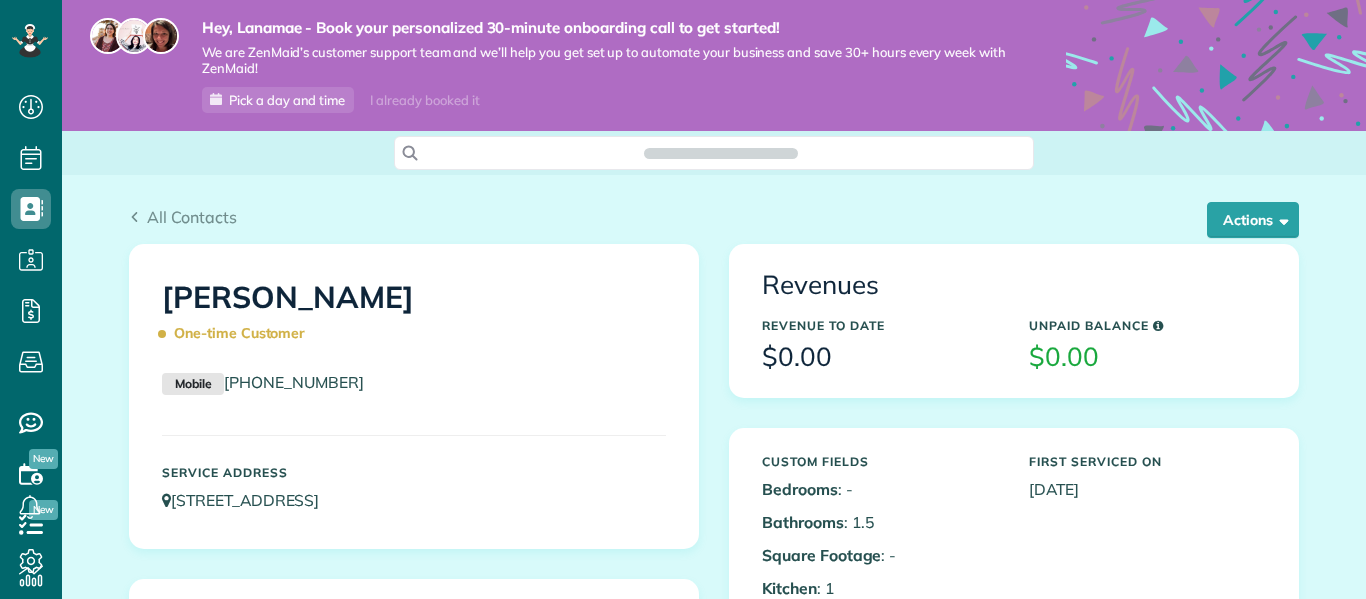scroll, scrollTop: 0, scrollLeft: 0, axis: both 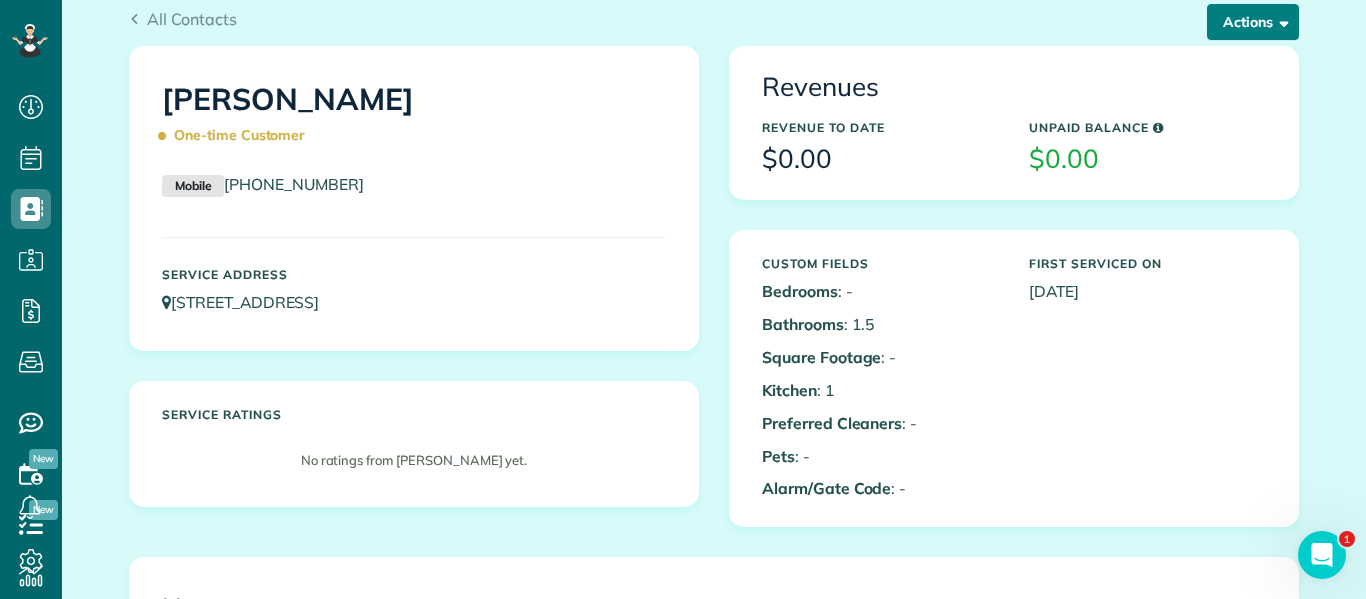 click on "Actions" at bounding box center [1253, 22] 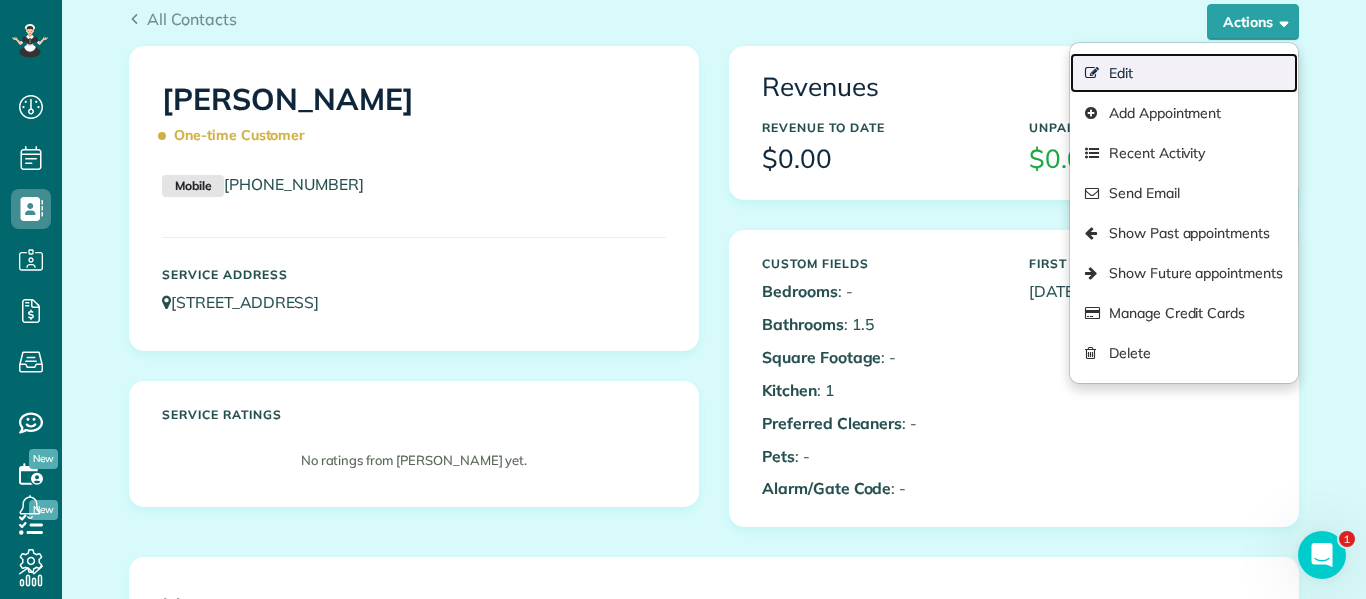 click on "Edit" at bounding box center (1184, 73) 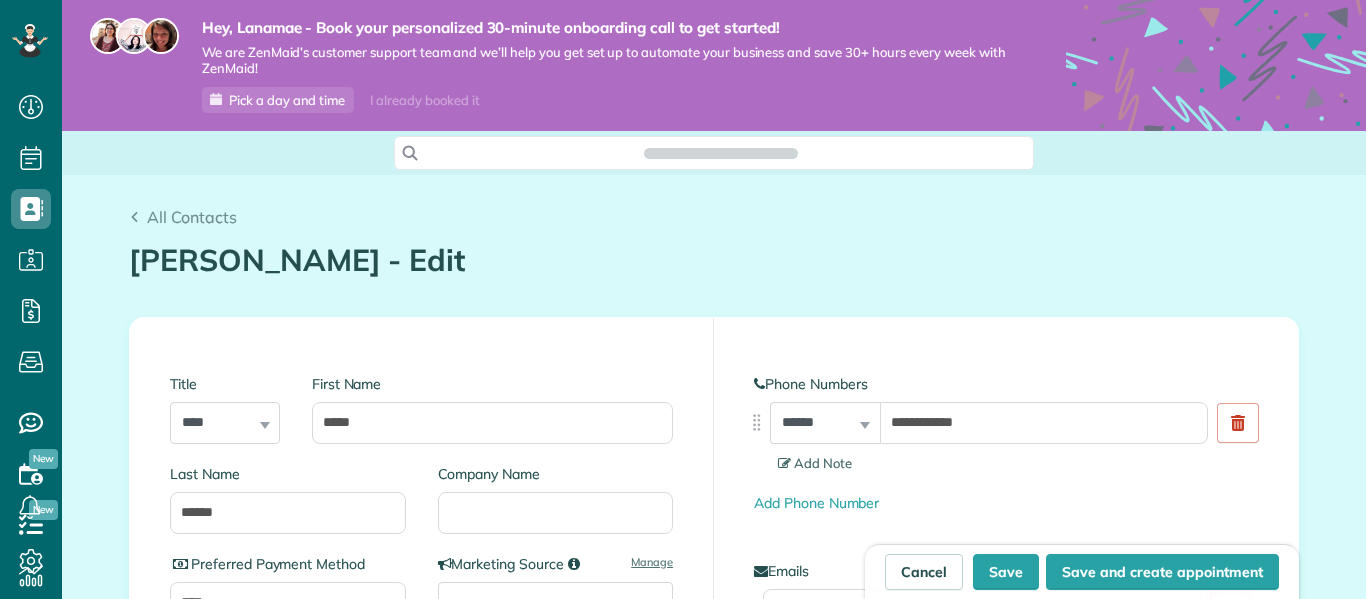 scroll, scrollTop: 0, scrollLeft: 0, axis: both 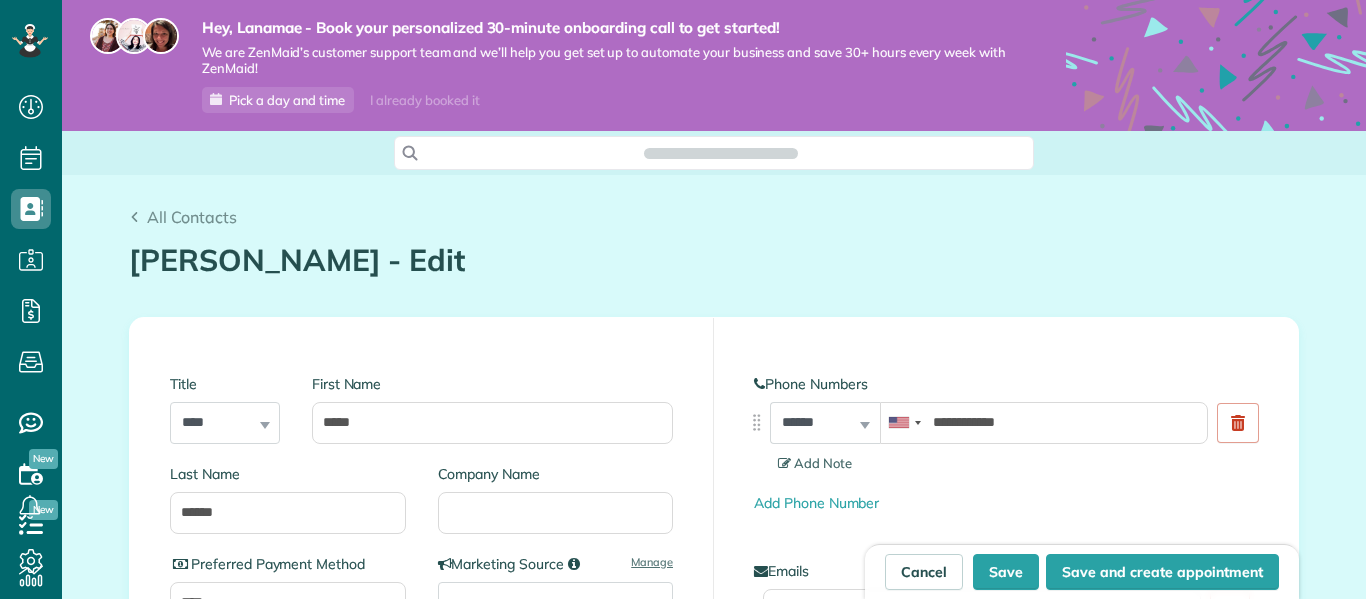 type on "**********" 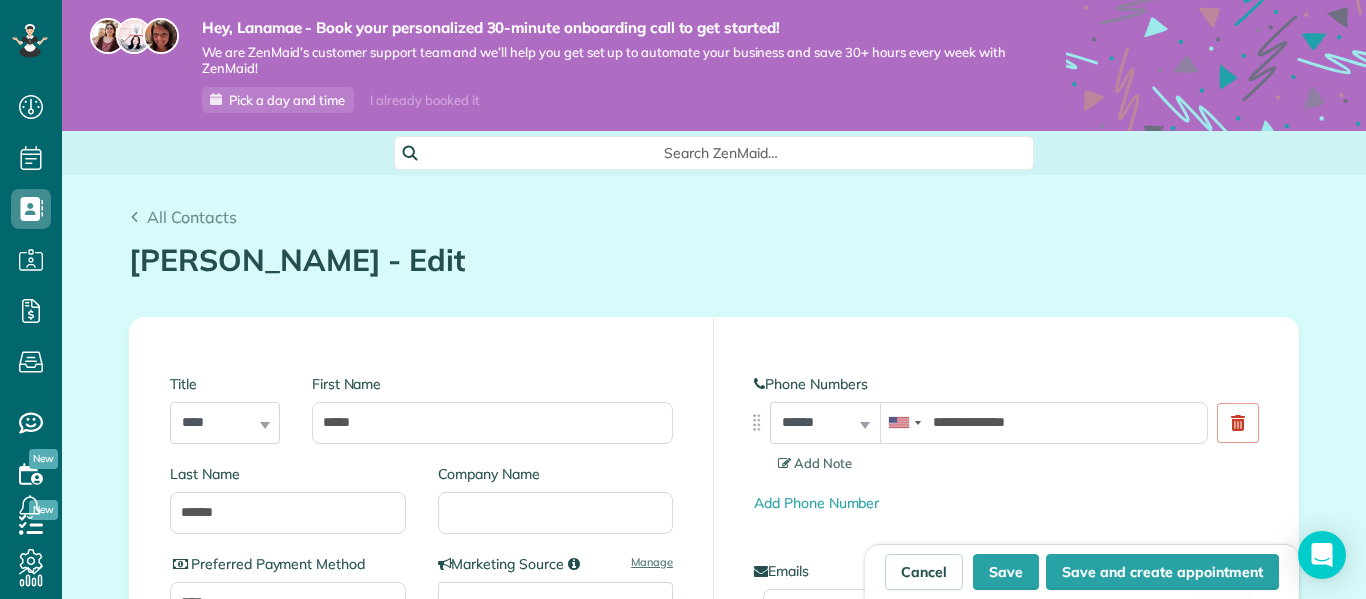 scroll, scrollTop: 599, scrollLeft: 62, axis: both 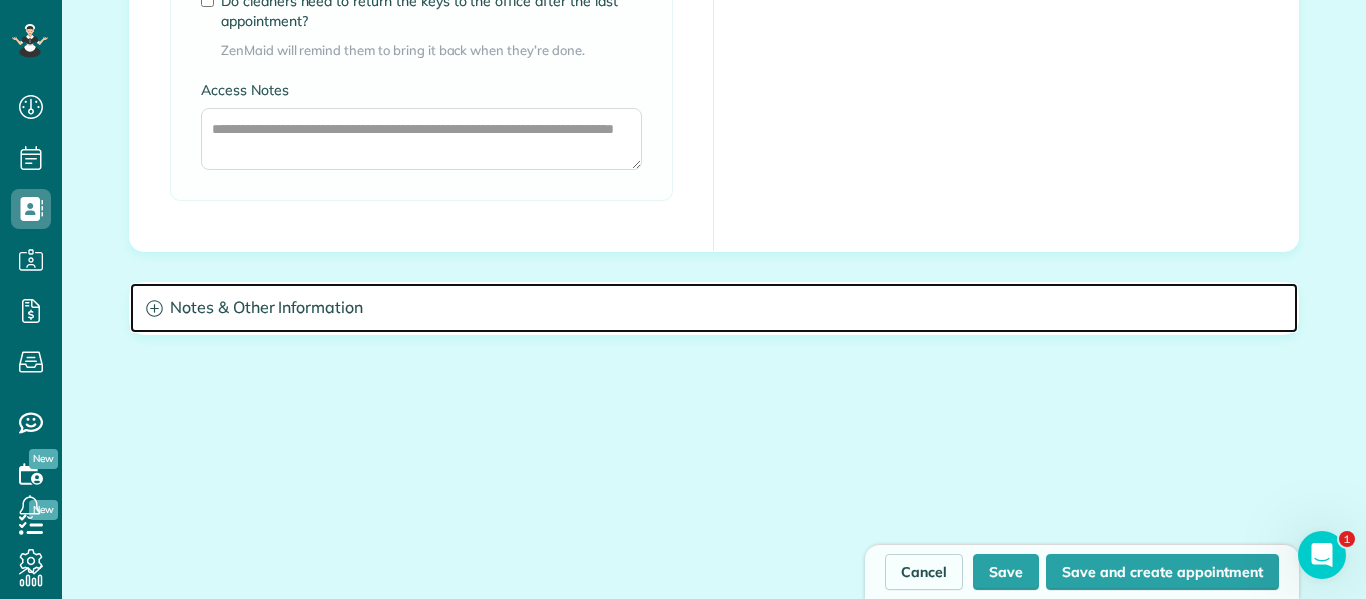 click on "Notes & Other Information" at bounding box center (714, 308) 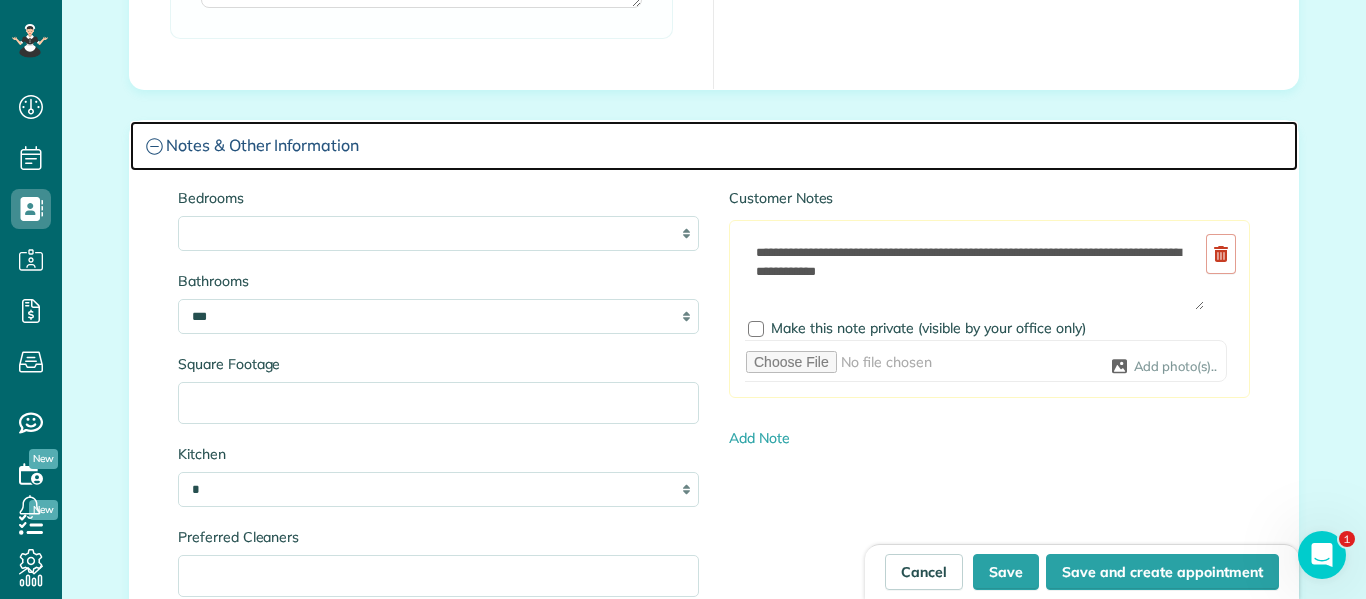 scroll, scrollTop: 1979, scrollLeft: 0, axis: vertical 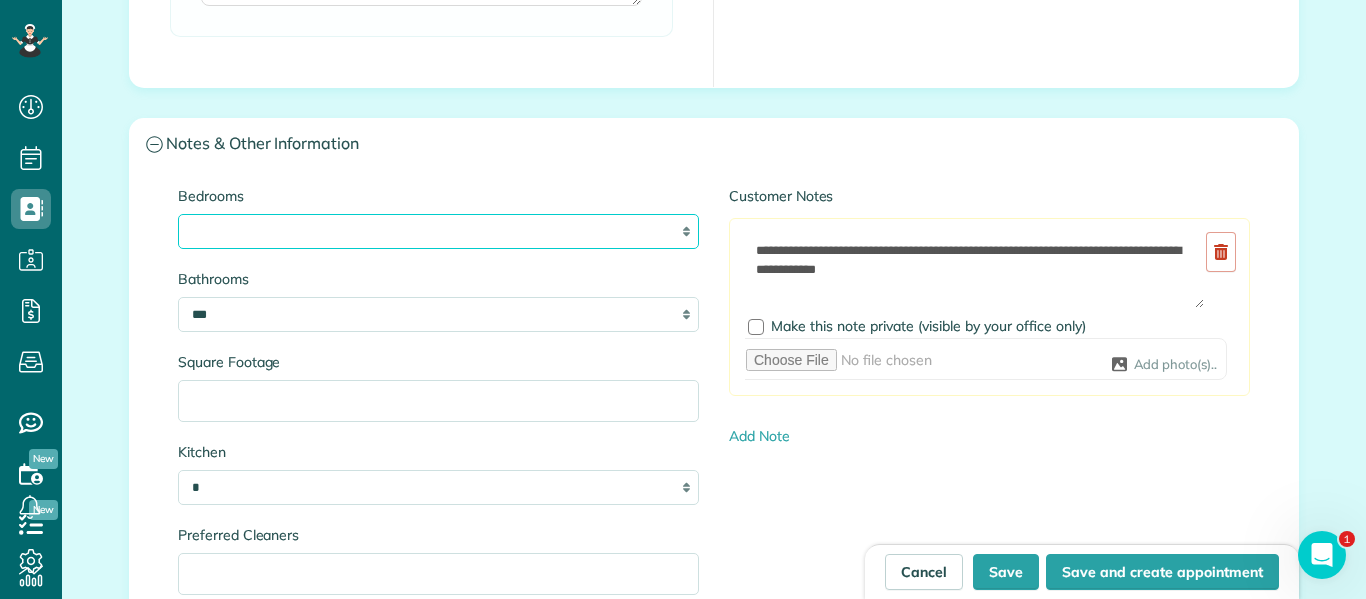 click on "*
*
*
*
**" at bounding box center (438, 231) 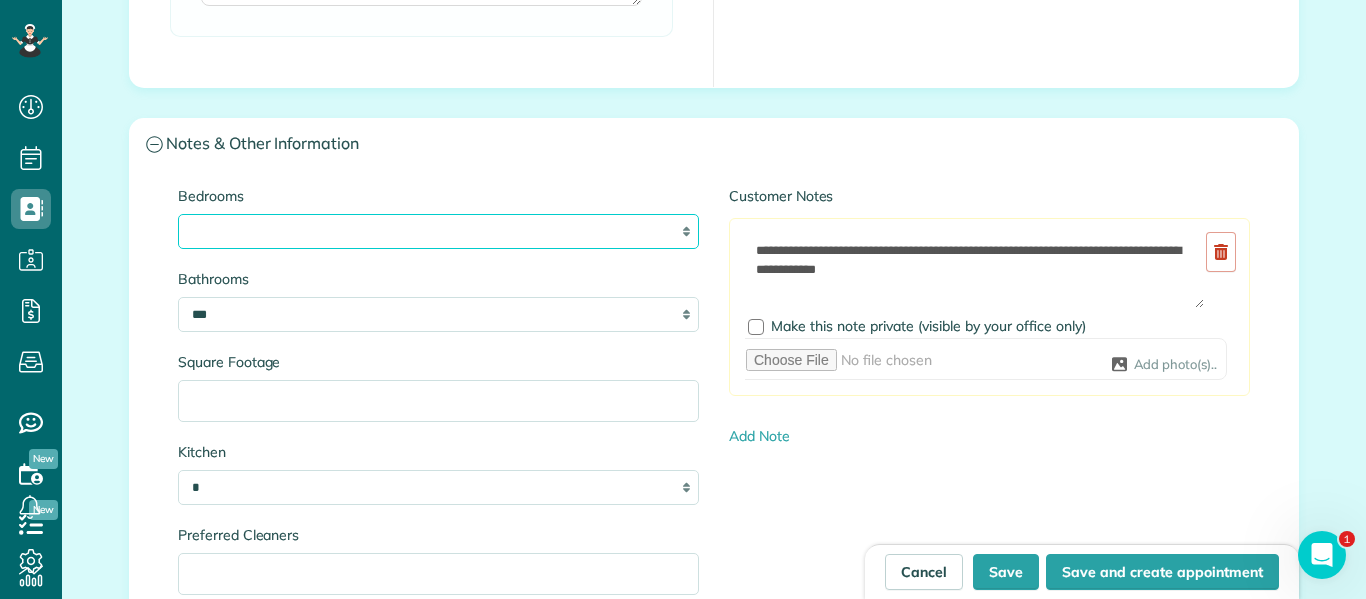 click on "*
*
*
*
**" at bounding box center [438, 231] 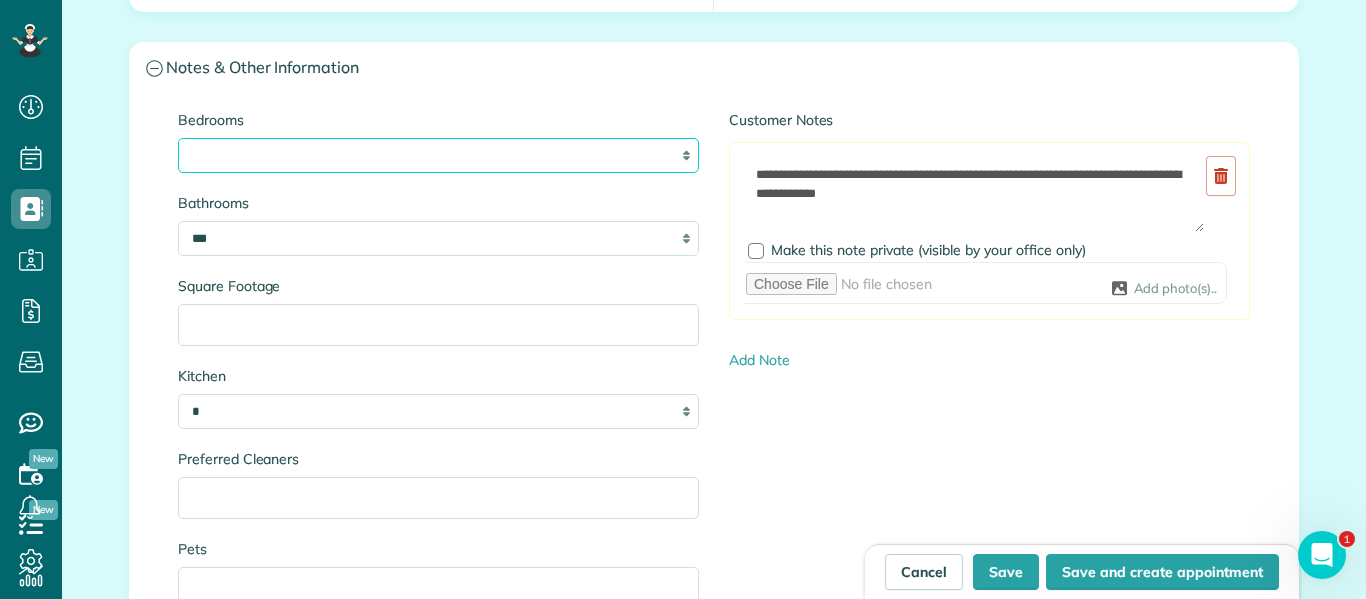 scroll, scrollTop: 2050, scrollLeft: 0, axis: vertical 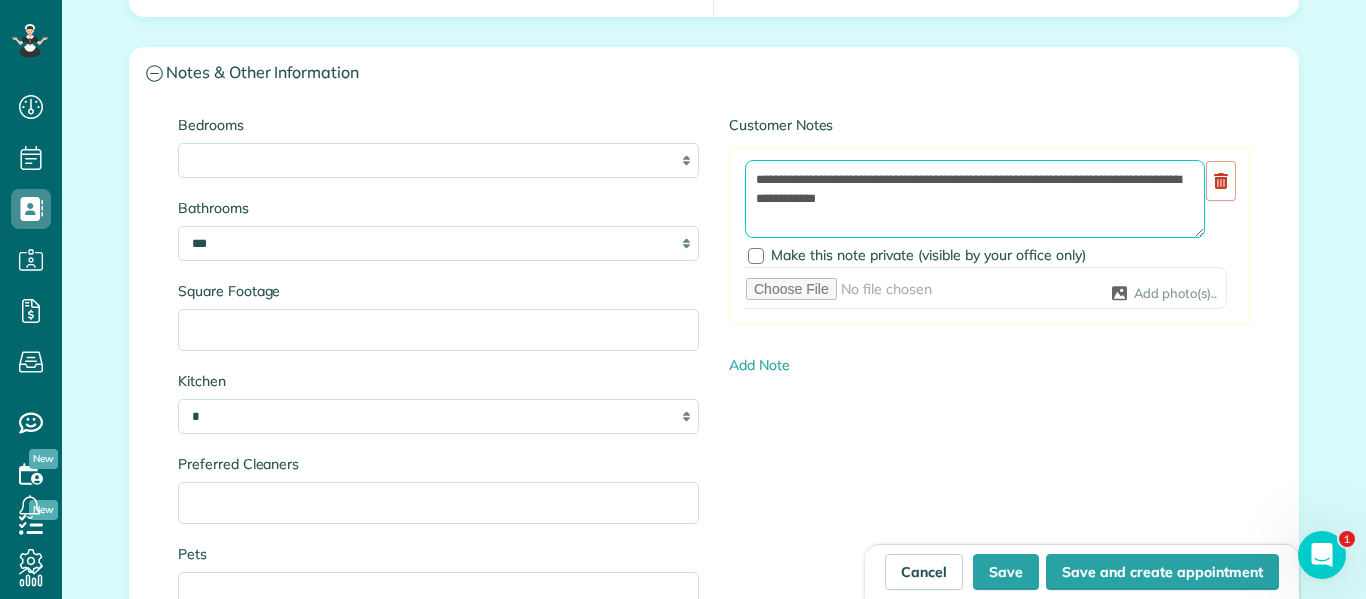 click on "**********" at bounding box center (975, 199) 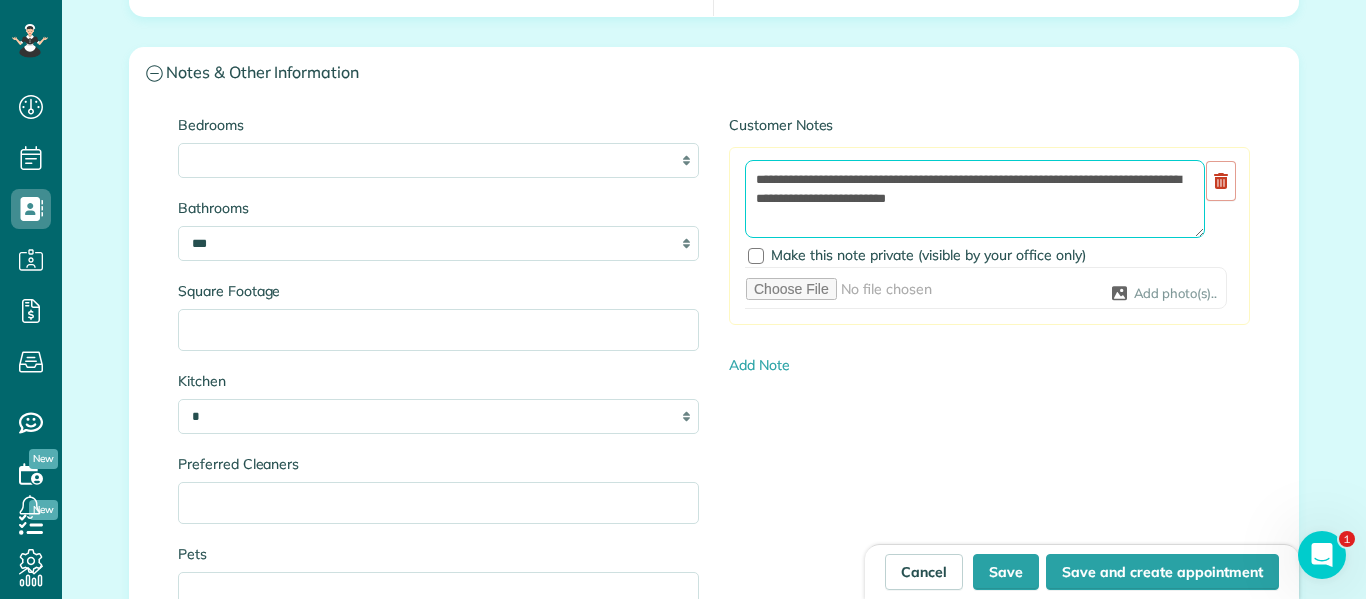 click on "**********" at bounding box center [975, 199] 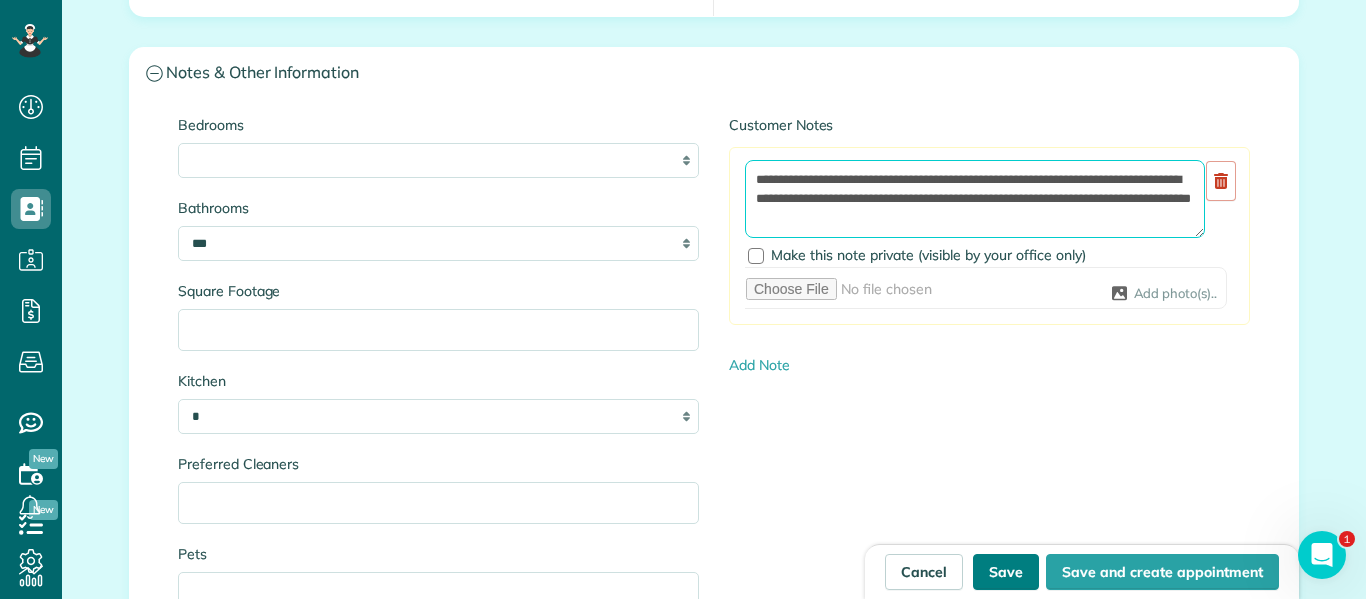 type on "**********" 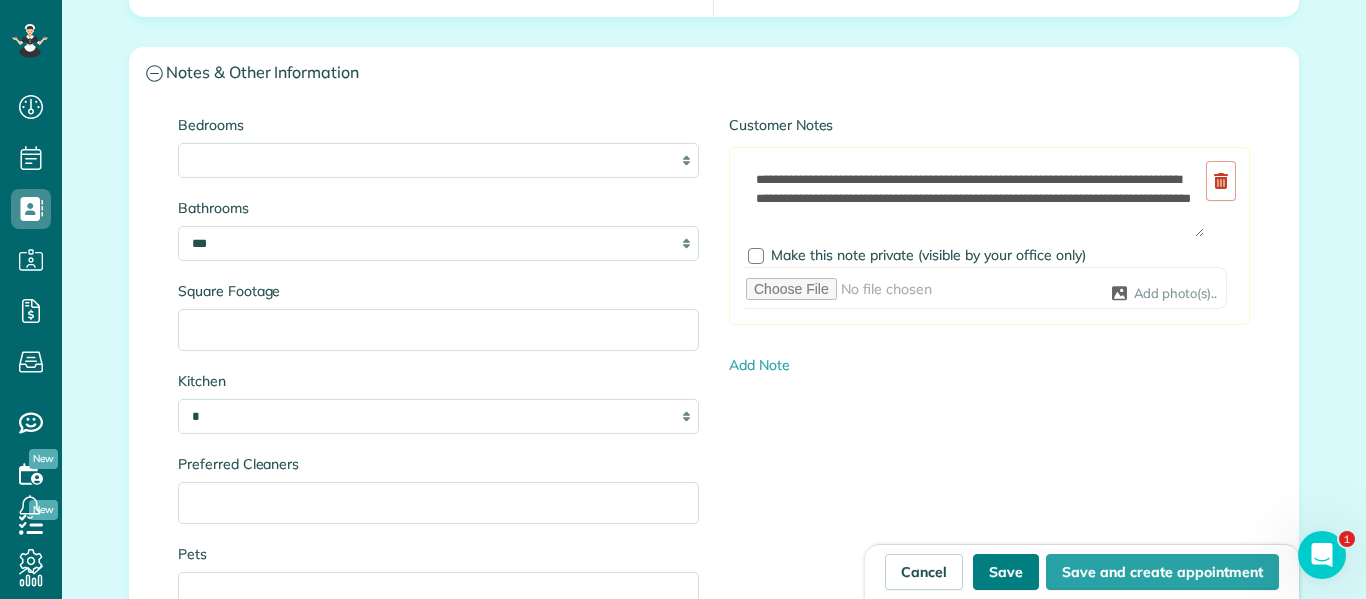 click on "Save" at bounding box center (1006, 572) 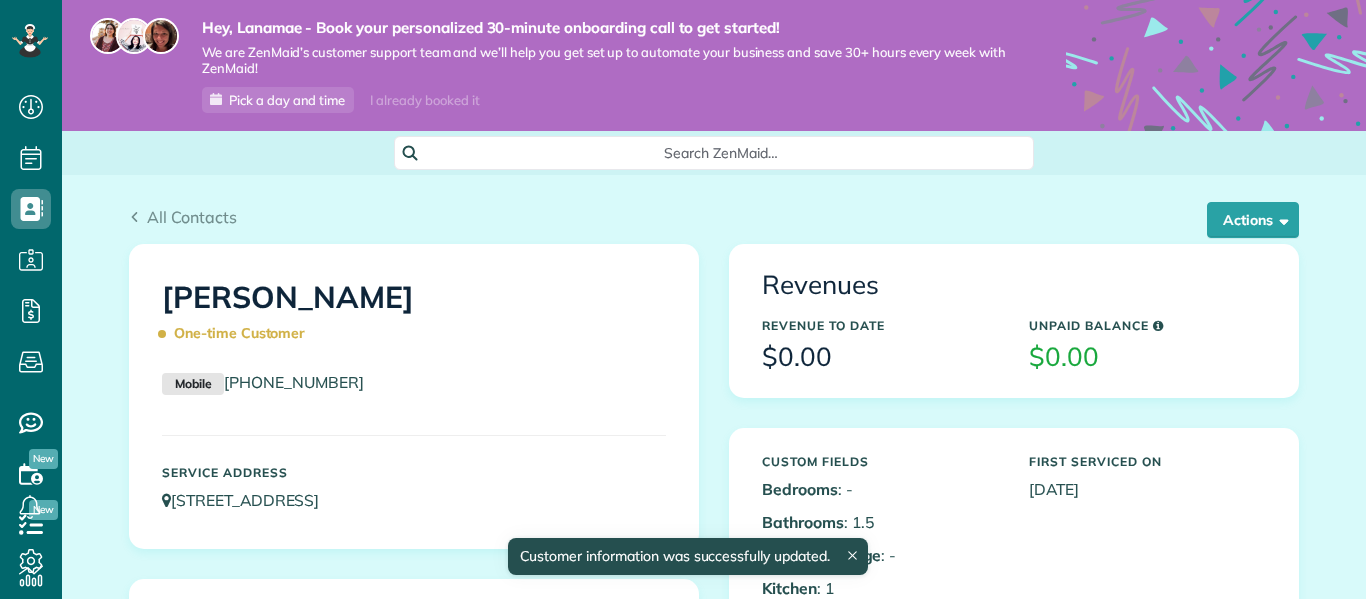scroll, scrollTop: 0, scrollLeft: 0, axis: both 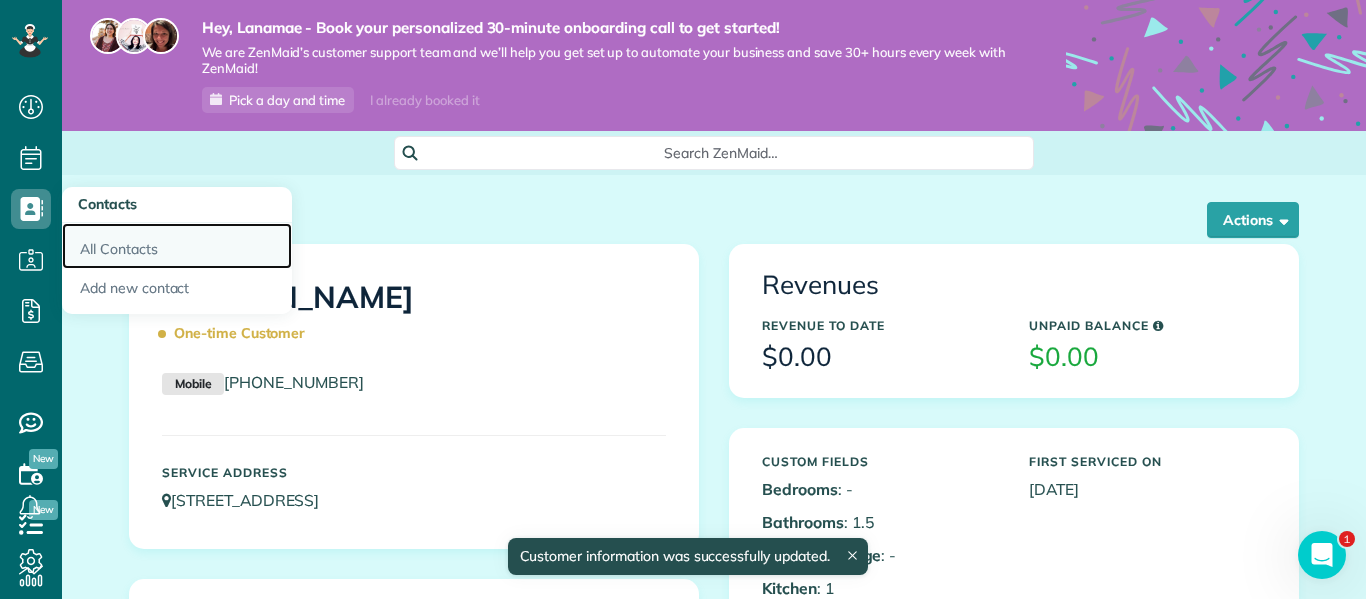 click on "All Contacts" at bounding box center [177, 246] 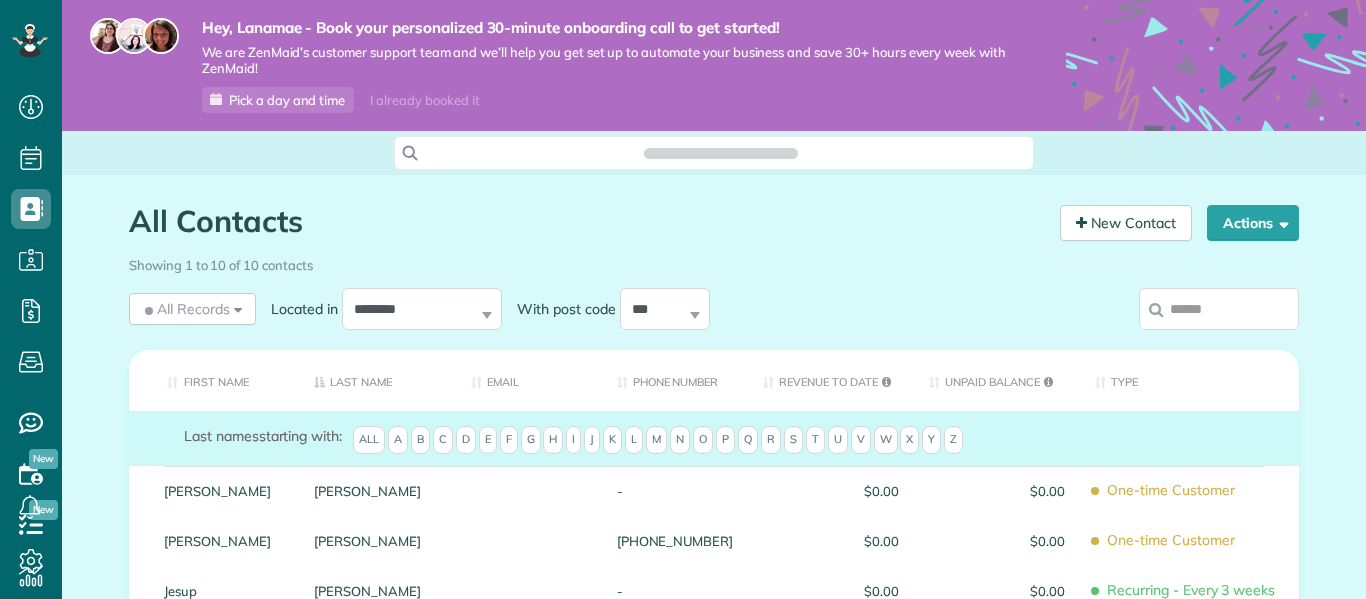 scroll, scrollTop: 0, scrollLeft: 0, axis: both 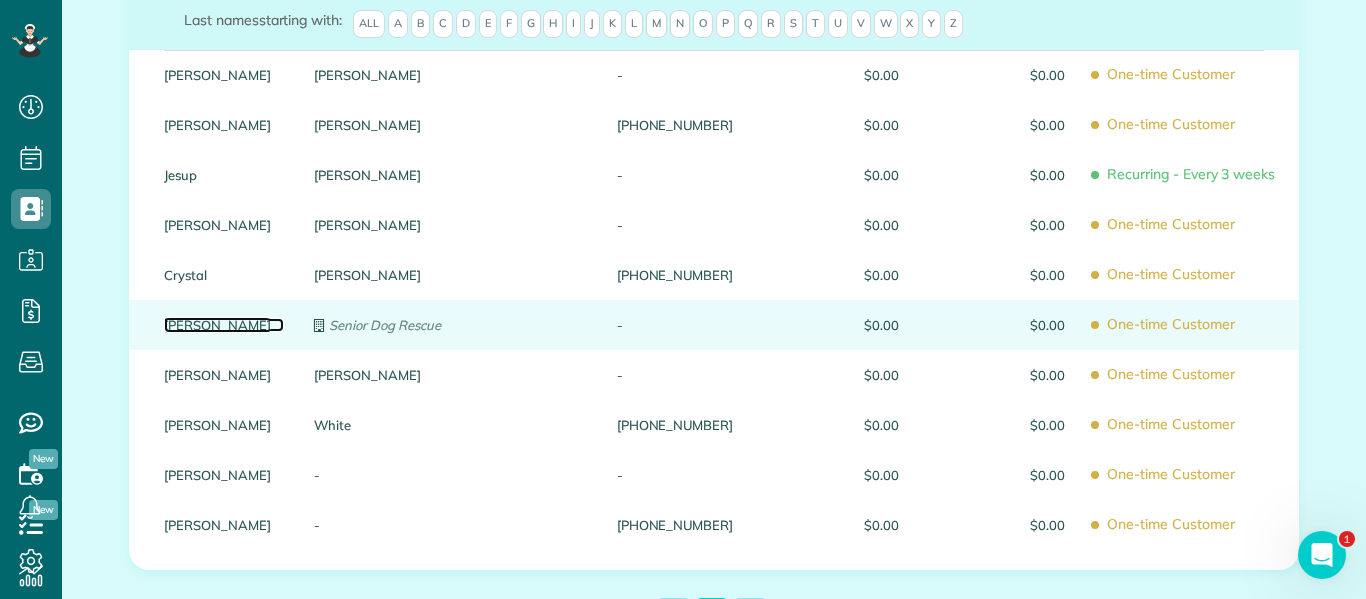 click on "[PERSON_NAME]" at bounding box center (224, 325) 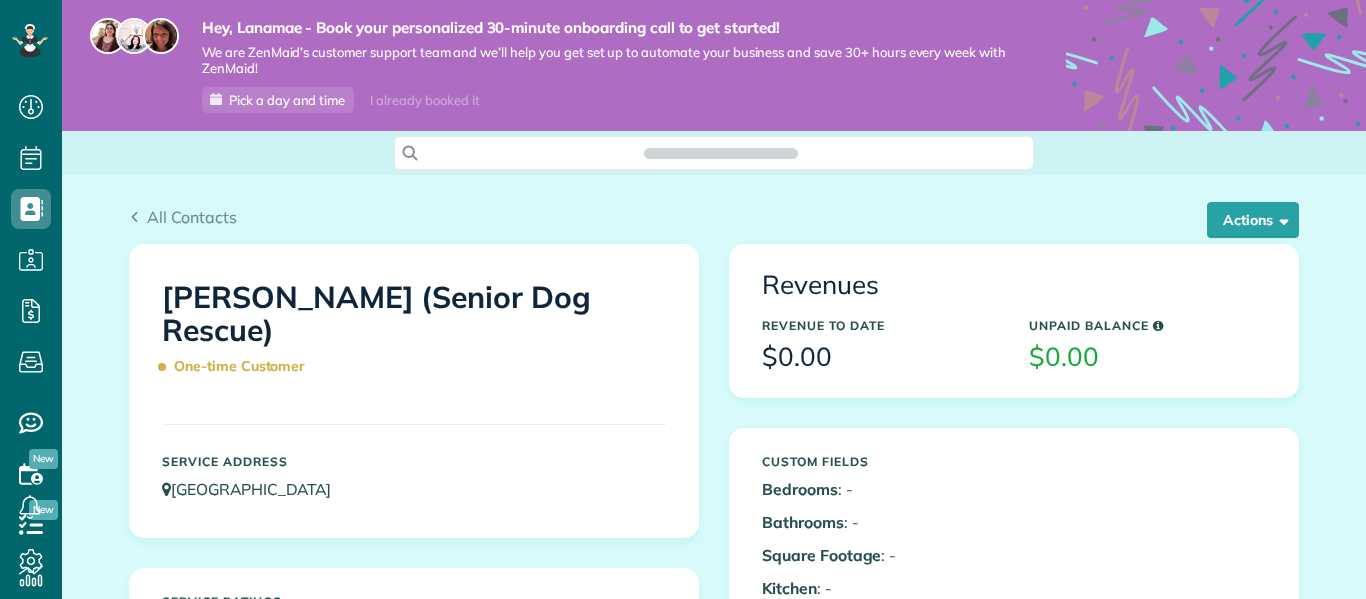 scroll, scrollTop: 0, scrollLeft: 0, axis: both 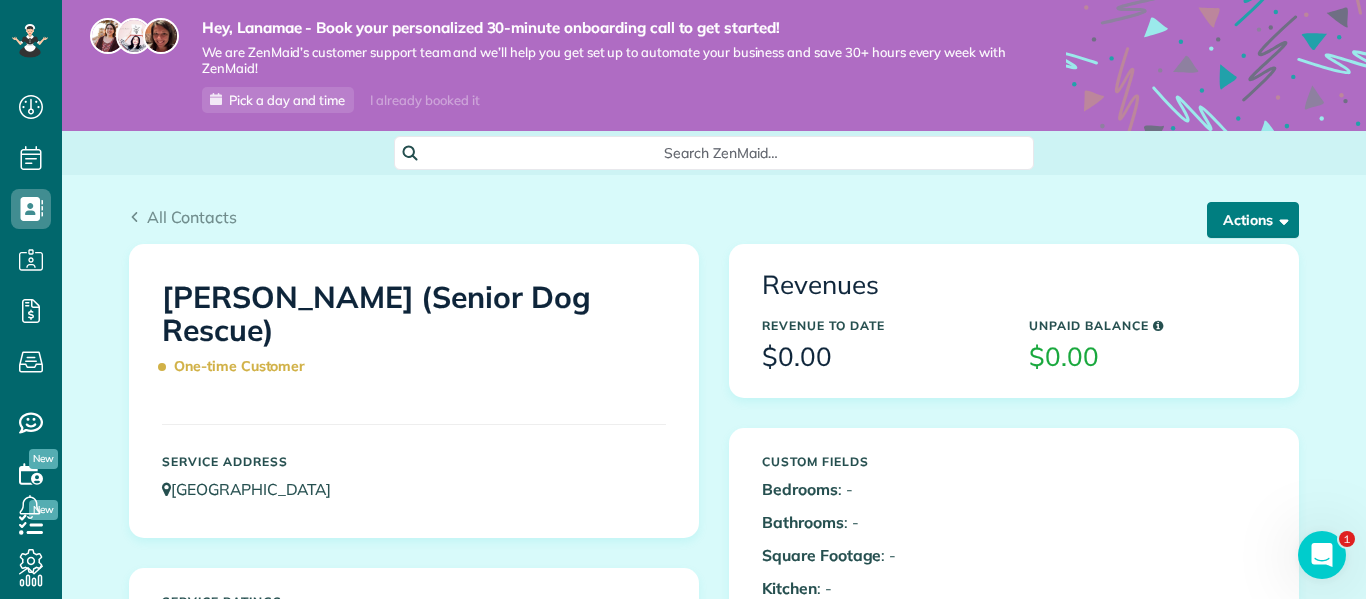 click on "Actions" at bounding box center [1253, 220] 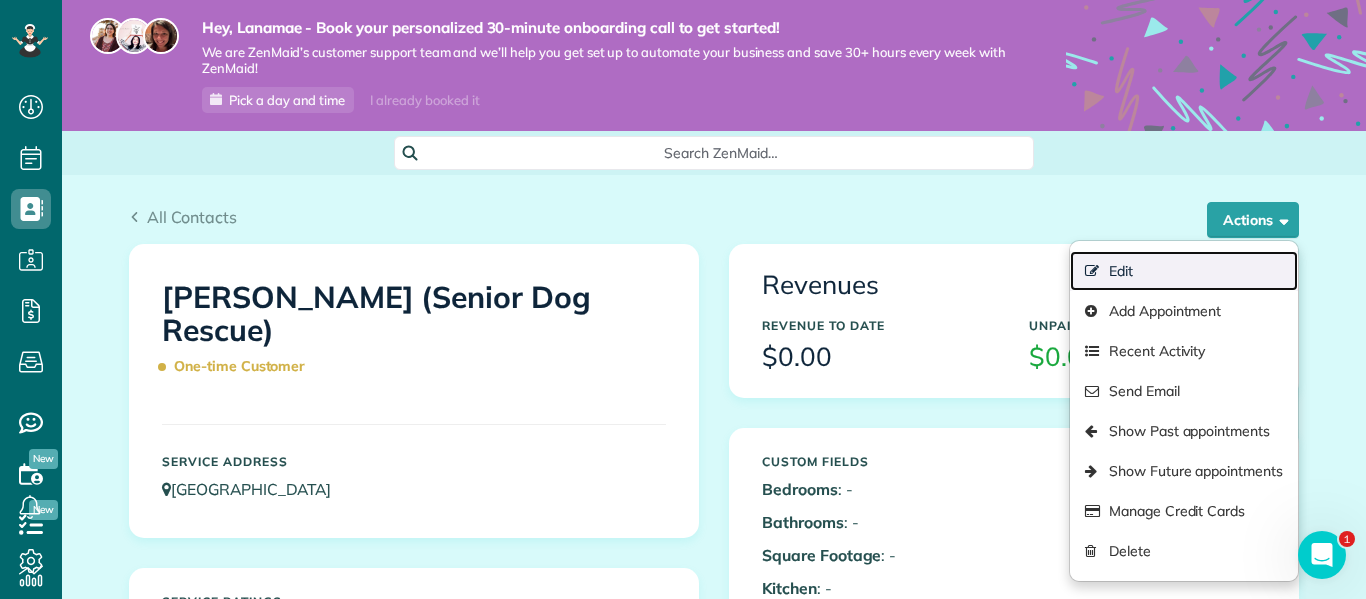 click on "Edit" at bounding box center (1184, 271) 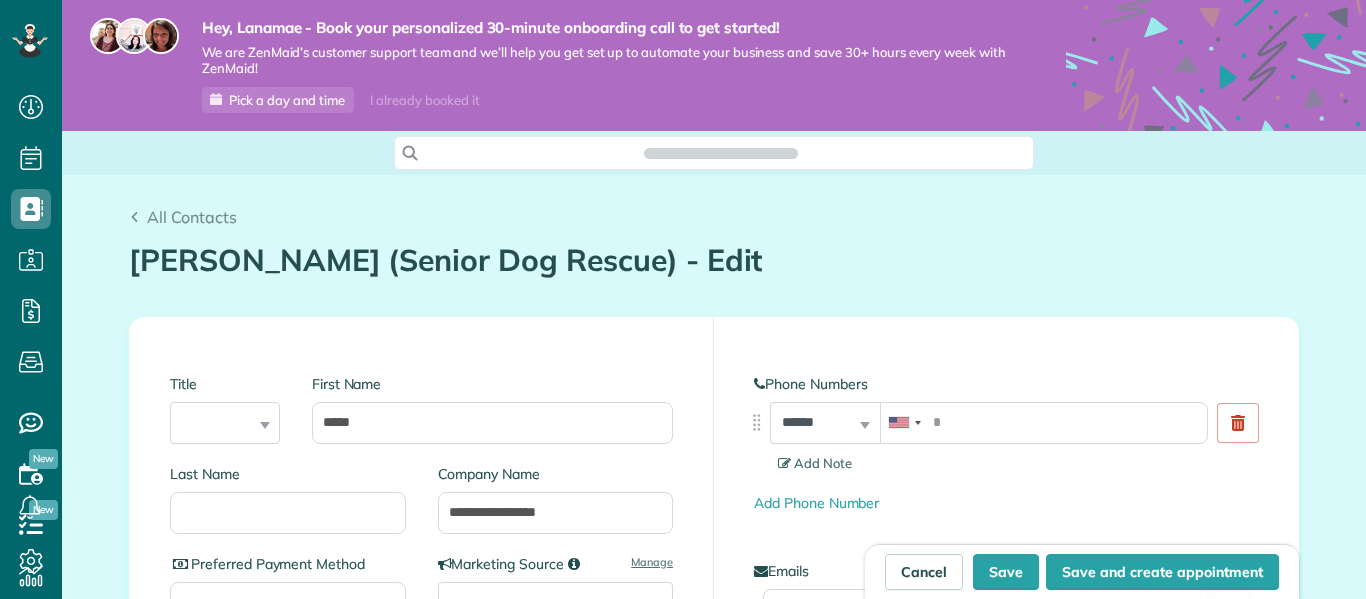 scroll, scrollTop: 0, scrollLeft: 0, axis: both 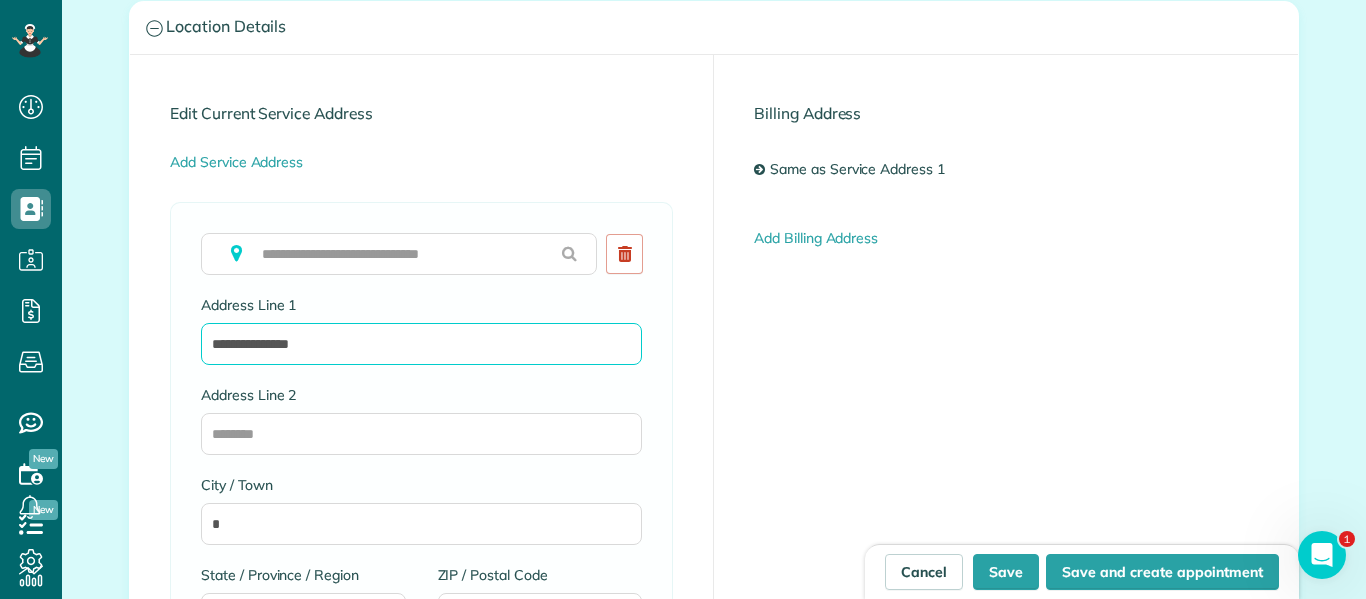 click on "**********" at bounding box center (421, 344) 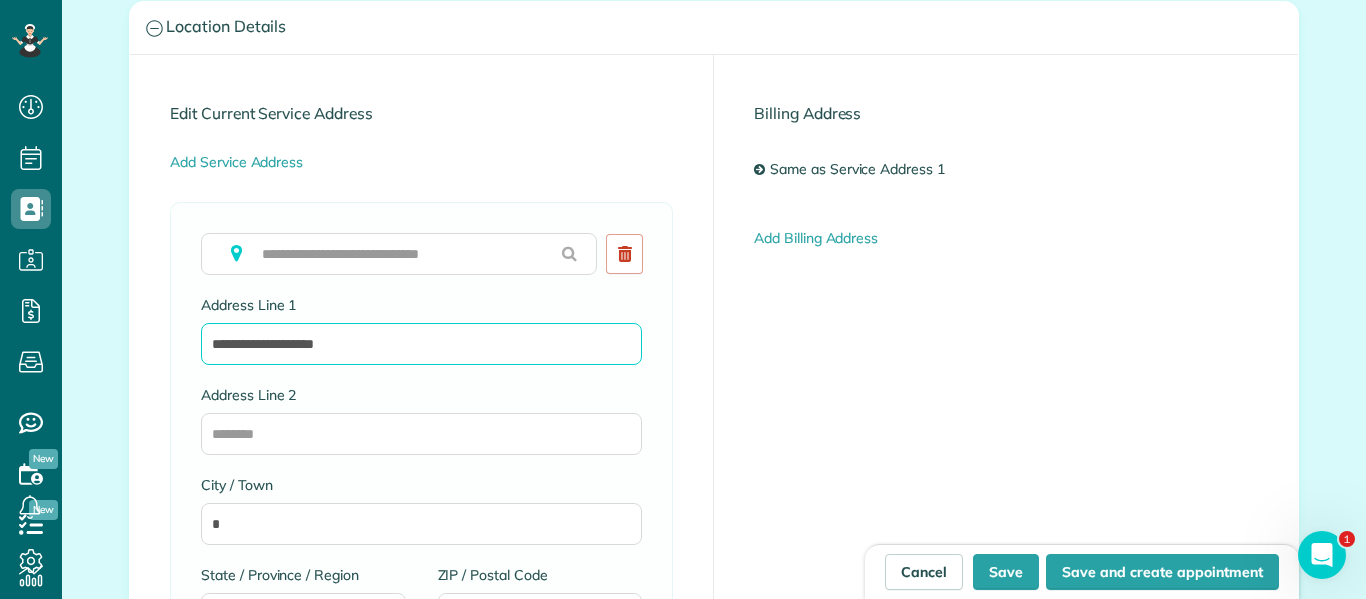 type on "**********" 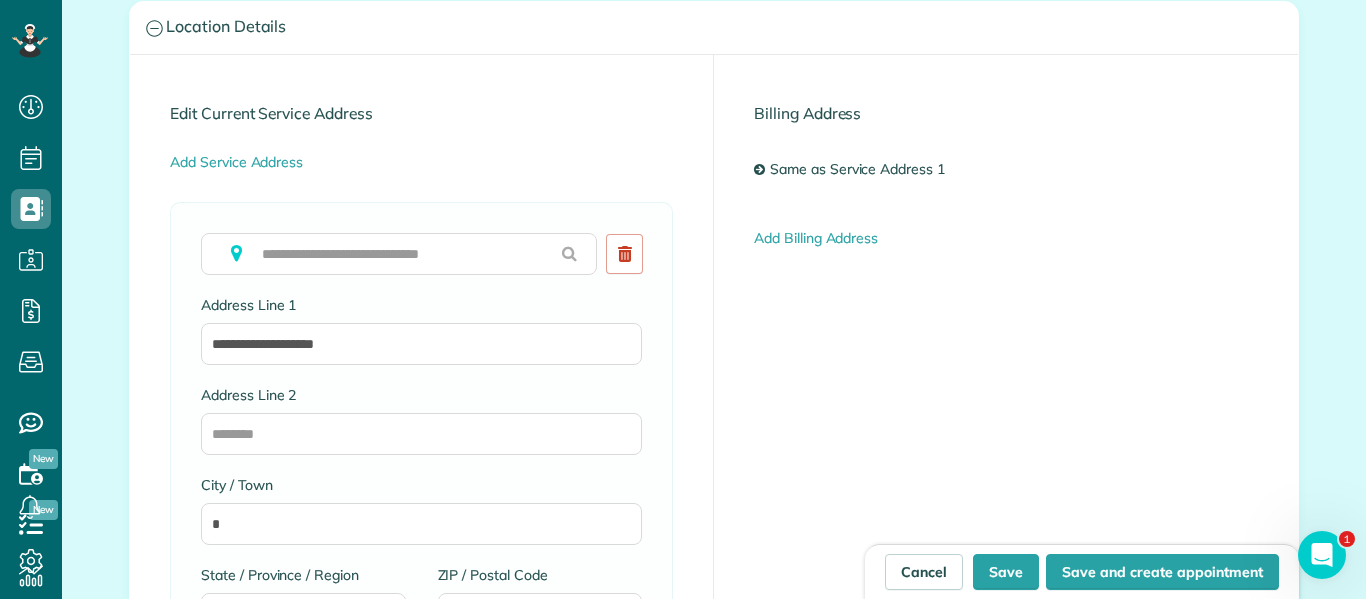 click on "**********" at bounding box center (422, 541) 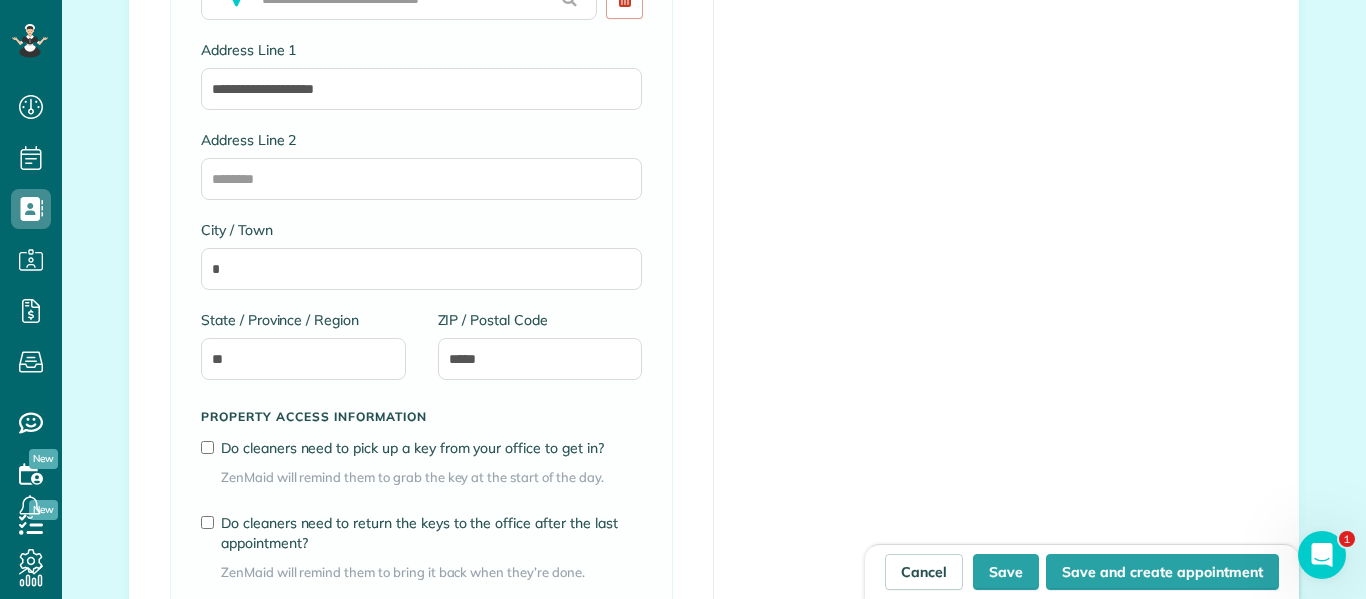 scroll, scrollTop: 1294, scrollLeft: 0, axis: vertical 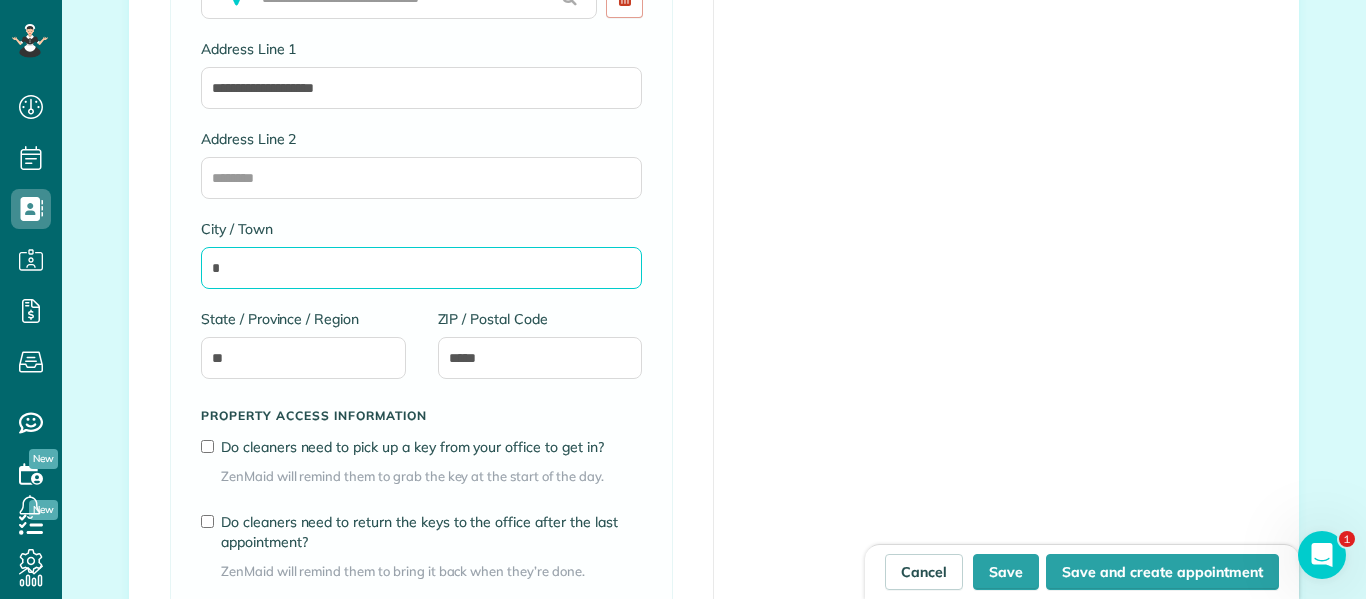 click on "*" at bounding box center (421, 268) 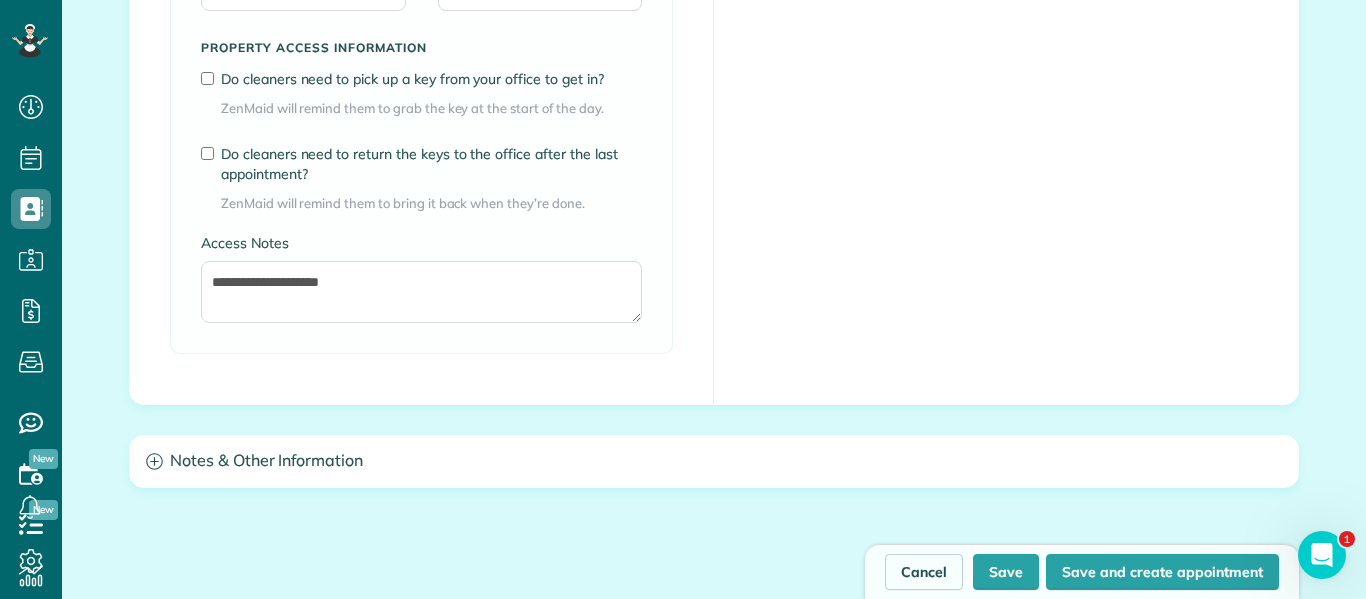 scroll, scrollTop: 1663, scrollLeft: 0, axis: vertical 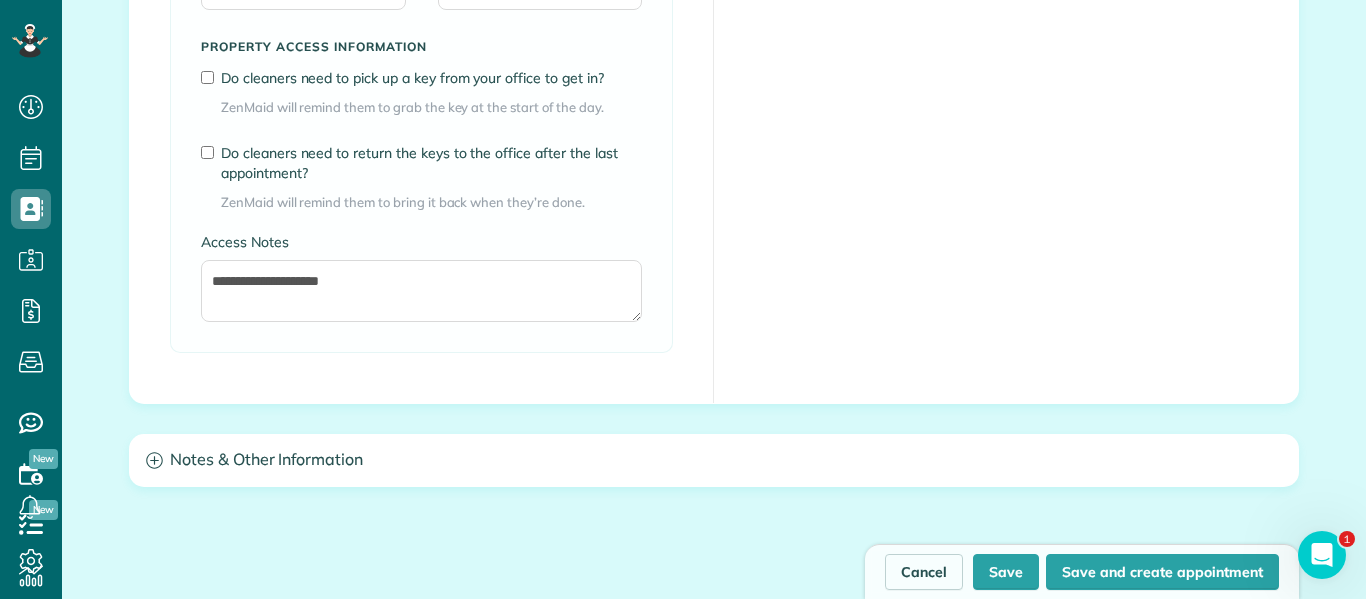 type on "********" 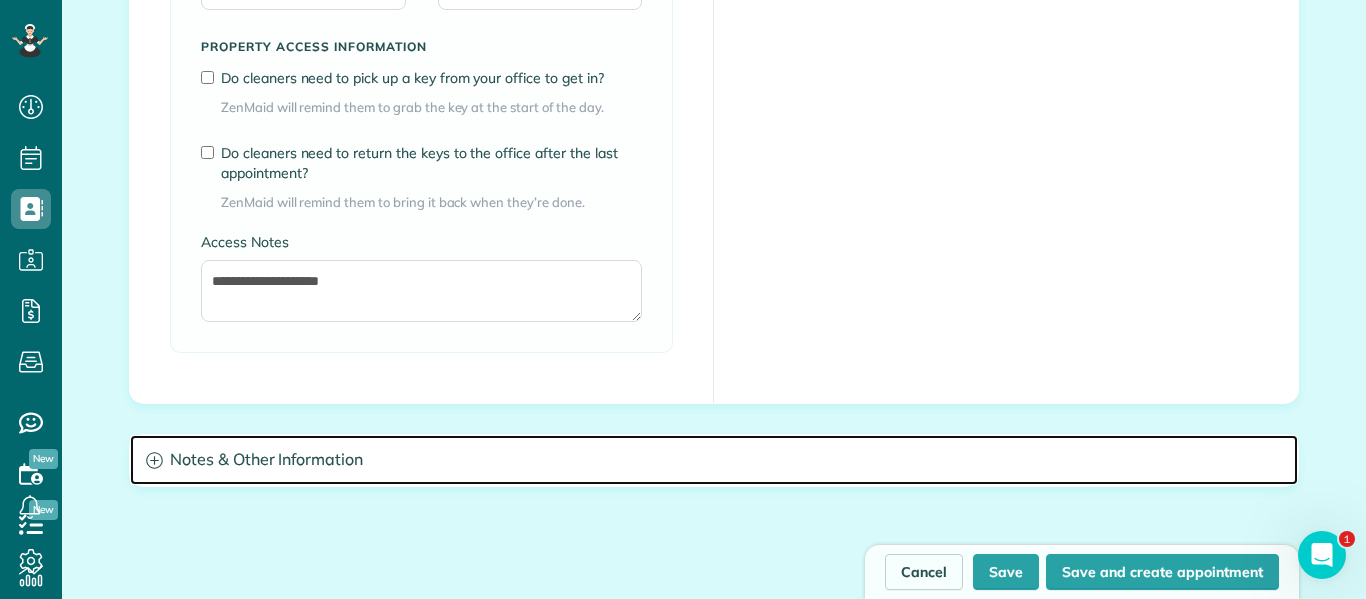 click on "Notes & Other Information" at bounding box center [714, 460] 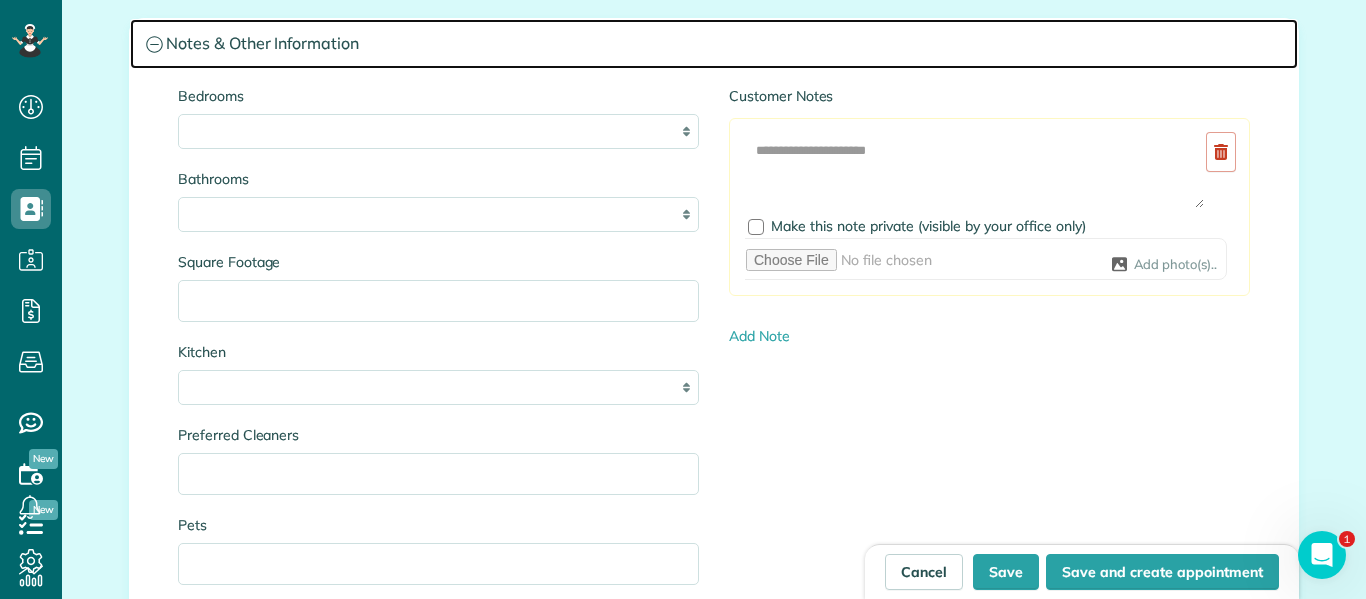 scroll, scrollTop: 2081, scrollLeft: 0, axis: vertical 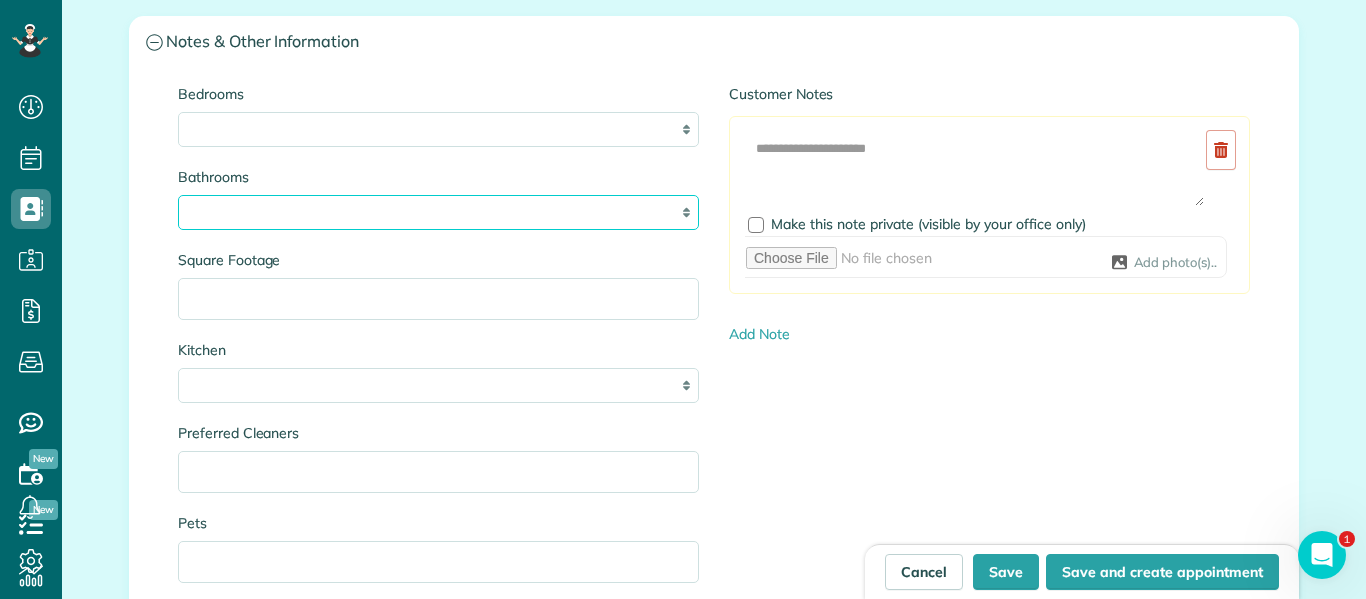 click on "*
***
*
***
*
***
*
***
**" at bounding box center (438, 212) 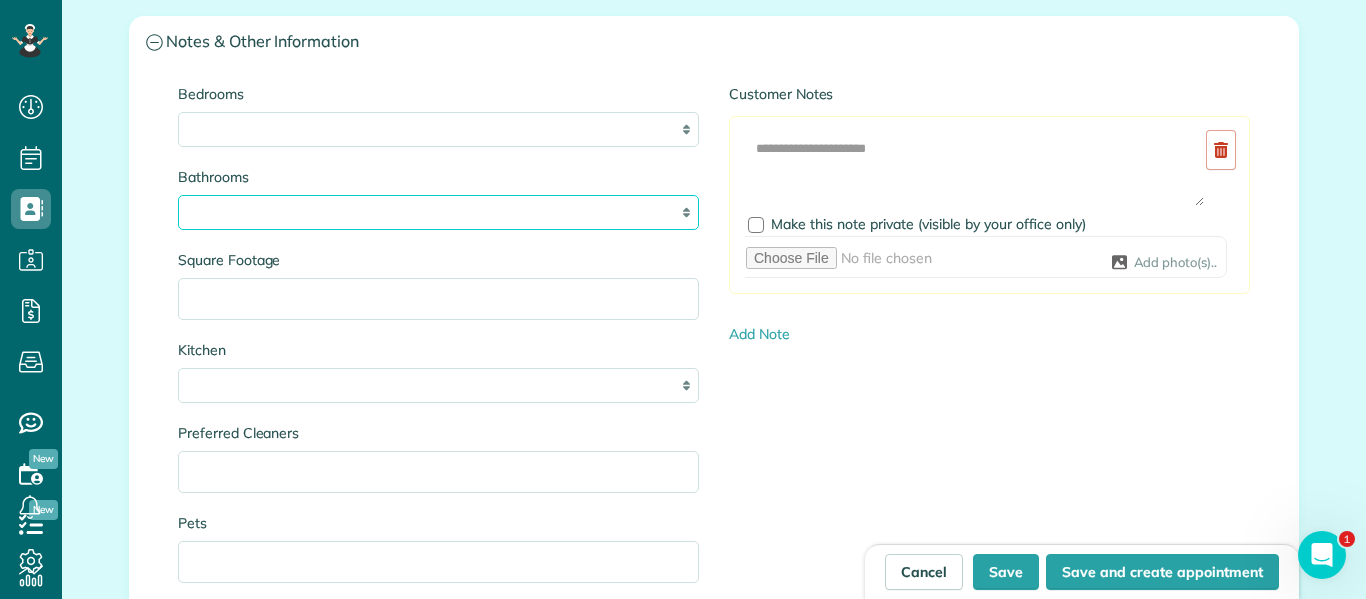 select on "*" 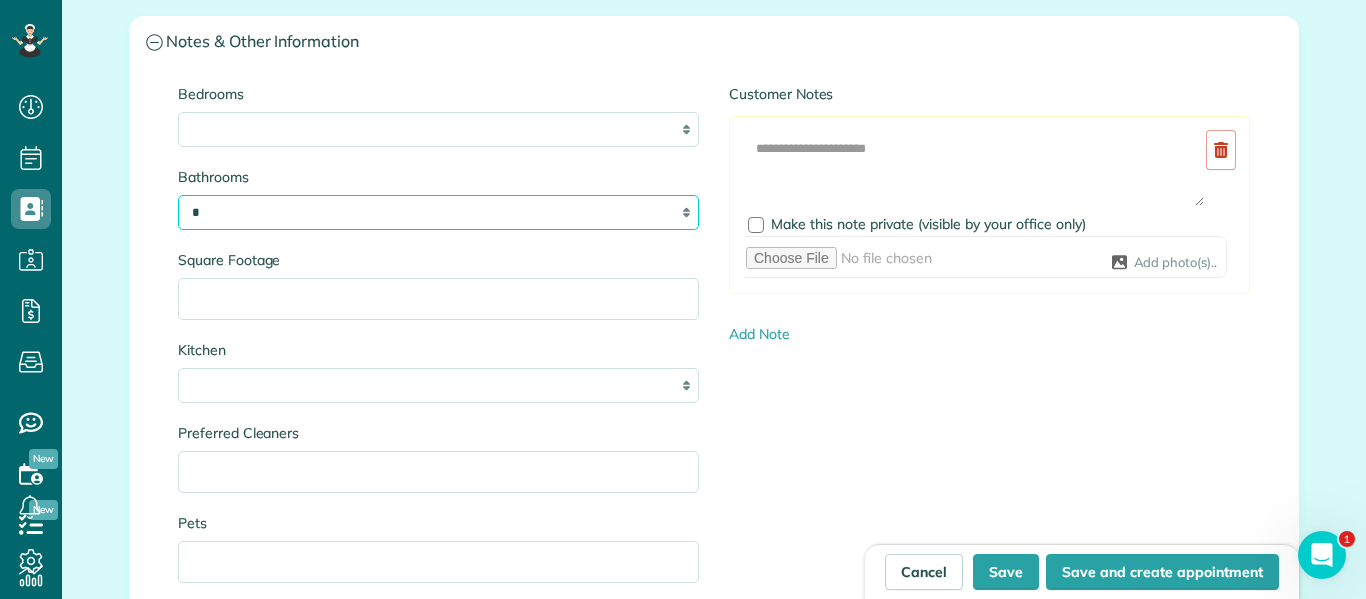 click on "*
***
*
***
*
***
*
***
**" at bounding box center [438, 212] 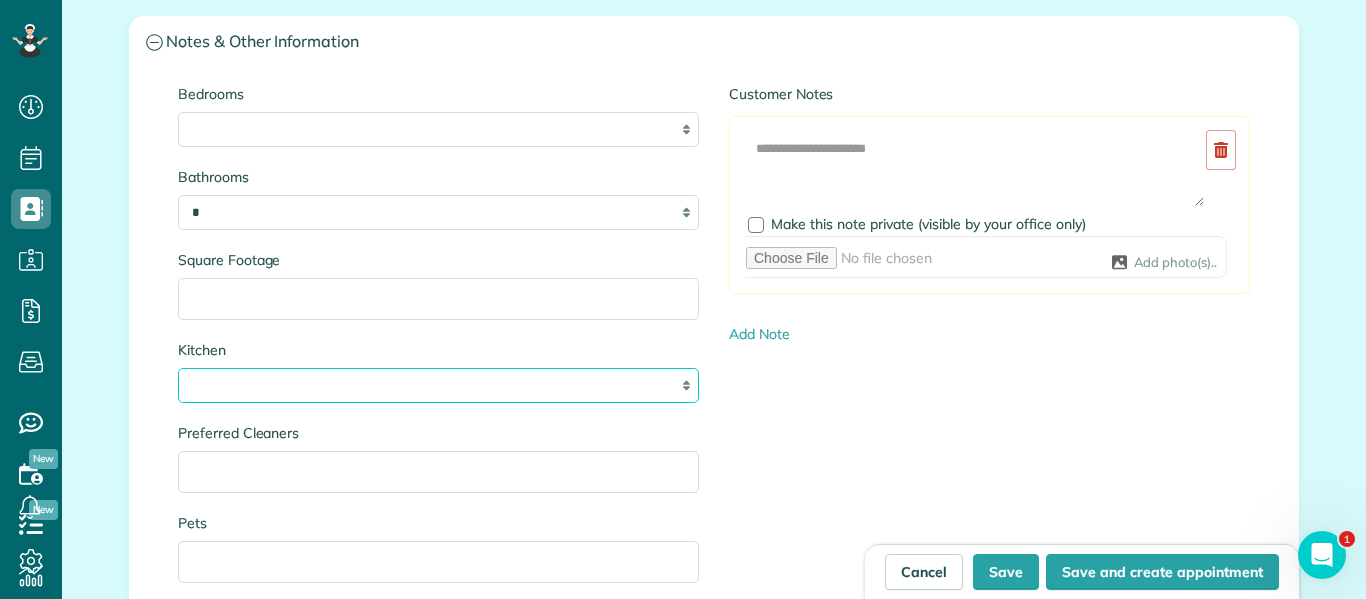 click on "*
*
*
*" at bounding box center (438, 385) 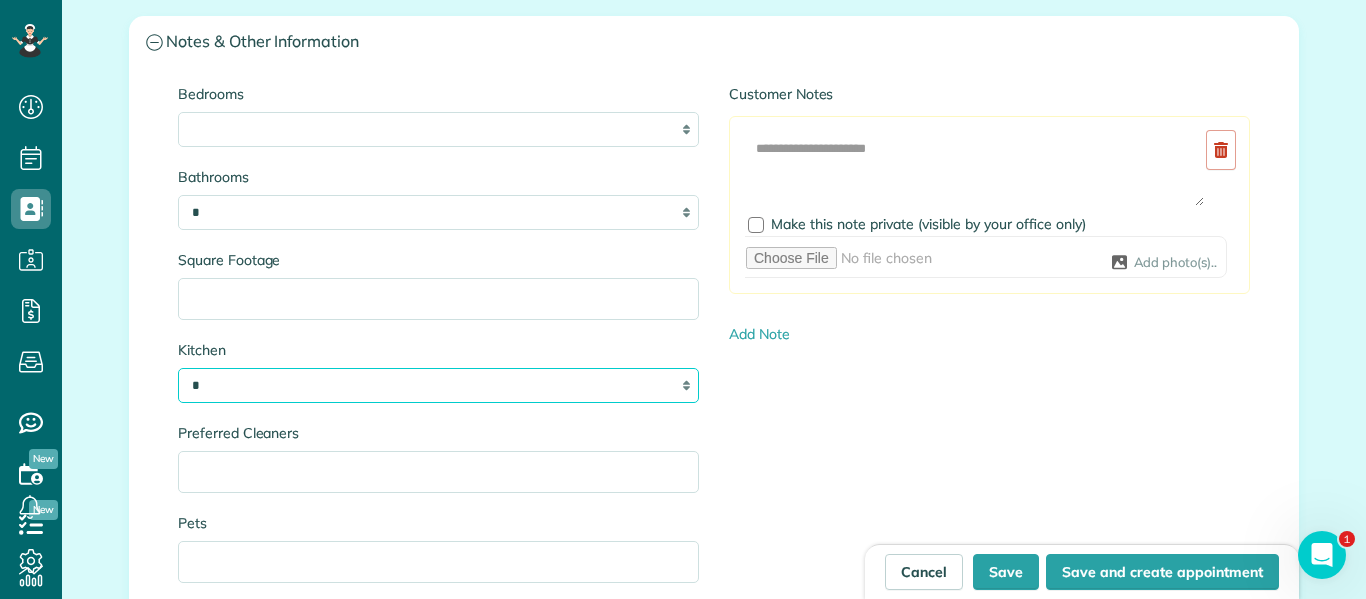 click on "*
*
*
*" at bounding box center (438, 385) 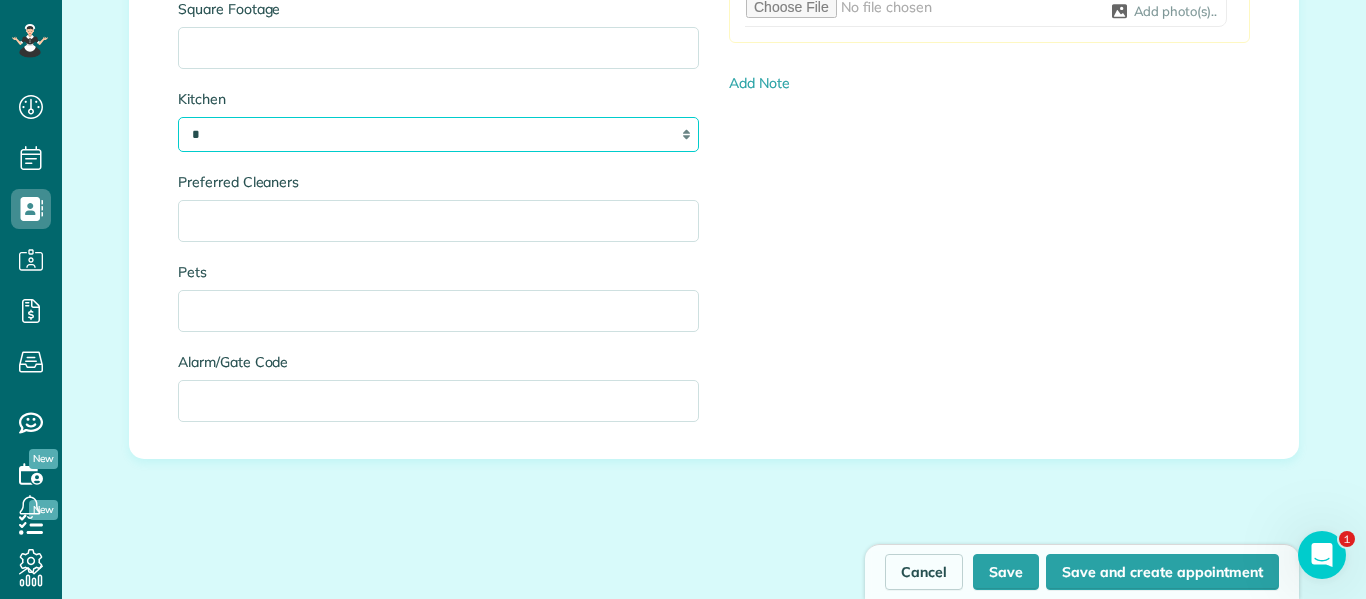 scroll, scrollTop: 2347, scrollLeft: 0, axis: vertical 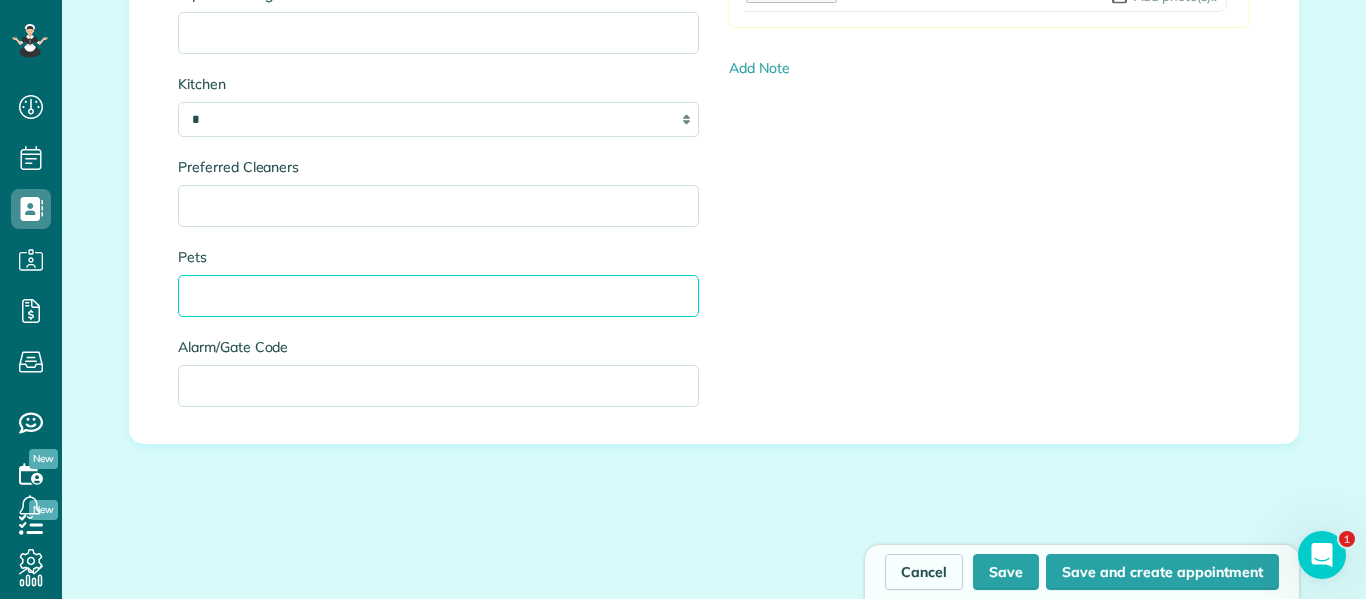 click on "Pets" at bounding box center (438, 296) 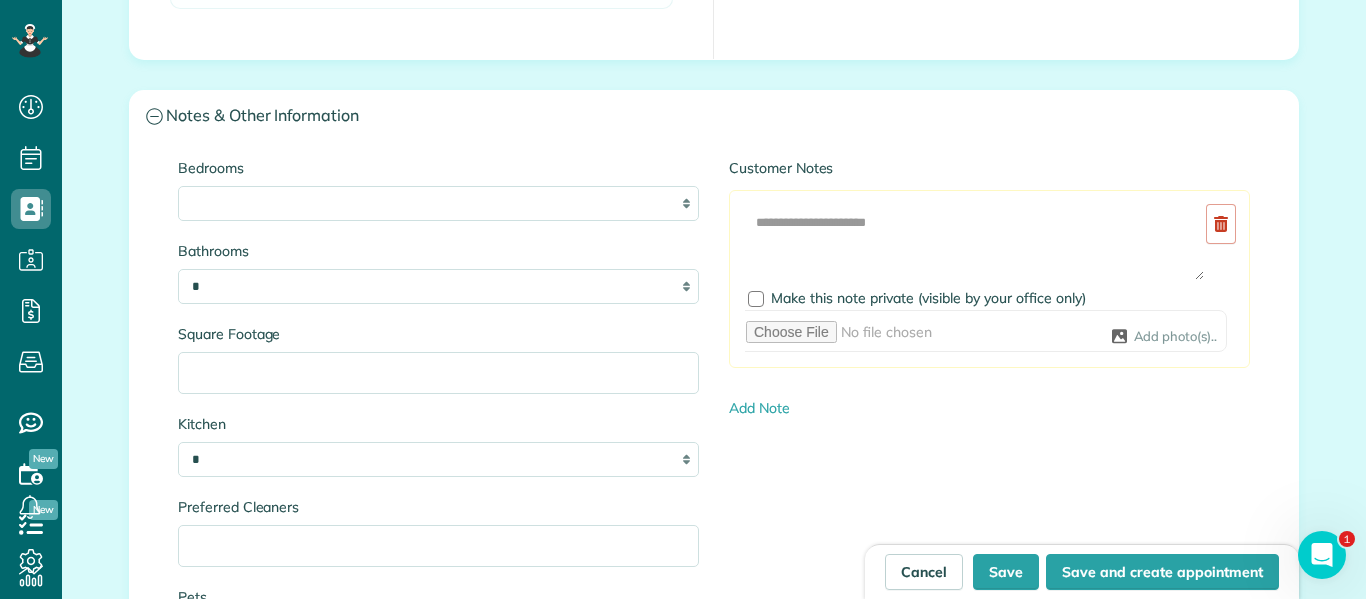 scroll, scrollTop: 2005, scrollLeft: 0, axis: vertical 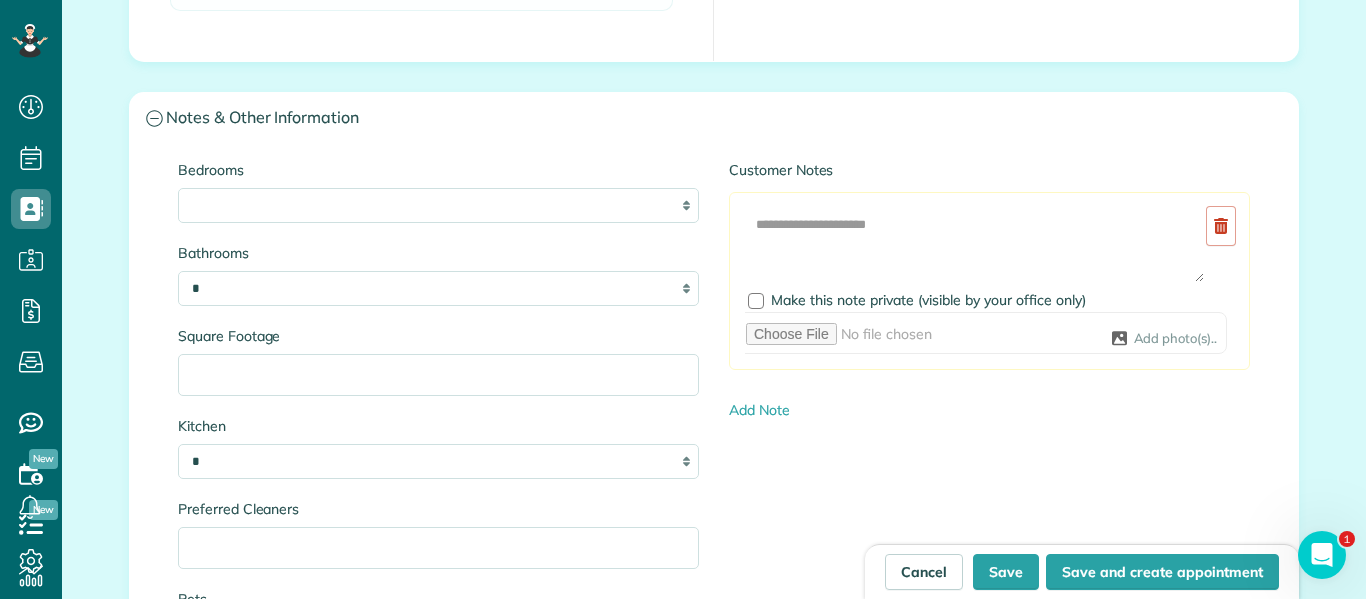type on "**********" 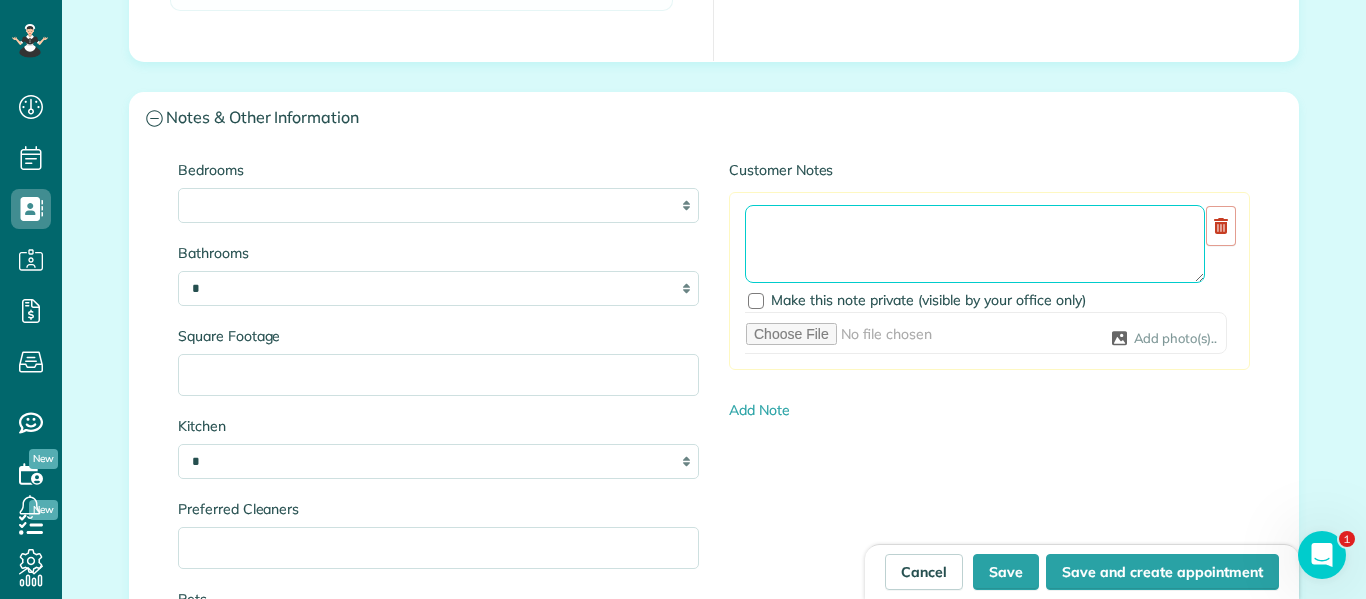 click at bounding box center [975, 244] 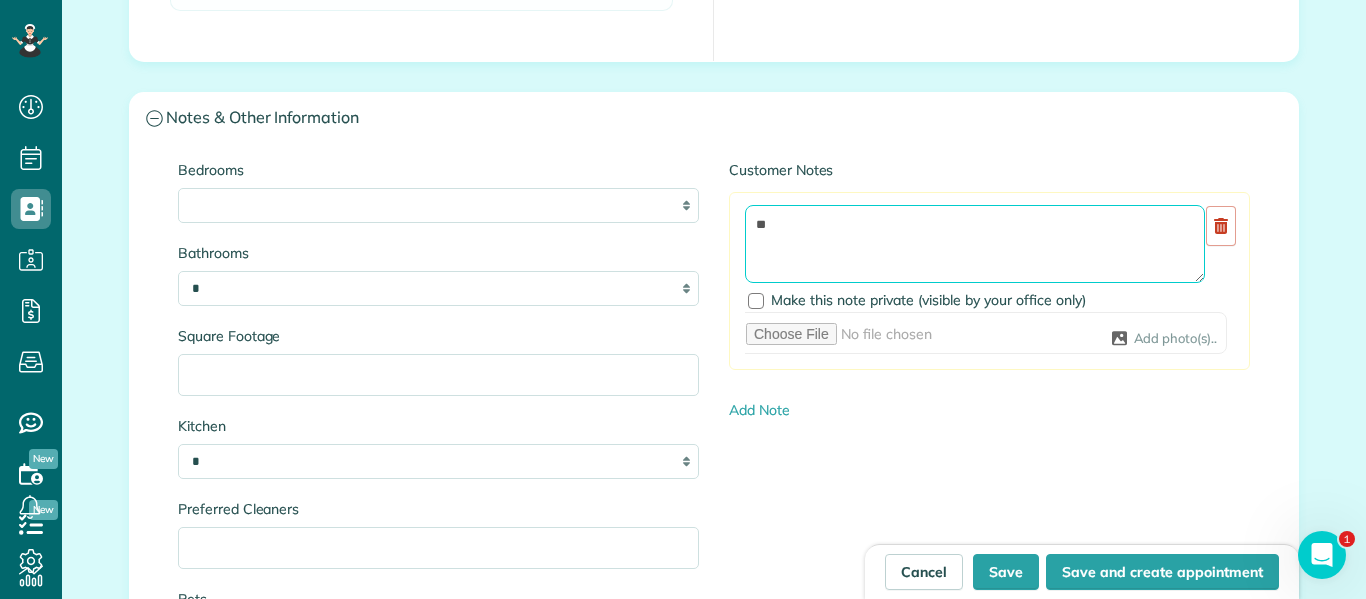 type on "*" 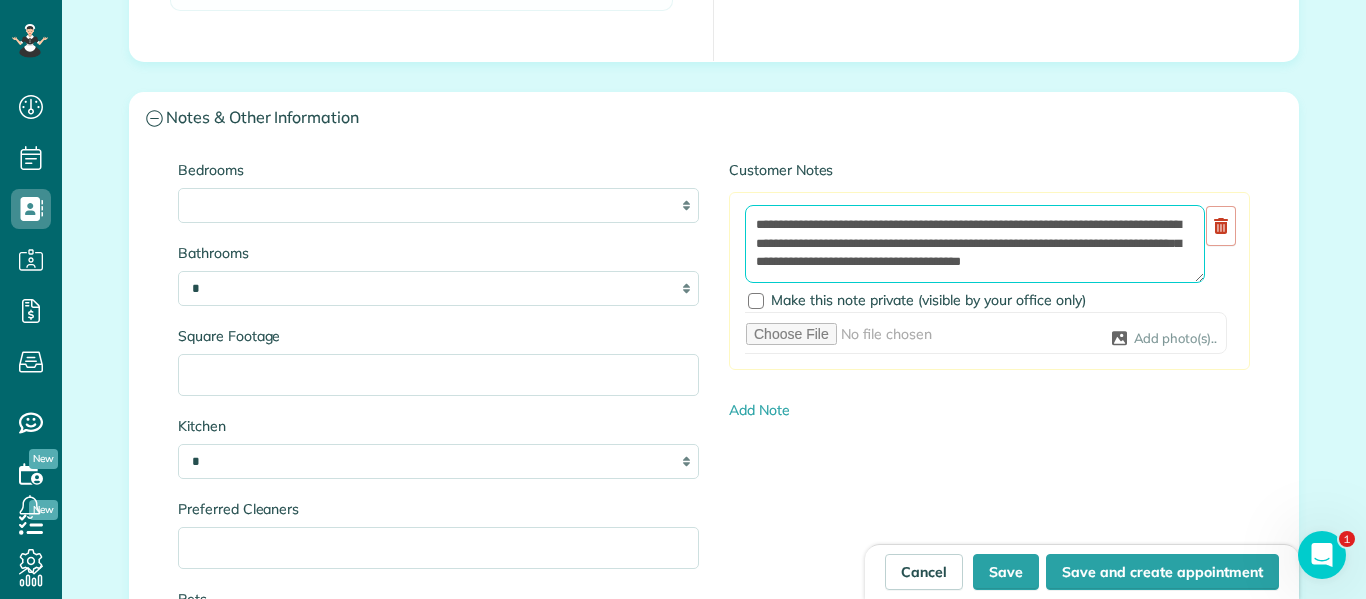click on "**********" at bounding box center (975, 244) 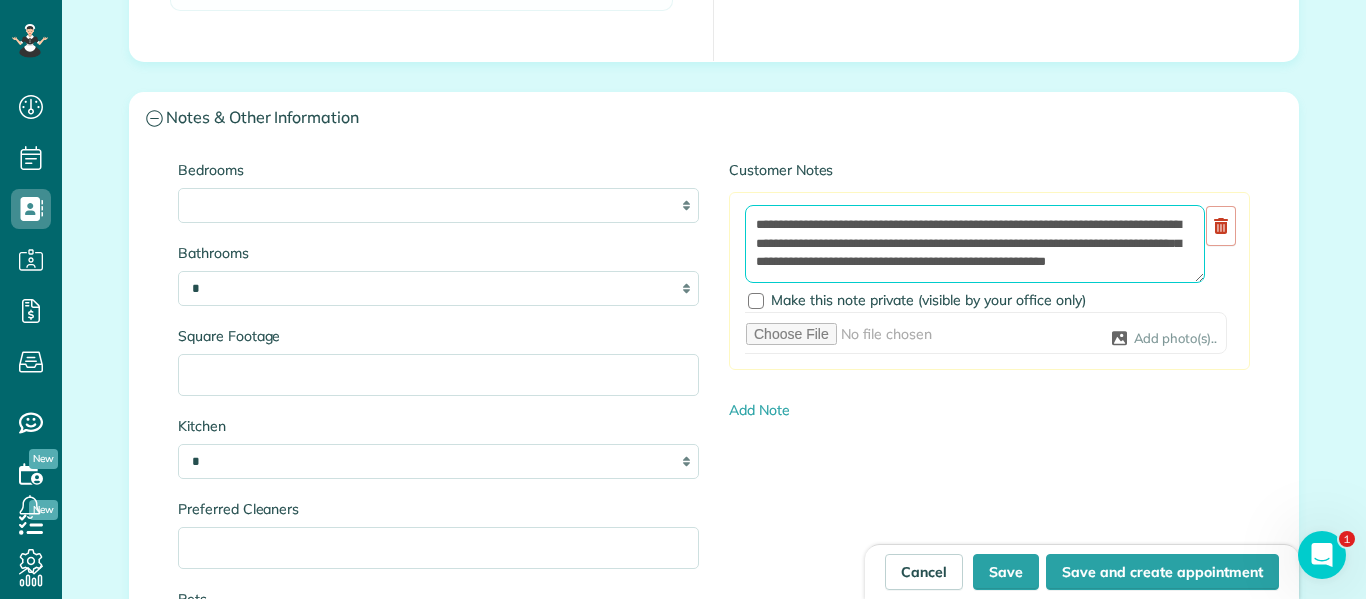 click on "**********" at bounding box center [975, 244] 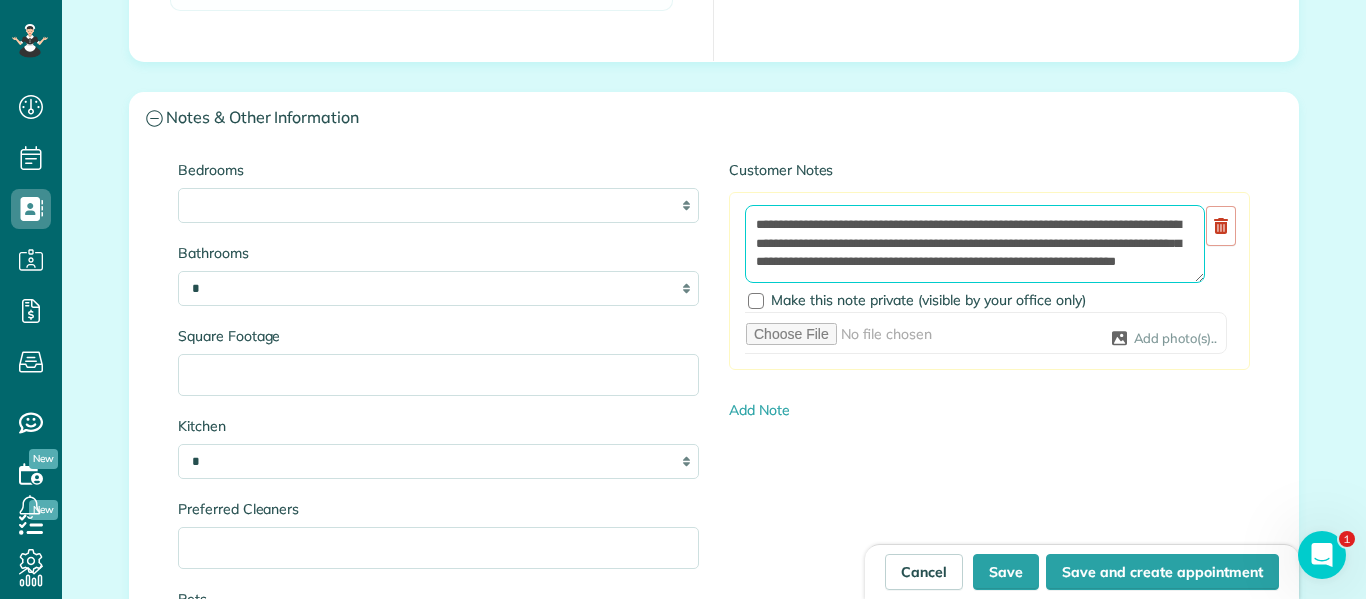 scroll, scrollTop: 18, scrollLeft: 0, axis: vertical 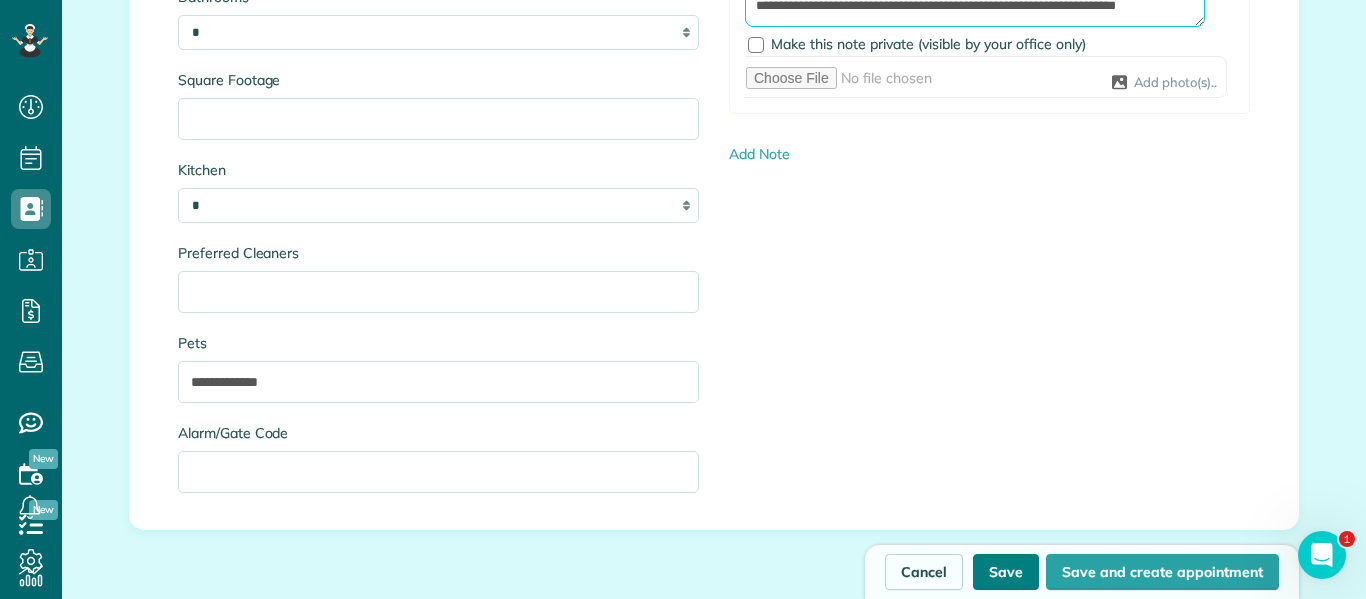 type on "**********" 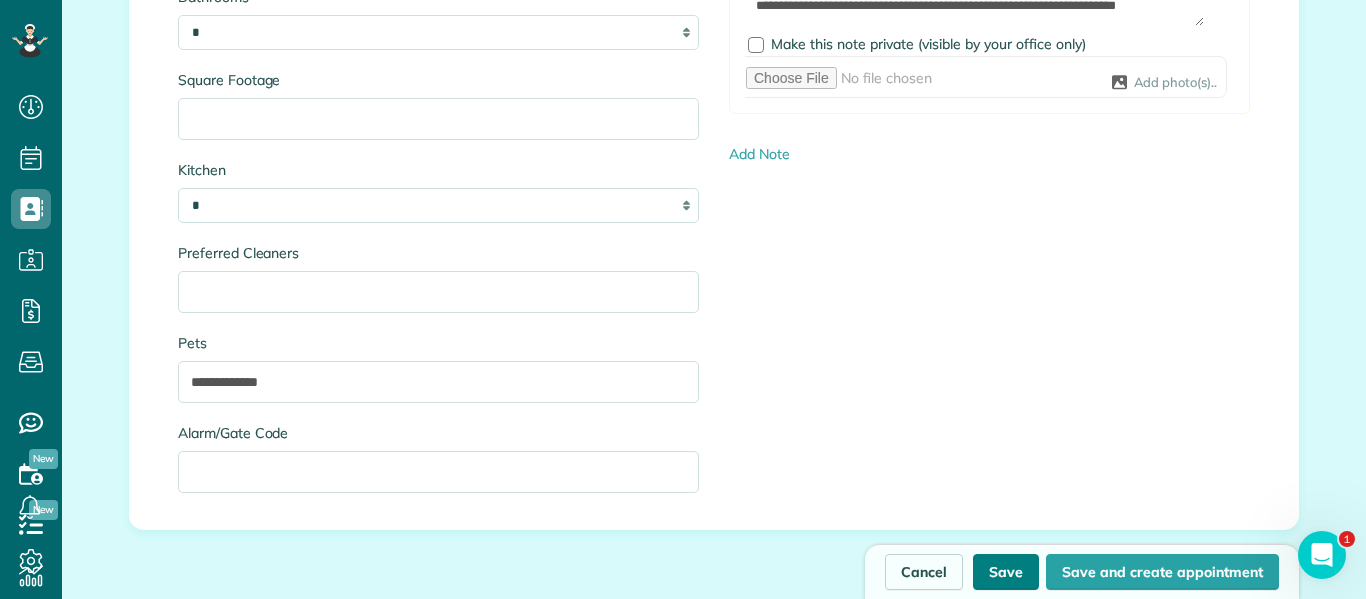 click on "Save" at bounding box center (1006, 572) 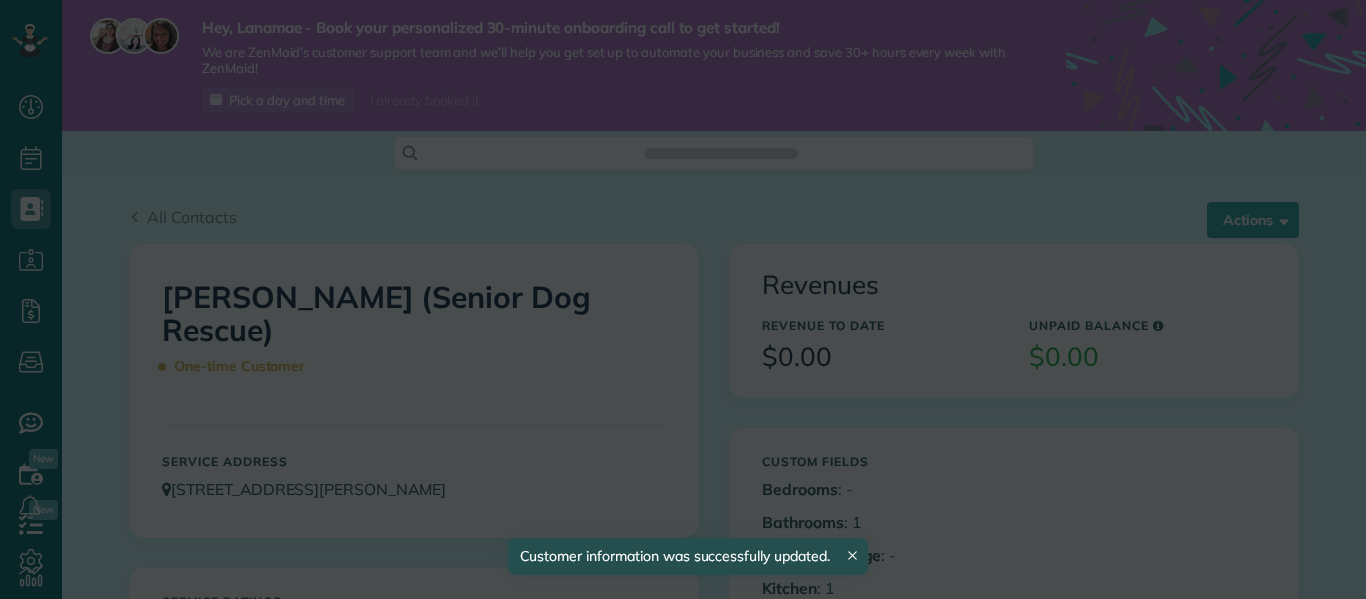 scroll, scrollTop: 0, scrollLeft: 0, axis: both 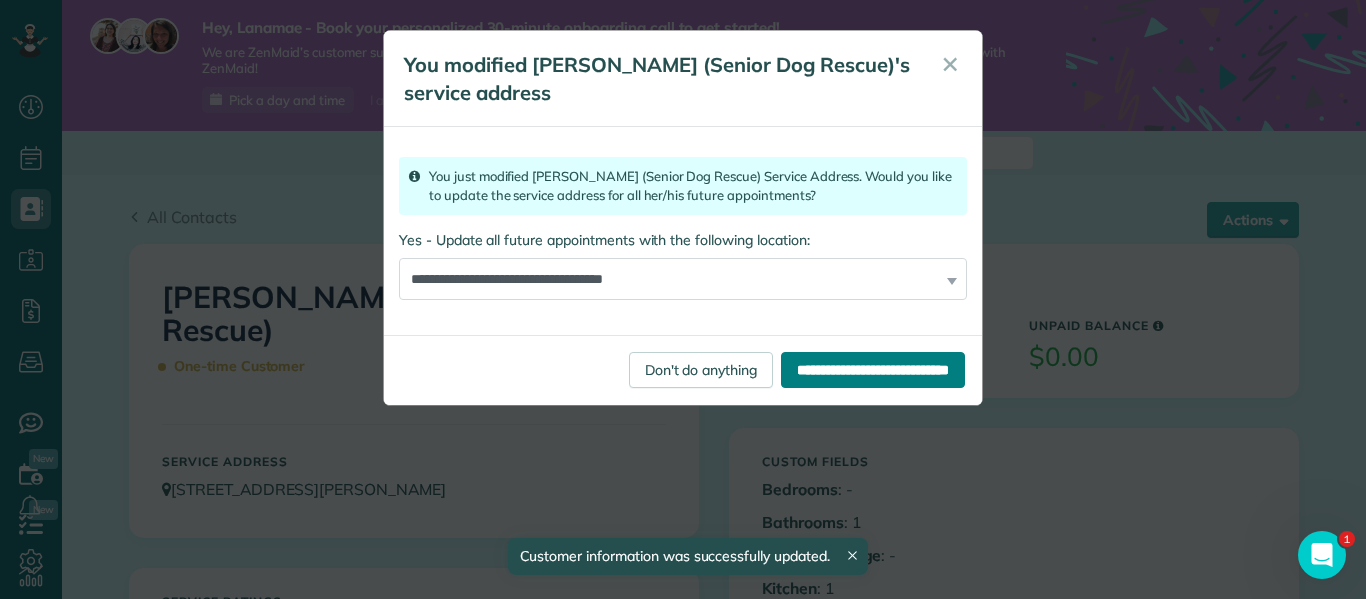 click on "**********" at bounding box center (873, 370) 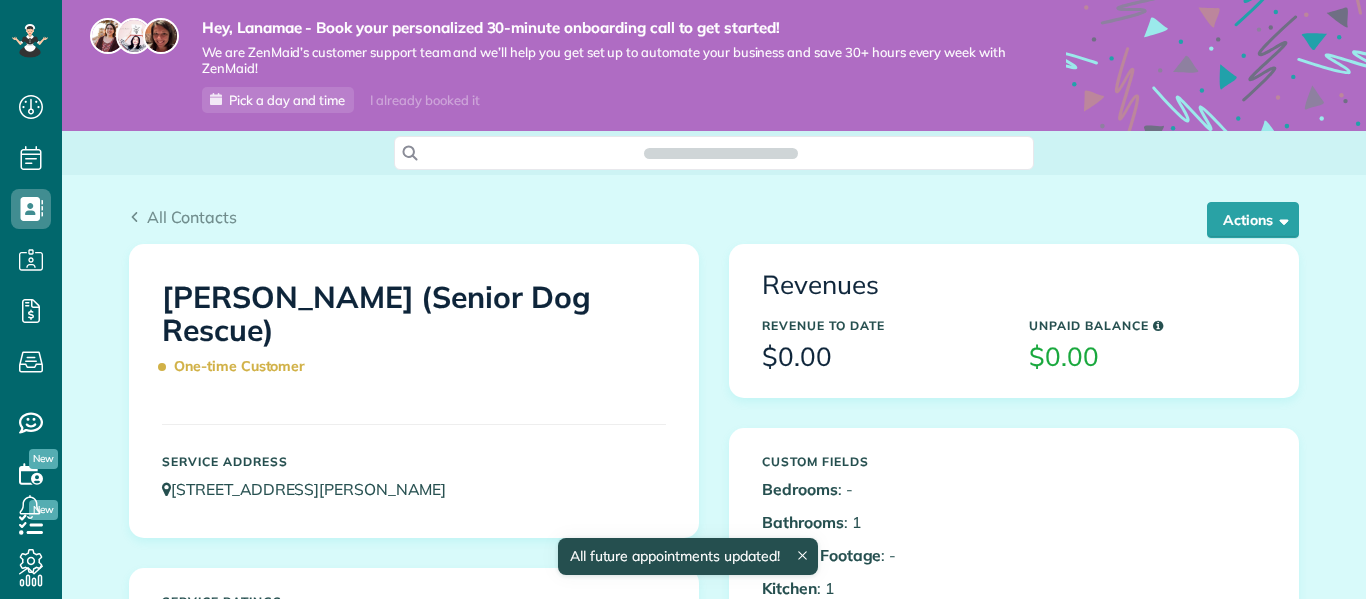 scroll, scrollTop: 0, scrollLeft: 0, axis: both 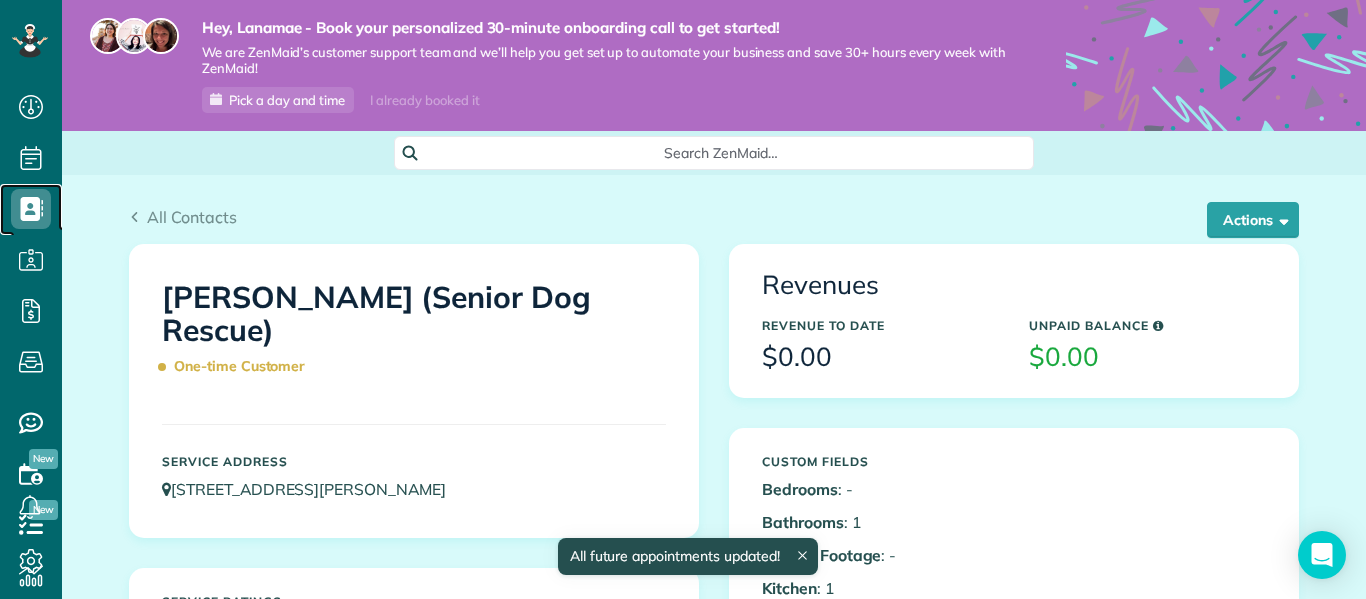 click 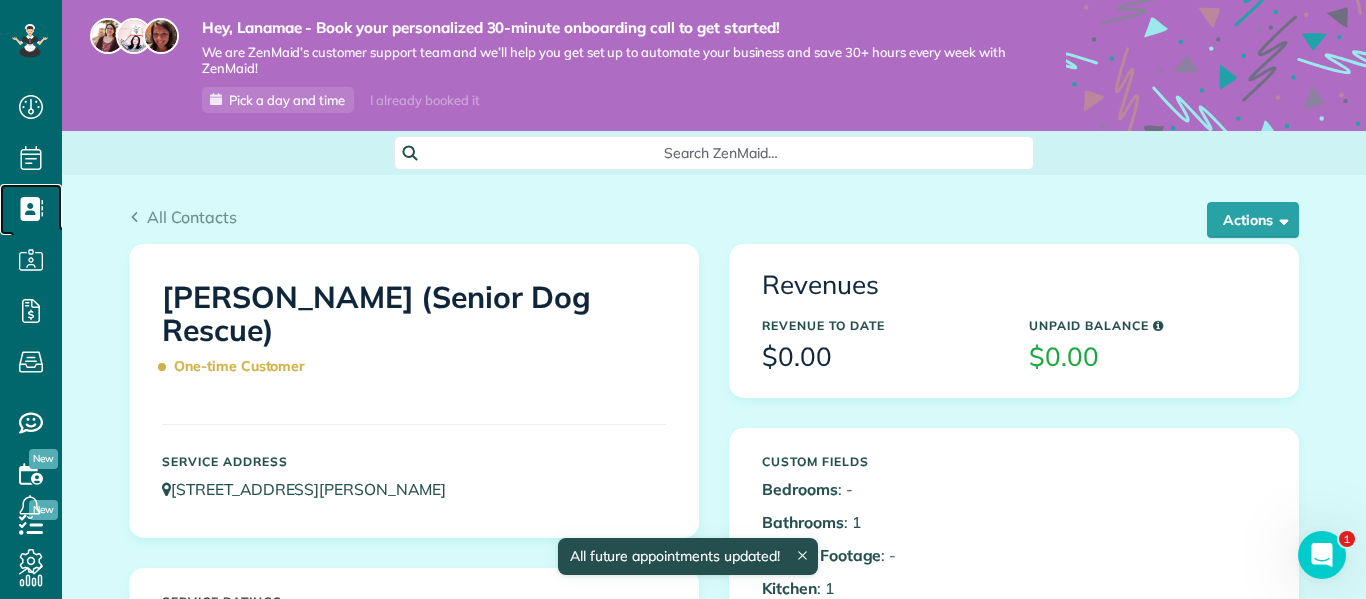 scroll, scrollTop: 0, scrollLeft: 0, axis: both 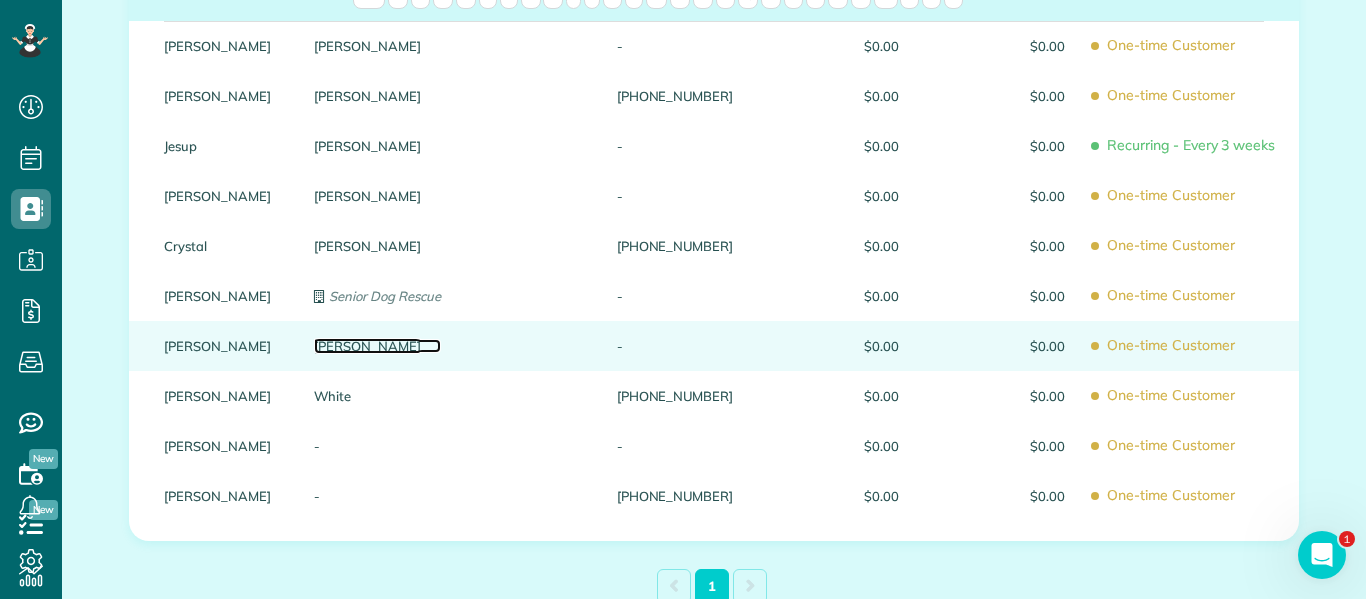 click on "[PERSON_NAME]" at bounding box center (377, 346) 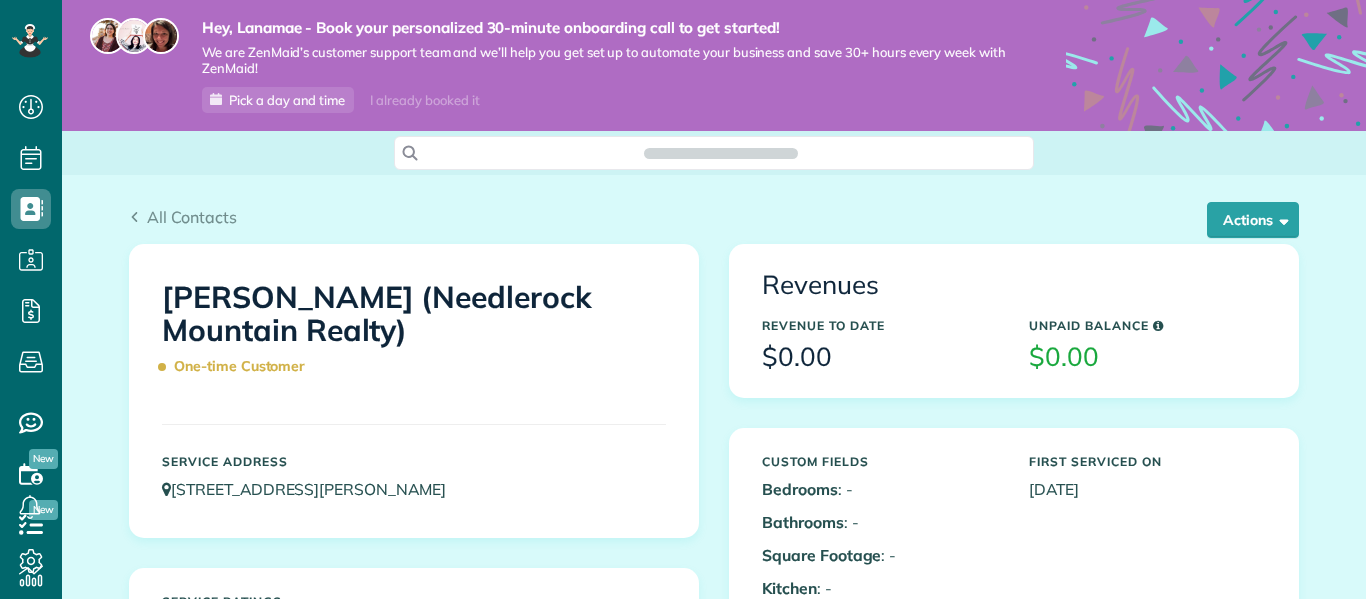 scroll, scrollTop: 0, scrollLeft: 0, axis: both 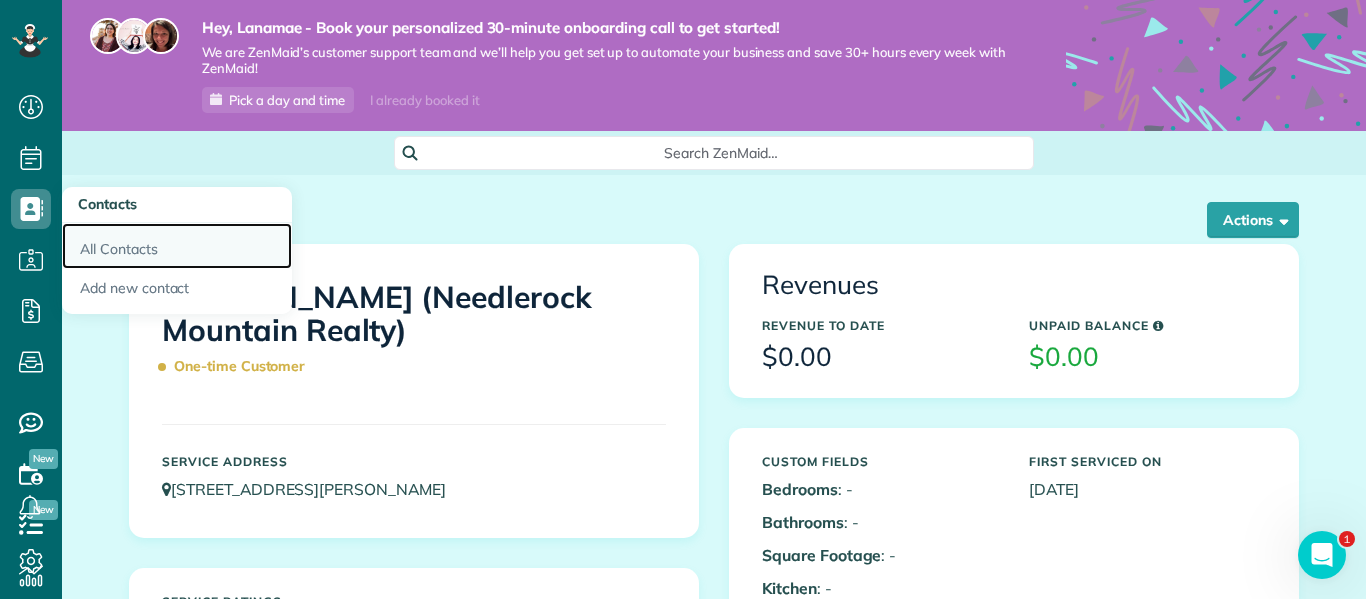 click on "All Contacts" at bounding box center (177, 246) 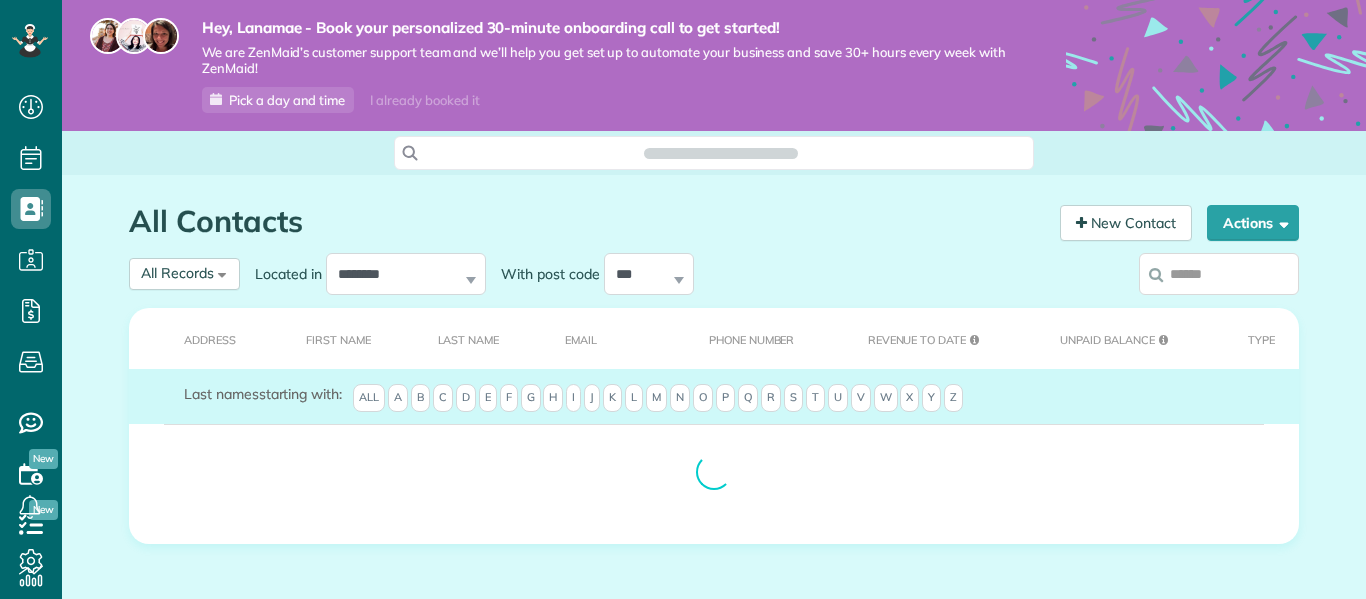 scroll, scrollTop: 0, scrollLeft: 0, axis: both 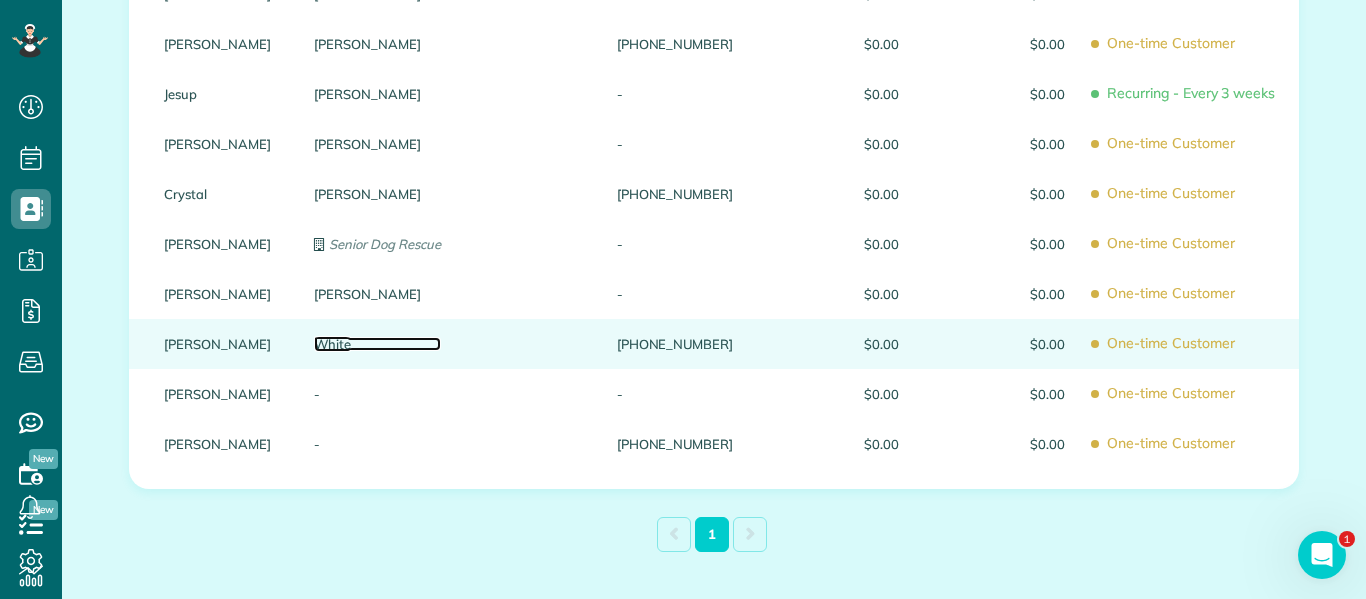 click on "White" at bounding box center [377, 344] 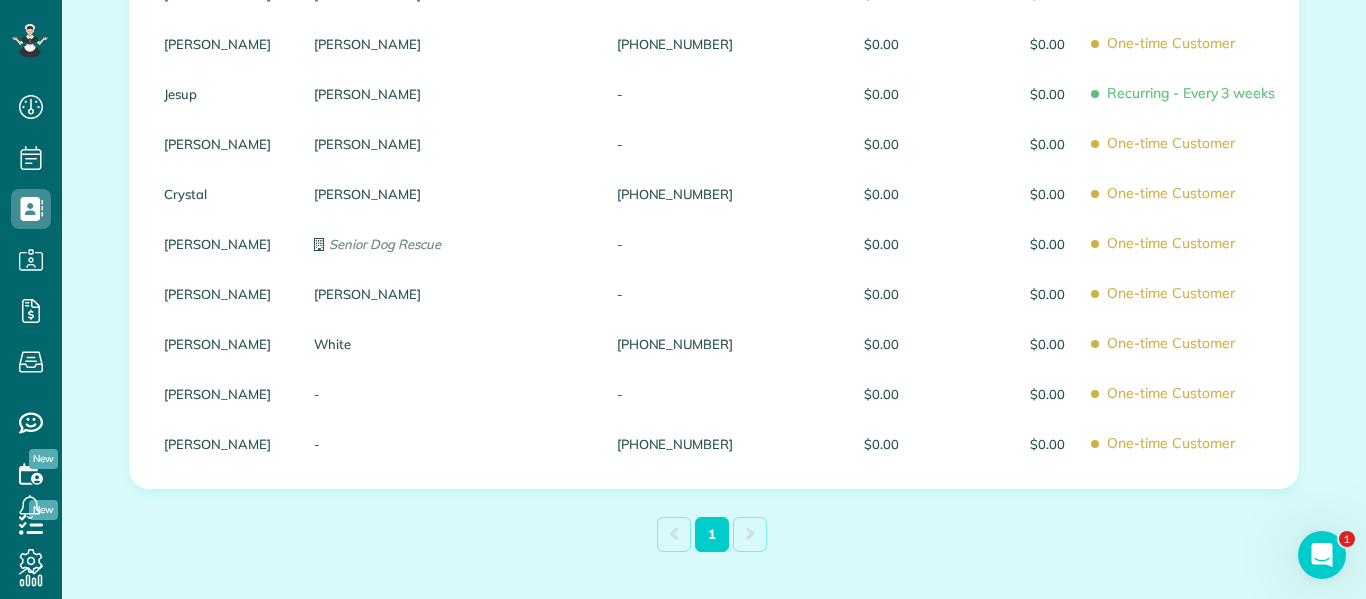 scroll, scrollTop: 147, scrollLeft: 0, axis: vertical 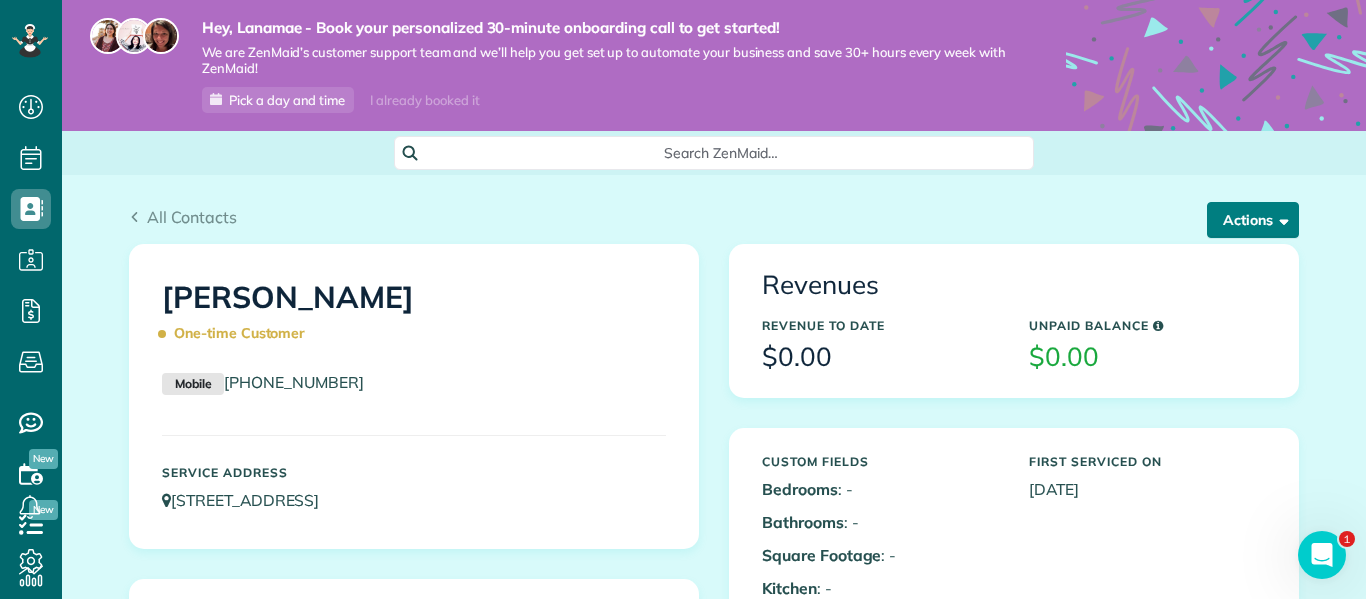click on "Actions" at bounding box center [1253, 220] 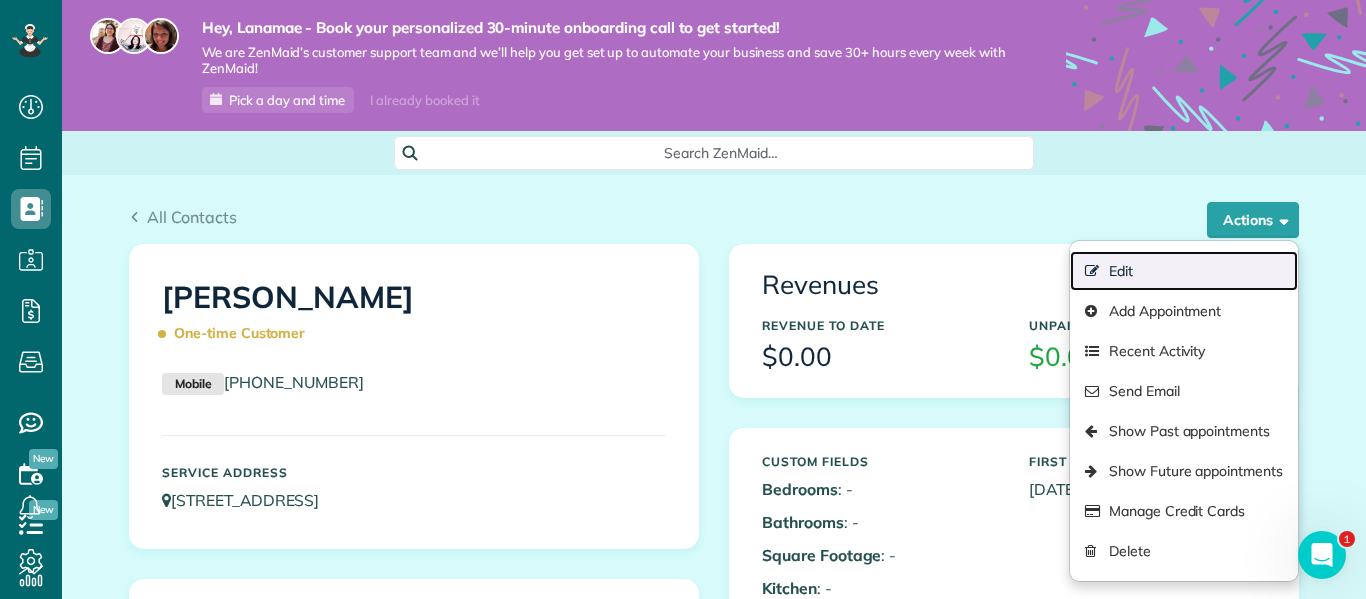 click on "Edit" at bounding box center (1184, 271) 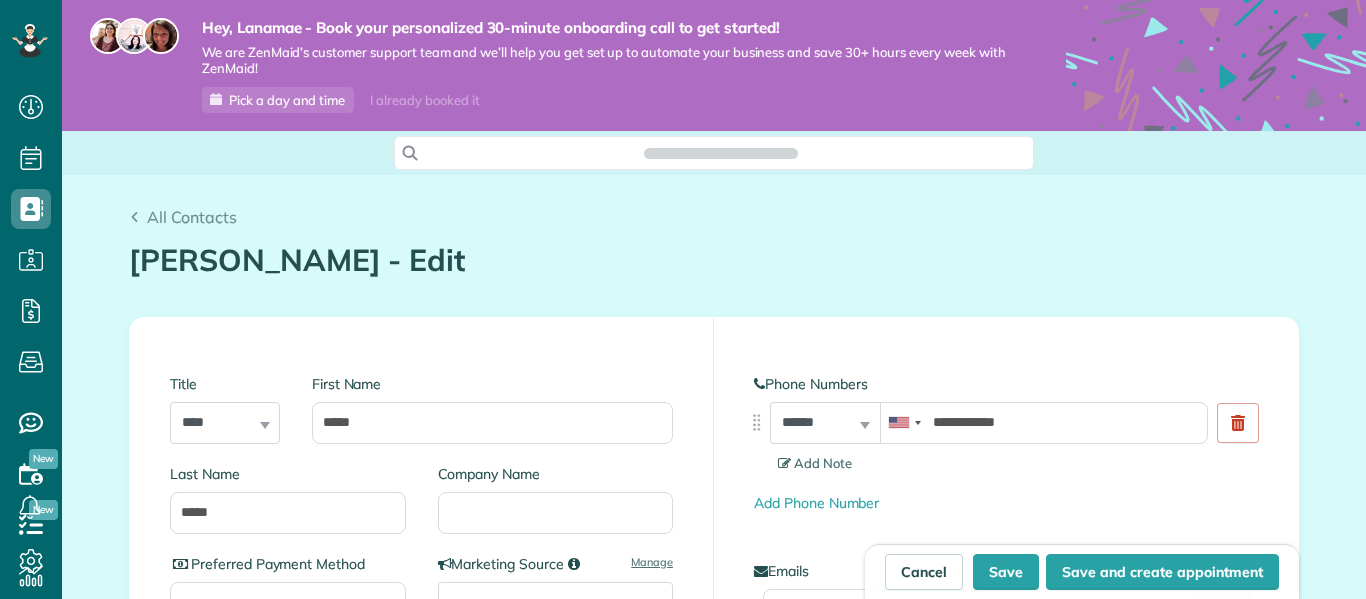 scroll, scrollTop: 0, scrollLeft: 0, axis: both 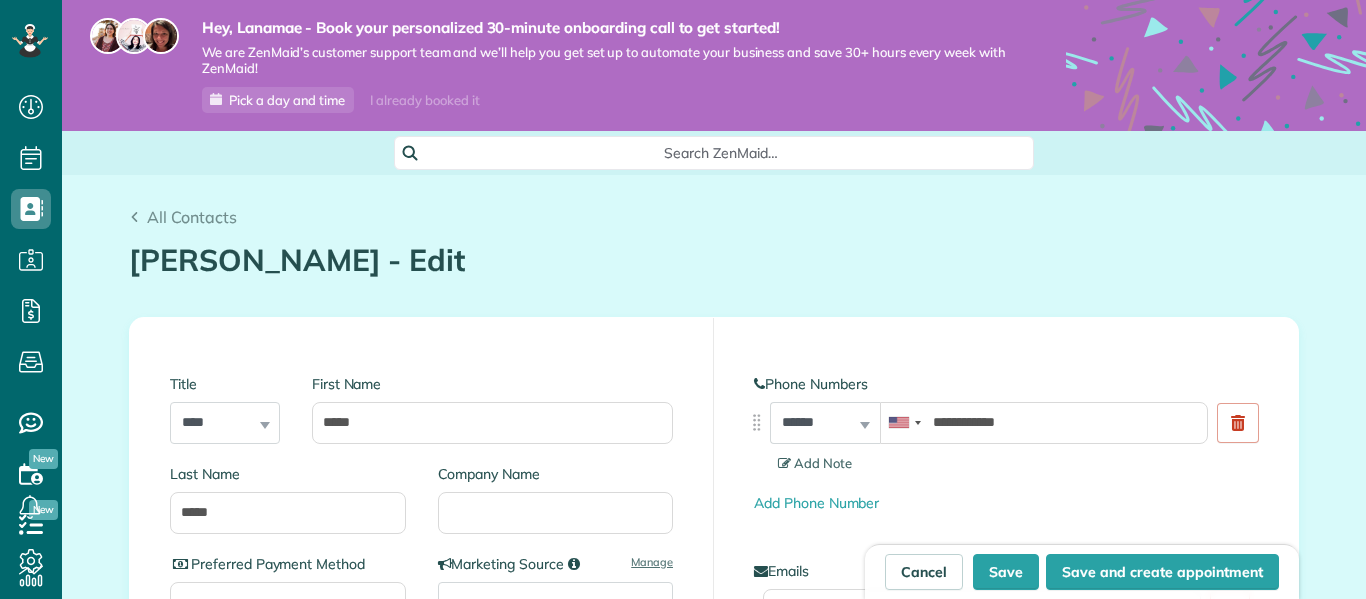 type on "**********" 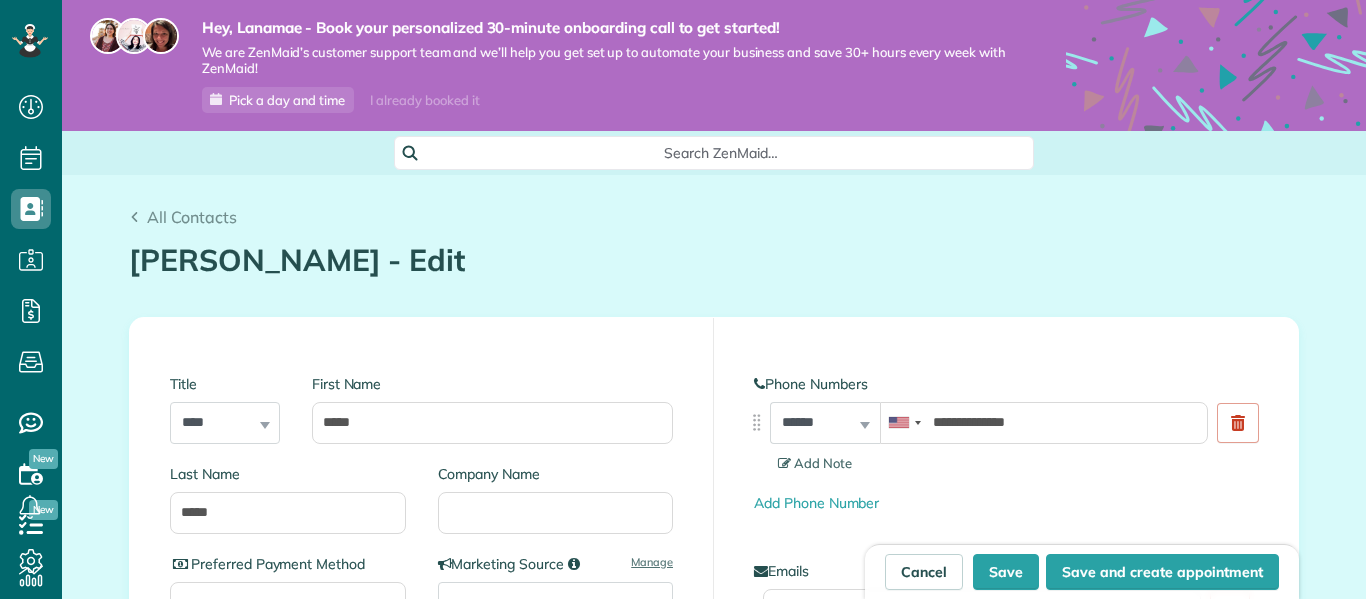 scroll, scrollTop: 599, scrollLeft: 62, axis: both 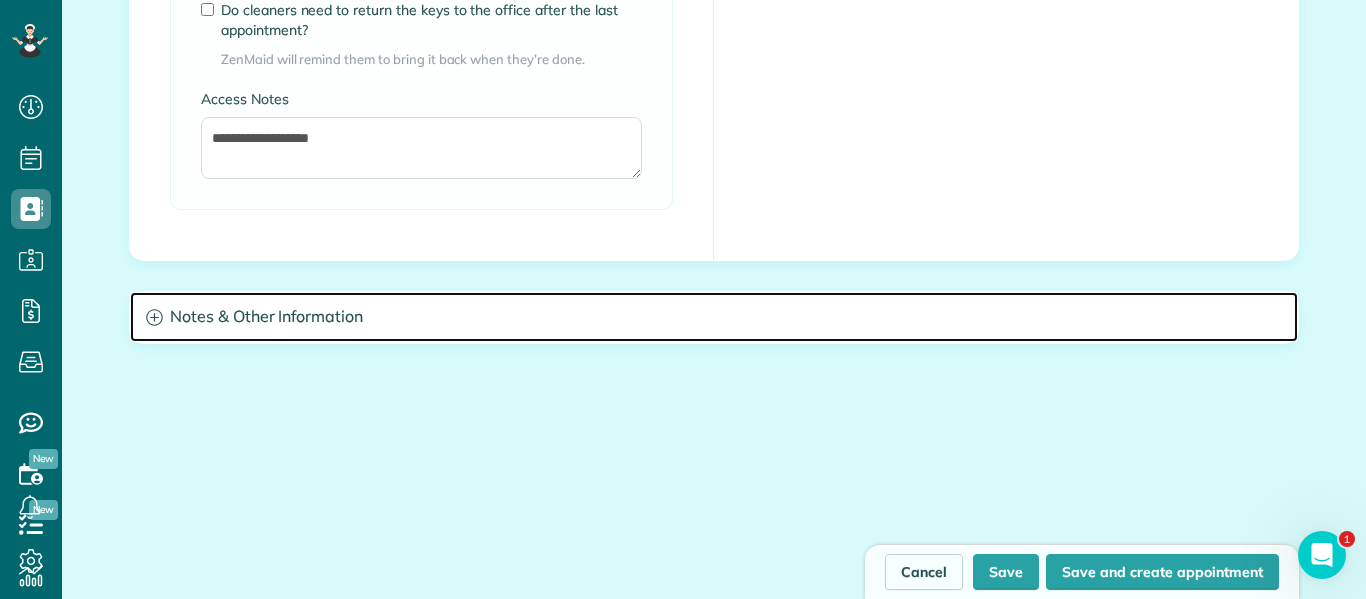 click on "Notes & Other Information" at bounding box center [714, 317] 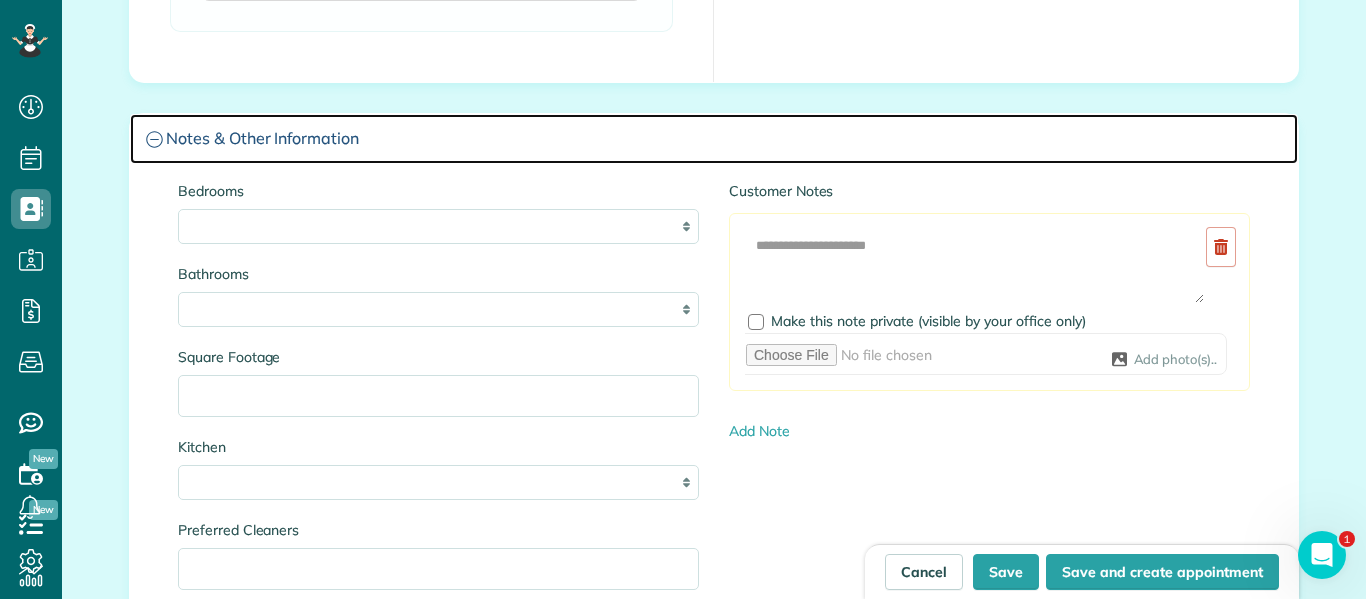 scroll, scrollTop: 1985, scrollLeft: 0, axis: vertical 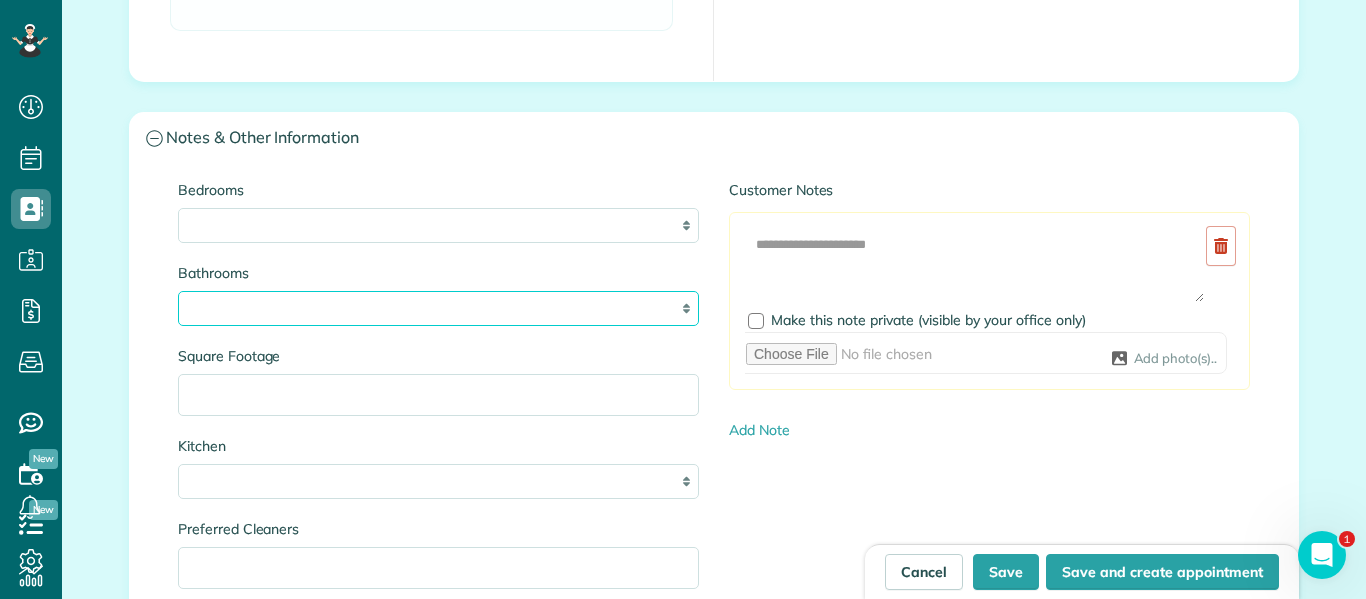 click on "*
***
*
***
*
***
*
***
**" at bounding box center [438, 308] 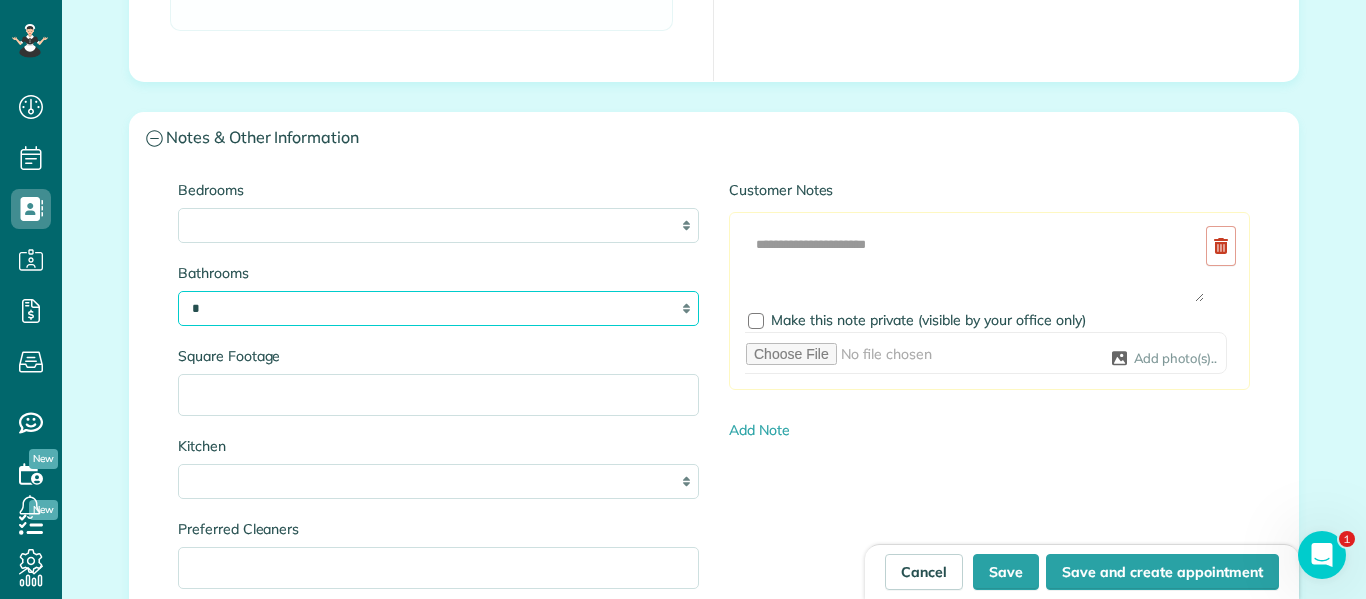 click on "*
***
*
***
*
***
*
***
**" at bounding box center [438, 308] 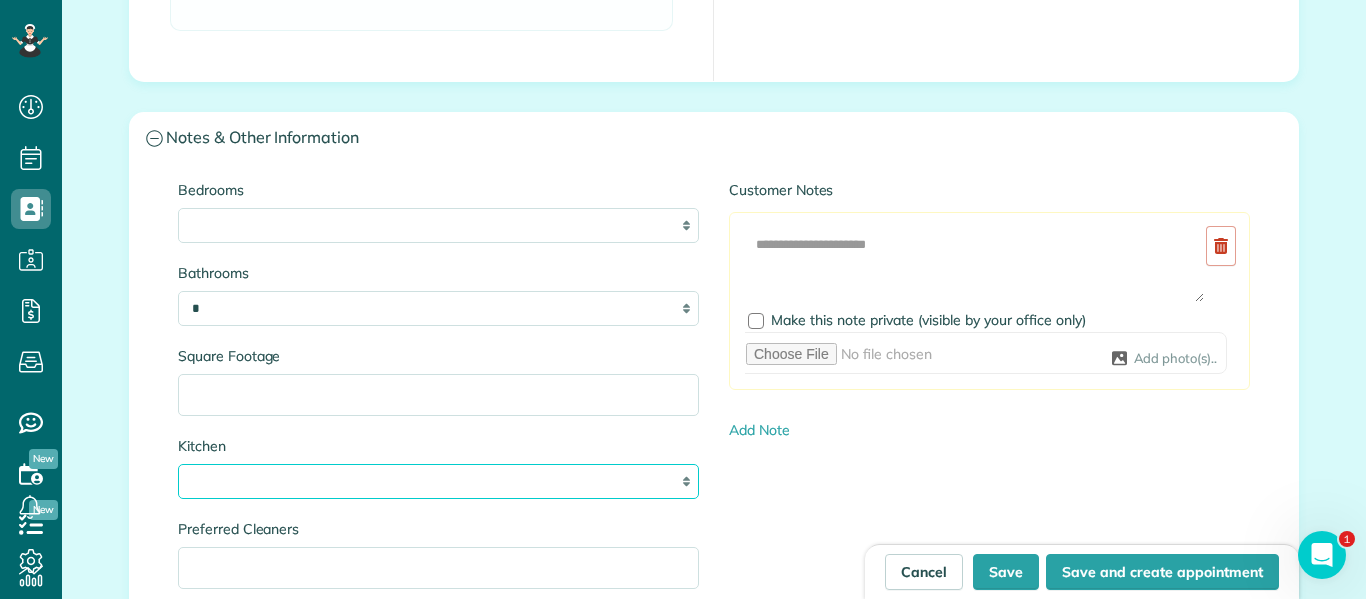 click on "*
*
*
*" at bounding box center [438, 481] 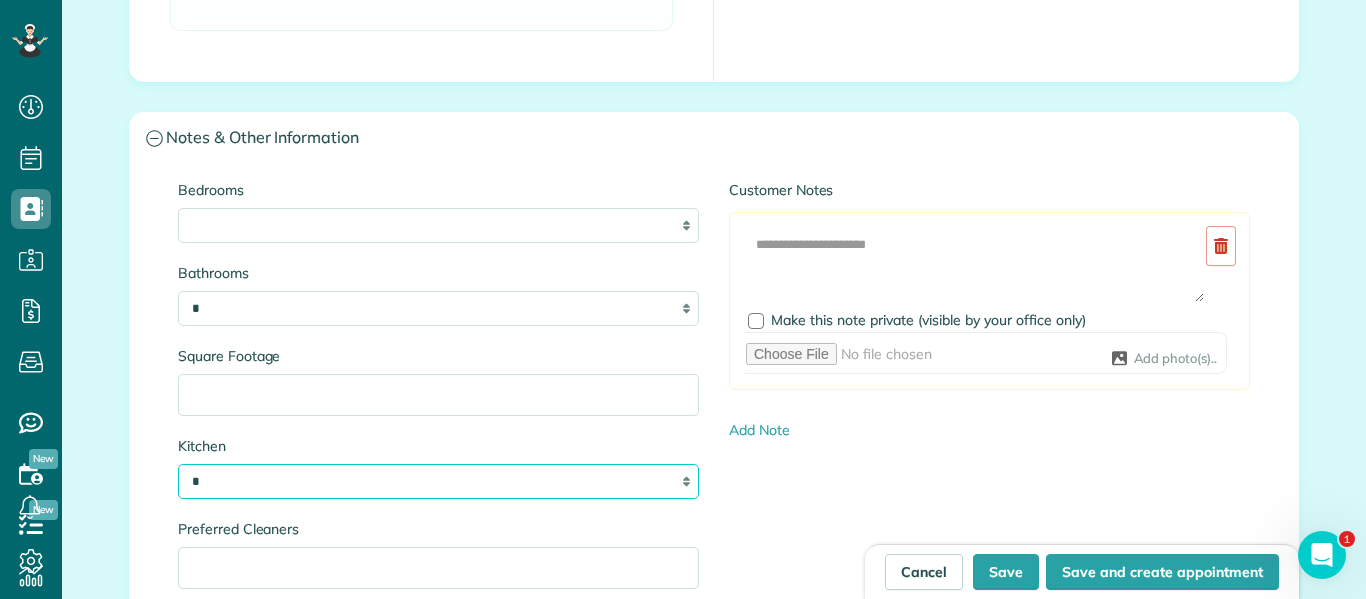 click on "*
*
*
*" at bounding box center (438, 481) 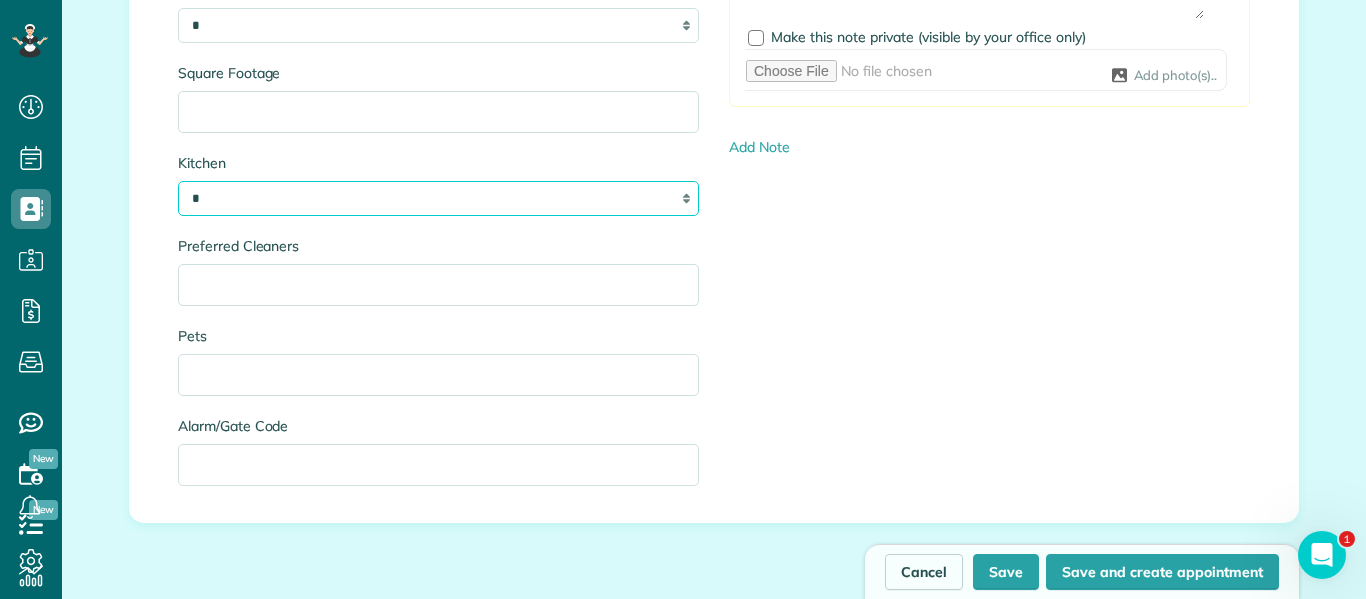 scroll, scrollTop: 2269, scrollLeft: 0, axis: vertical 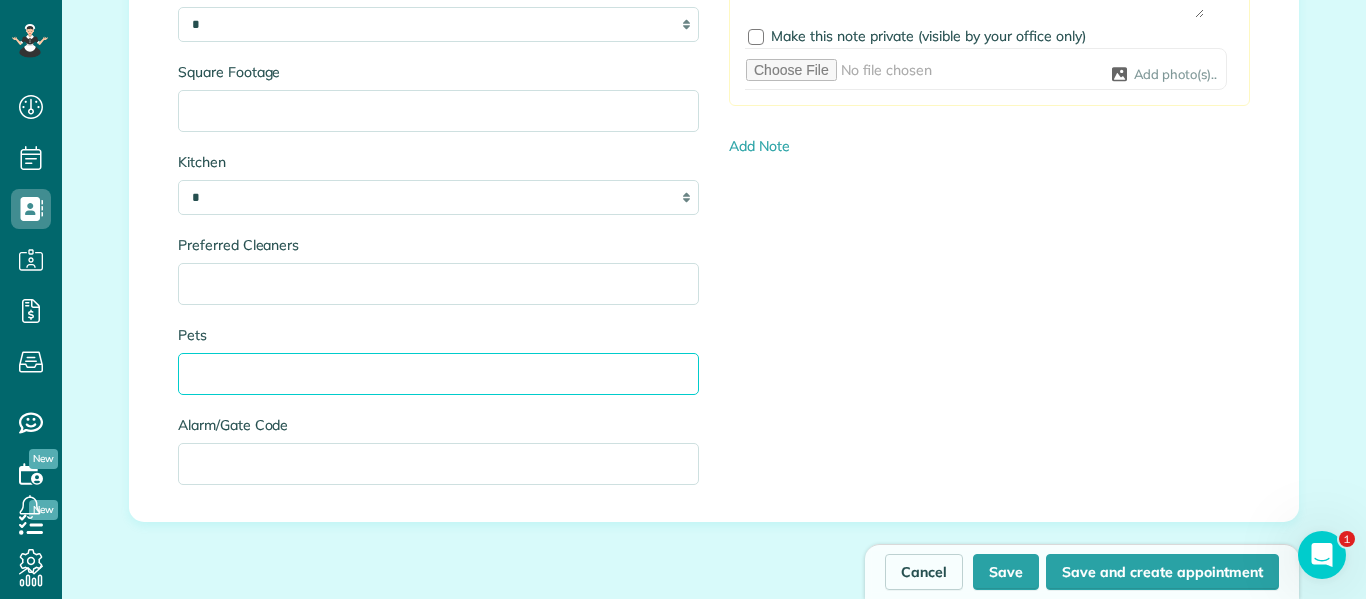 click on "Pets" at bounding box center (438, 374) 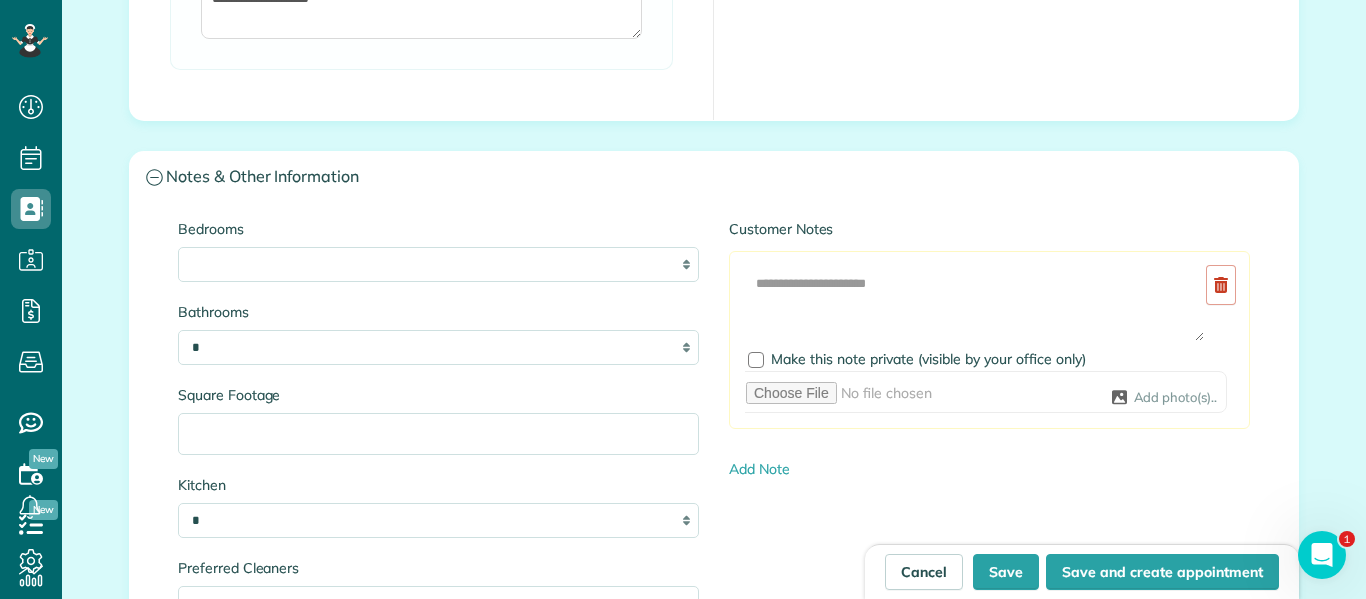 scroll, scrollTop: 1945, scrollLeft: 0, axis: vertical 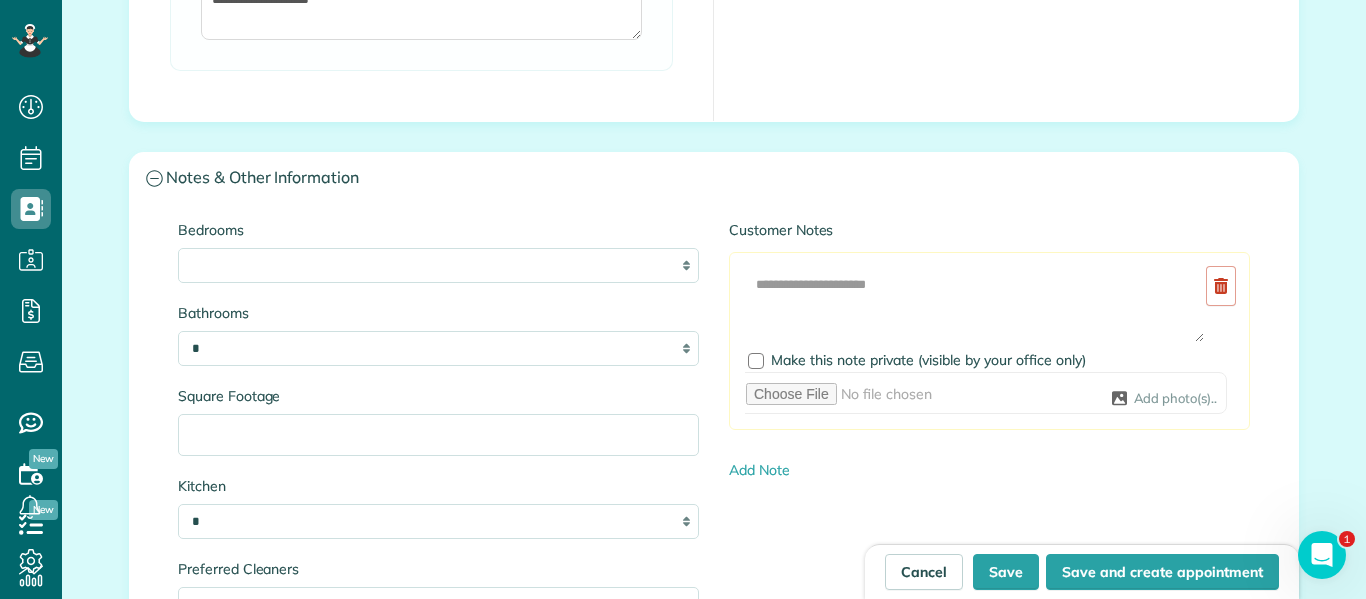 type on "**********" 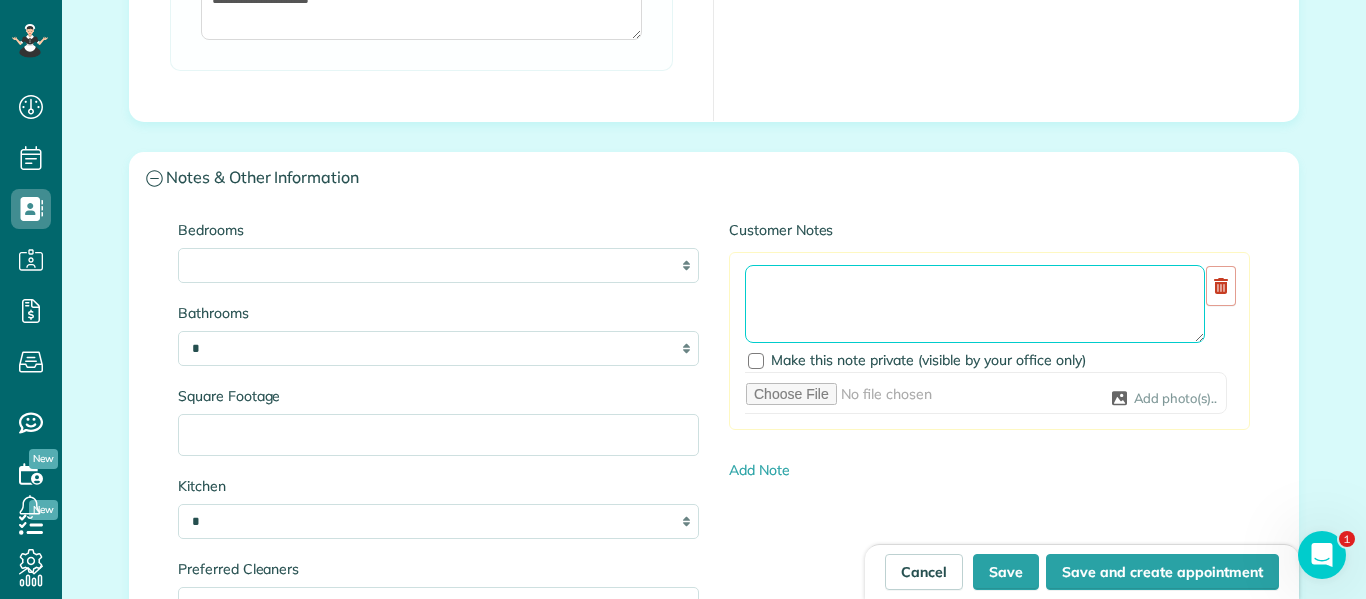 click at bounding box center (975, 304) 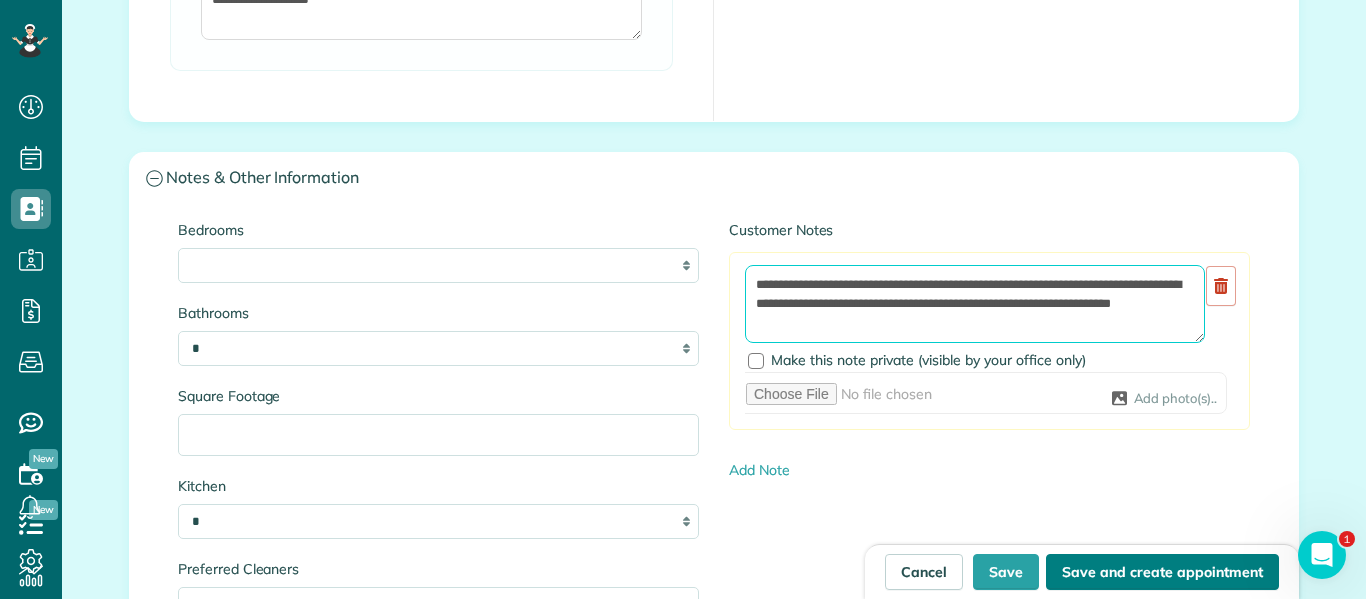 type on "**********" 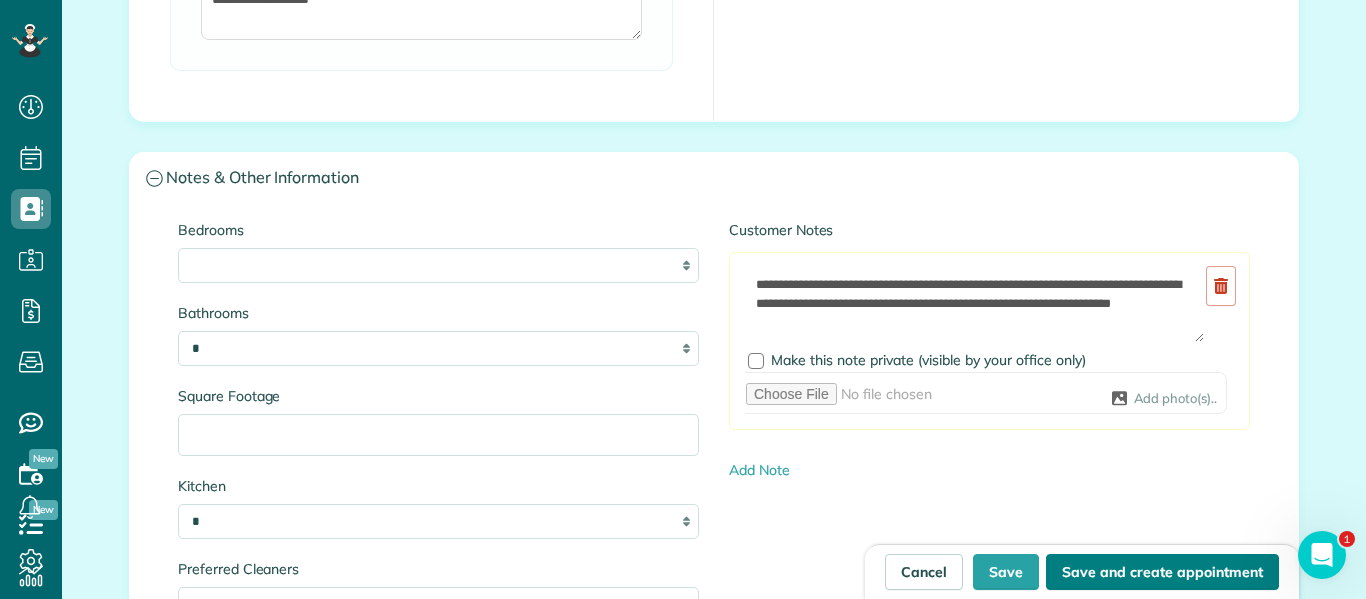 click on "Save and create appointment" at bounding box center (1162, 572) 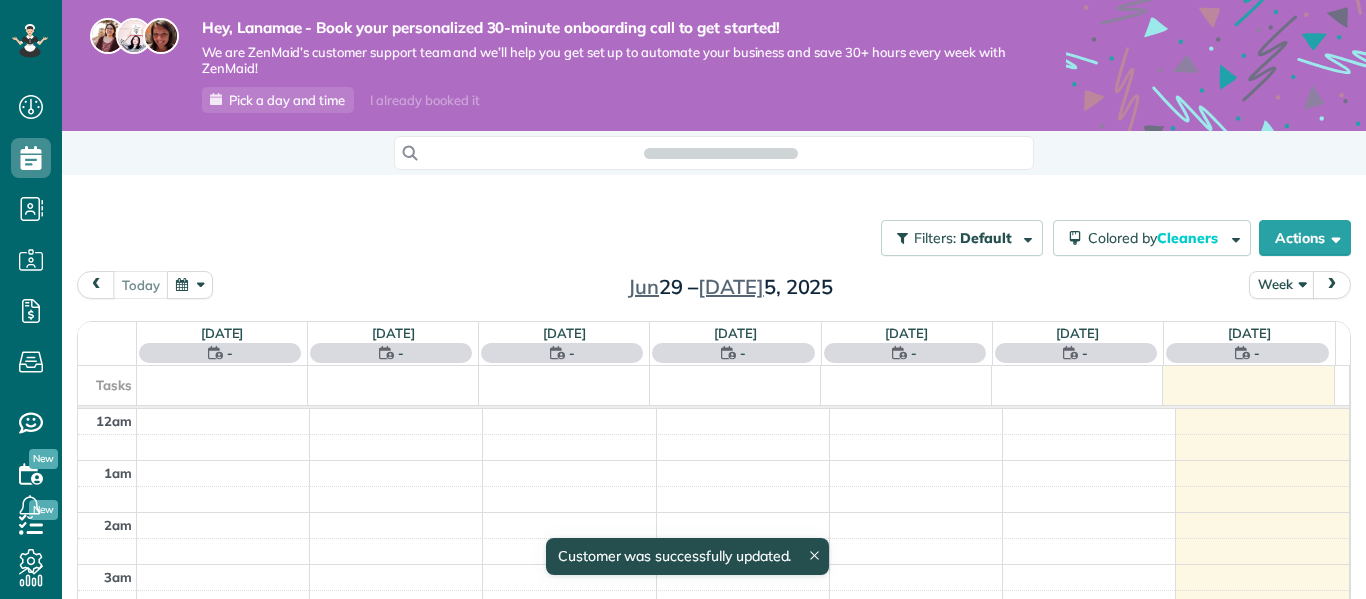 scroll, scrollTop: 0, scrollLeft: 0, axis: both 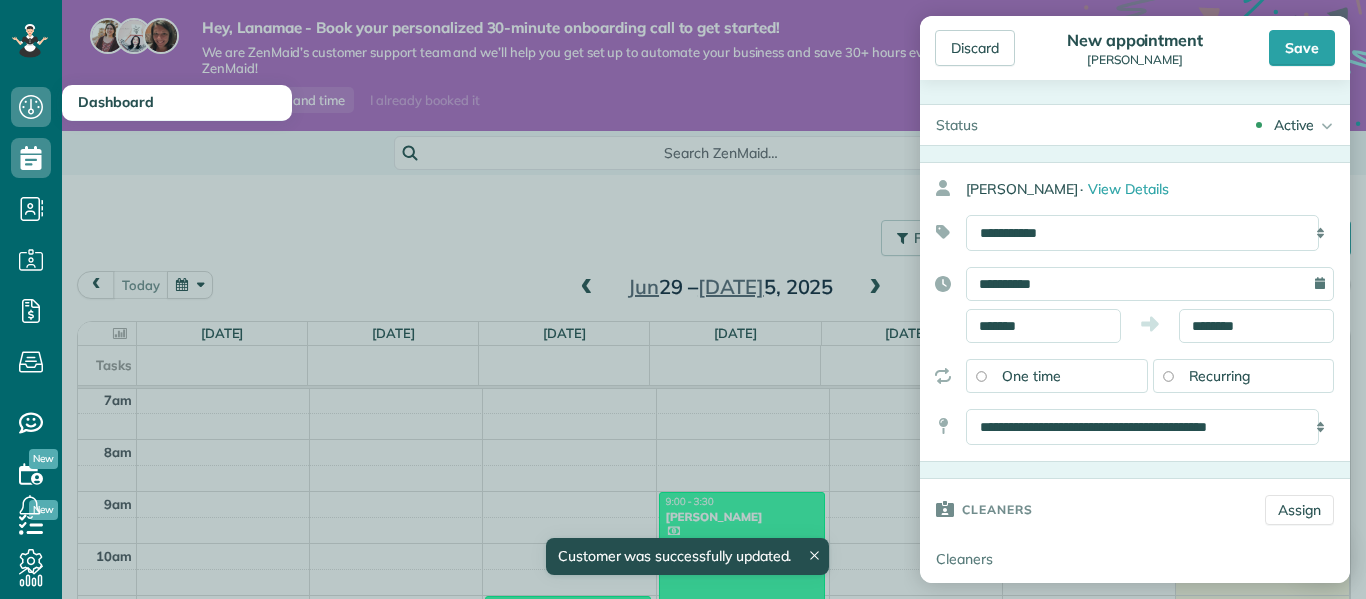 type on "**********" 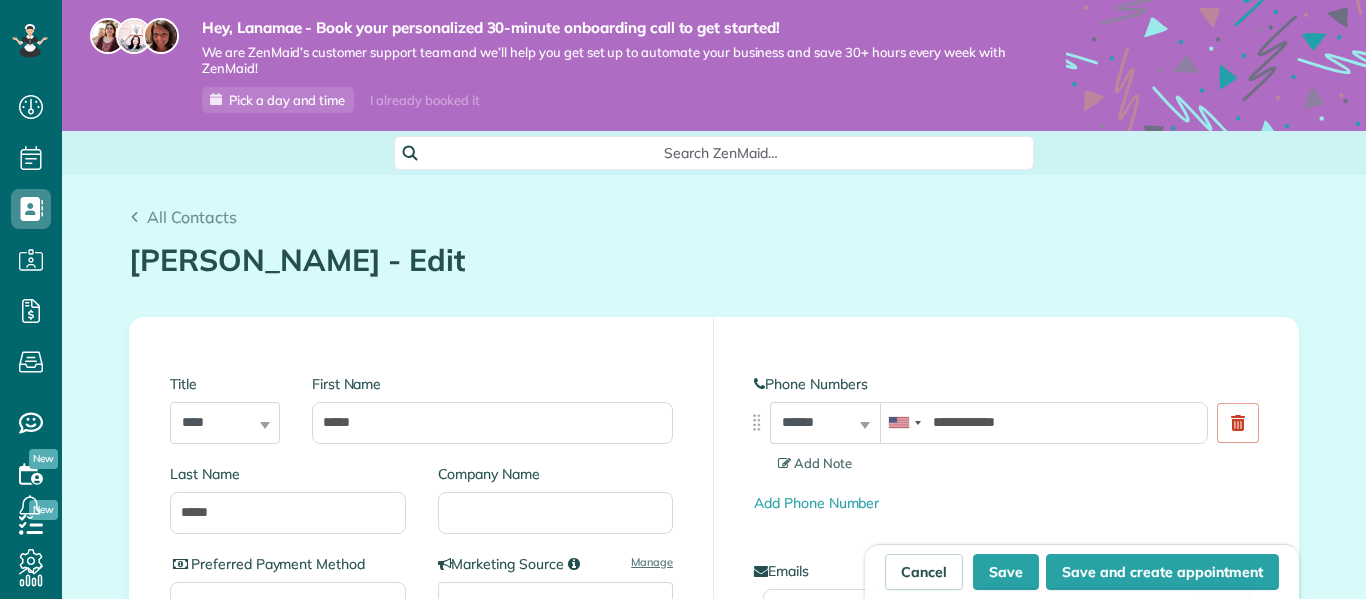 type on "**********" 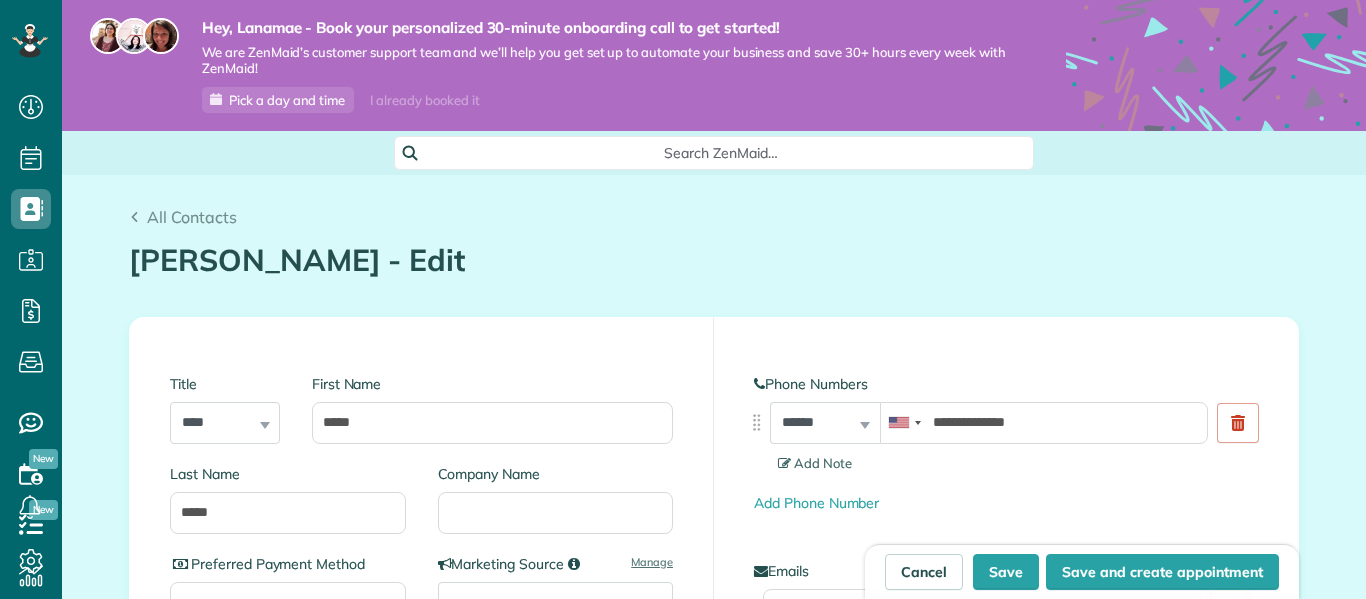 scroll, scrollTop: 0, scrollLeft: 0, axis: both 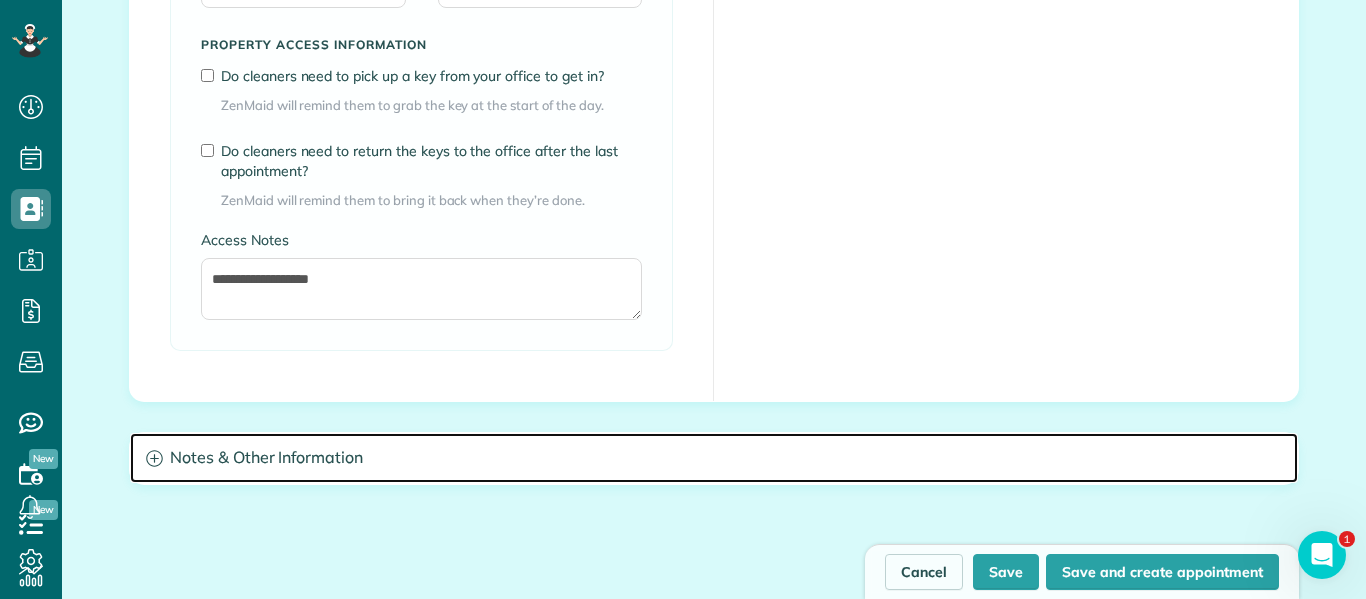 click on "Notes & Other Information" at bounding box center [714, 458] 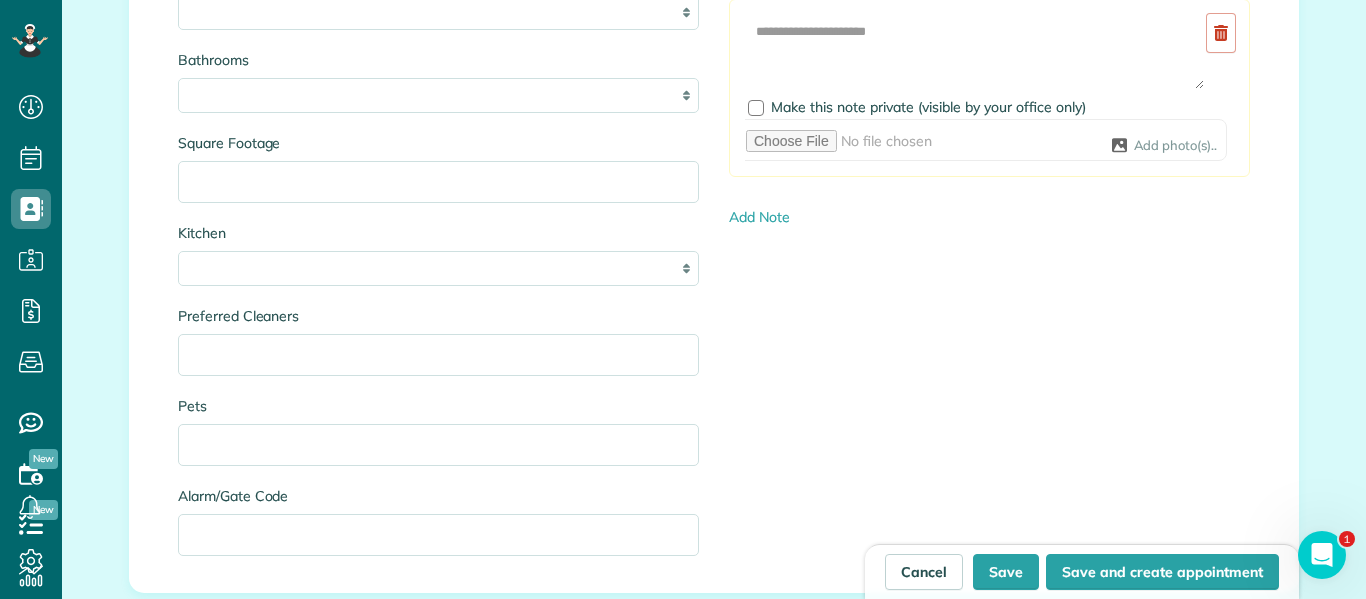 scroll, scrollTop: 2197, scrollLeft: 0, axis: vertical 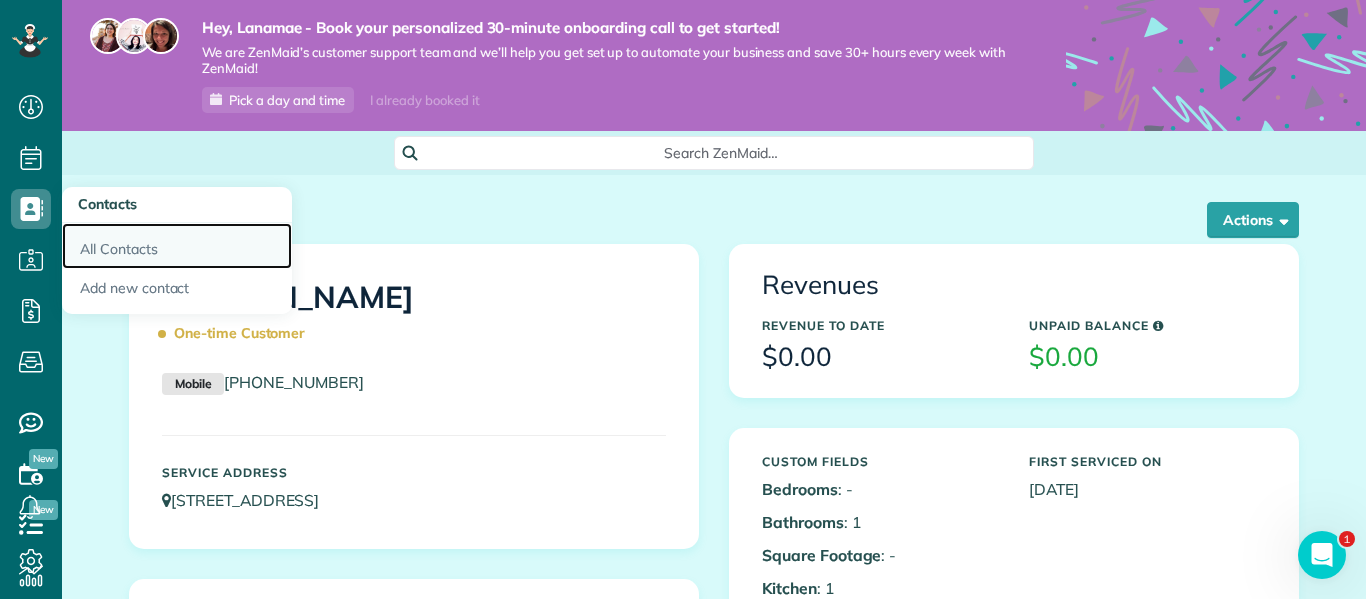 click on "All Contacts" at bounding box center (177, 246) 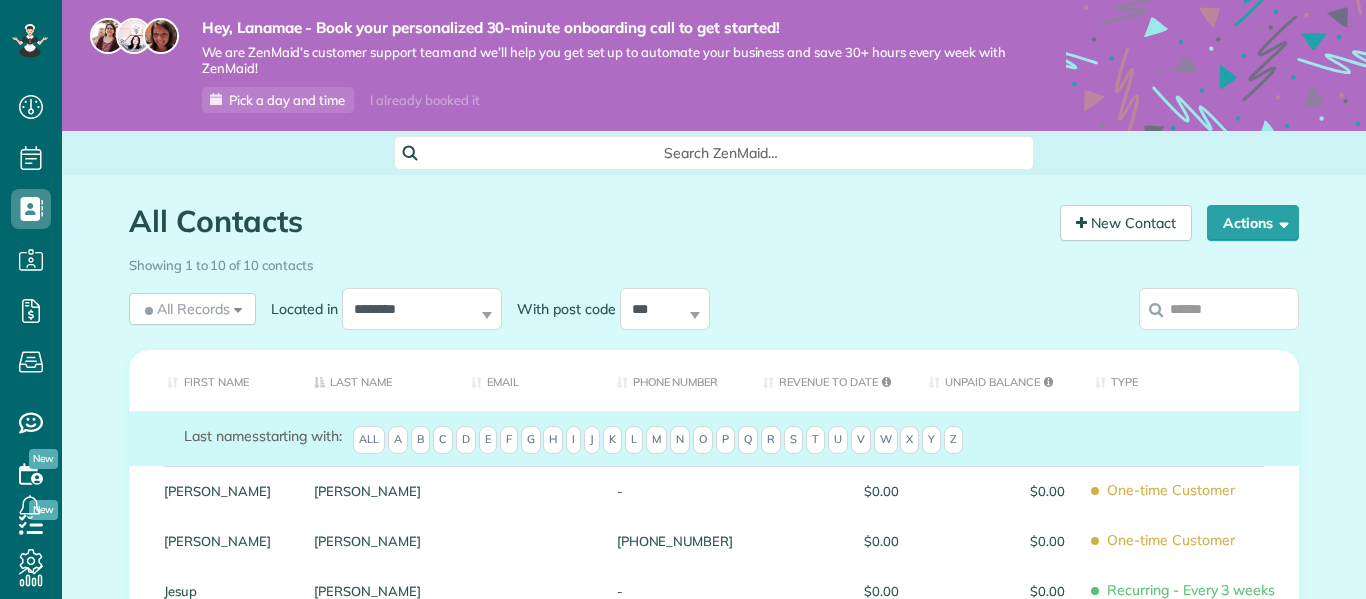 scroll, scrollTop: 0, scrollLeft: 0, axis: both 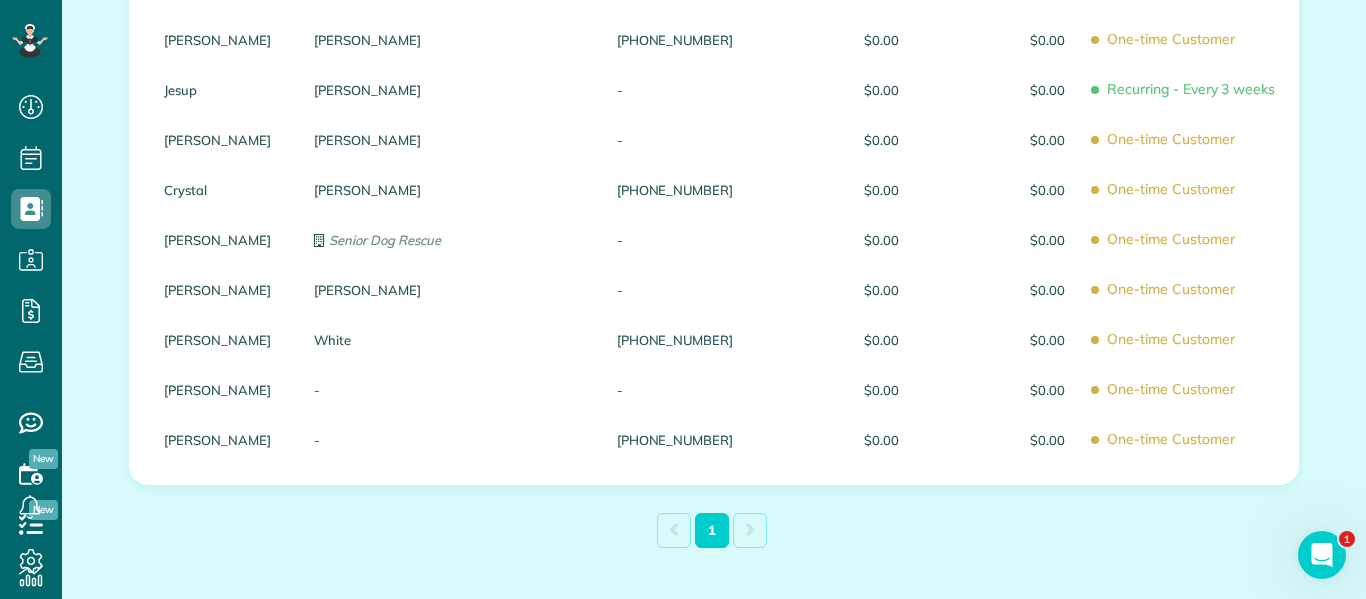 click on "-" at bounding box center (675, 390) 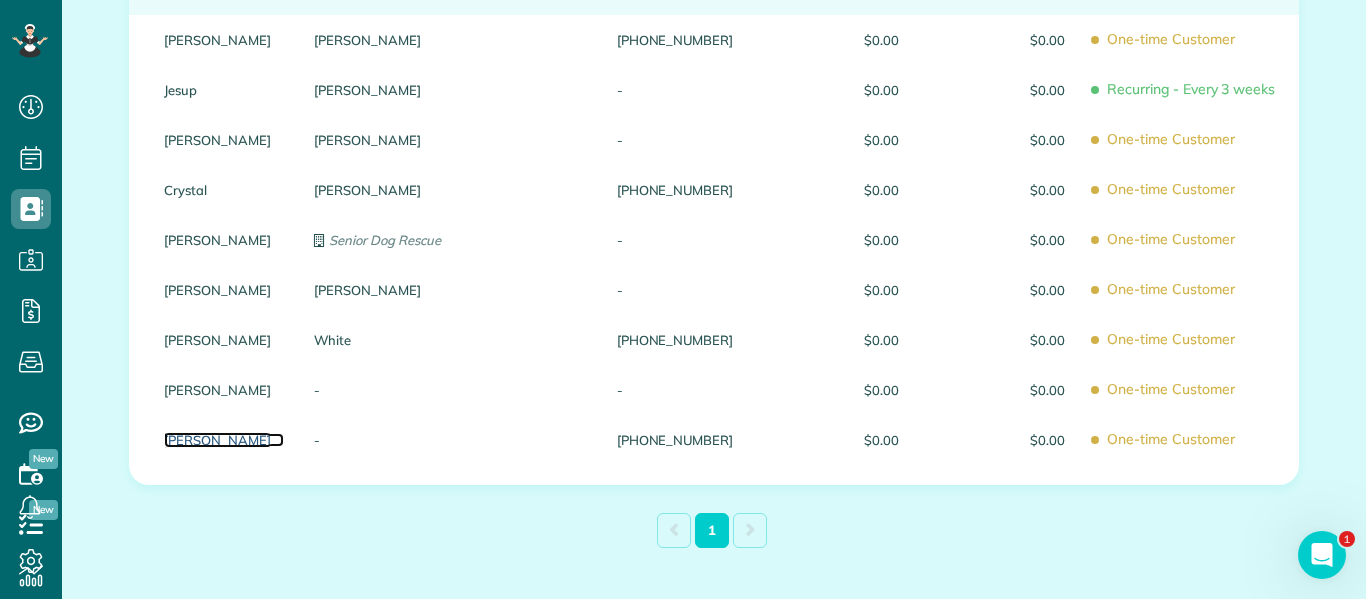 click on "Shelia" at bounding box center [224, 440] 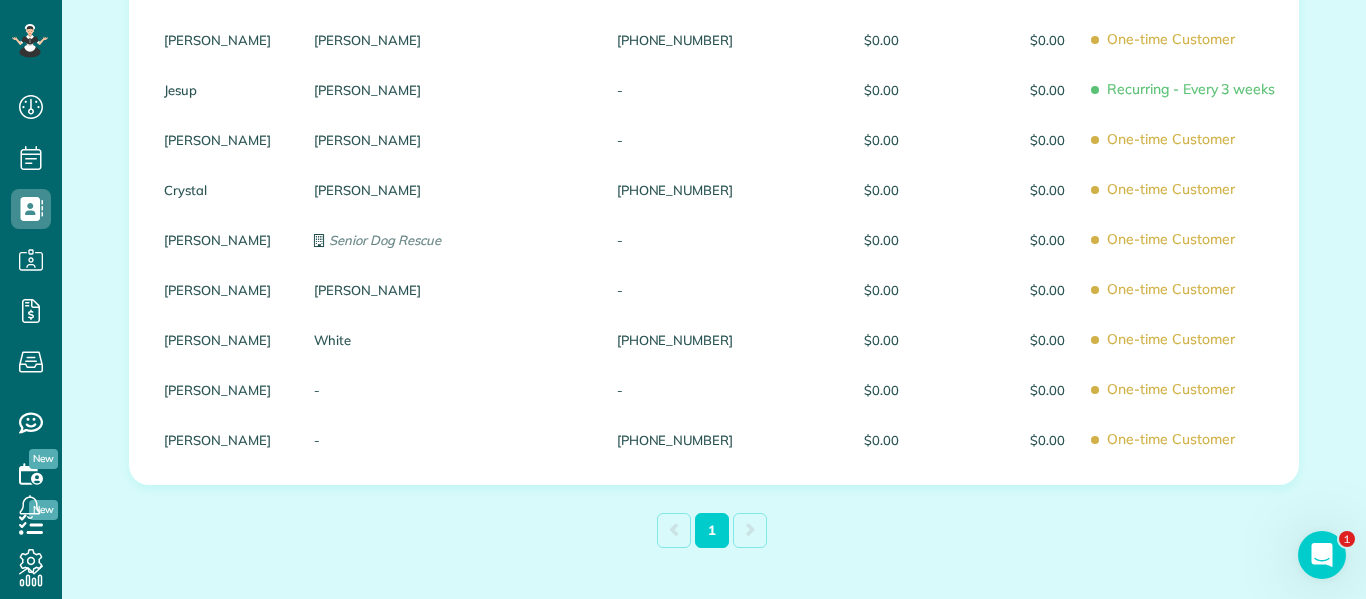 scroll, scrollTop: 51, scrollLeft: 0, axis: vertical 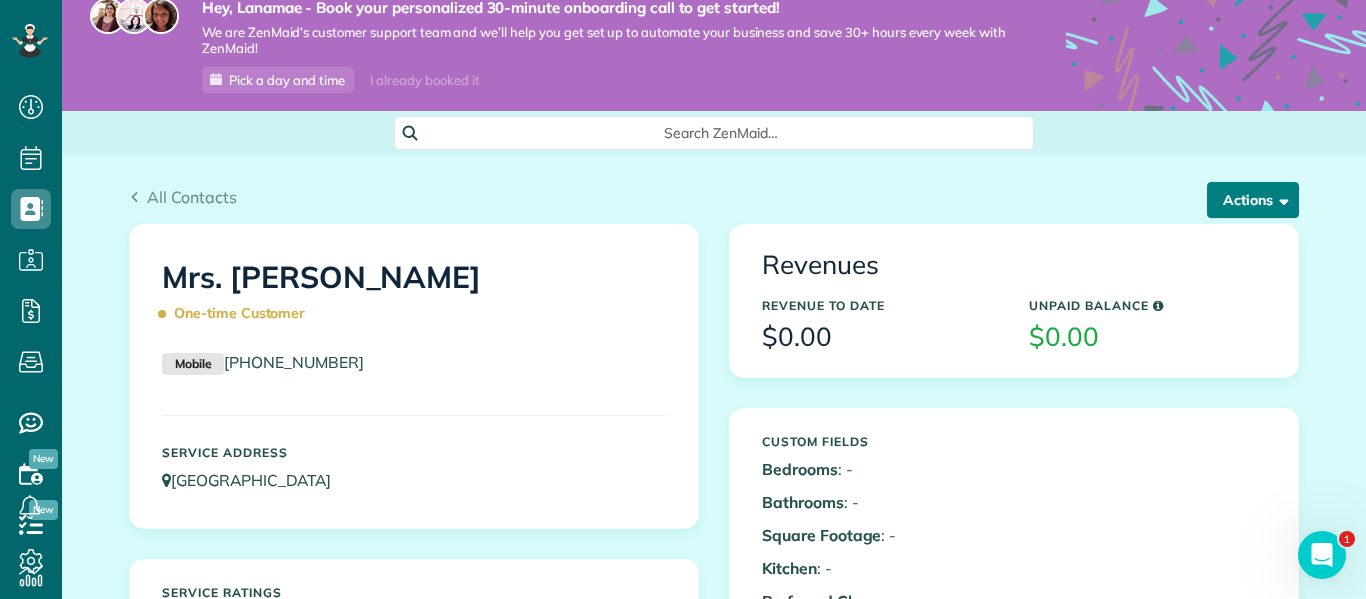click on "Actions" at bounding box center [1253, 200] 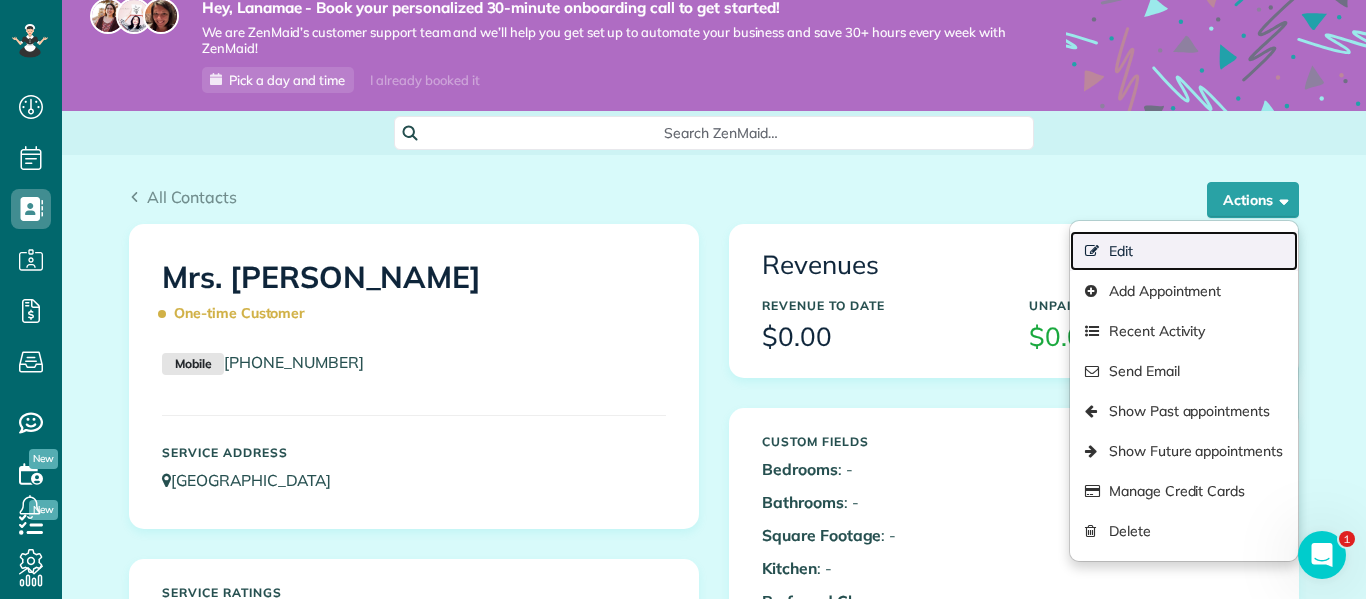 click on "Edit" at bounding box center [1184, 251] 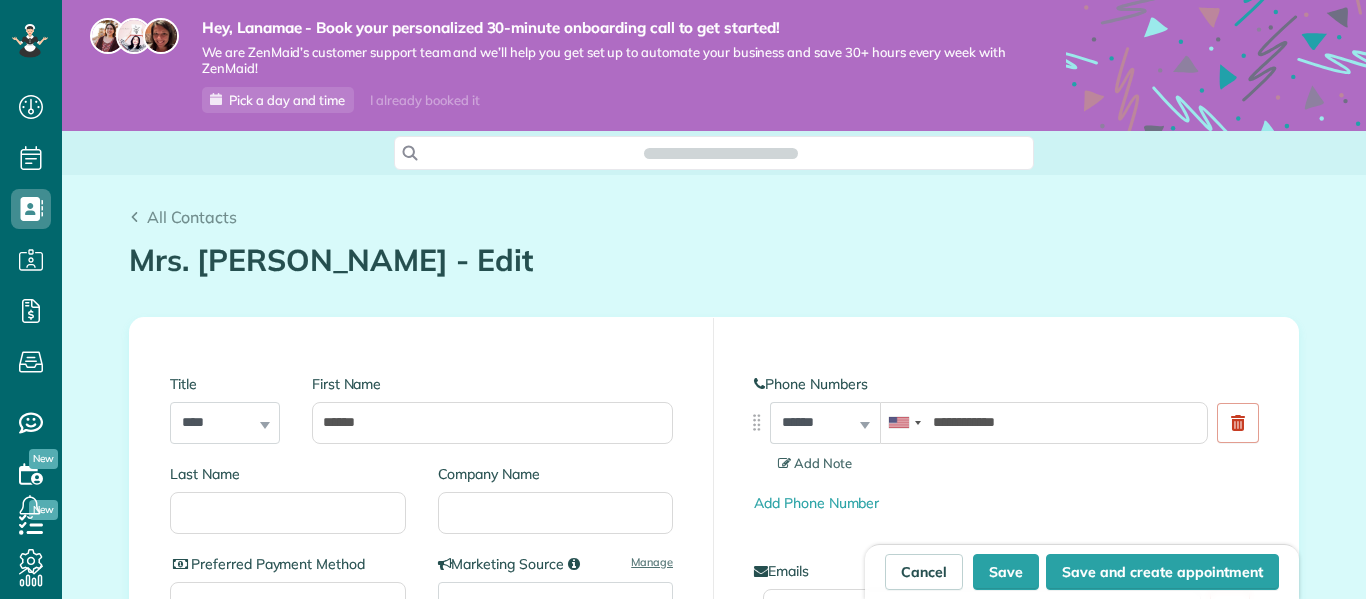 scroll, scrollTop: 0, scrollLeft: 0, axis: both 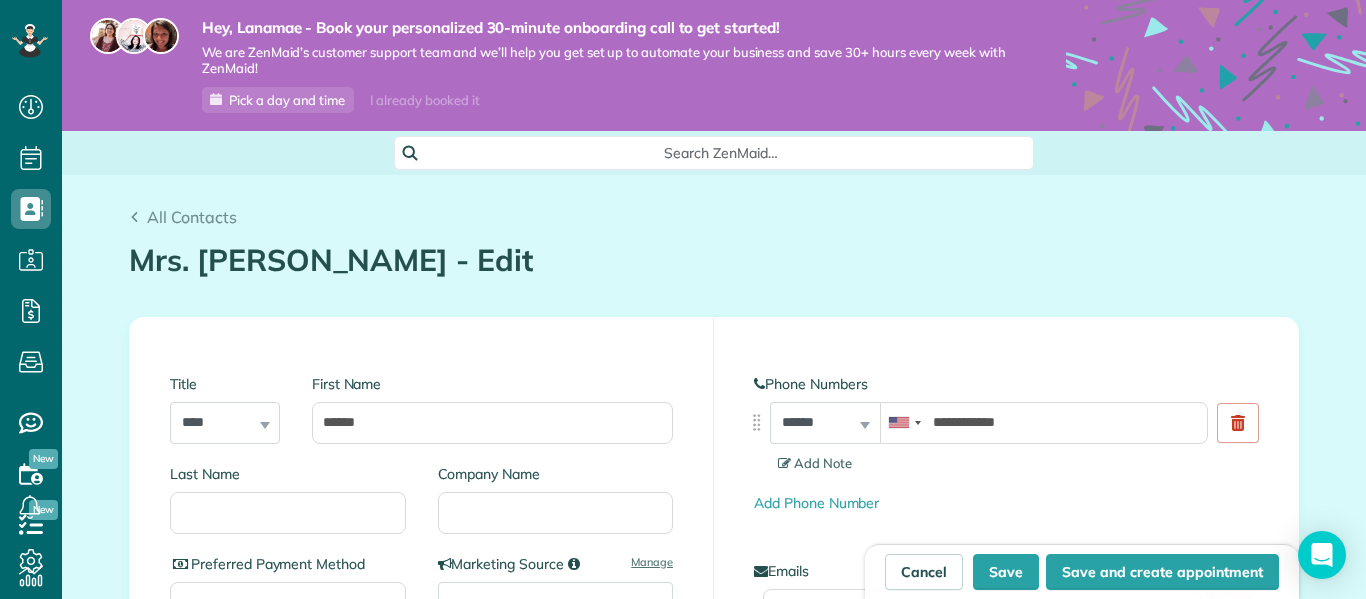 type on "**********" 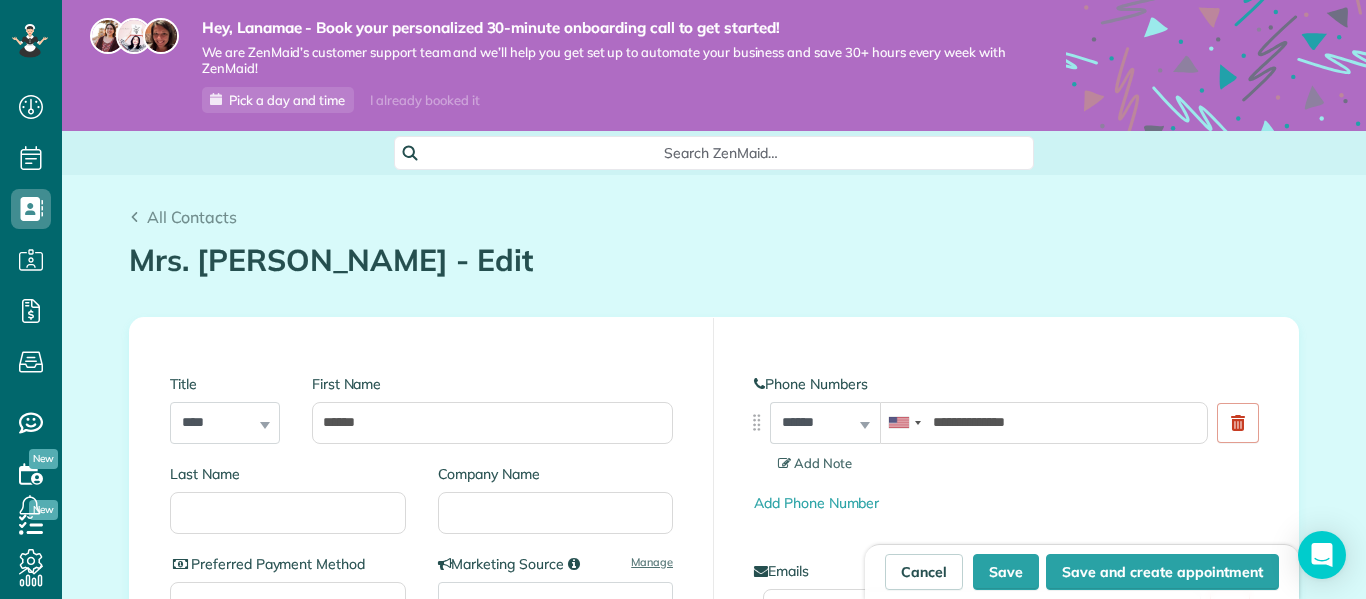 scroll, scrollTop: 349, scrollLeft: 0, axis: vertical 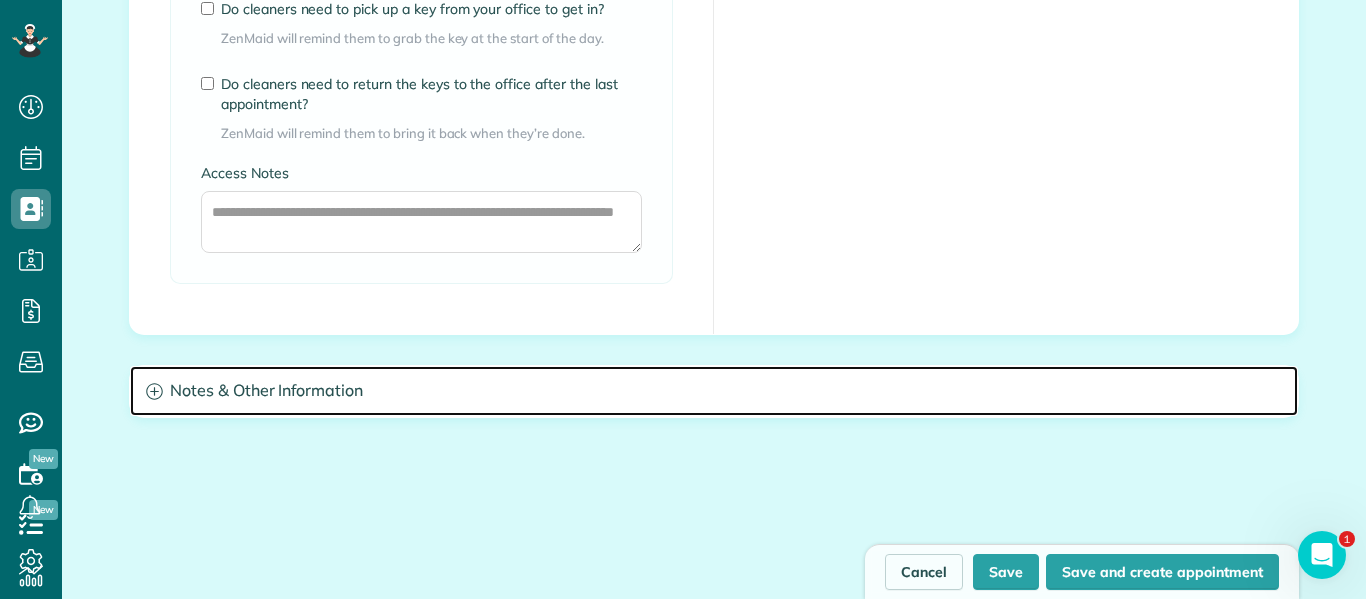 click on "Notes & Other Information" at bounding box center [714, 391] 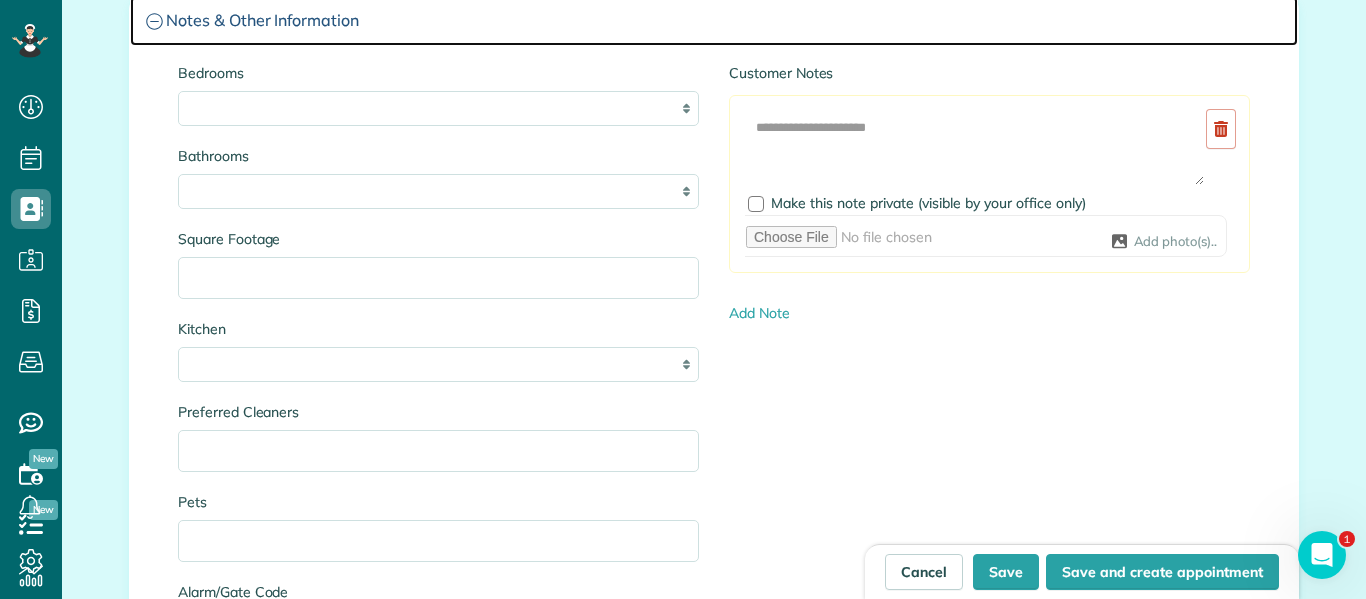 scroll, scrollTop: 2103, scrollLeft: 0, axis: vertical 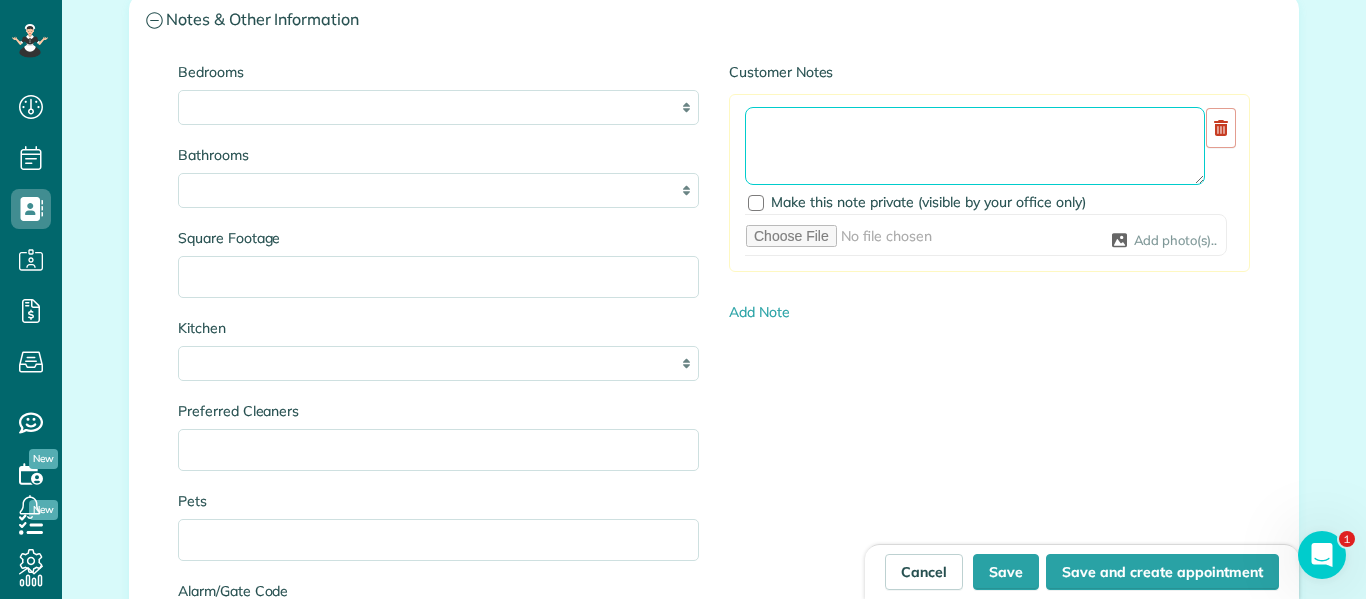 click at bounding box center (975, 146) 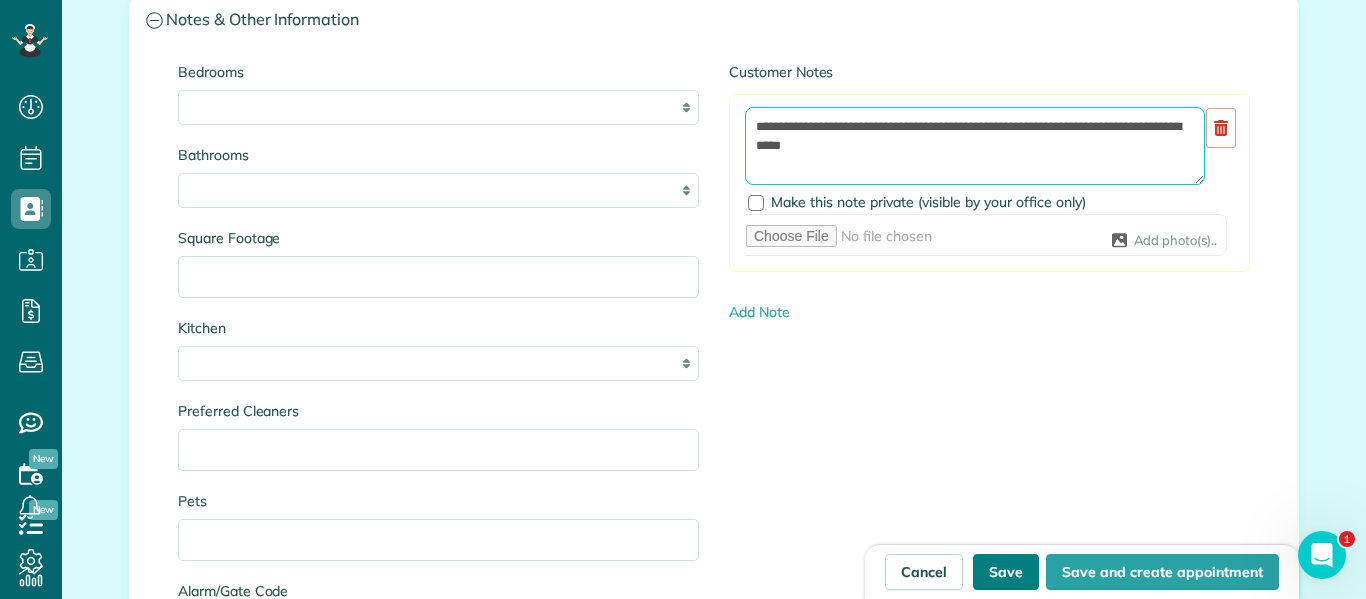 type on "**********" 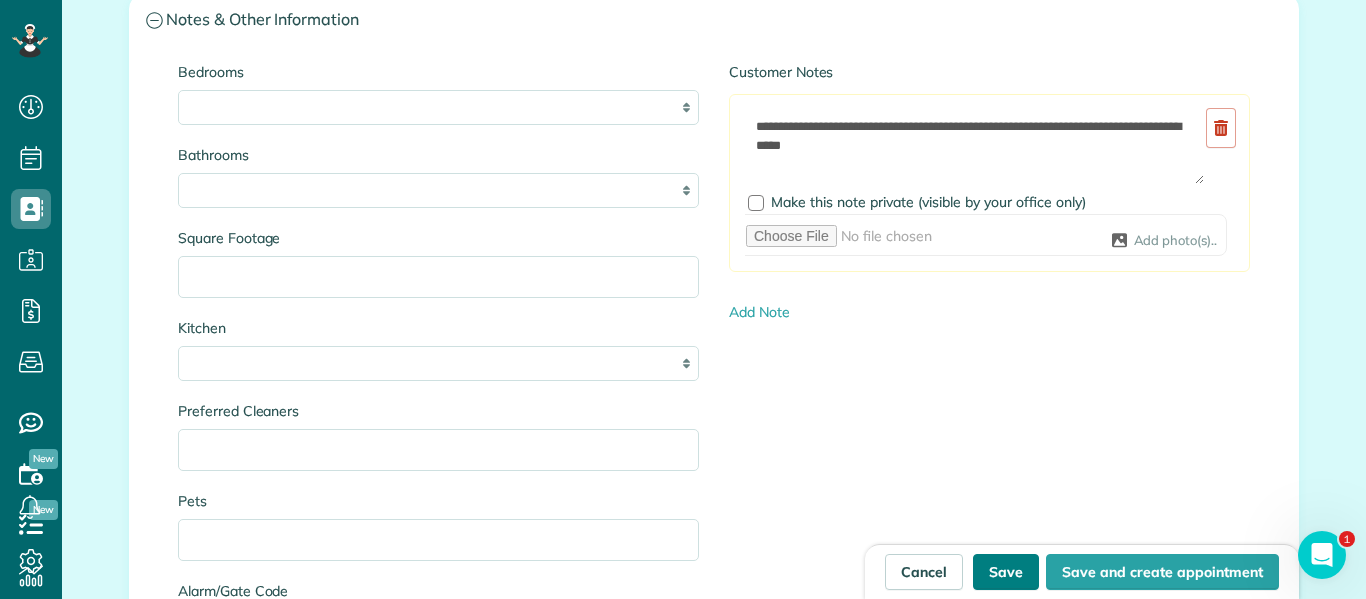 click on "Save" at bounding box center [1006, 572] 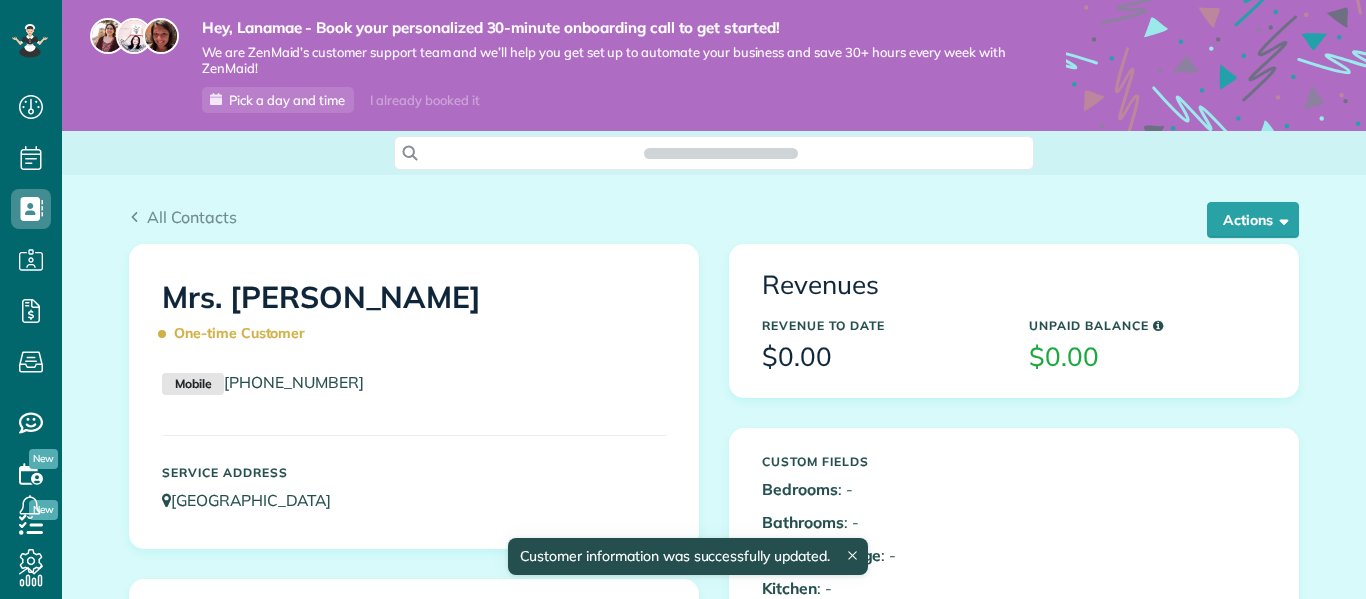scroll, scrollTop: 0, scrollLeft: 0, axis: both 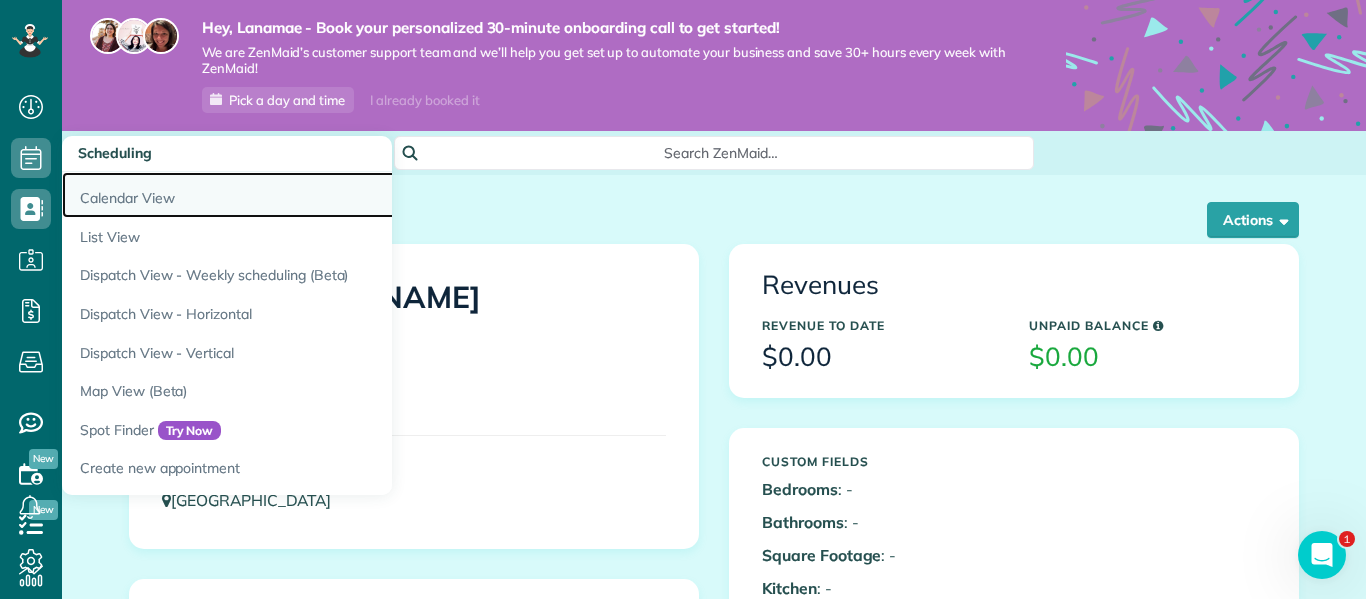 click on "Calendar View" at bounding box center [312, 195] 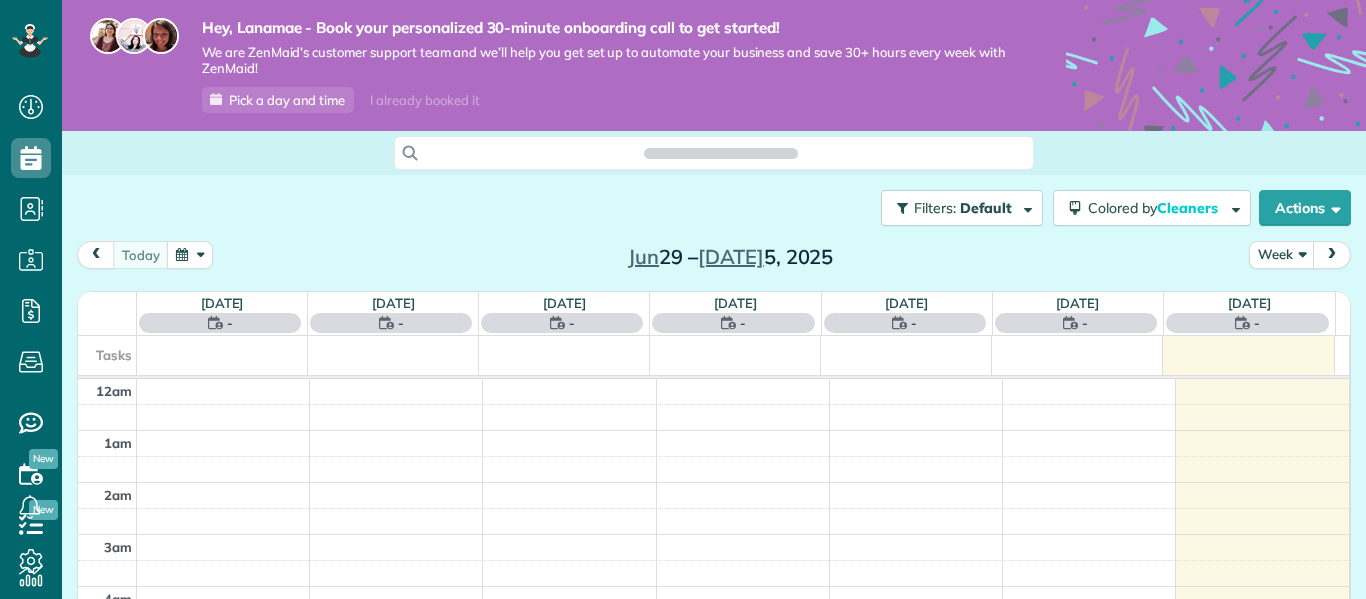 scroll, scrollTop: 0, scrollLeft: 0, axis: both 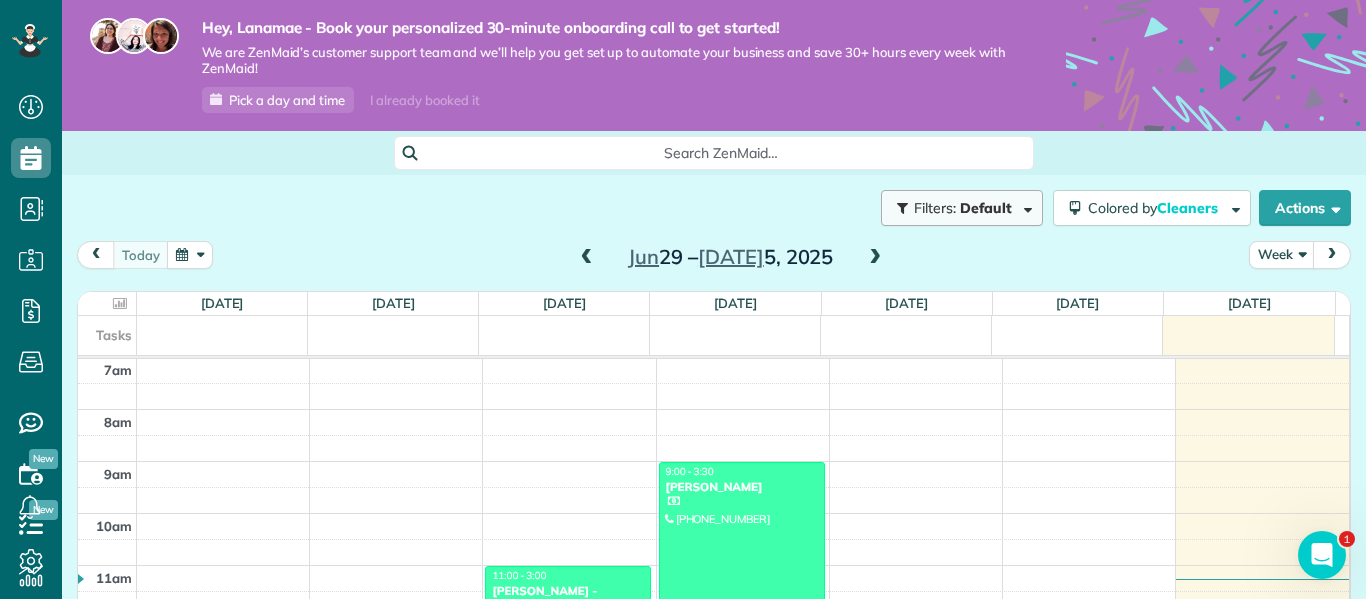 click on "Filters:   Default" at bounding box center [962, 208] 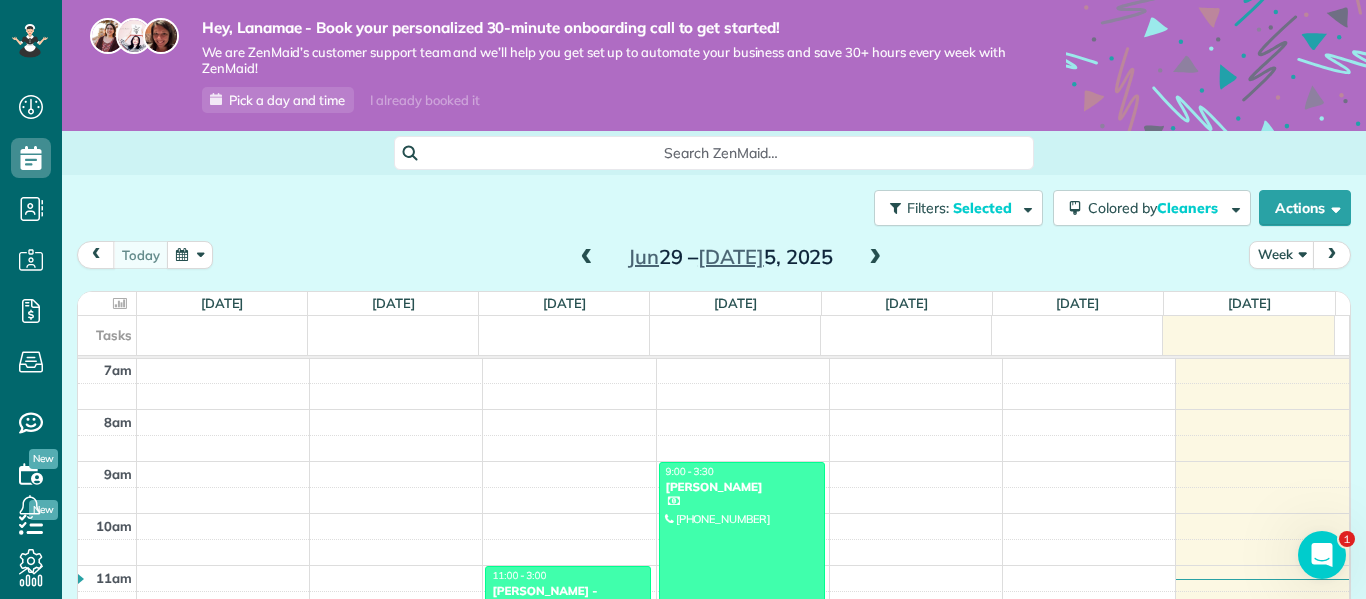 click on "Close
Filters
Apply
Uncheck All
Display Cleaners
[PERSON_NAME]
[PERSON_NAME]
No Cleaners Assigned
Check All
Display Statuses
Active
Estimate" at bounding box center (683, 299) 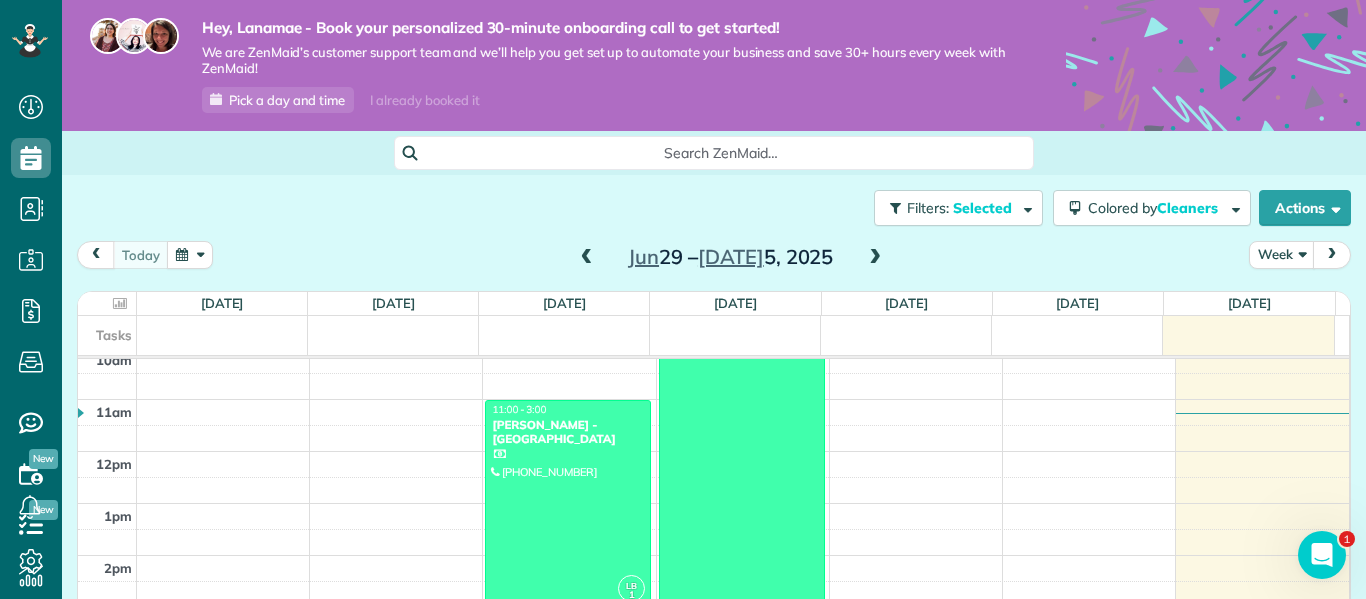 scroll, scrollTop: 532, scrollLeft: 0, axis: vertical 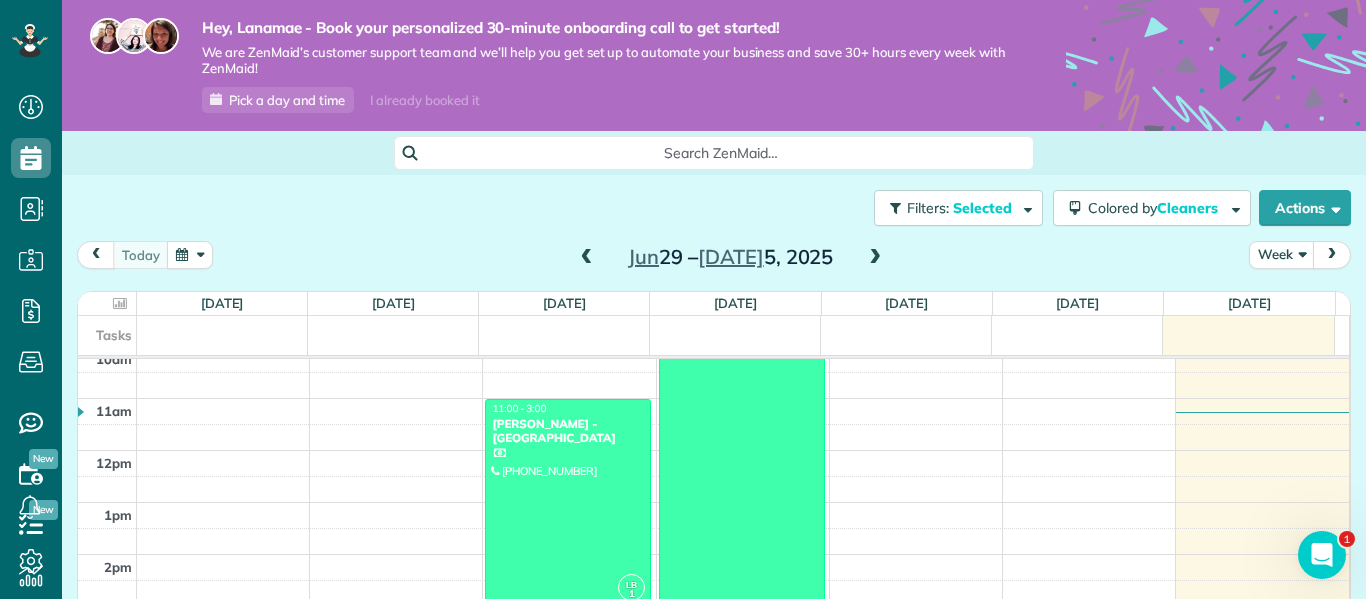click at bounding box center (1332, 254) 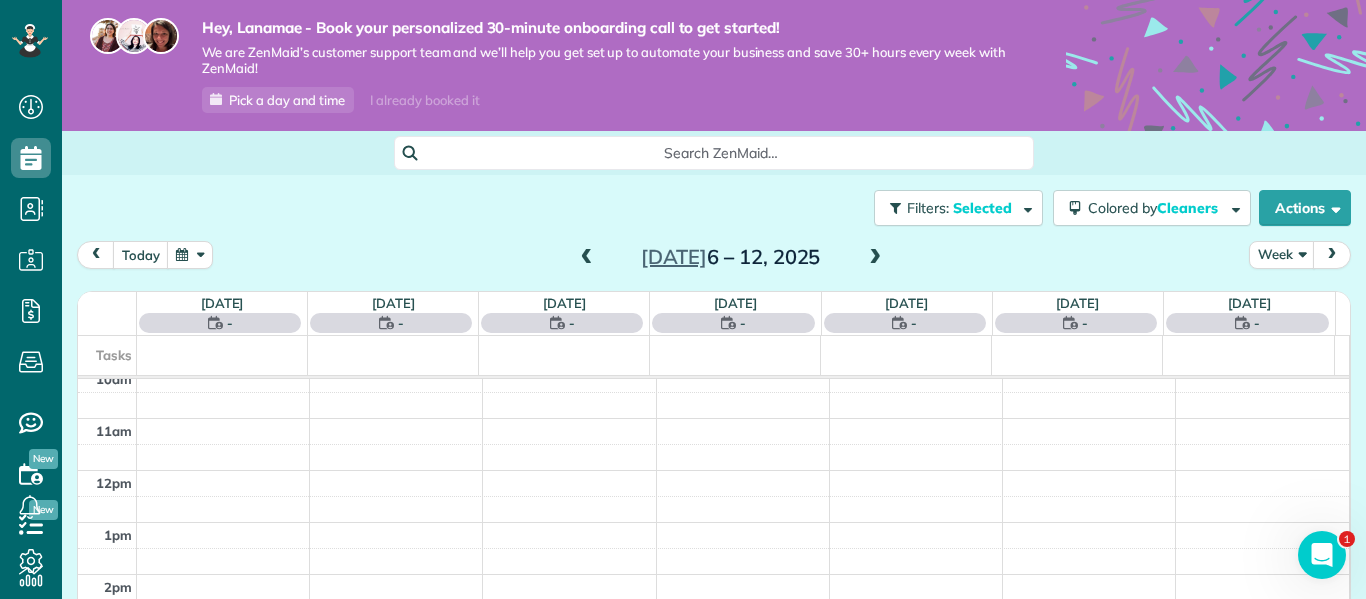 scroll, scrollTop: 365, scrollLeft: 0, axis: vertical 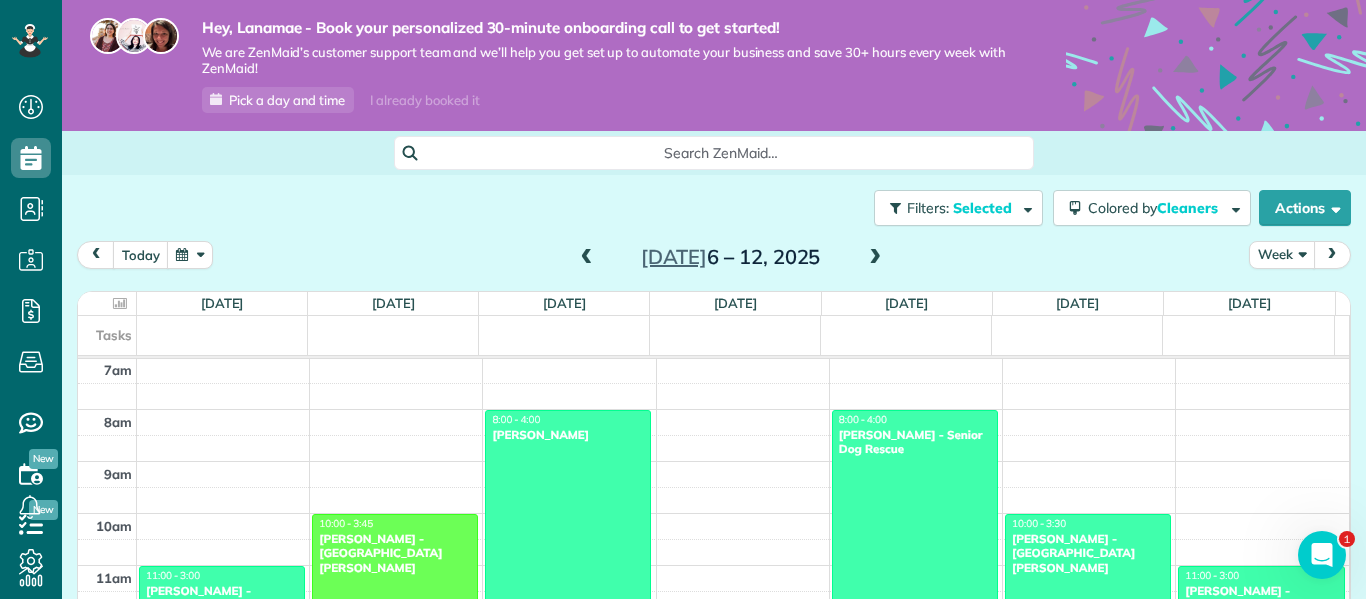 click on "Week" at bounding box center (1282, 254) 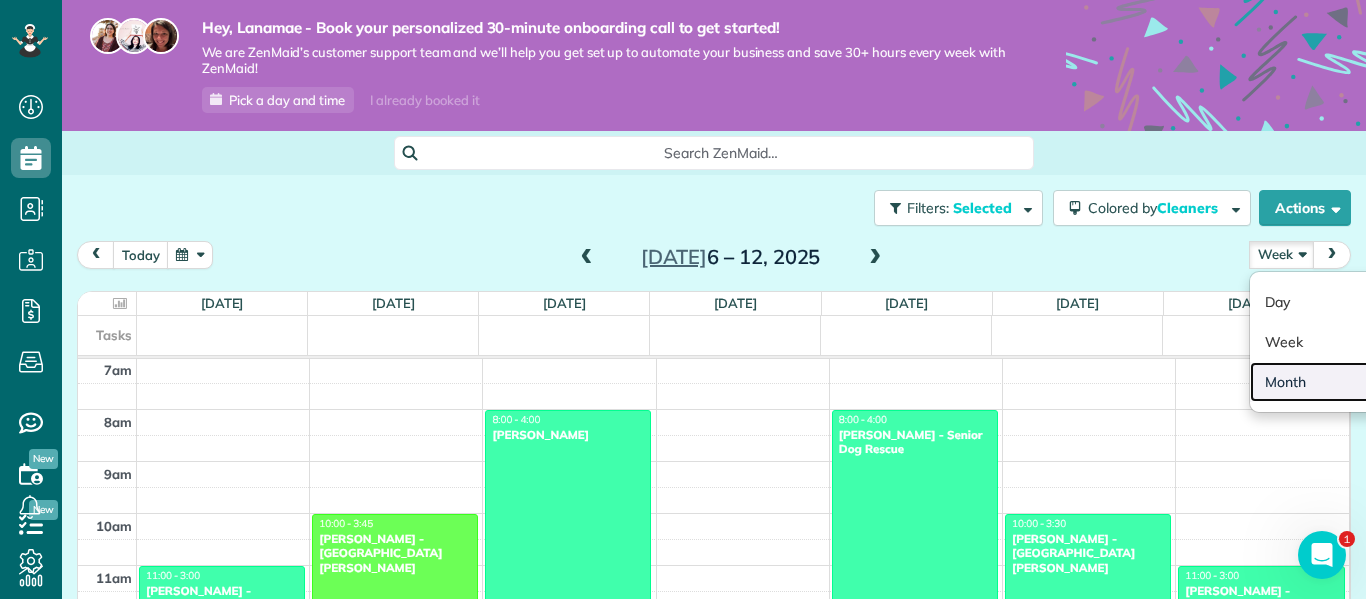 click on "Month" at bounding box center (1329, 382) 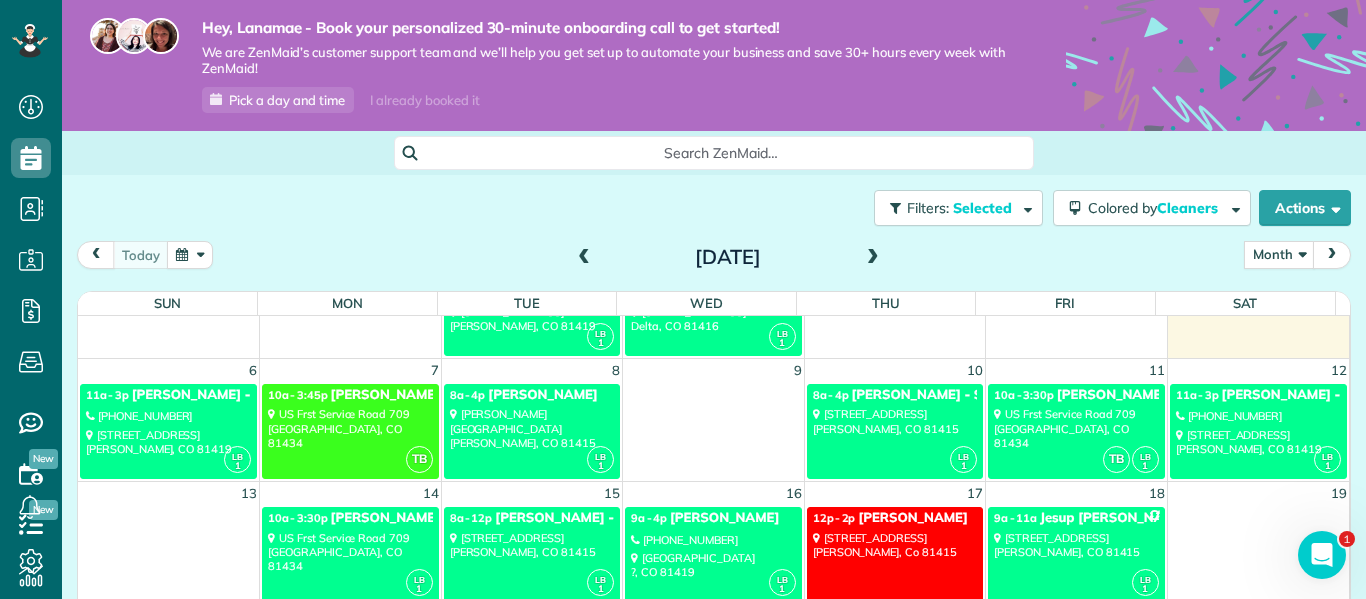 scroll, scrollTop: 82, scrollLeft: 0, axis: vertical 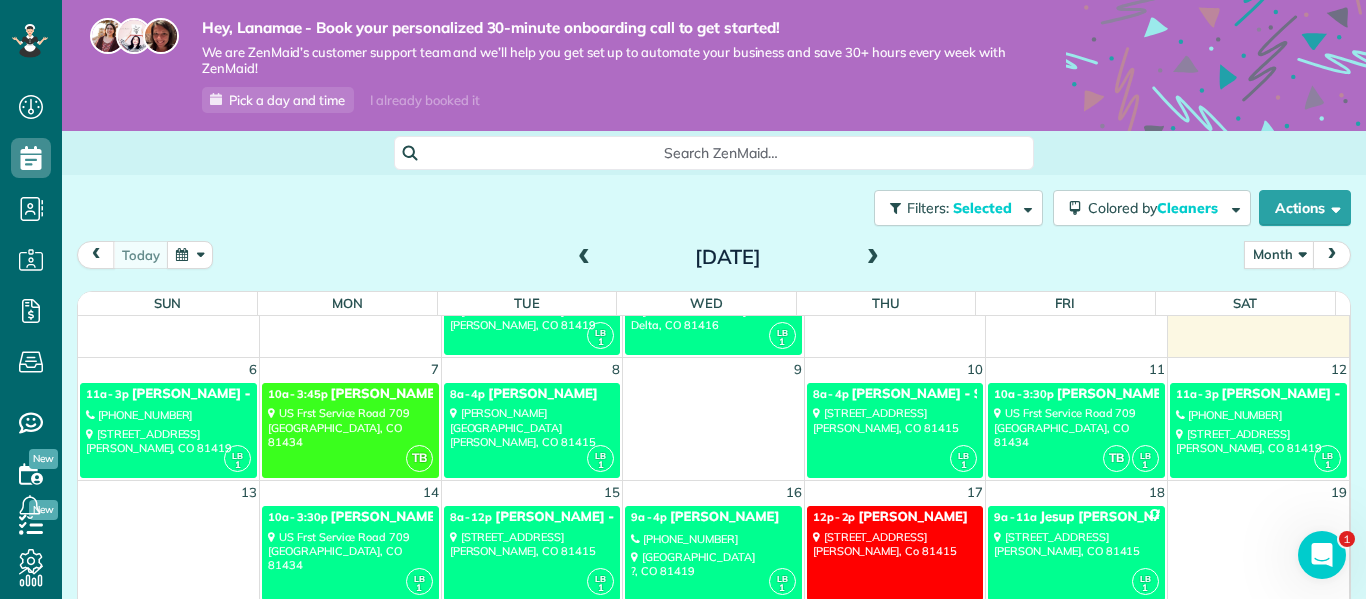 click on "LB 1 8a - 4p   [PERSON_NAME] - Senior Dog Rescue [STREET_ADDRESS][PERSON_NAME]" at bounding box center (895, 430) 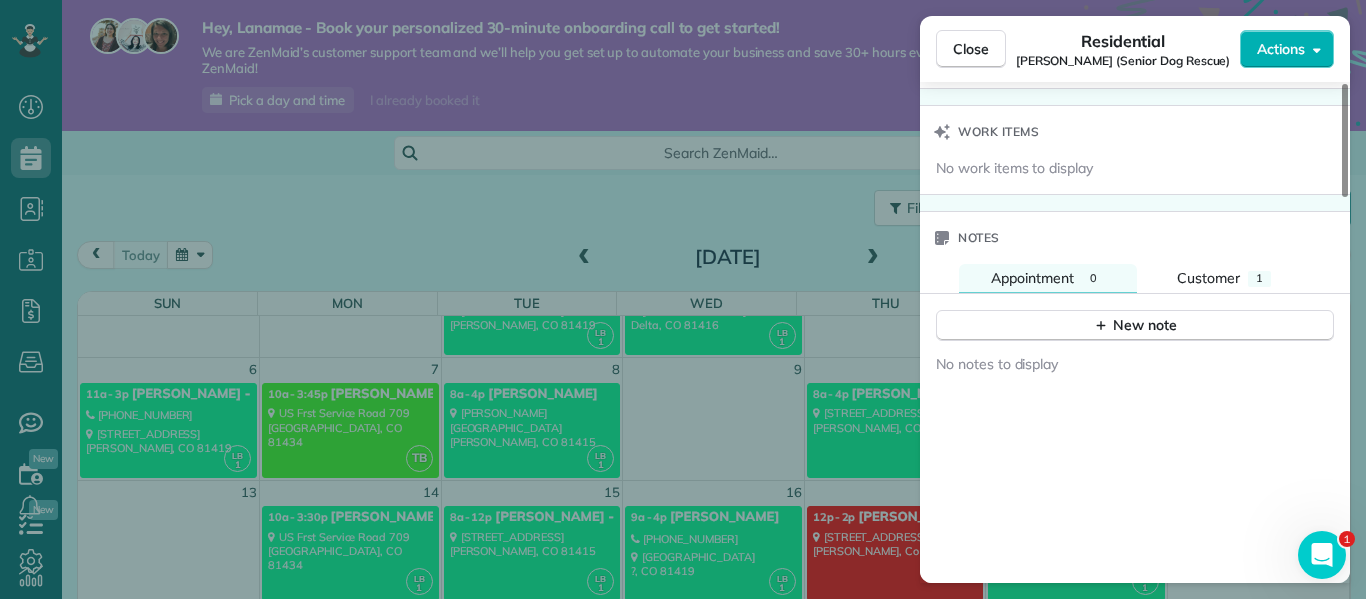 scroll, scrollTop: 1511, scrollLeft: 0, axis: vertical 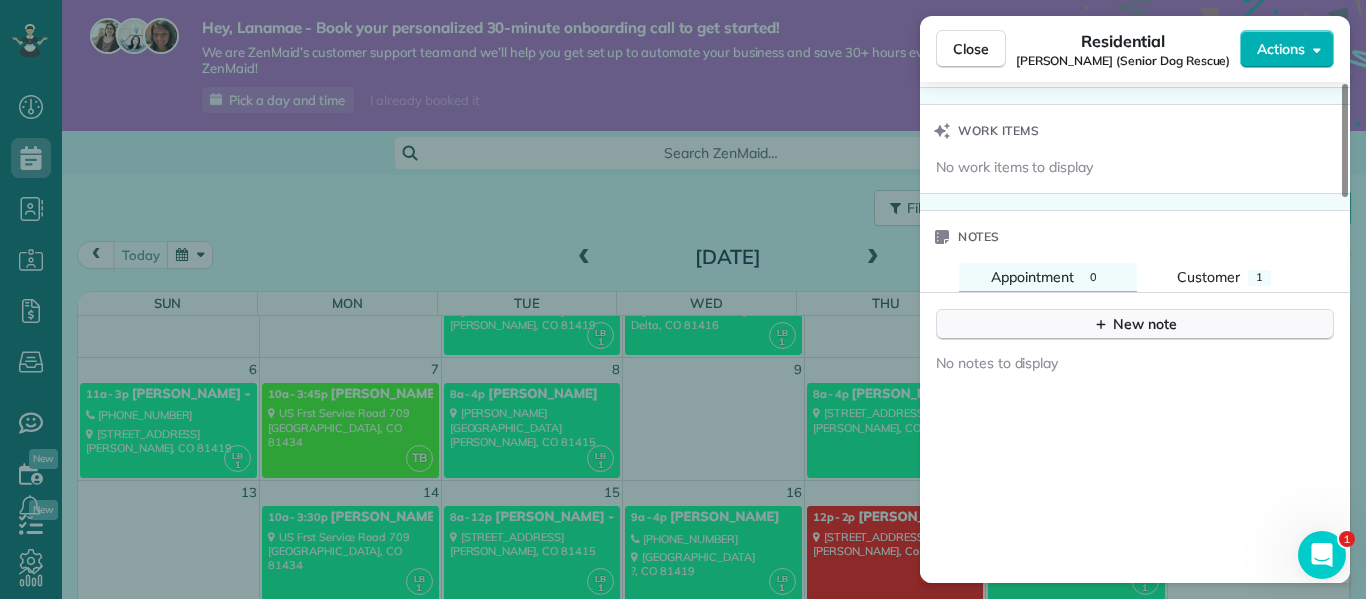 click on "New note" at bounding box center [1135, 324] 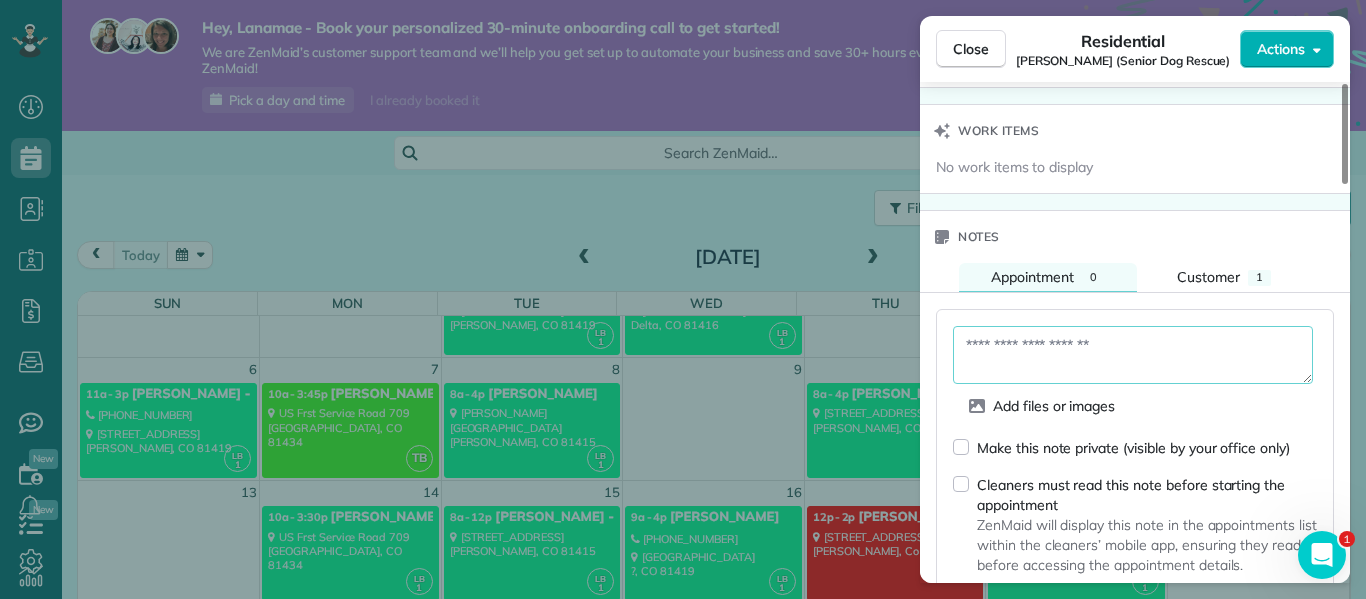 click at bounding box center (1133, 355) 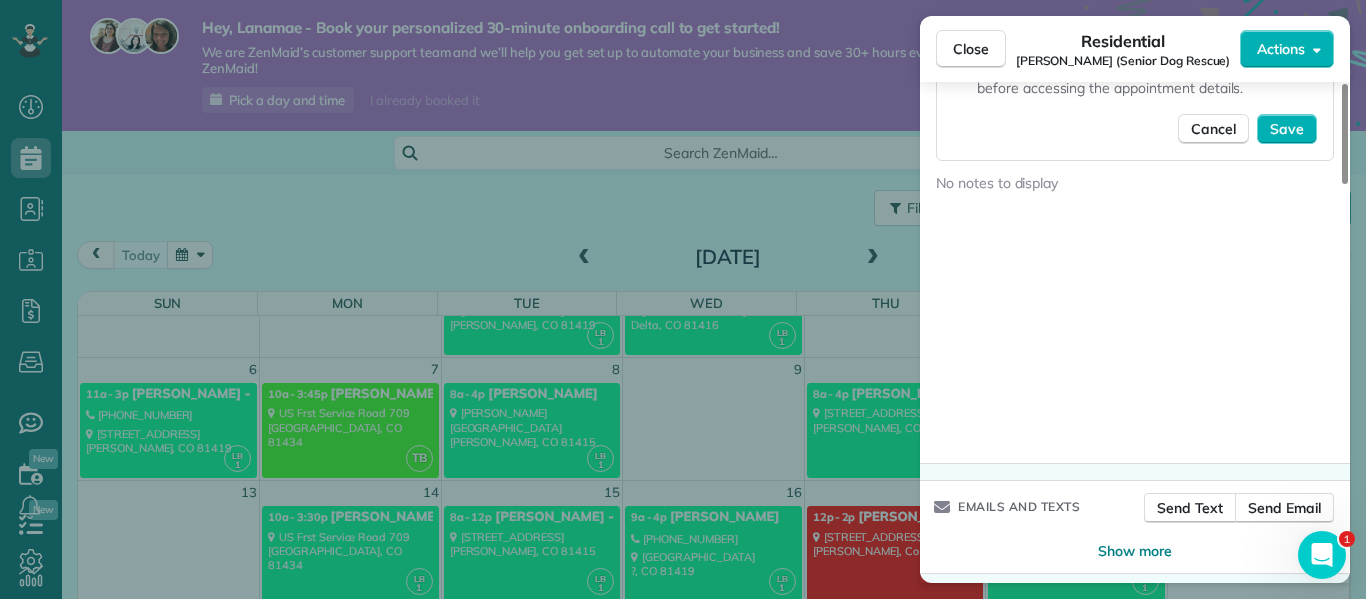 scroll, scrollTop: 1995, scrollLeft: 0, axis: vertical 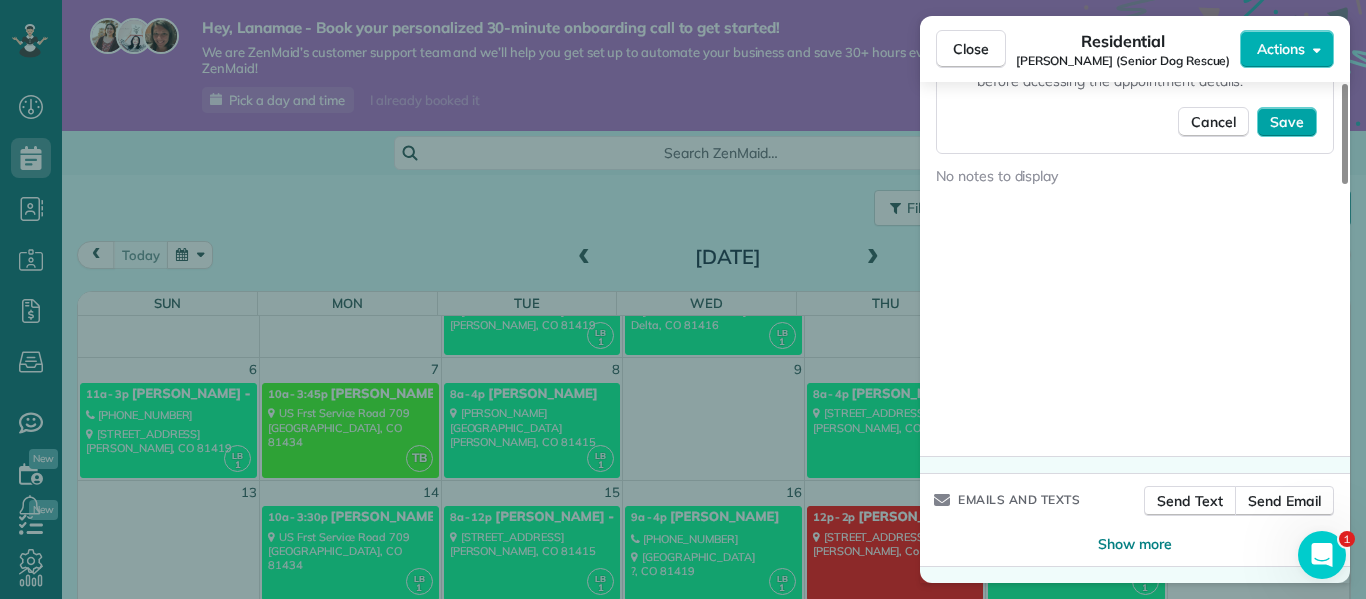 type on "**********" 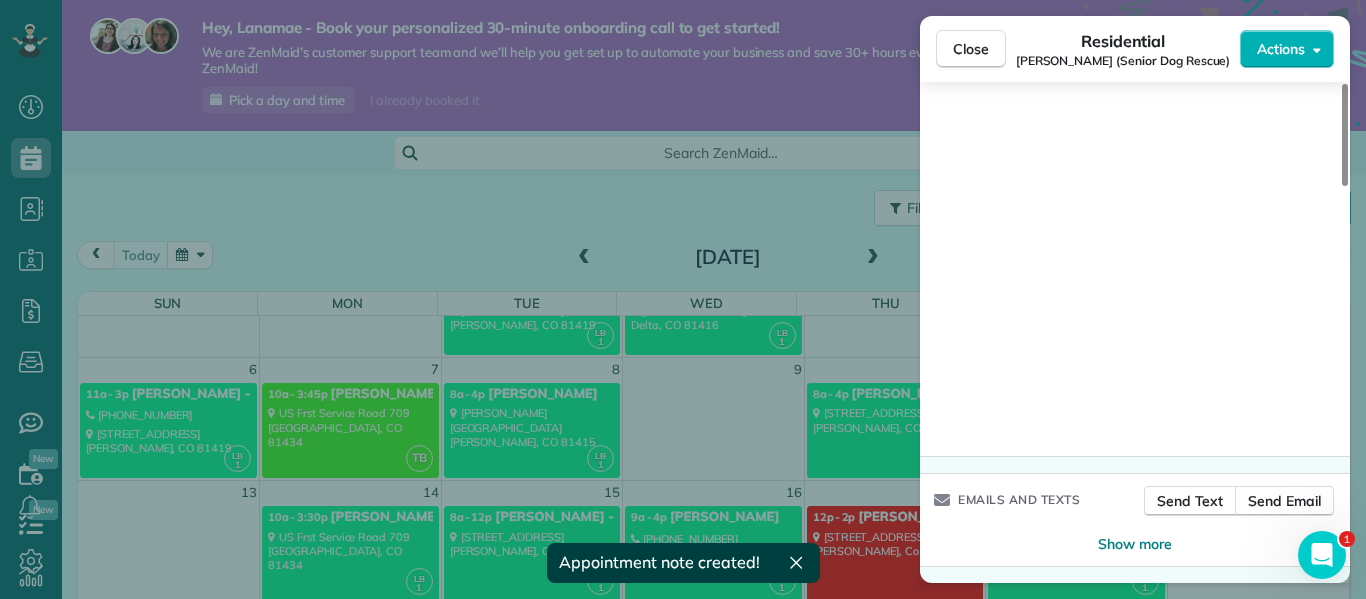 scroll, scrollTop: 1777, scrollLeft: 0, axis: vertical 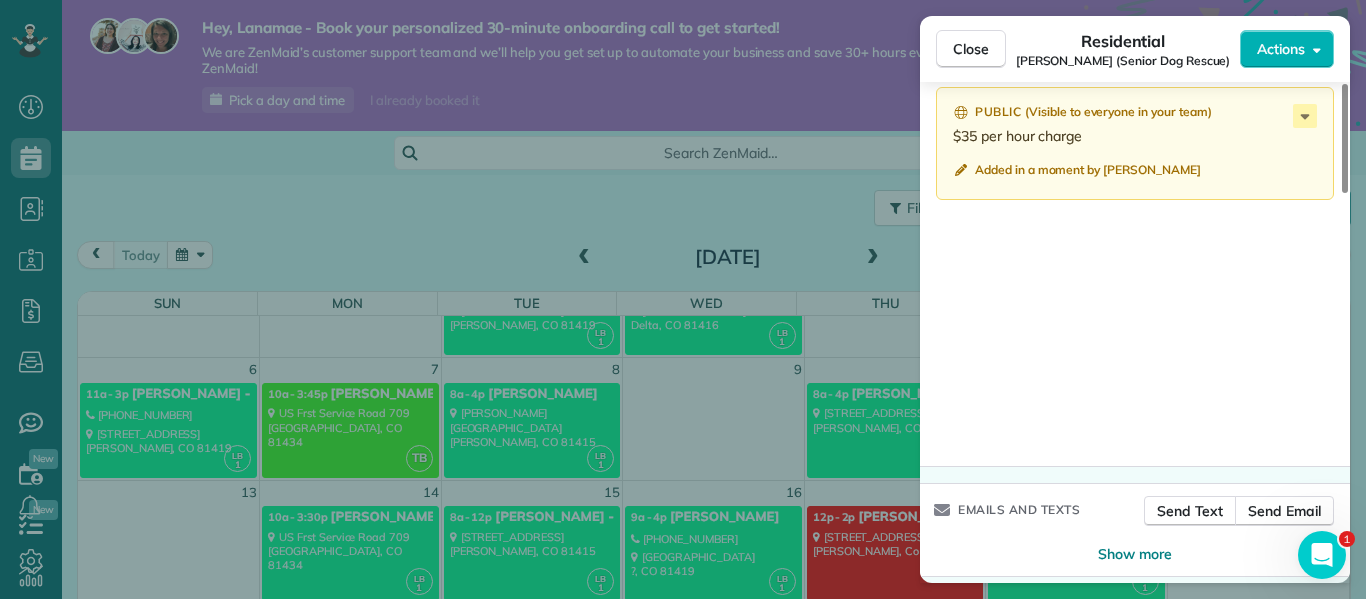 click on "Close Residential [PERSON_NAME] (Senior Dog Rescue) Actions Status Active [PERSON_NAME] (Senior Dog Rescue) · Open profile No phone number on record Add phone number No email on record Add email View Details Residential [DATE] ( [DATE] ) 8:00 AM 4:00 PM 8 hours and 0 minutes One time [STREET_ADDRESS][PERSON_NAME] Service was not rated yet Setup ratings Cleaners Time in and out Assign Invite Cleaners Lanamae   [PERSON_NAME] 8:00 AM 4:00 PM Checklist Try Now Keep this appointment up to your standards. Stay on top of every detail, keep your cleaners organised, and your client happy. Assign a checklist Watch a 5 min demo Billing Billing actions Price $0.00 Overcharge $0.00 Discount $0.00 Coupon discount - Primary tax - Secondary tax - Total appointment price $0.00 Tips collected New feature! $0.00 [PERSON_NAME] as paid Total including tip $0.00 Get paid online in no-time! Send an invoice and reward your cleaners with tips Charge customer credit card Appointment custom fields Reason for Skip - Hidden from cleaners -" at bounding box center [683, 299] 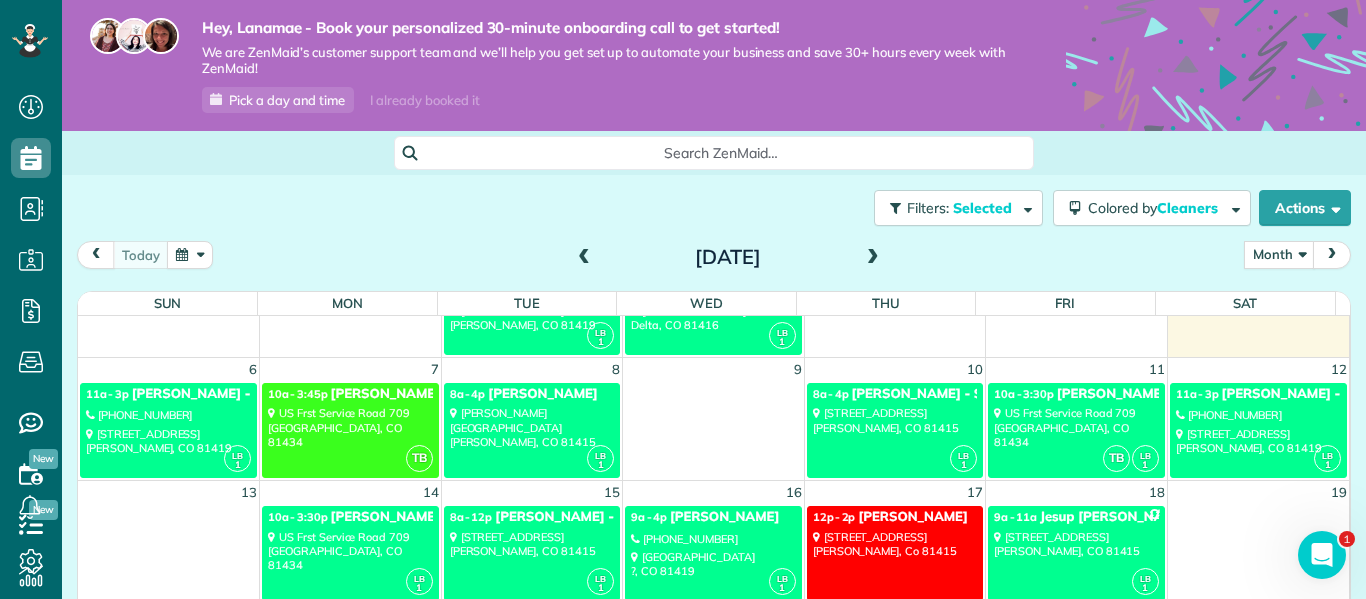 click on "[STREET_ADDRESS][PERSON_NAME]" at bounding box center [532, 544] 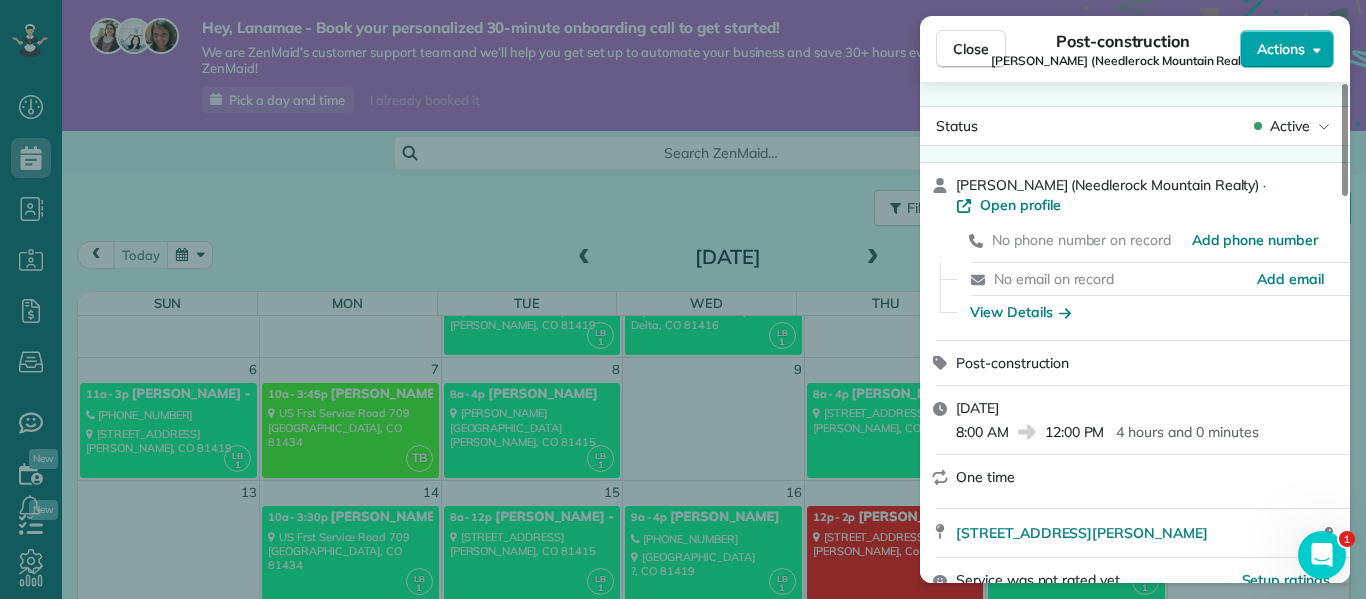 click on "Actions" at bounding box center [1287, 49] 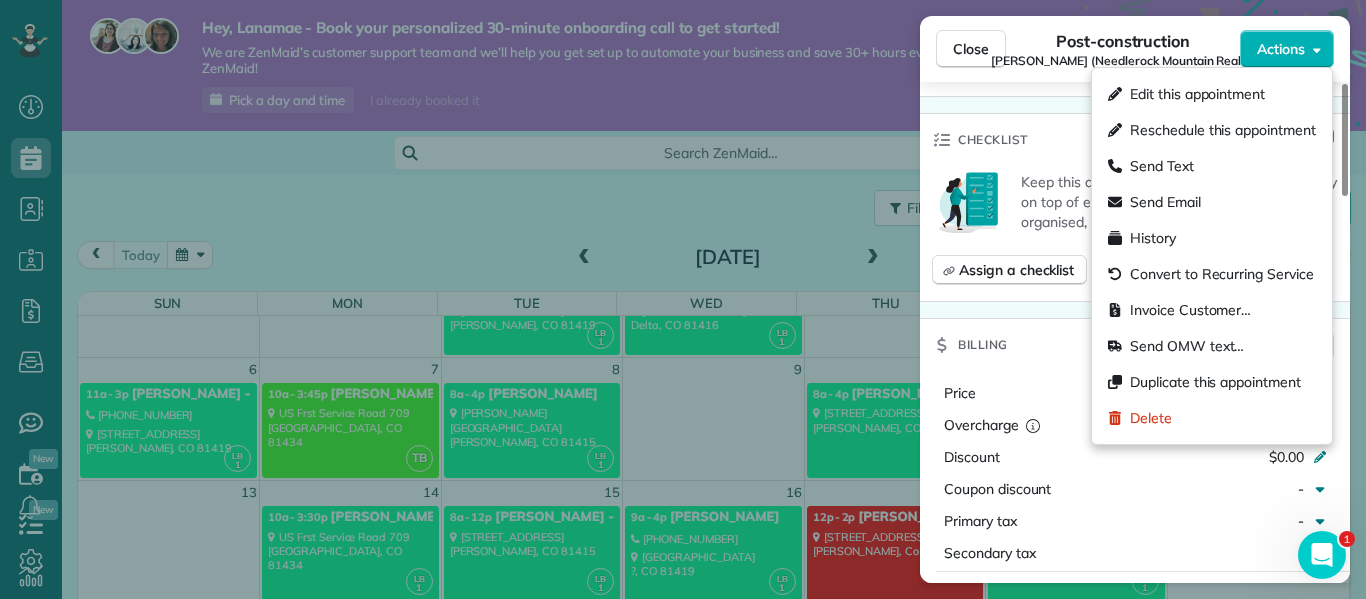 scroll, scrollTop: 649, scrollLeft: 0, axis: vertical 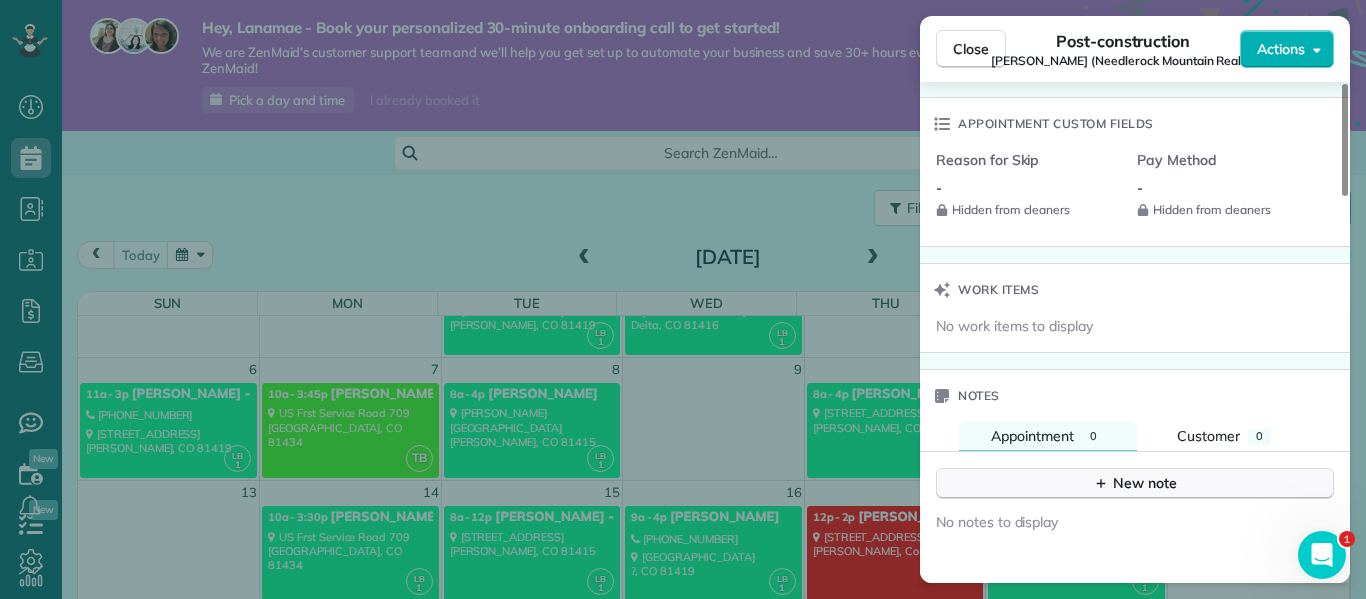 click on "New note" at bounding box center [1135, 483] 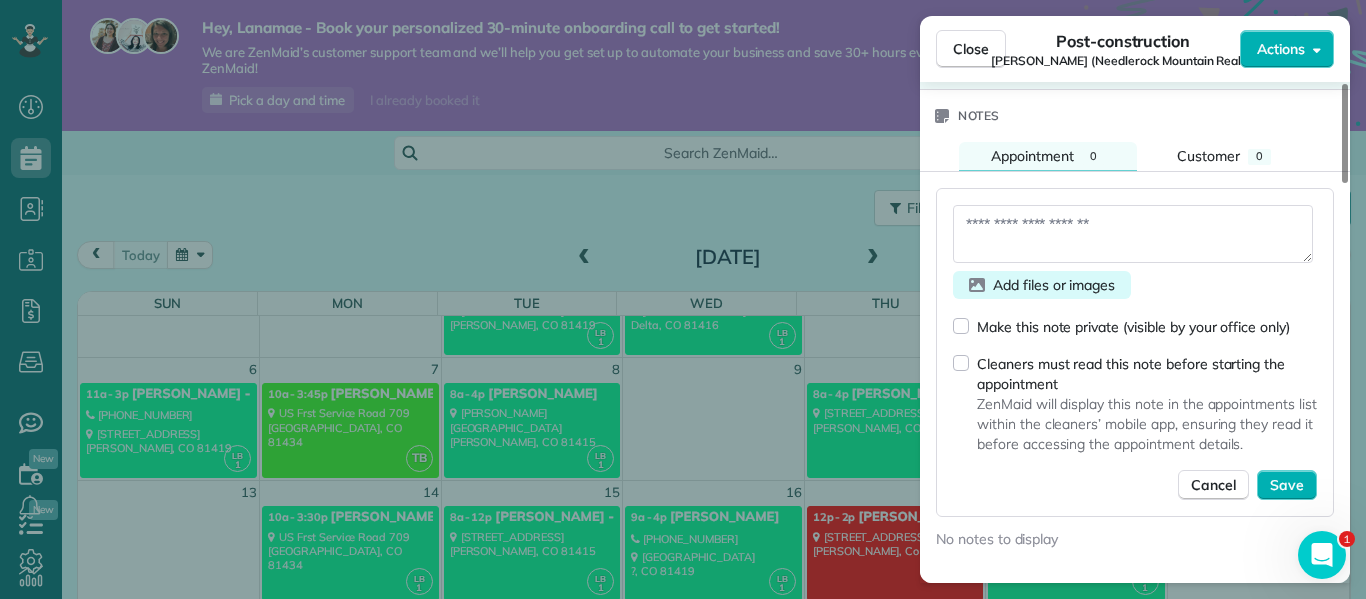 scroll, scrollTop: 1655, scrollLeft: 0, axis: vertical 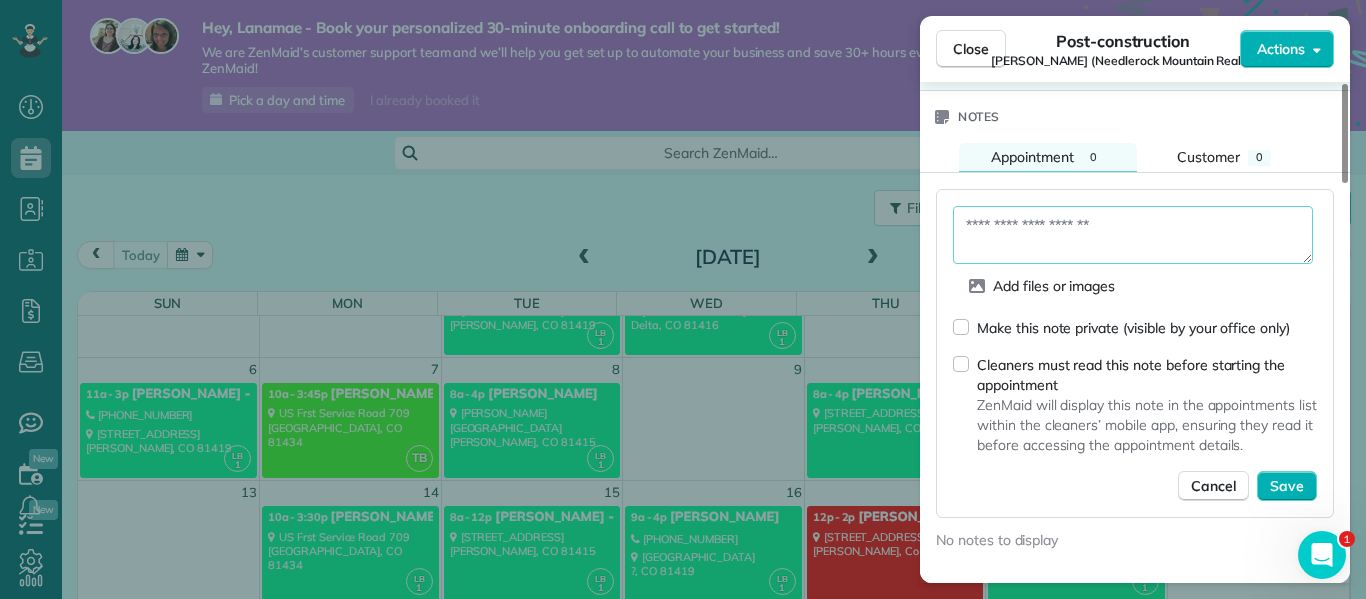click at bounding box center (1133, 235) 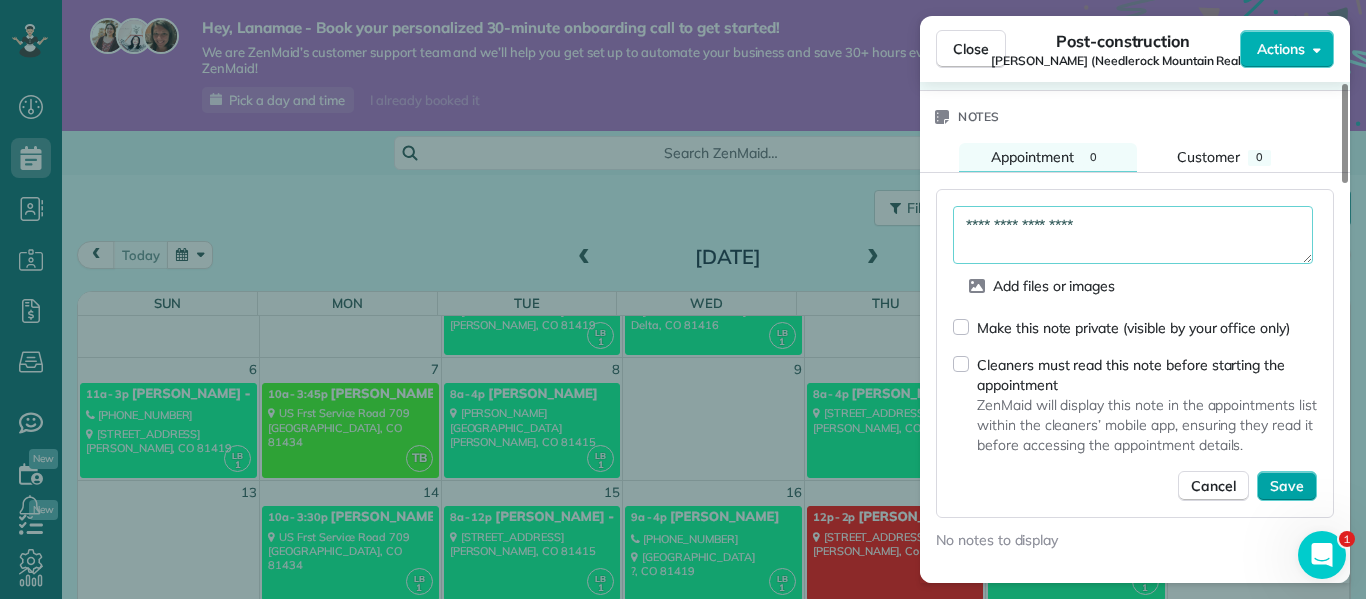 type on "**********" 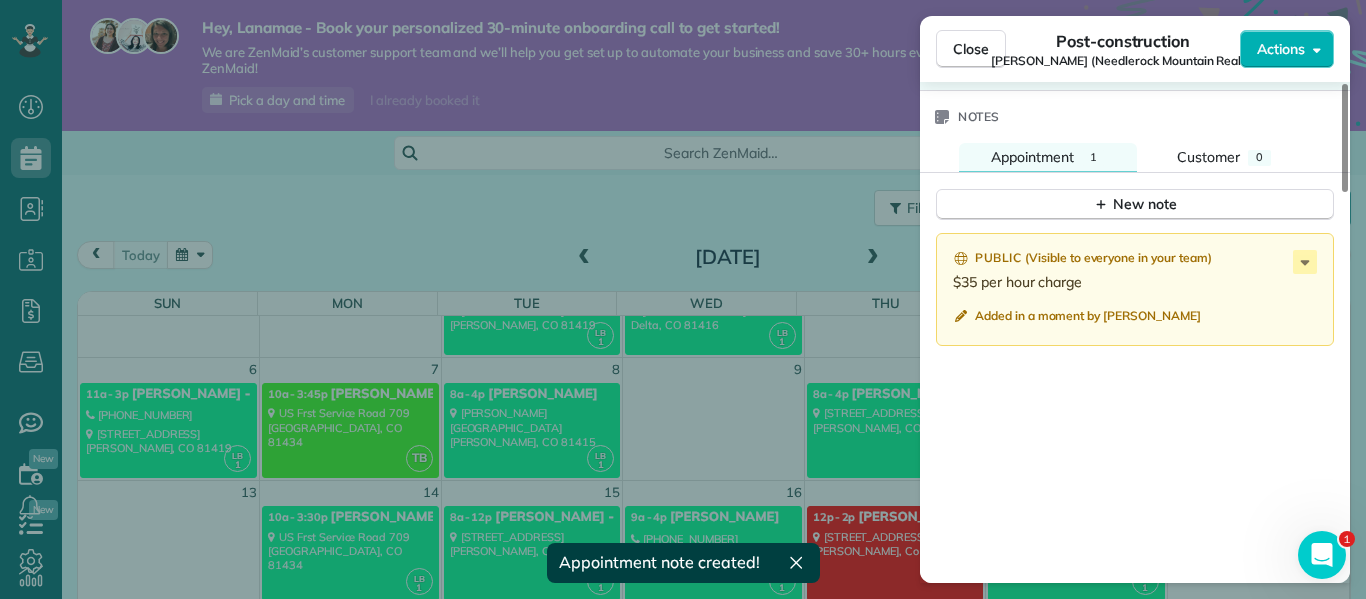click on "Close Post-construction [PERSON_NAME] (Needlerock Mountain Realty) Actions Status Active [PERSON_NAME] (Needlerock Mountain Realty) · Open profile No phone number on record Add phone number No email on record Add email View Details Post-construction [DATE] 8:00 AM 12:00 PM 4 hours and 0 minutes One time [STREET_ADDRESS][PERSON_NAME] Open access information Service was not rated yet Setup ratings Cleaners Time in and out Assign Invite Cleaners Lanamae   [PERSON_NAME] 8:00 AM 12:00 PM Checklist Try Now Keep this appointment up to your standards. Stay on top of every detail, keep your cleaners organised, and your client happy. Assign a checklist Watch a 5 min demo Billing Billing actions Price $0.00 Overcharge $0.00 Discount $0.00 Coupon discount - Primary tax - Secondary tax - Total appointment price $0.00 Tips collected New feature! $0.00 [PERSON_NAME] as paid Total including tip $0.00 Get paid online in no-time! Send an invoice and reward your cleaners with tips Charge customer credit card - Pay Method -" at bounding box center (683, 299) 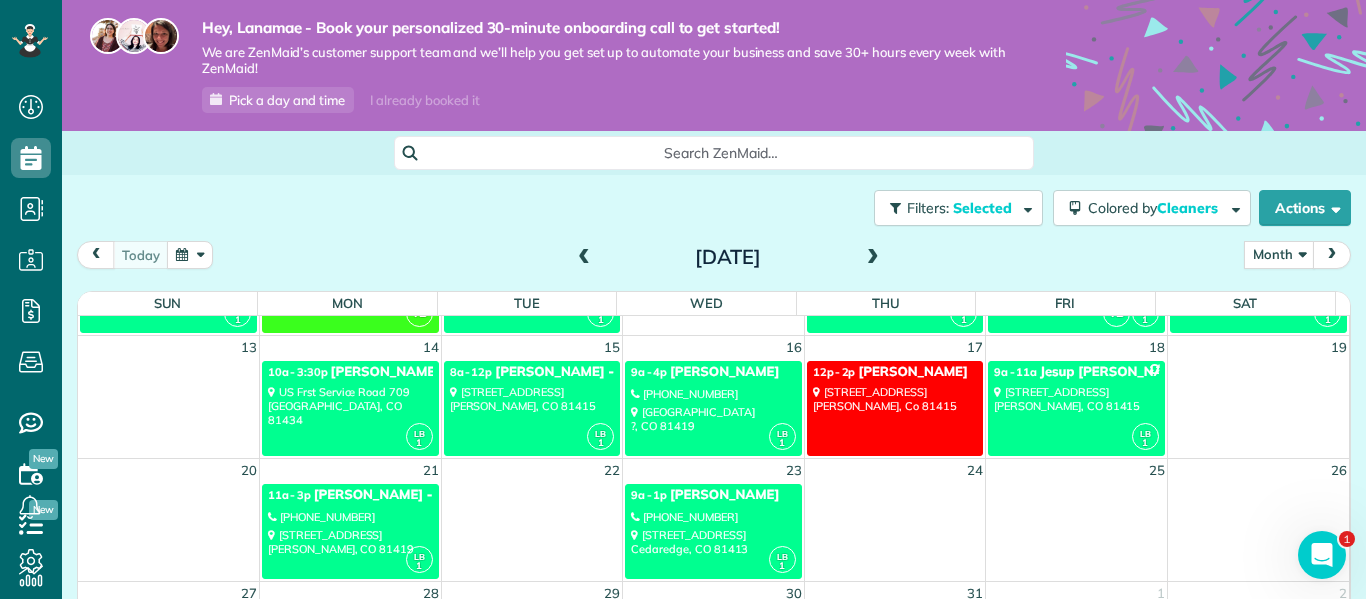 scroll, scrollTop: 225, scrollLeft: 0, axis: vertical 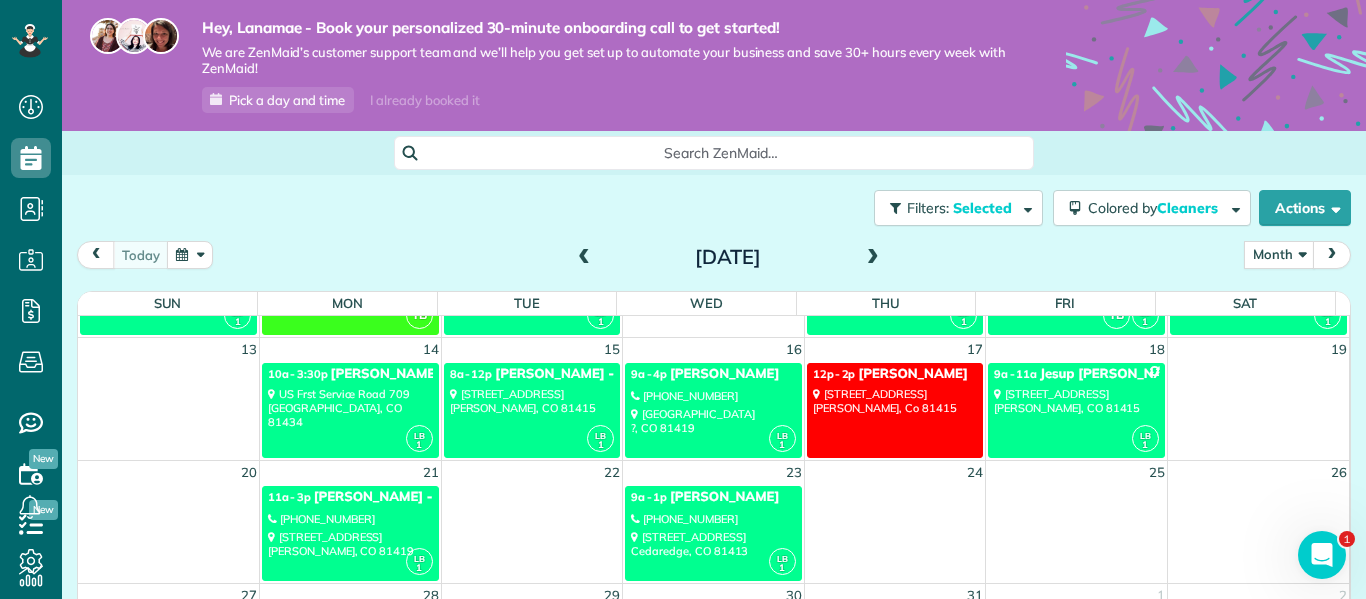 click on "[PHONE_NUMBER]" at bounding box center (713, 519) 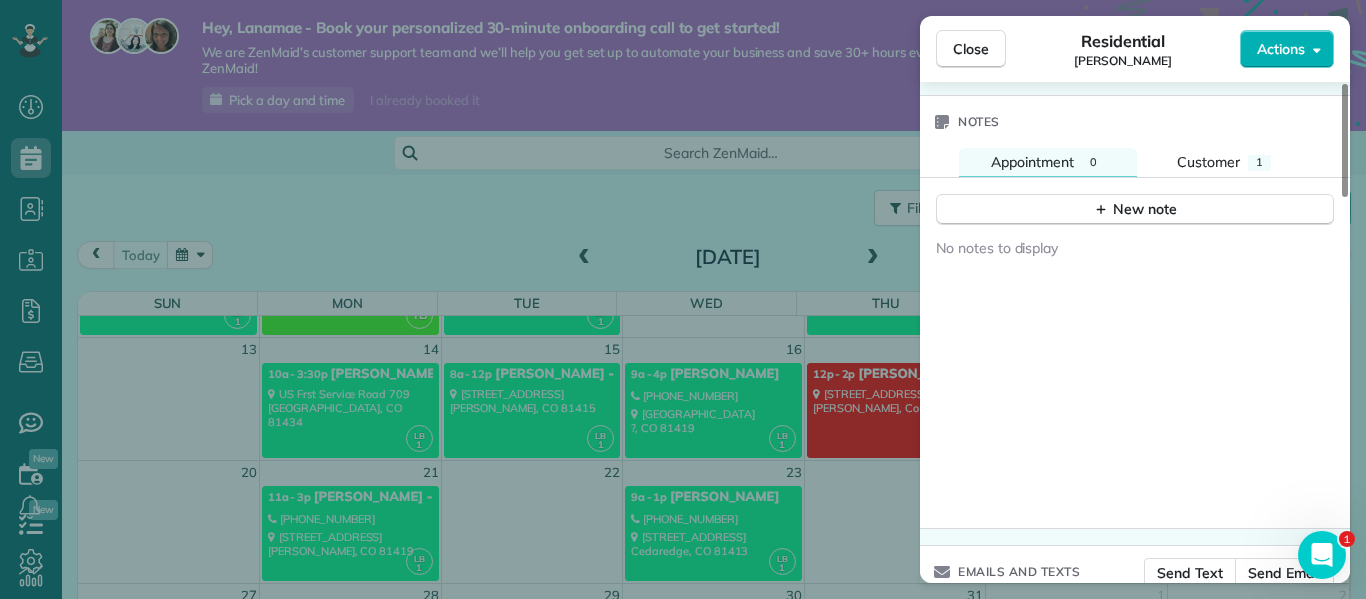 scroll, scrollTop: 1626, scrollLeft: 0, axis: vertical 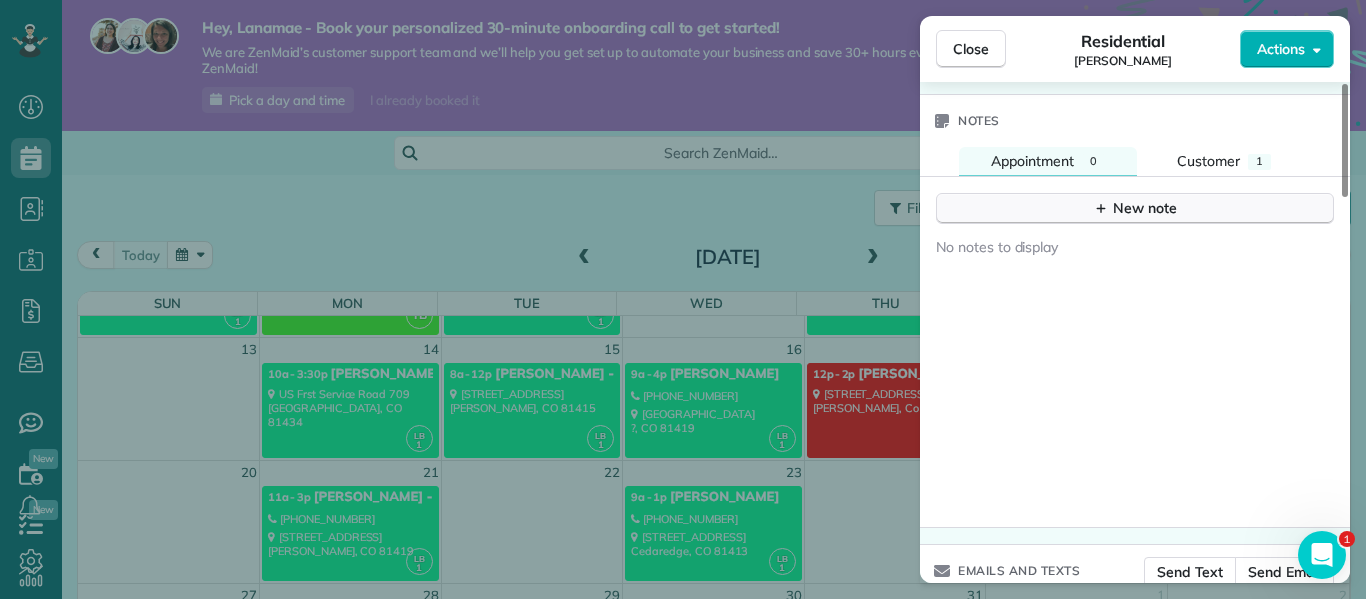 click on "New note" at bounding box center [1135, 208] 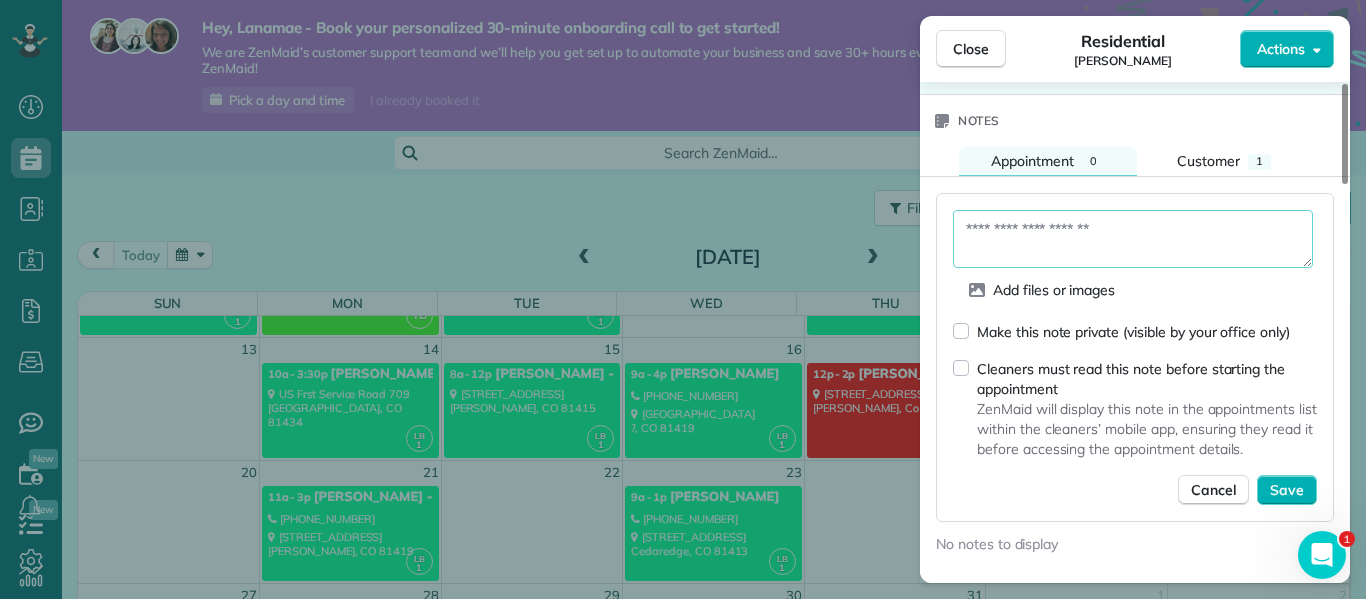 click at bounding box center [1133, 239] 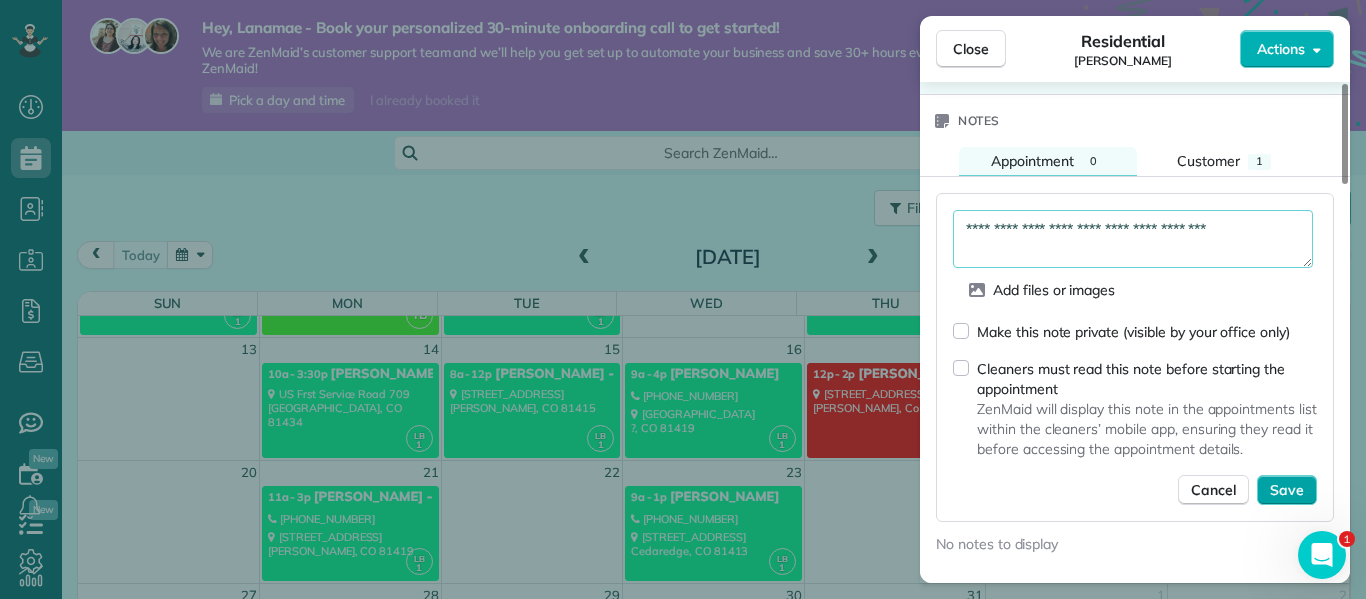 type on "**********" 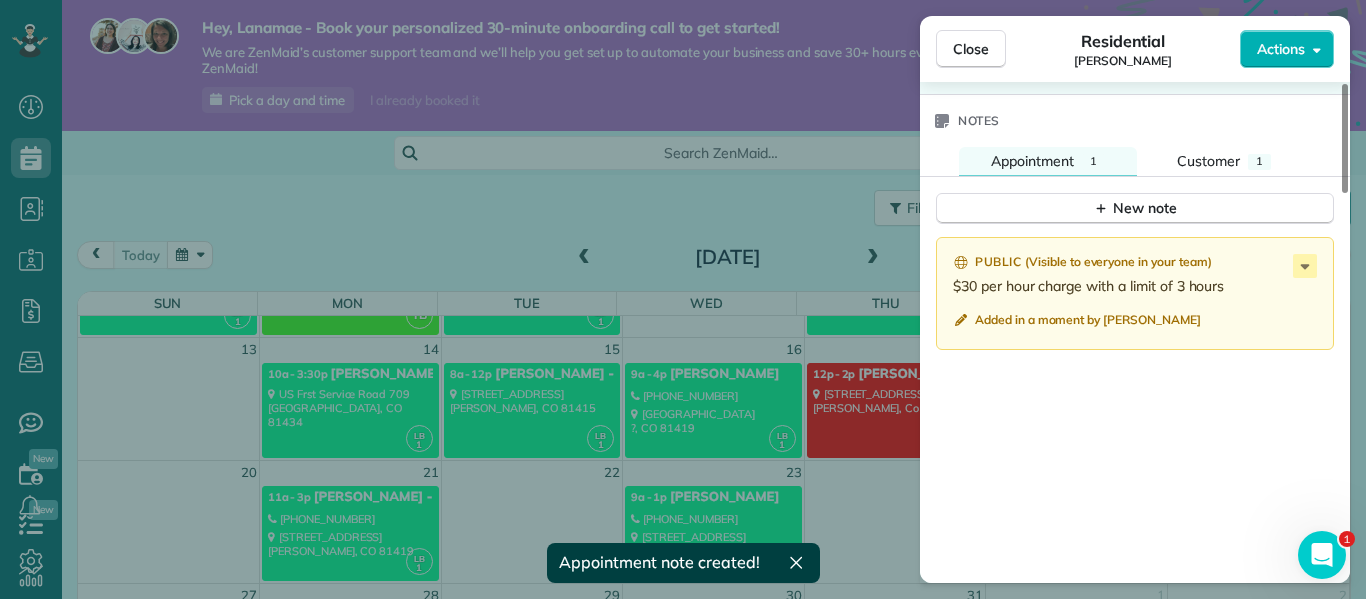 click on "Close Residential [PERSON_NAME] Actions Status Active [PERSON_NAME] · Open profile Mobile [PHONE_NUMBER] Copy No email on record Add email View Details Residential [DATE] 9:00 AM 1:00 PM 4 hours and 0 minutes One time [STREET_ADDRESS] Open access information Service was not rated yet Setup ratings Cleaners Time in and out Assign Invite Cleaners Lanamae   [PERSON_NAME] 9:00 AM 1:00 PM Checklist Try Now Keep this appointment up to your standards. Stay on top of every detail, keep your cleaners organised, and your client happy. Assign a checklist Watch a 5 min demo Billing Billing actions Price $0.00 Overcharge $0.00 Discount $0.00 Coupon discount - Primary tax - Secondary tax - Total appointment price $0.00 Tips collected New feature! $0.00 [PERSON_NAME] as paid Total including tip $0.00 Get paid online in no-time! Send an invoice and reward your cleaners with tips Charge customer credit card Appointment custom fields Reason for Skip - Hidden from cleaners Pay Method - Work items 1 1" at bounding box center (683, 299) 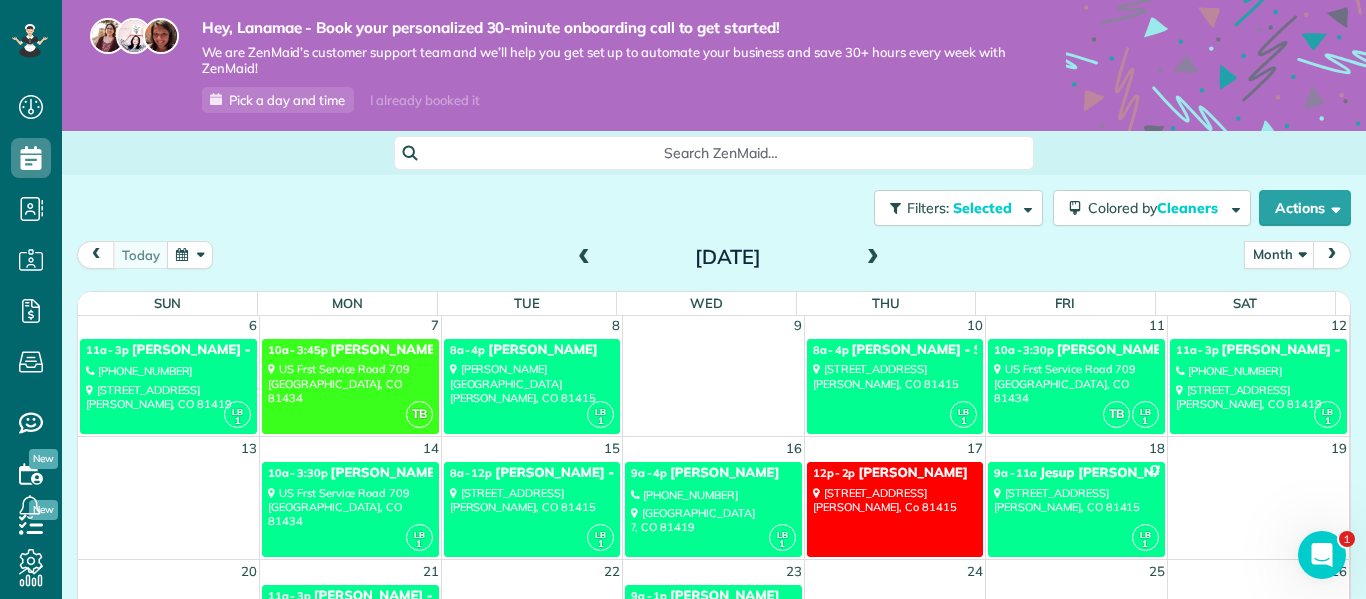 scroll, scrollTop: 125, scrollLeft: 0, axis: vertical 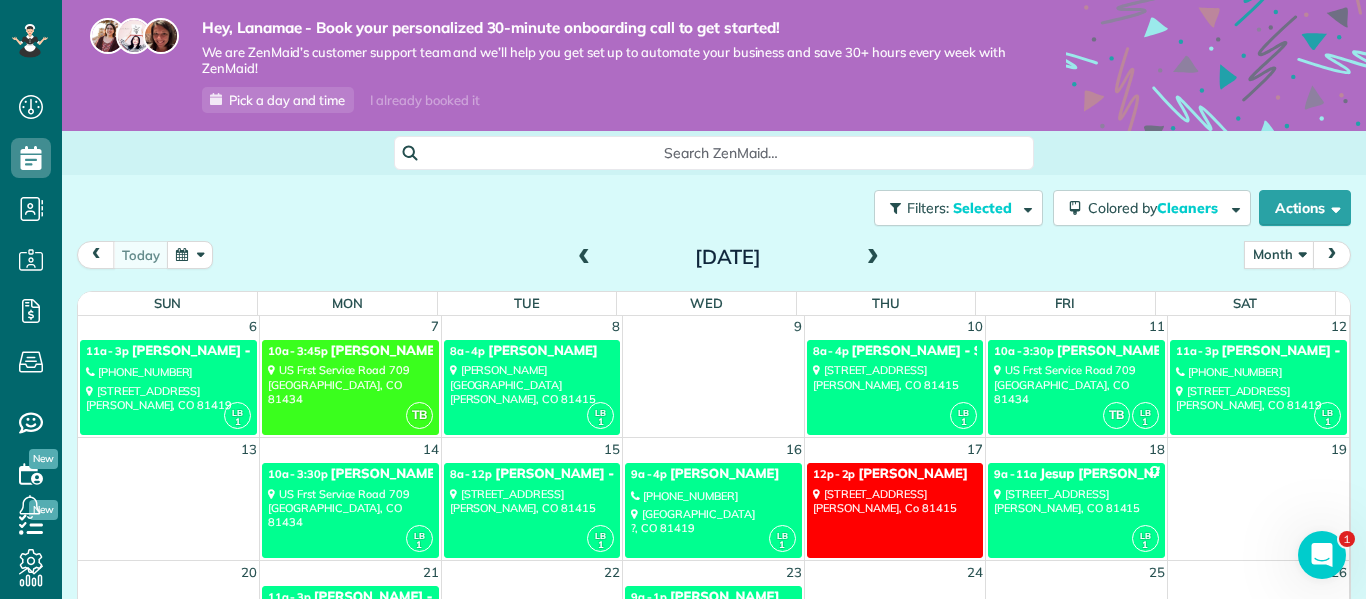 click on "[PERSON_NAME][GEOGRAPHIC_DATA][PERSON_NAME]" at bounding box center [532, 384] 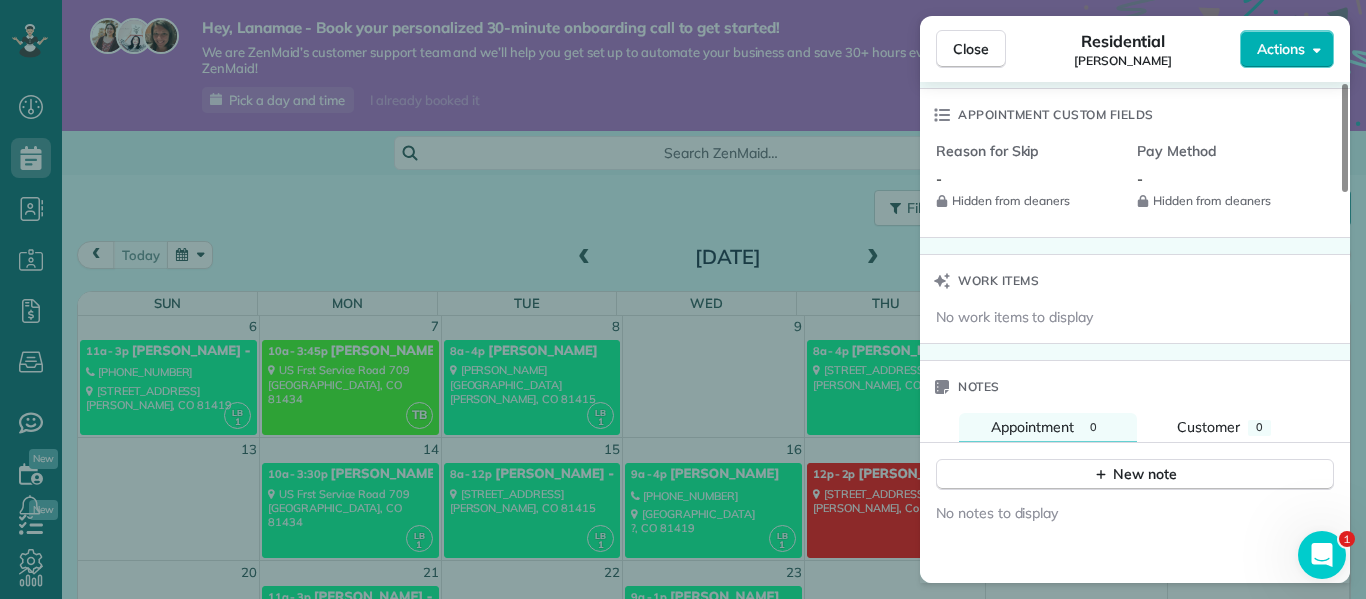 scroll, scrollTop: 1386, scrollLeft: 0, axis: vertical 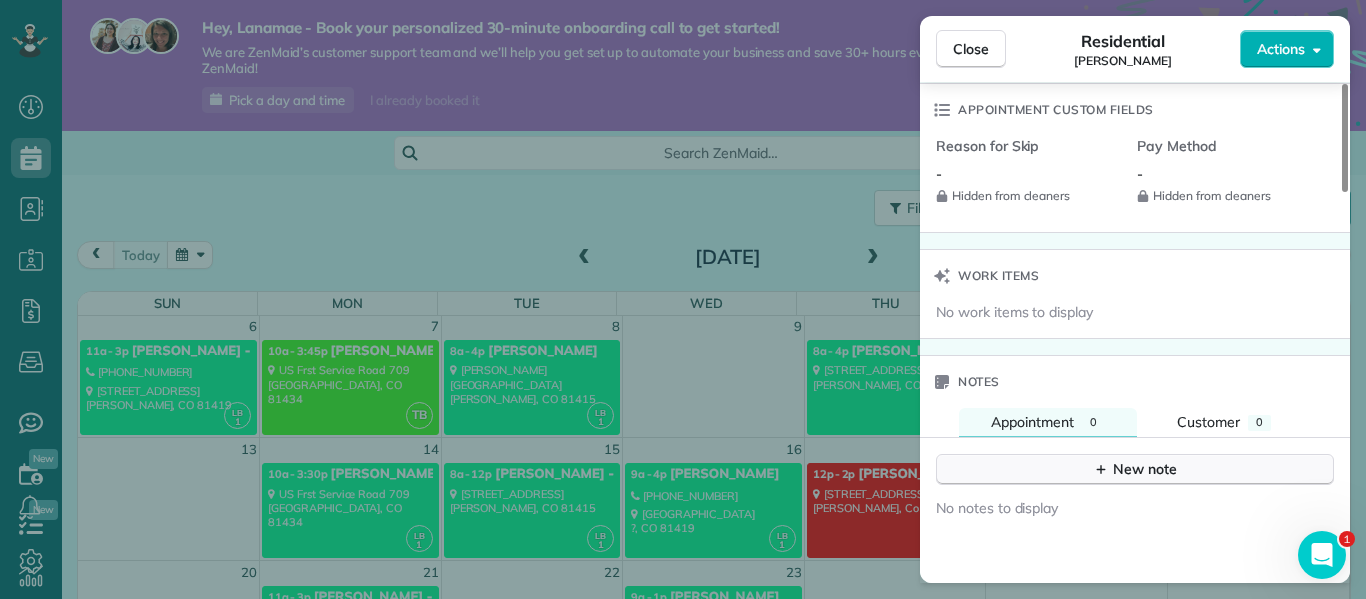 click on "New note" at bounding box center (1135, 469) 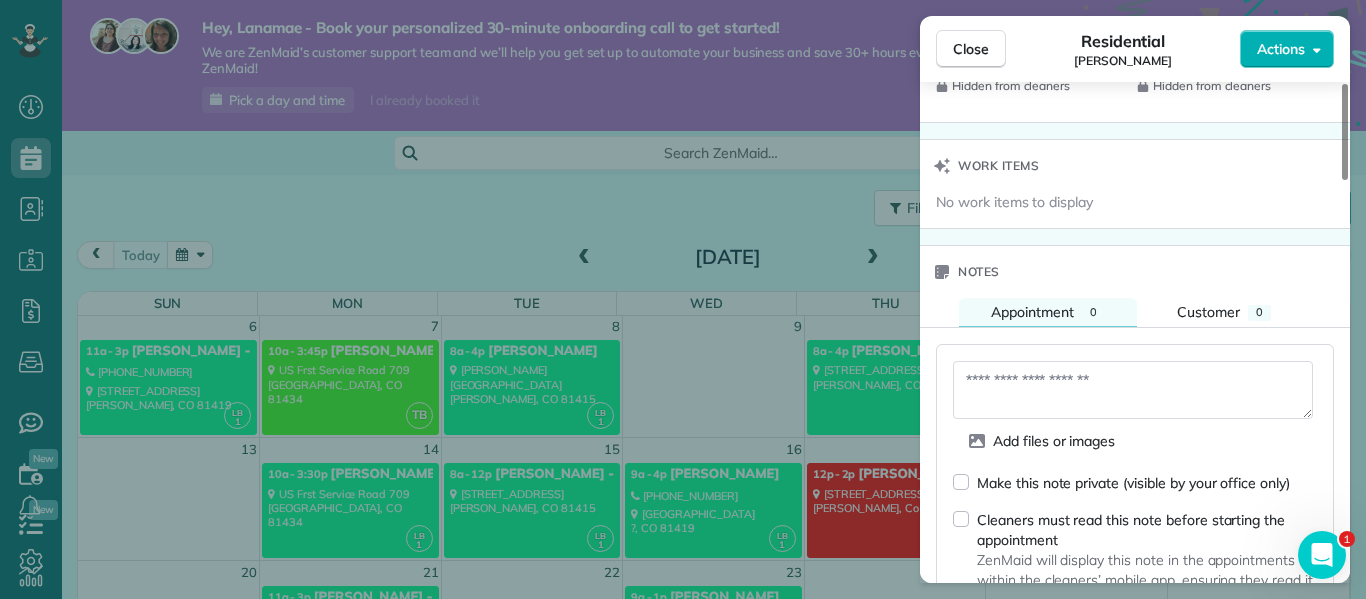 scroll, scrollTop: 1497, scrollLeft: 0, axis: vertical 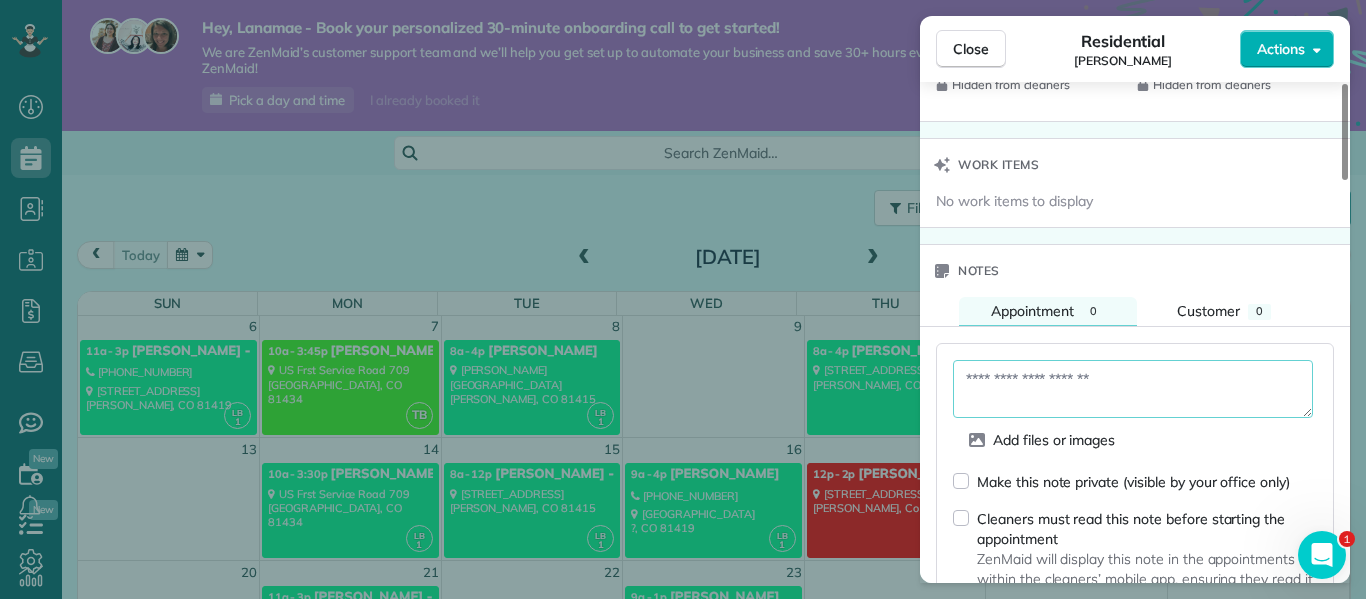 click at bounding box center [1133, 389] 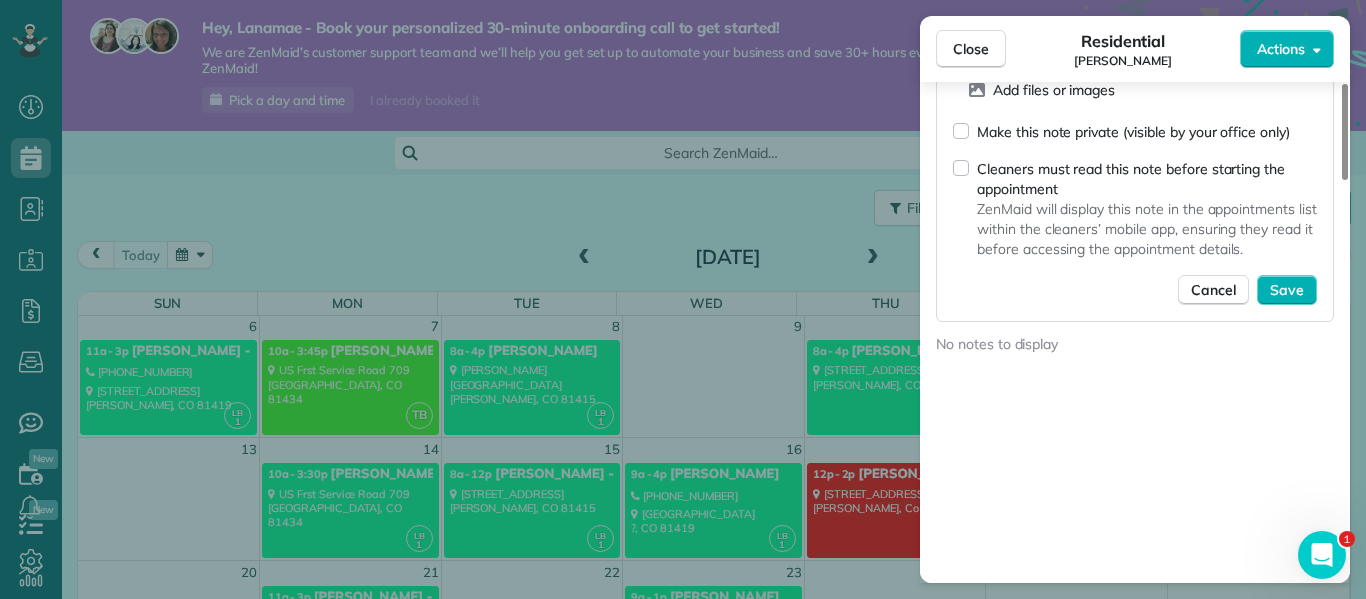 scroll, scrollTop: 1848, scrollLeft: 0, axis: vertical 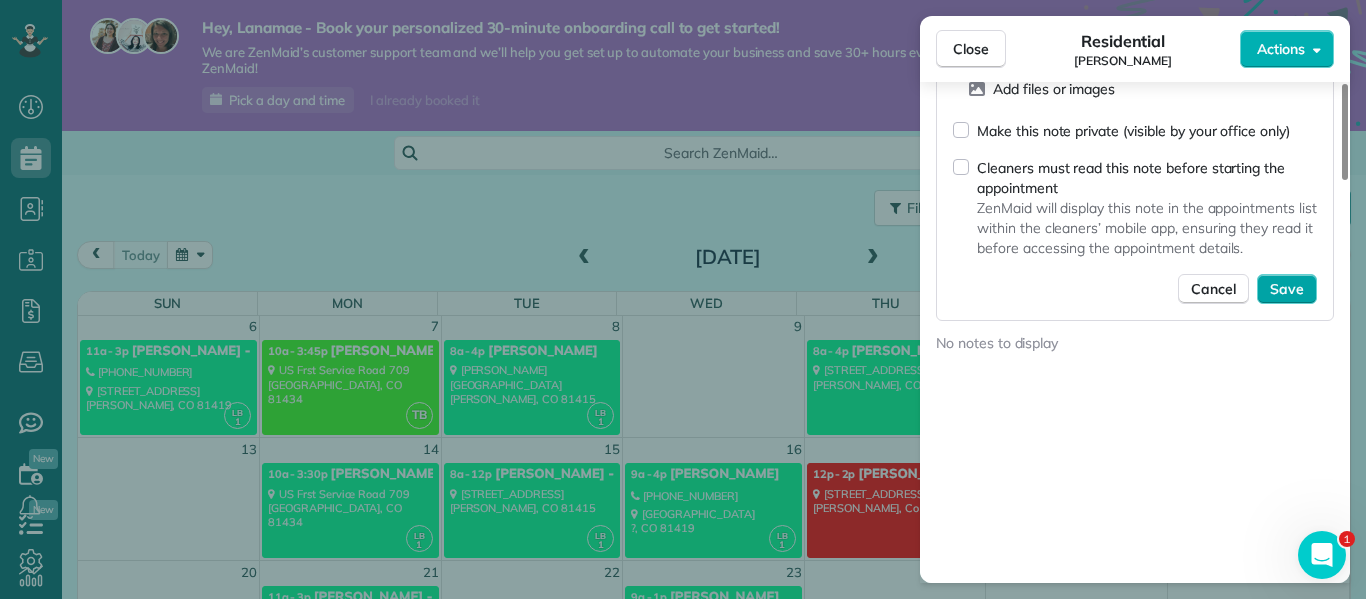 type on "**********" 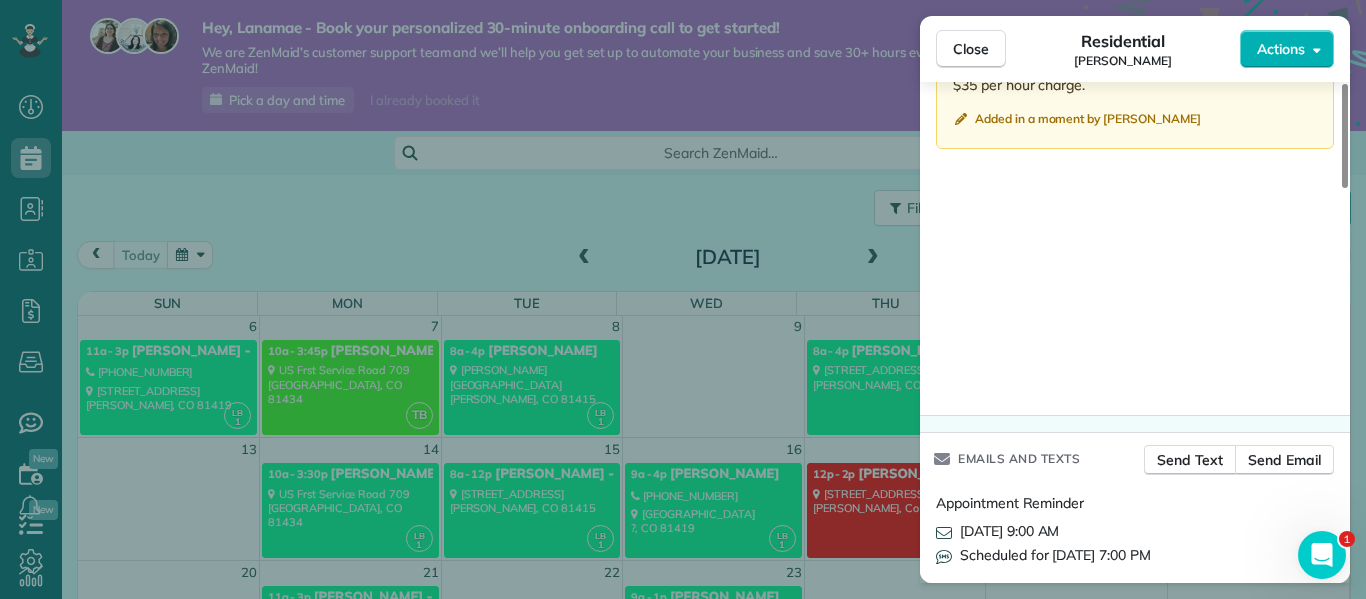 click on "Close Residential [PERSON_NAME] Actions Status Active [PERSON_NAME] · Open profile No phone number on record Add phone number No email on record Add email View Details Residential [DATE] ( [DATE] ) 8:00 AM 4:00 PM 8 hours and 0 minutes One time [PERSON_NAME][GEOGRAPHIC_DATA][PERSON_NAME] 81415 Open access information Service was not rated yet Setup ratings Cleaners Time in and out Assign Invite Cleaners Lanamae   [PERSON_NAME] 8:00 AM 4:00 PM Checklist Try Now Keep this appointment up to your standards. Stay on top of every detail, keep your cleaners organised, and your client happy. Assign a checklist Watch a 5 min demo Billing Billing actions Price $0.00 Overcharge $0.00 Discount $0.00 Coupon discount - Primary tax - Secondary tax - Total appointment price $0.00 Tips collected New feature! $0.00 [PERSON_NAME] as paid Total including tip $0.00 Get paid online in no-time! Send an invoice and reward your cleaners with tips Charge customer credit card Appointment custom fields Reason for Skip - Hidden from cleaners Pay Method - Work items 1" at bounding box center (683, 299) 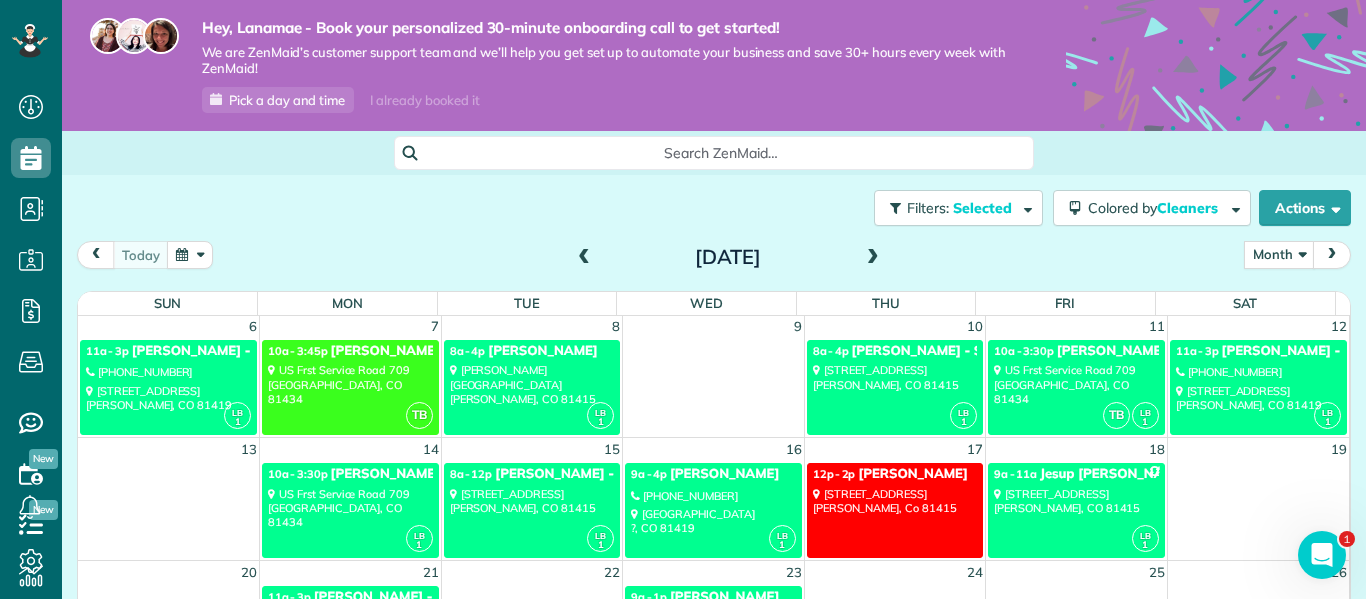 scroll, scrollTop: 157, scrollLeft: 0, axis: vertical 